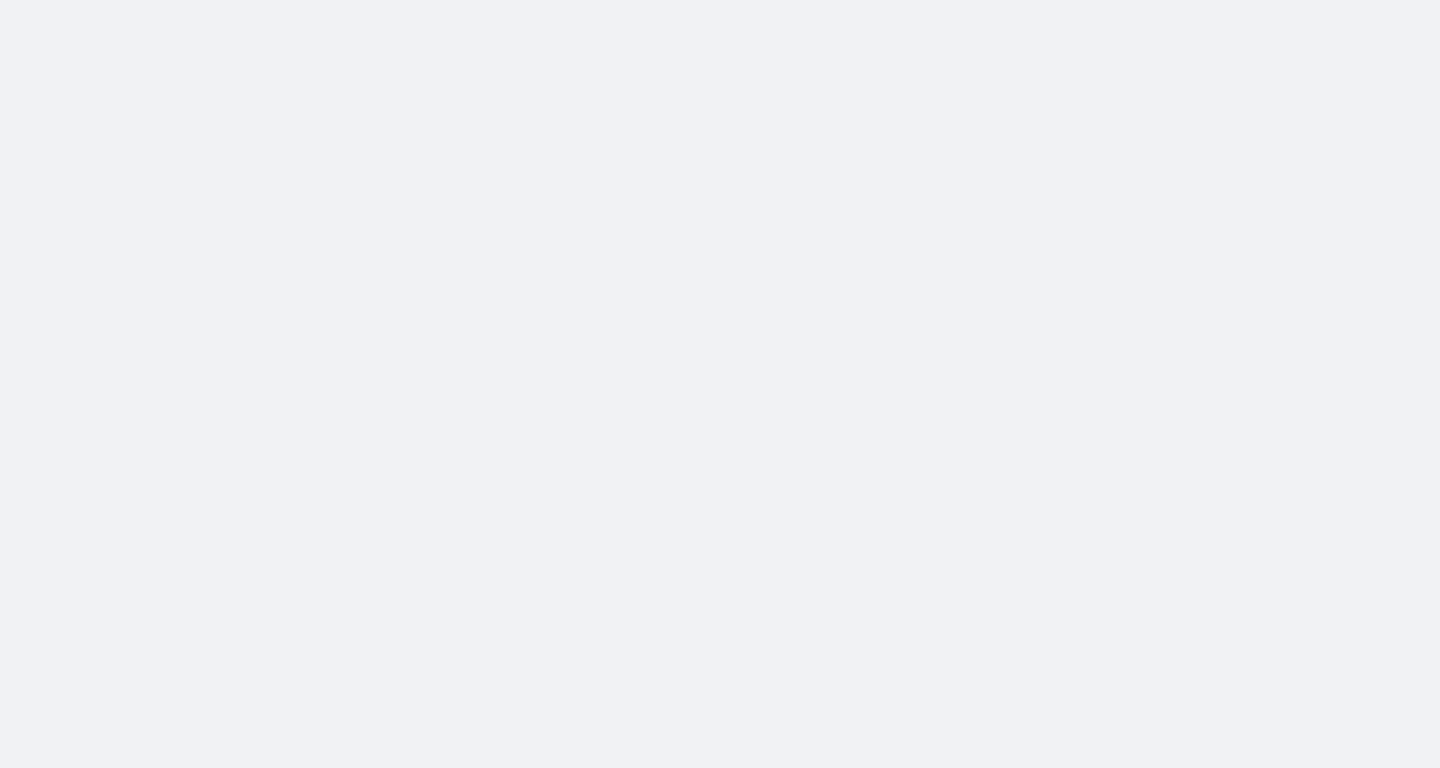 scroll, scrollTop: 0, scrollLeft: 0, axis: both 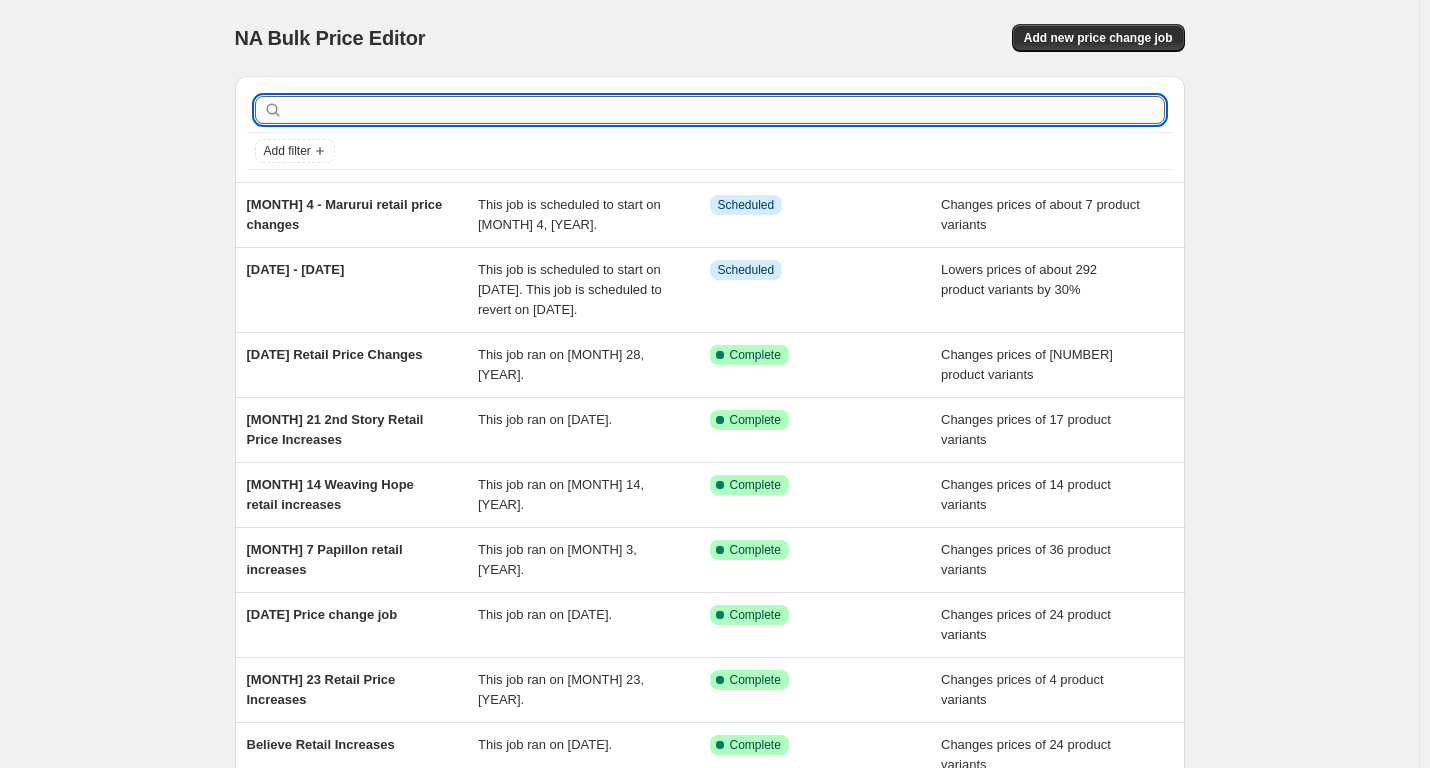 click at bounding box center (726, 110) 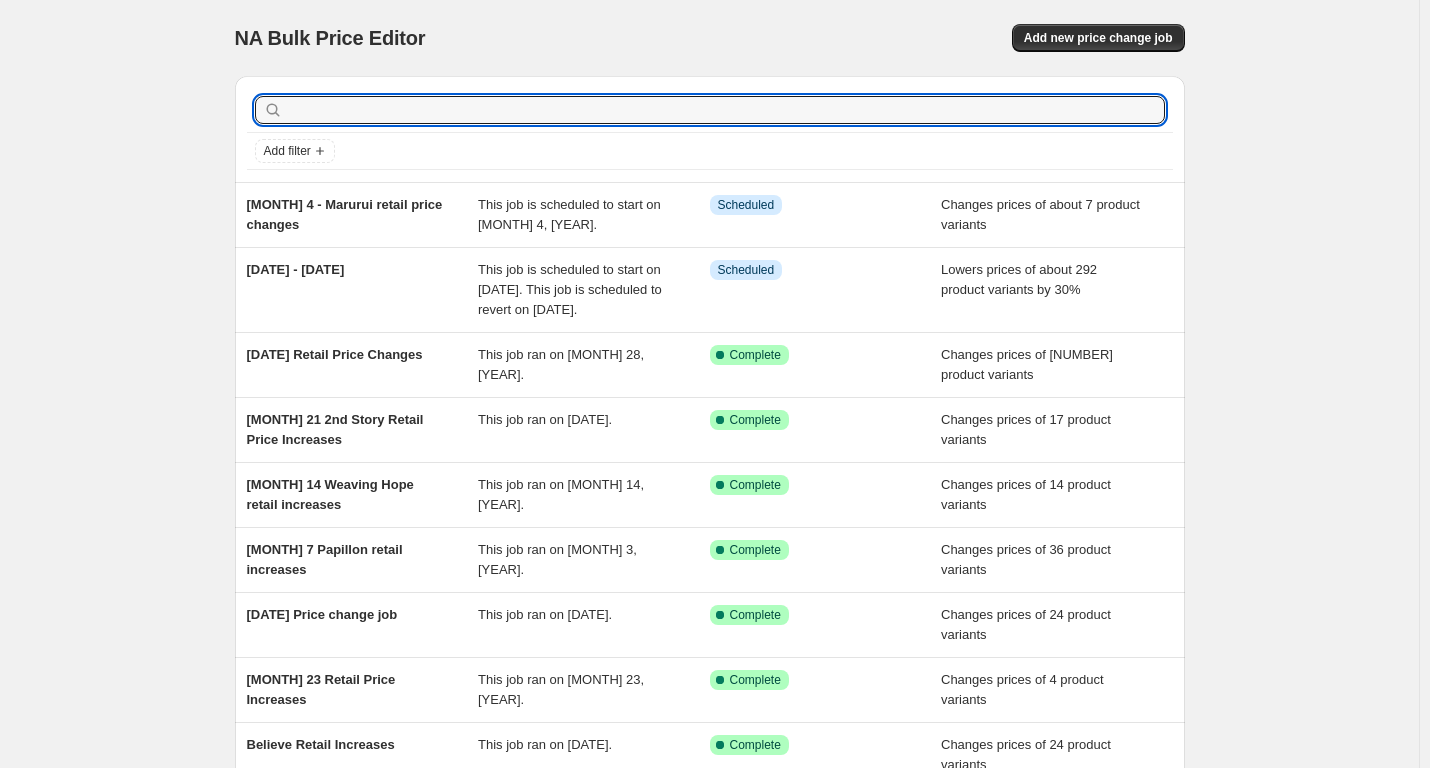 type on "a" 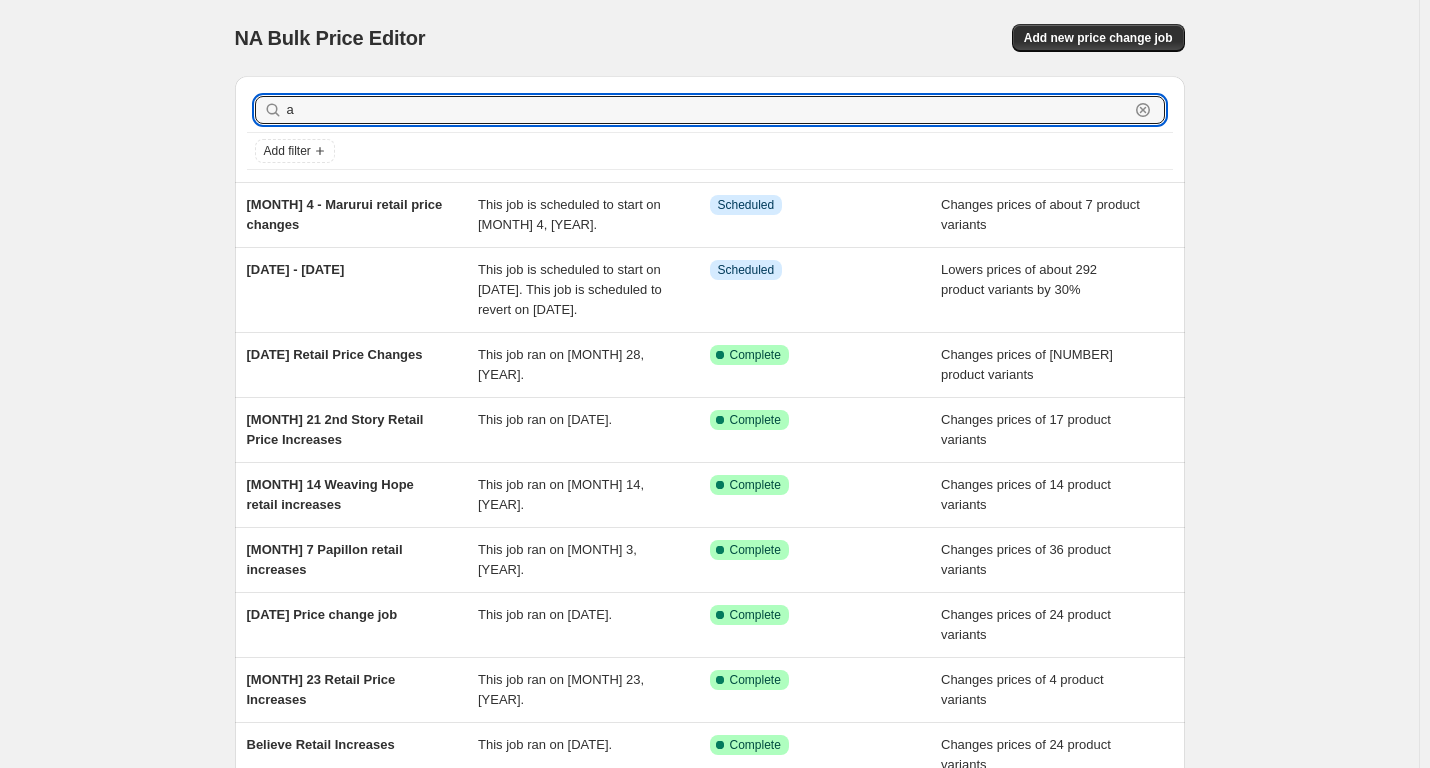 type 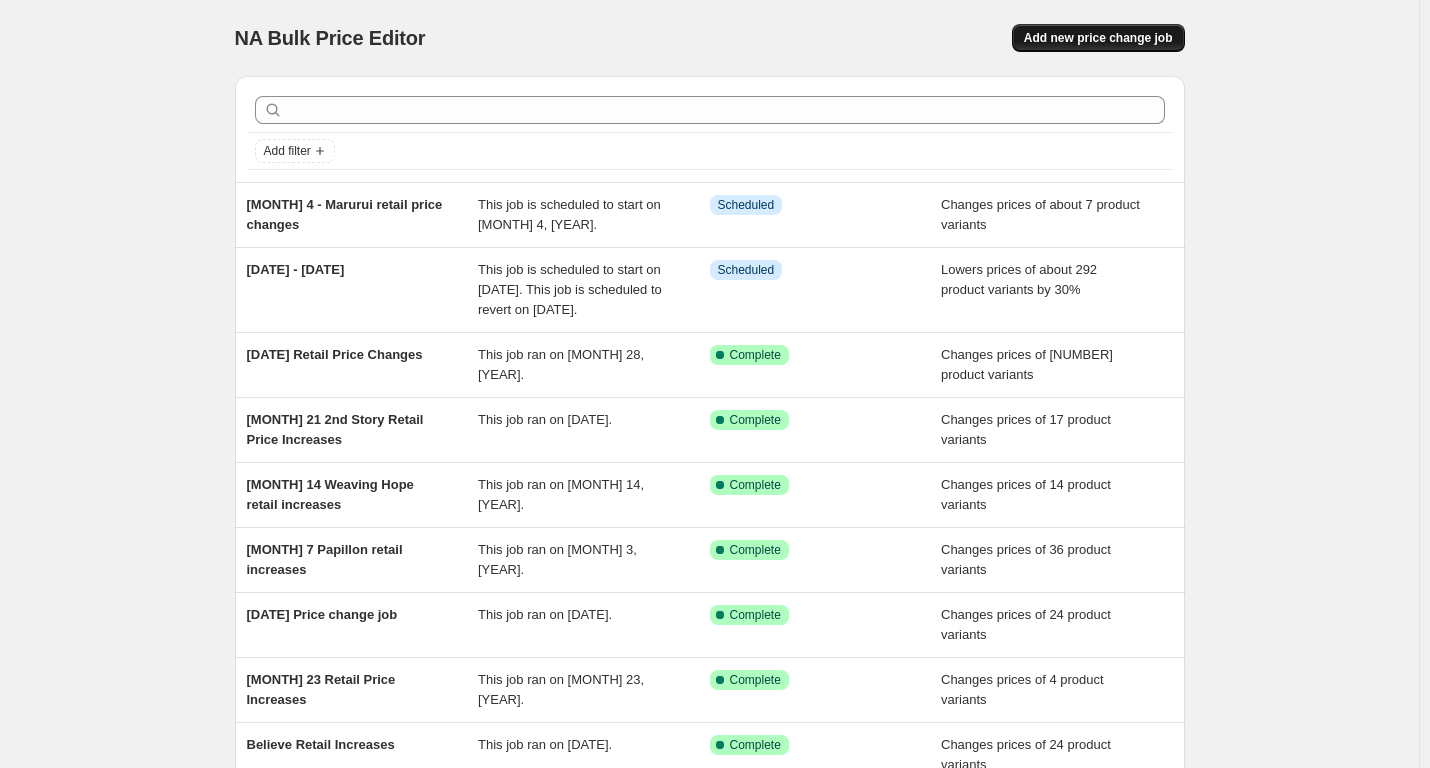 click on "Add new price change job" at bounding box center [1098, 38] 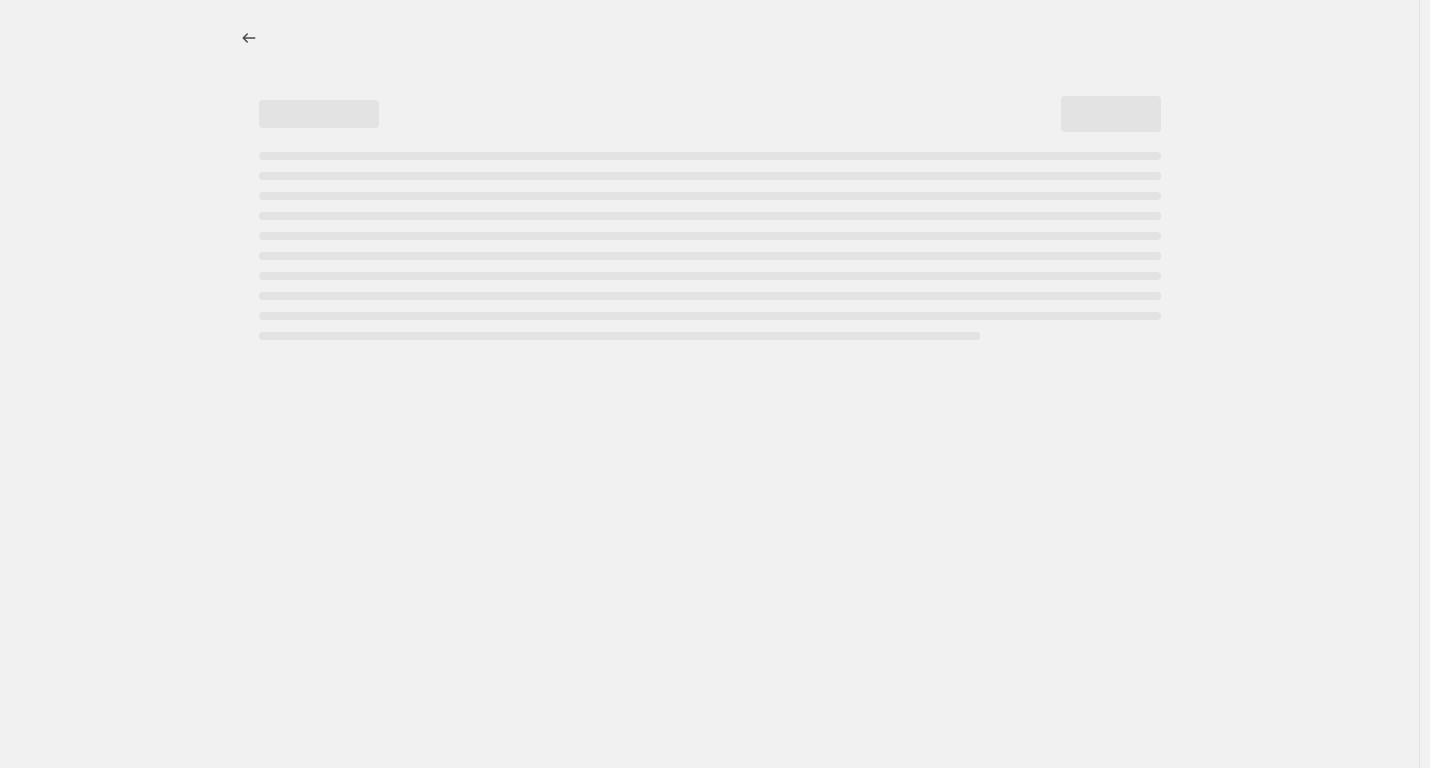 select on "percentage" 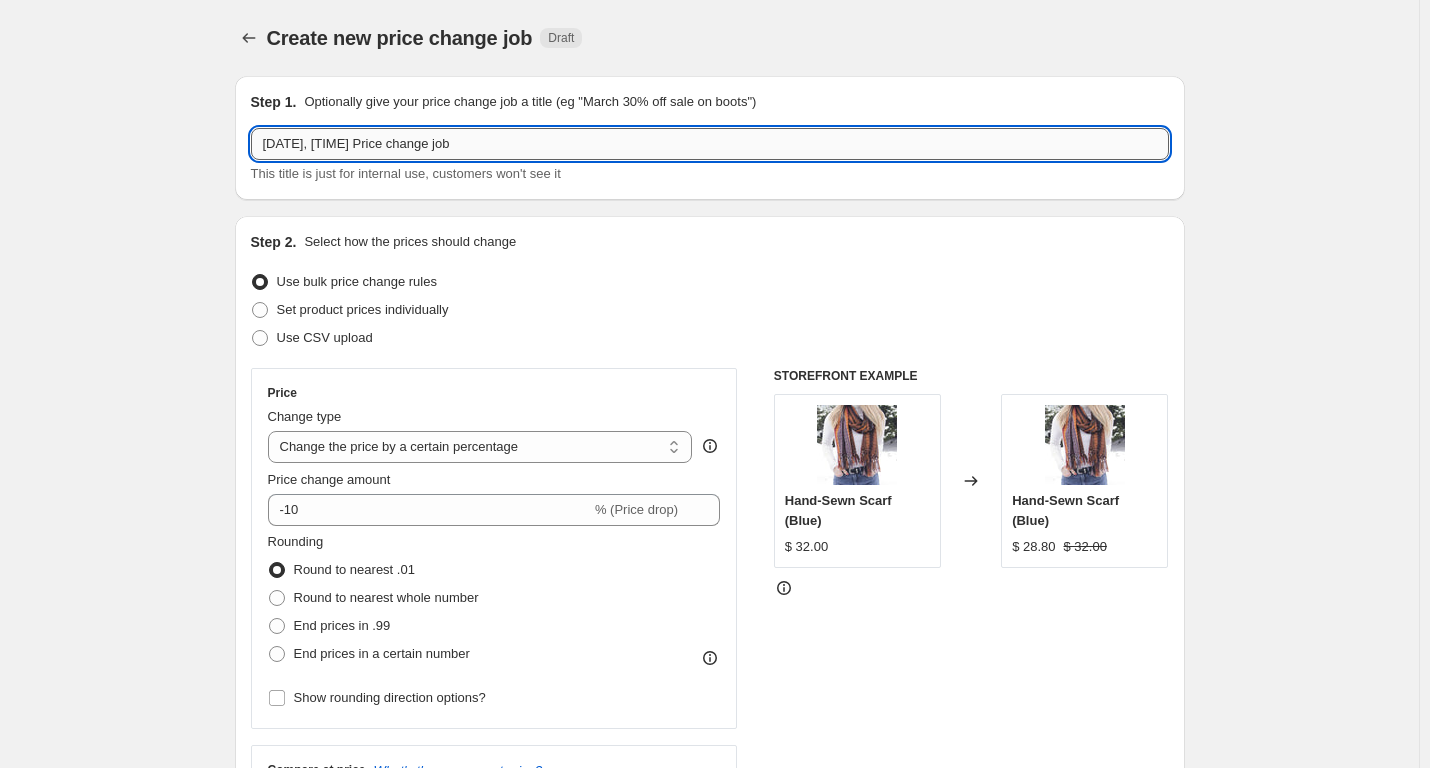 click on "[DATE], [TIME] Price change job" at bounding box center (710, 144) 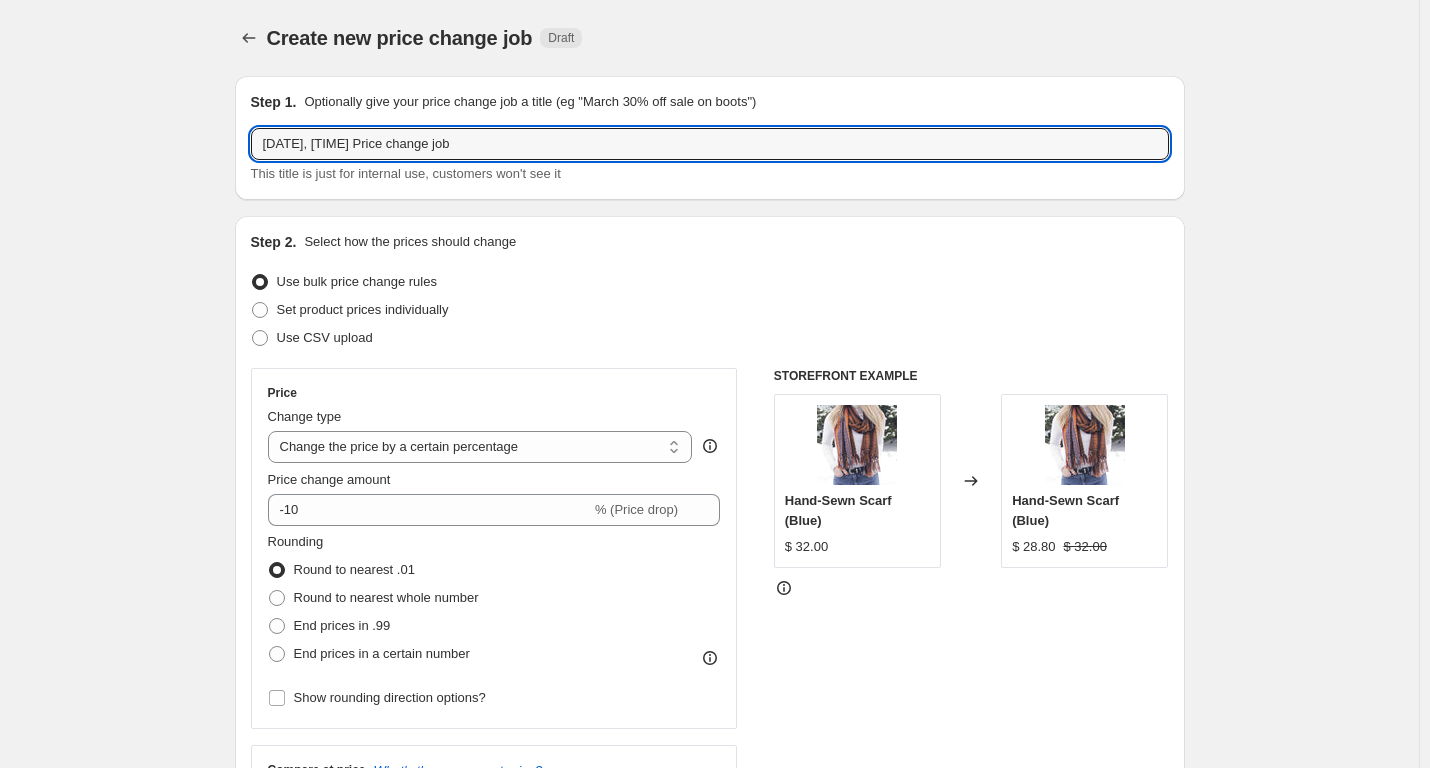 drag, startPoint x: 521, startPoint y: 133, endPoint x: 252, endPoint y: 117, distance: 269.4754 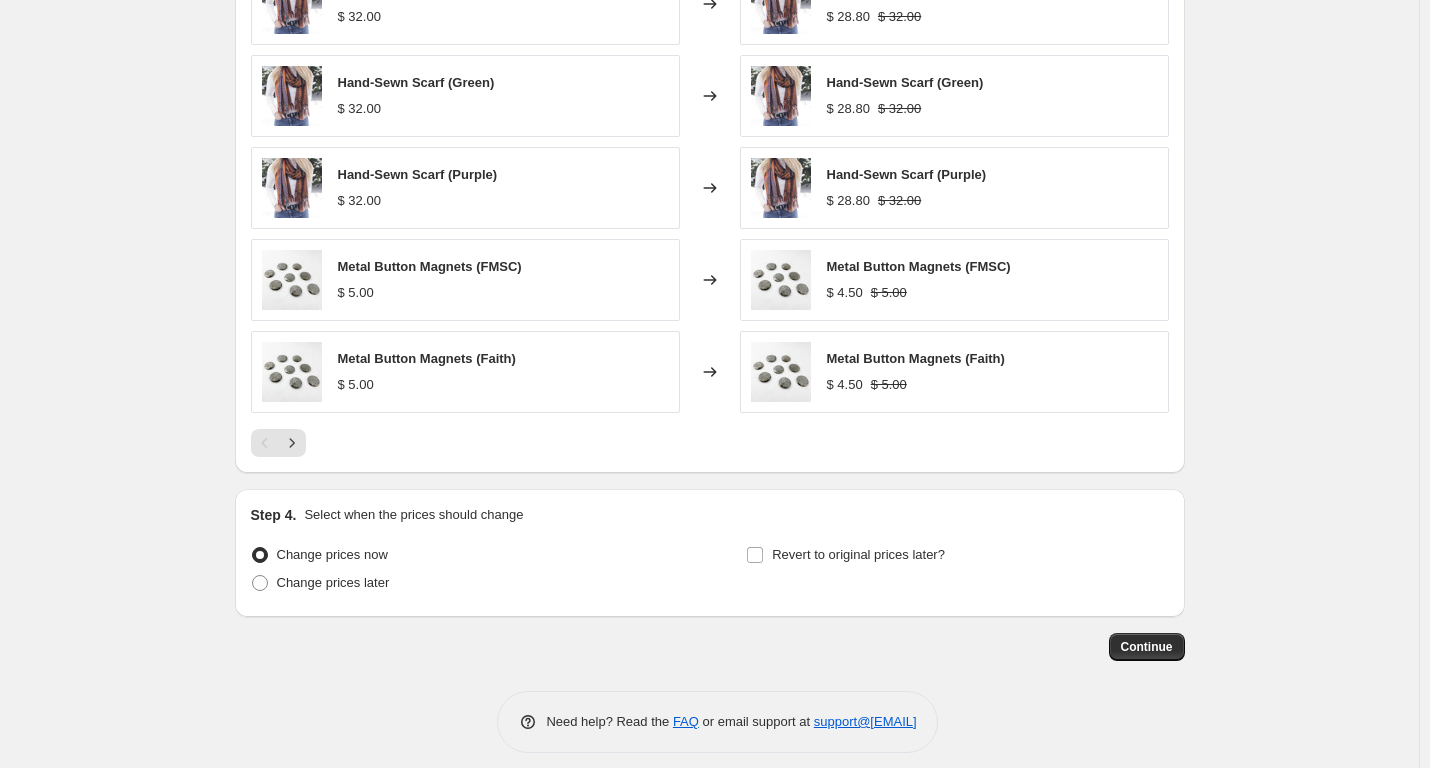 scroll, scrollTop: 1232, scrollLeft: 0, axis: vertical 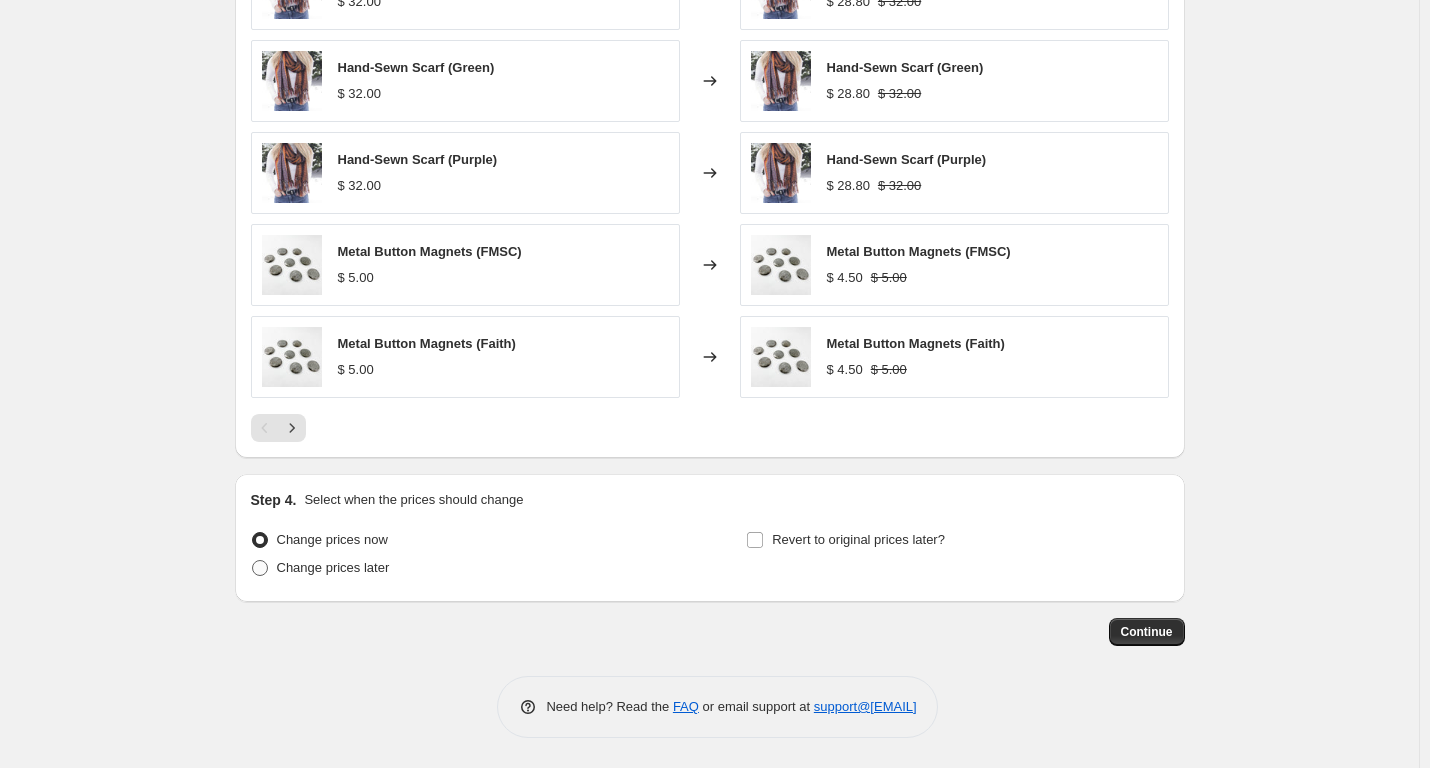 type on "[MONTH] 11 Heart for Africa Retail Price Changes" 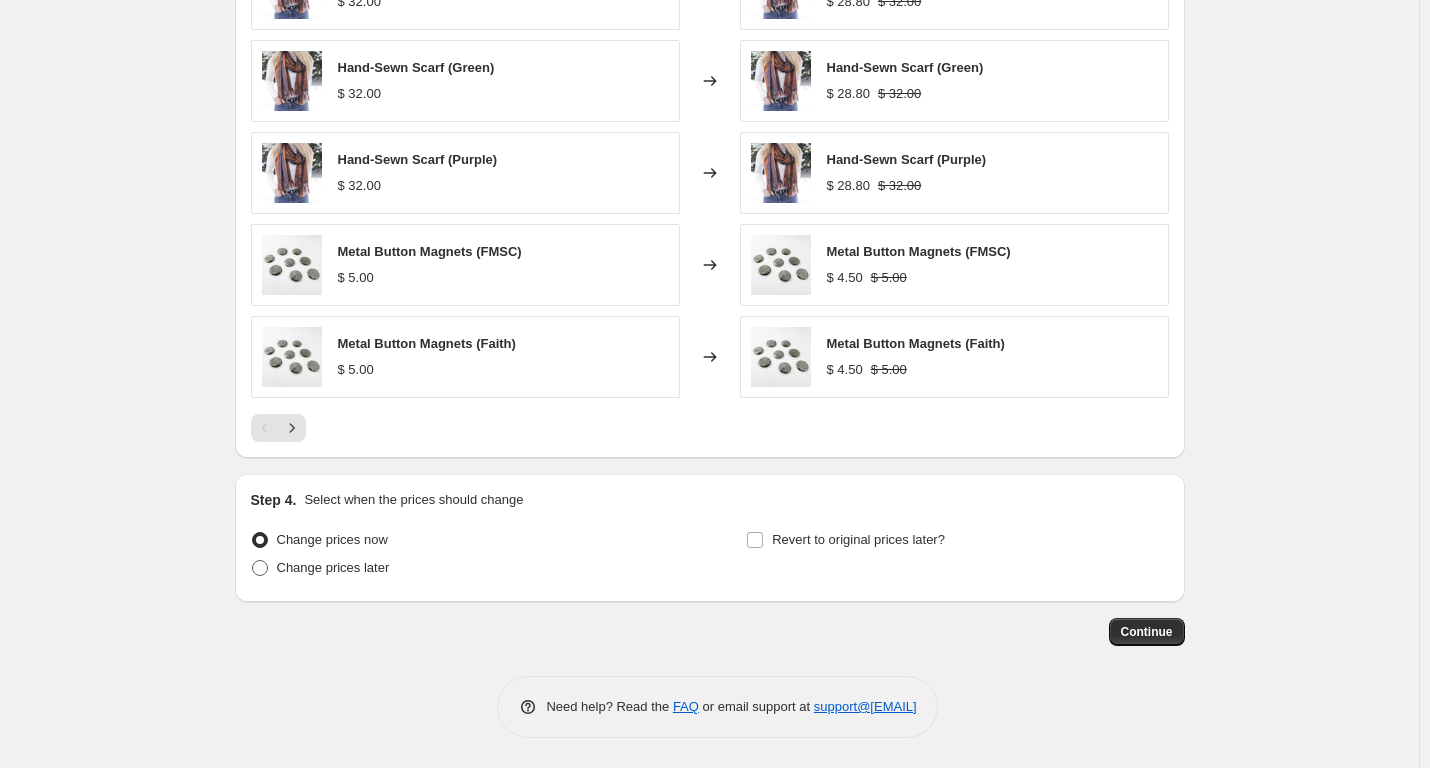 radio on "true" 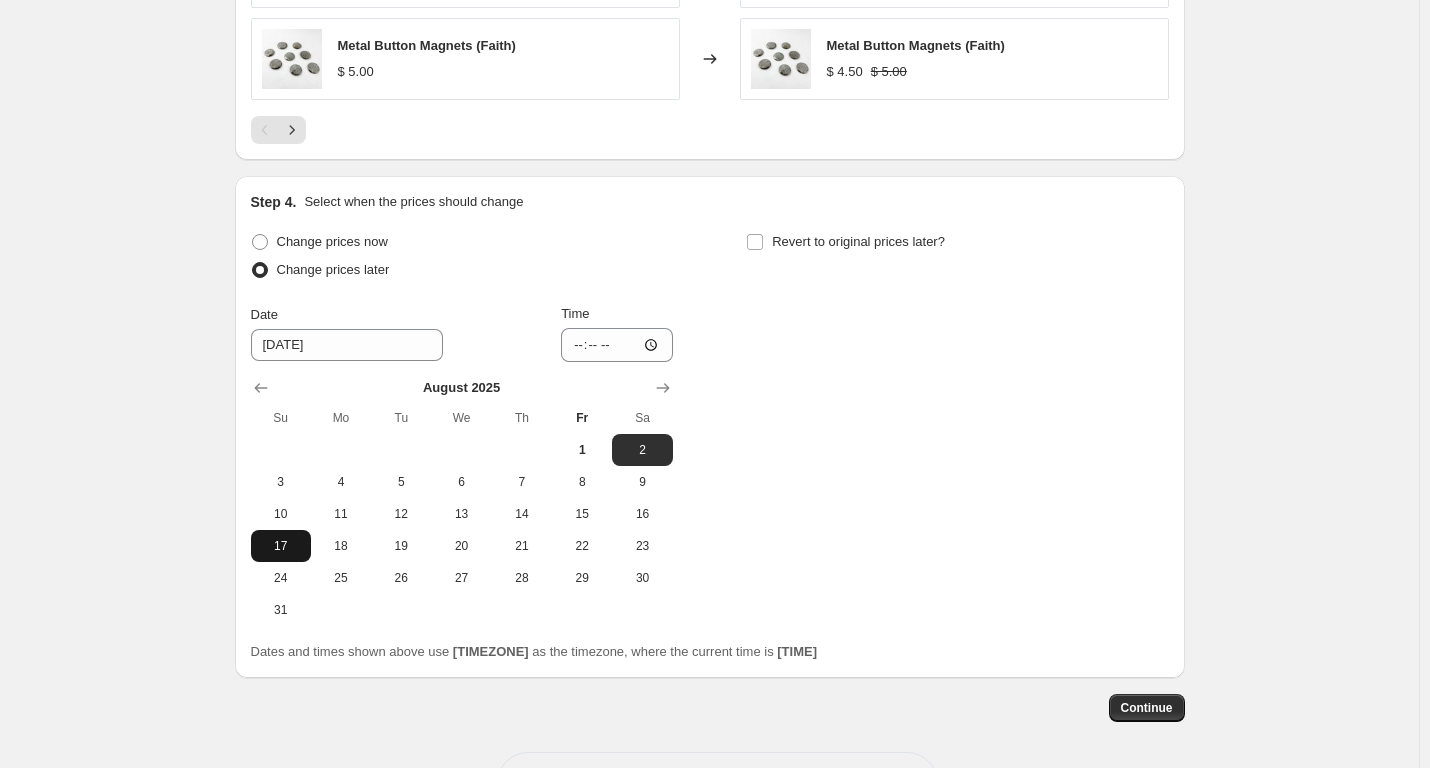 scroll, scrollTop: 1531, scrollLeft: 0, axis: vertical 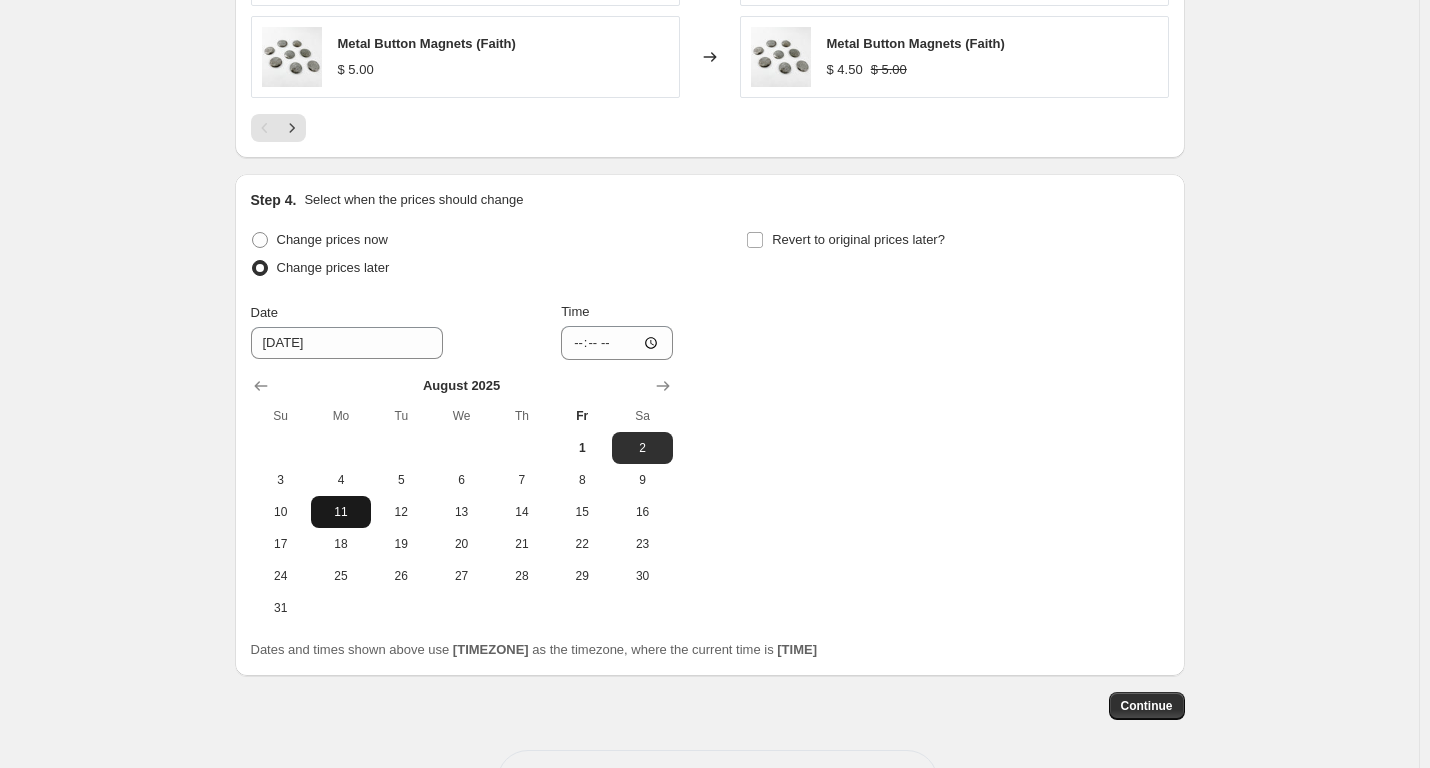 click on "11" at bounding box center (341, 512) 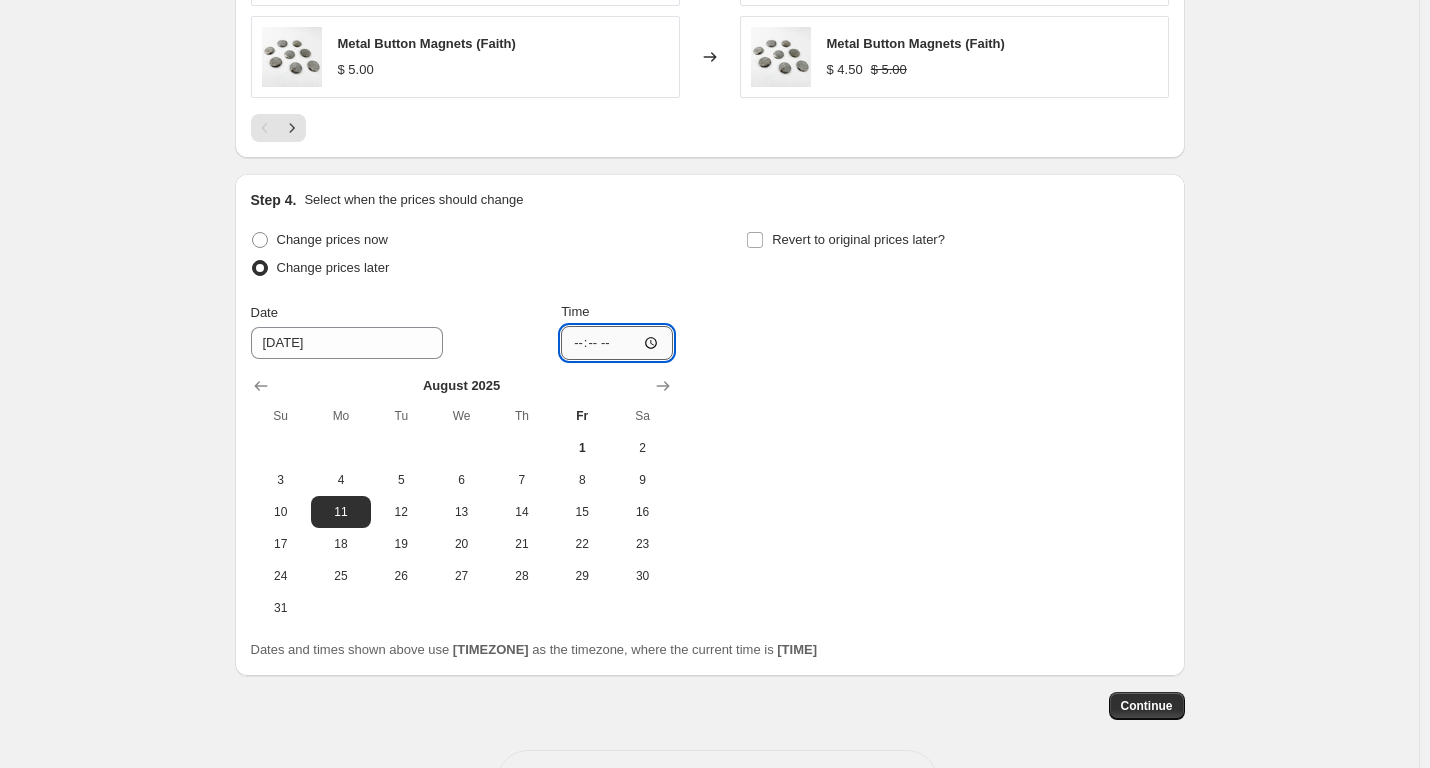 click on "[TIME]" at bounding box center [617, 343] 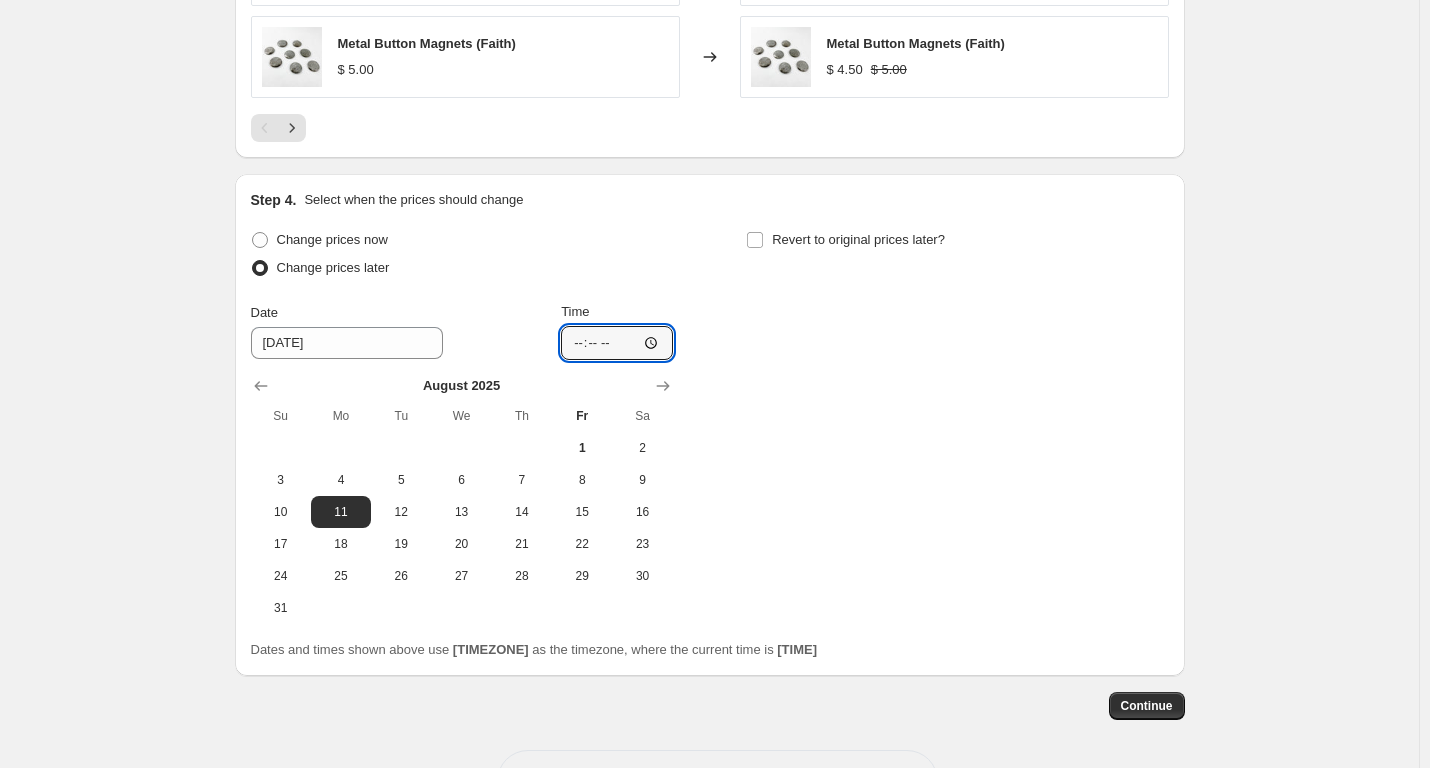 type on "[TIME]" 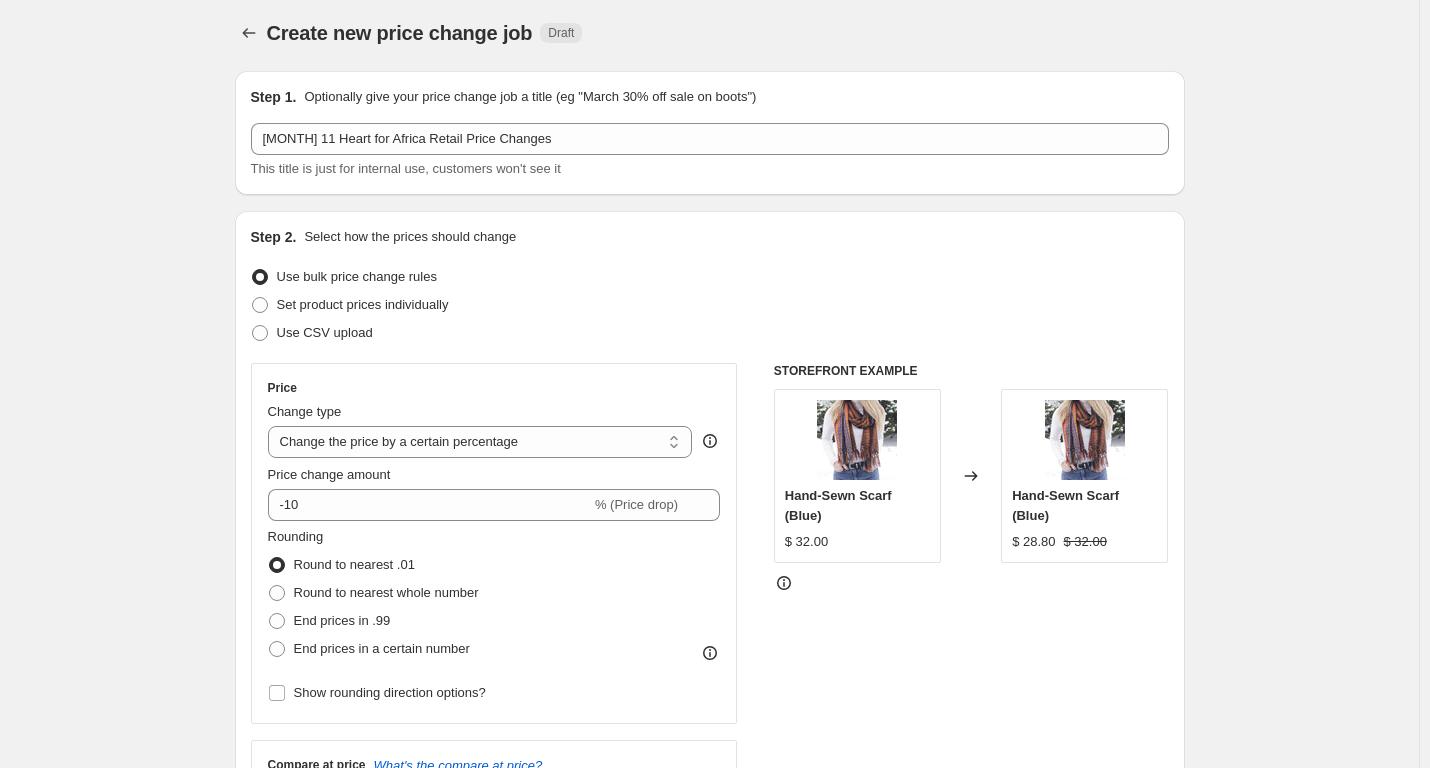 scroll, scrollTop: 0, scrollLeft: 0, axis: both 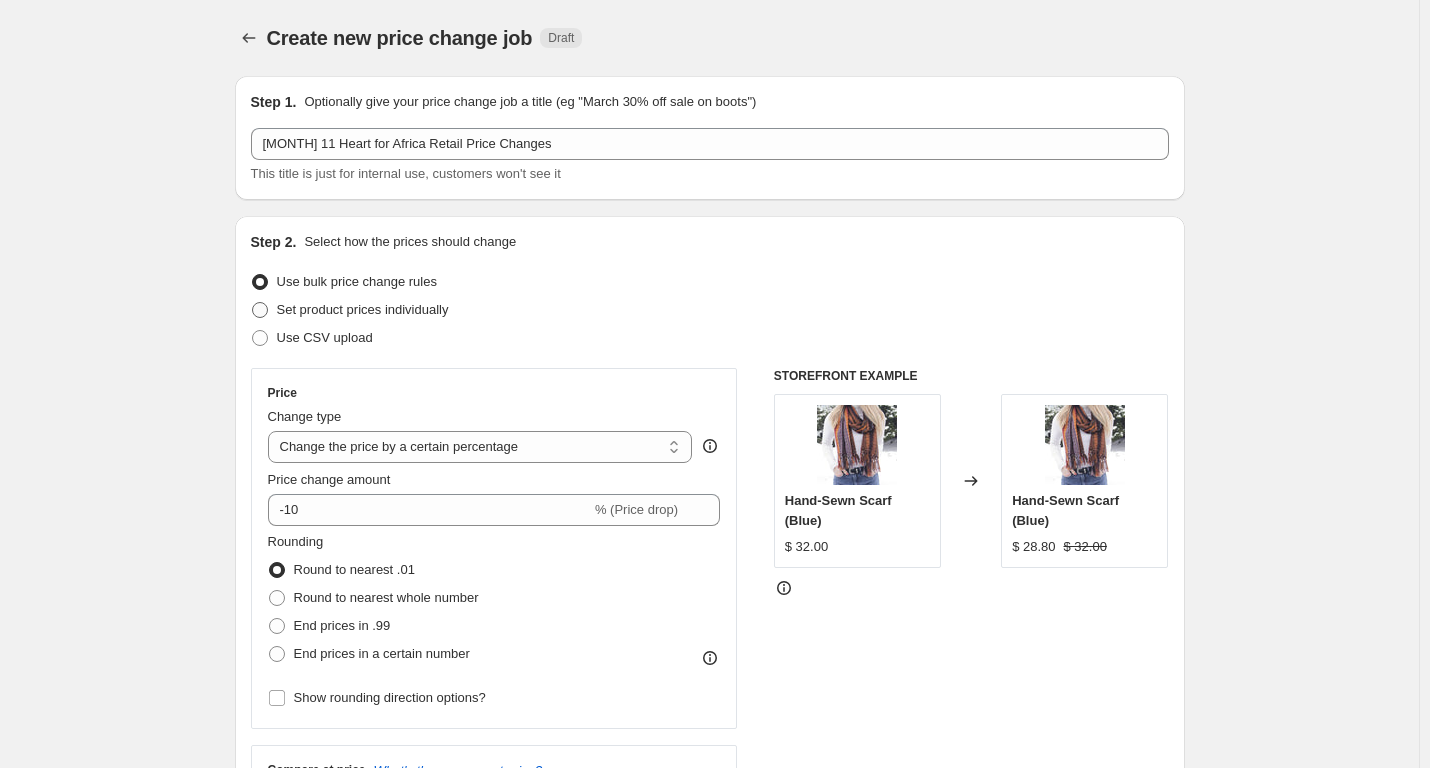 click at bounding box center (260, 310) 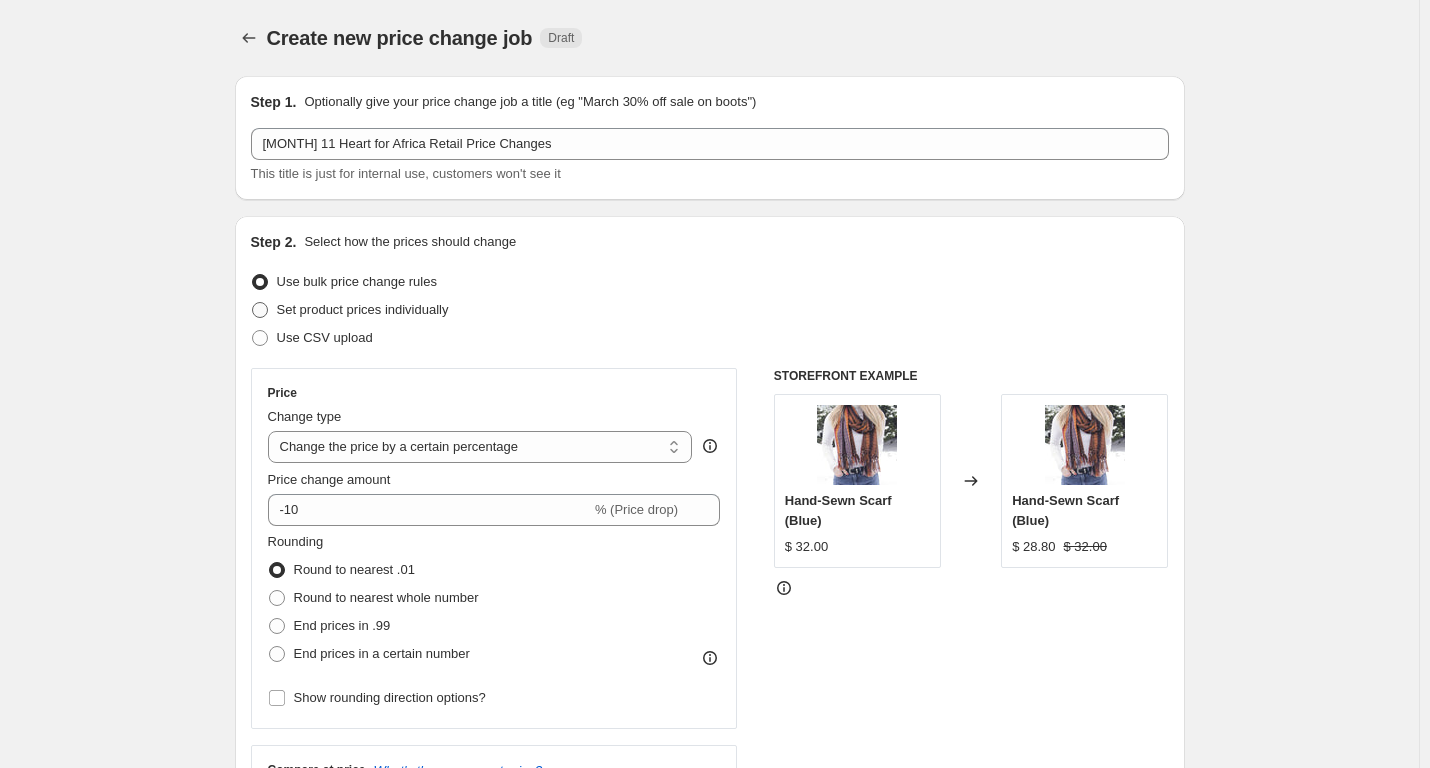 radio on "true" 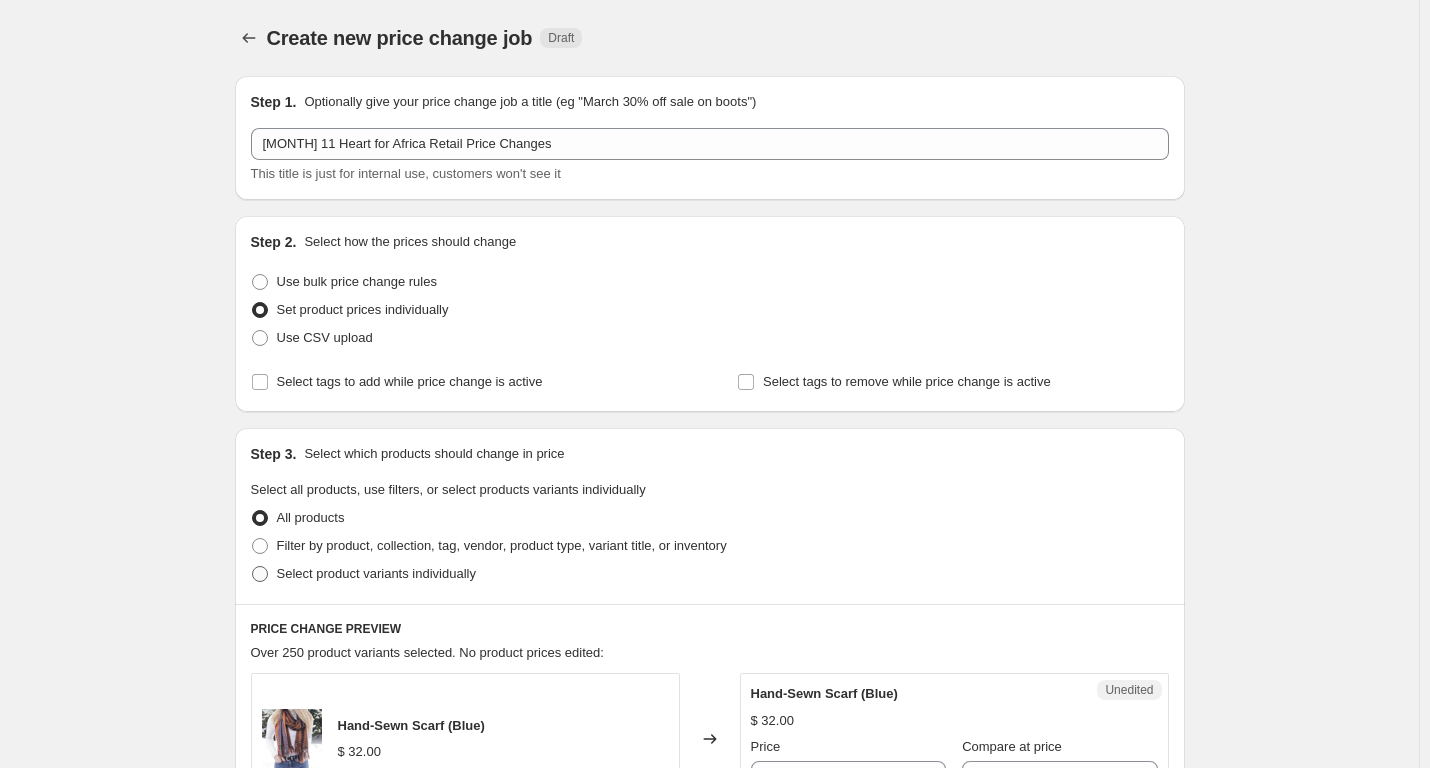 click at bounding box center [260, 574] 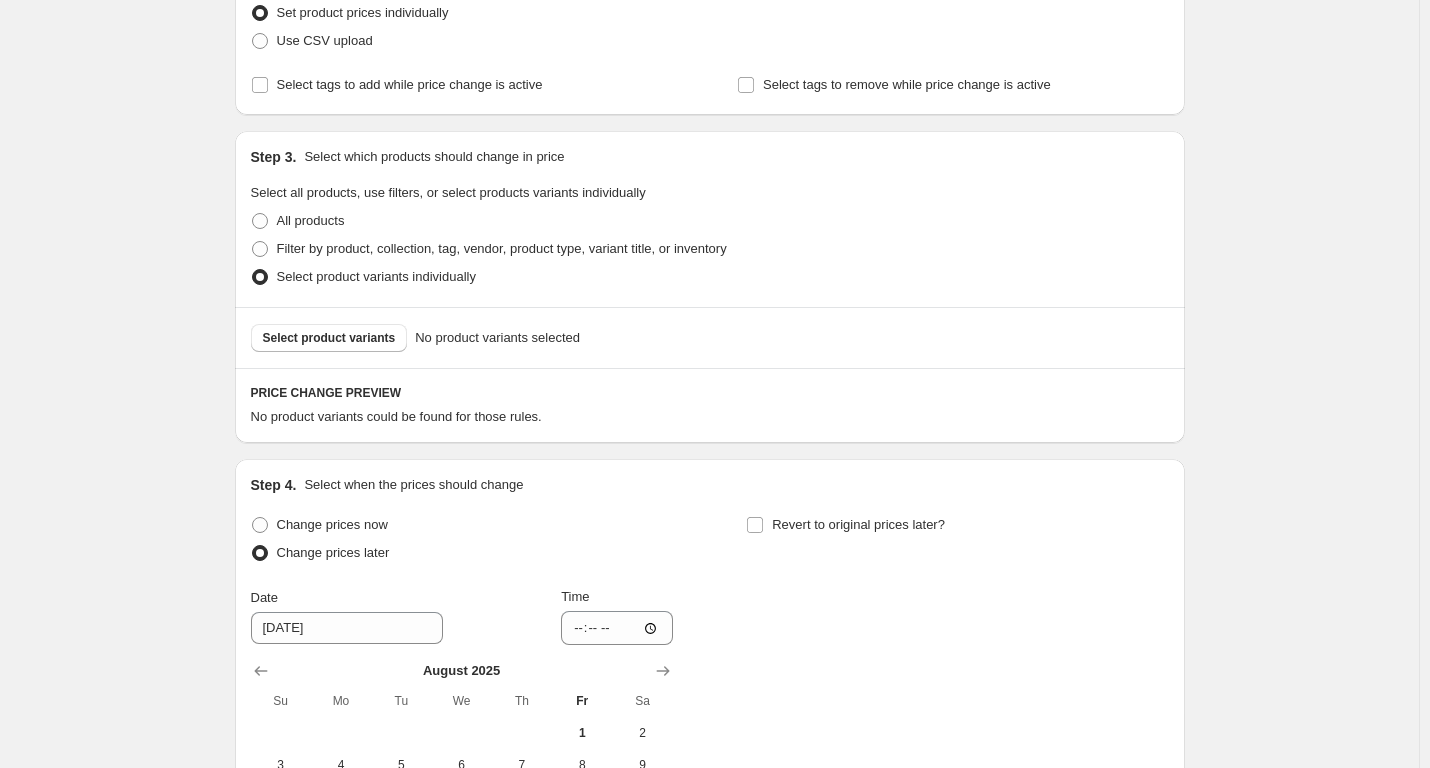 scroll, scrollTop: 298, scrollLeft: 0, axis: vertical 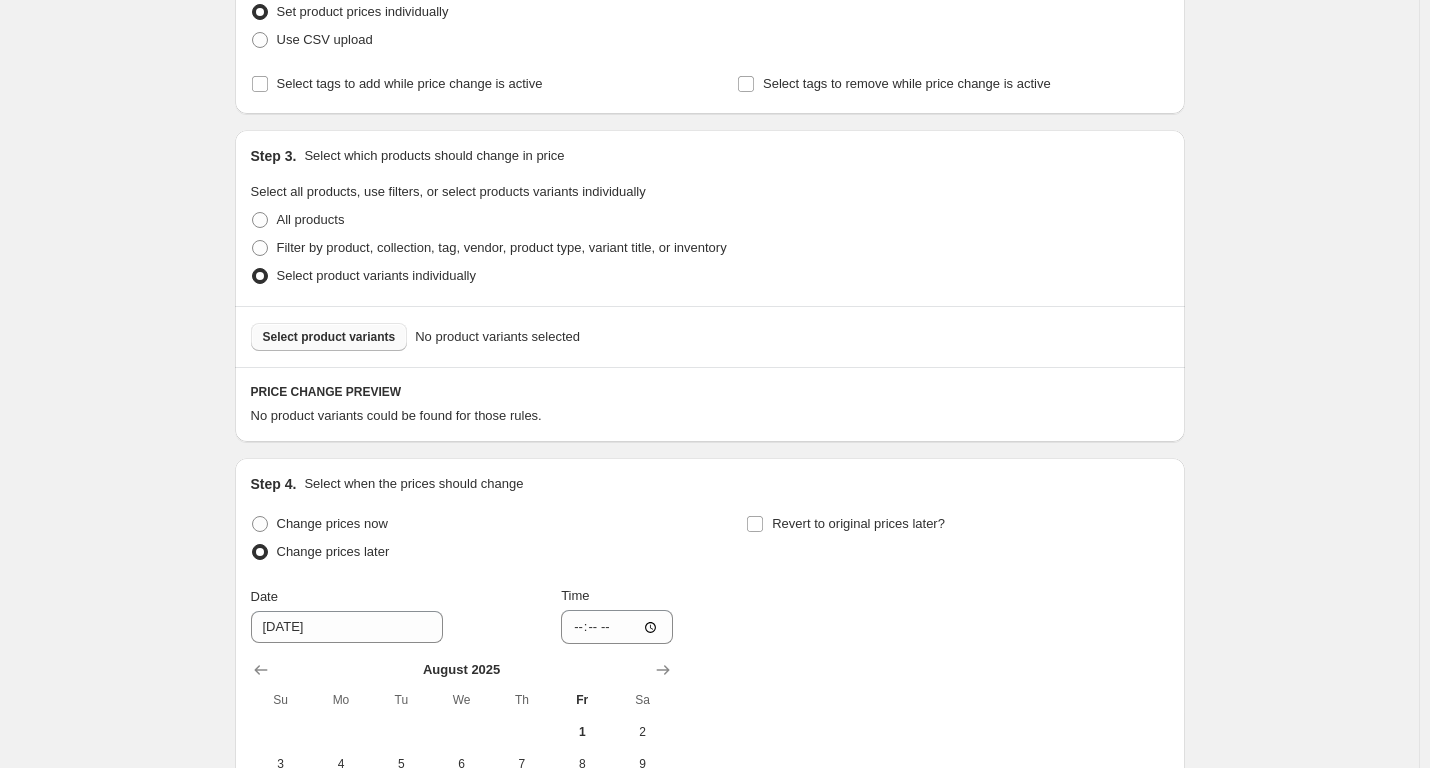 click on "Select product variants" at bounding box center [329, 337] 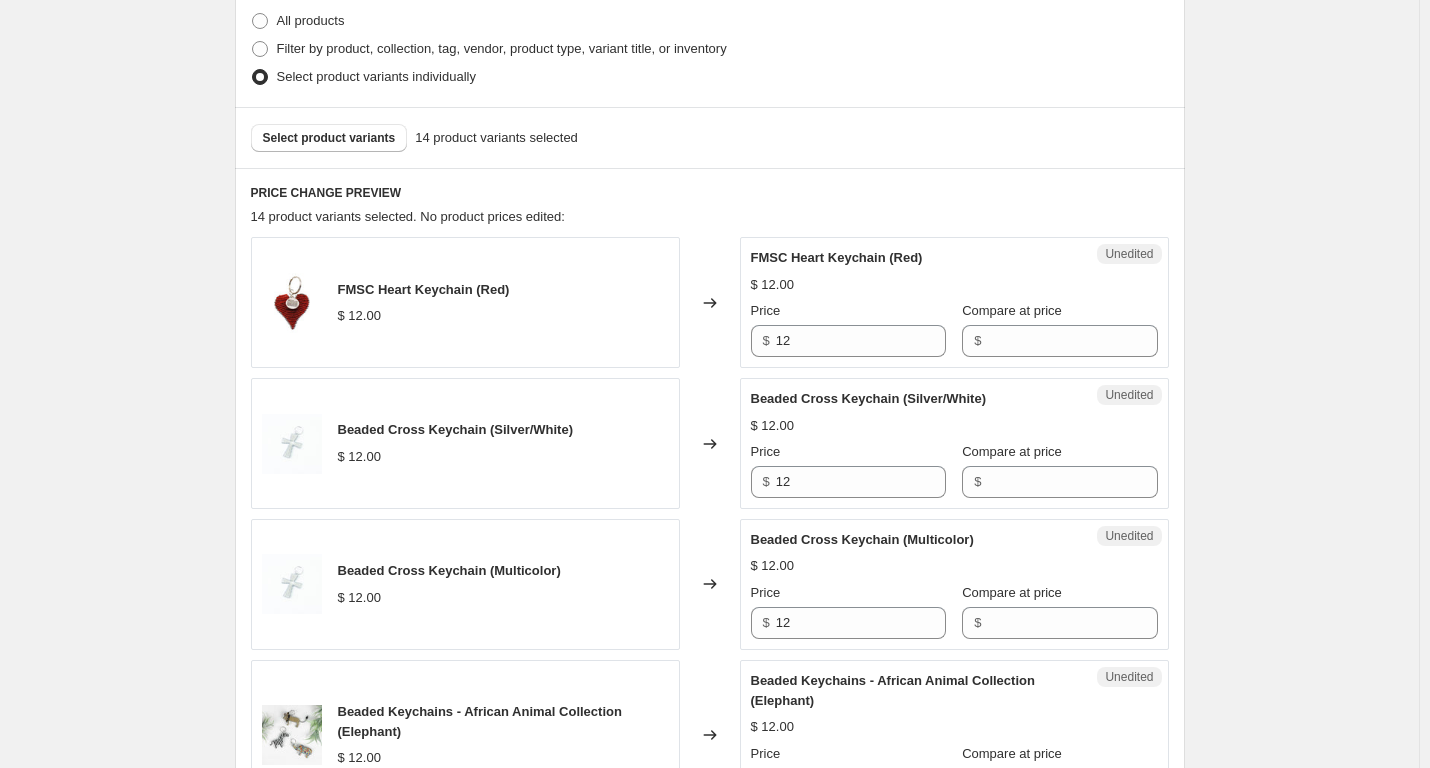 scroll, scrollTop: 498, scrollLeft: 0, axis: vertical 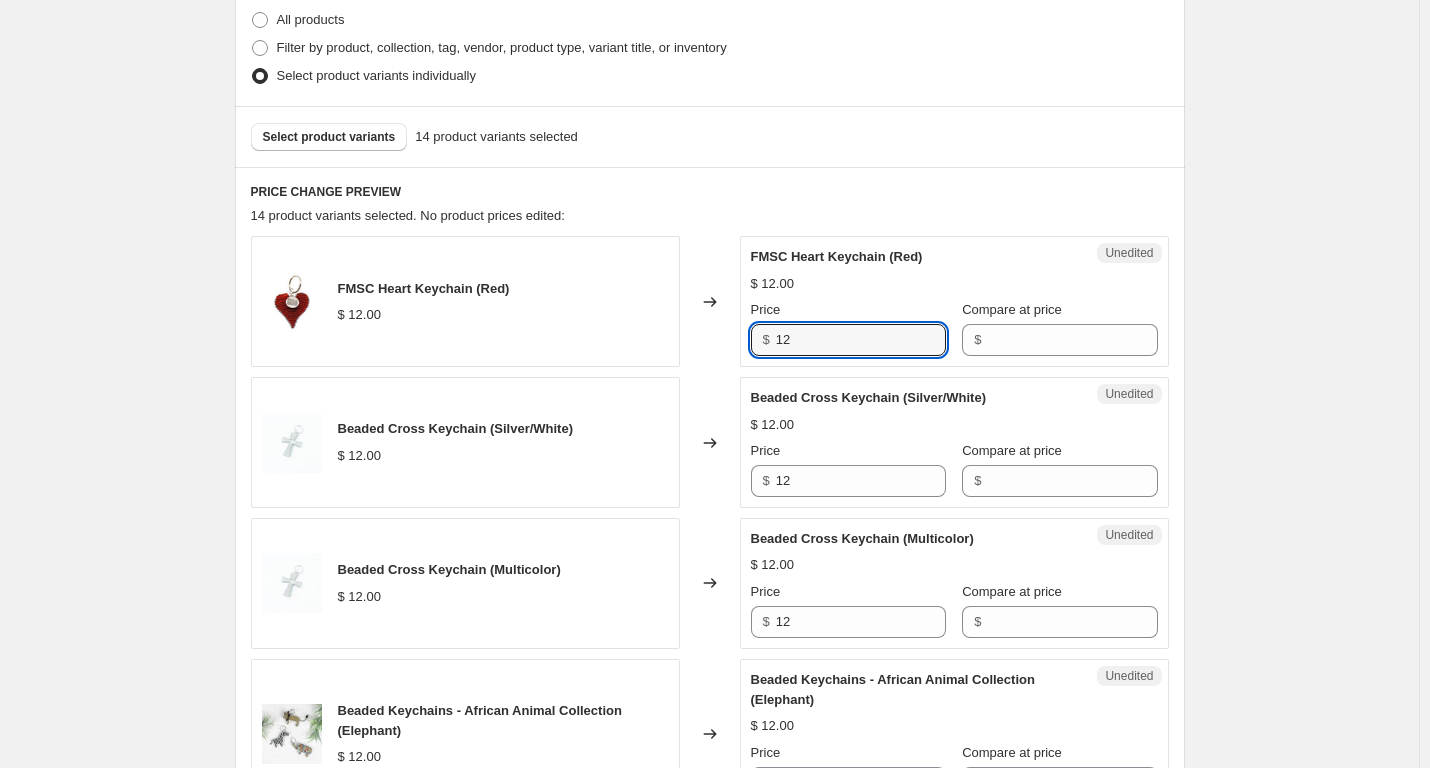 drag, startPoint x: 822, startPoint y: 336, endPoint x: 774, endPoint y: 339, distance: 48.09366 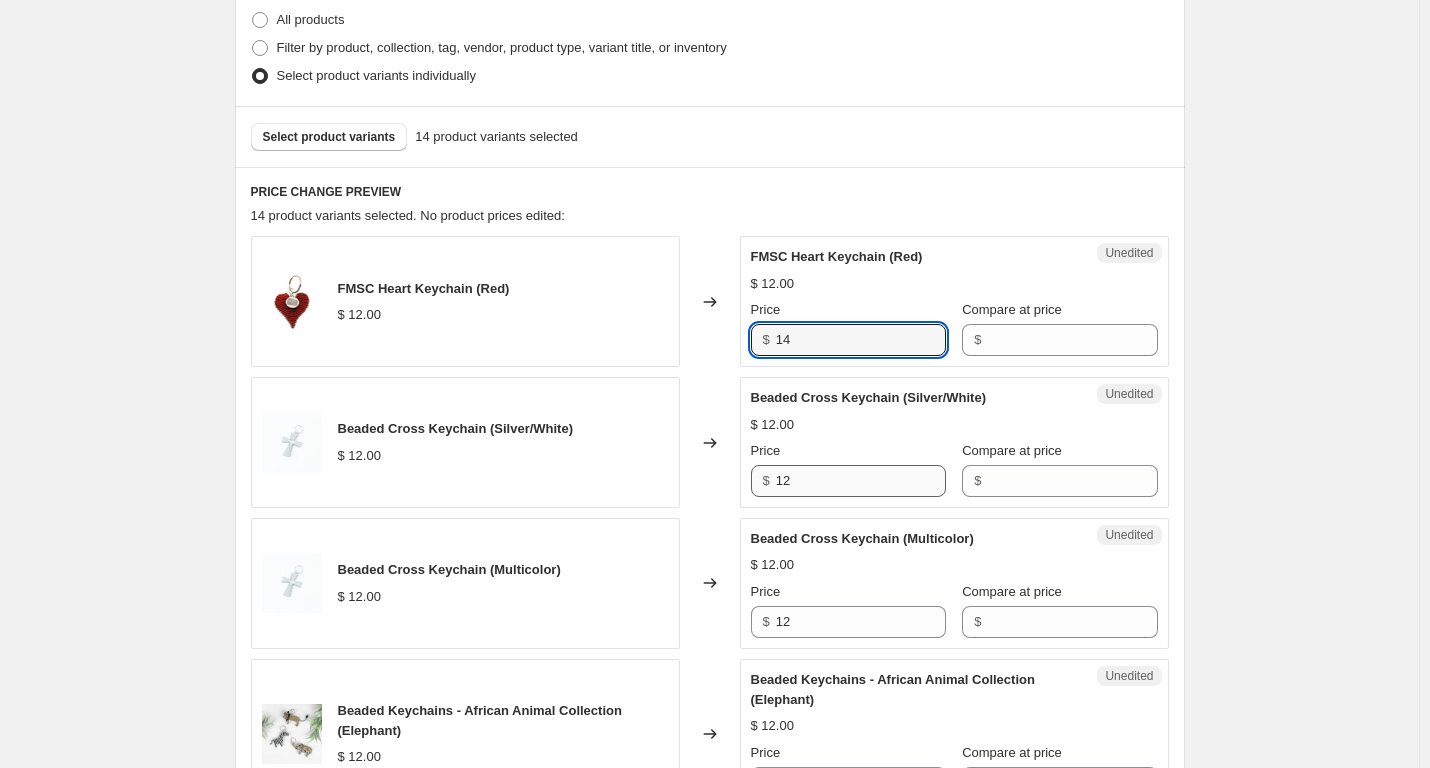 type on "14" 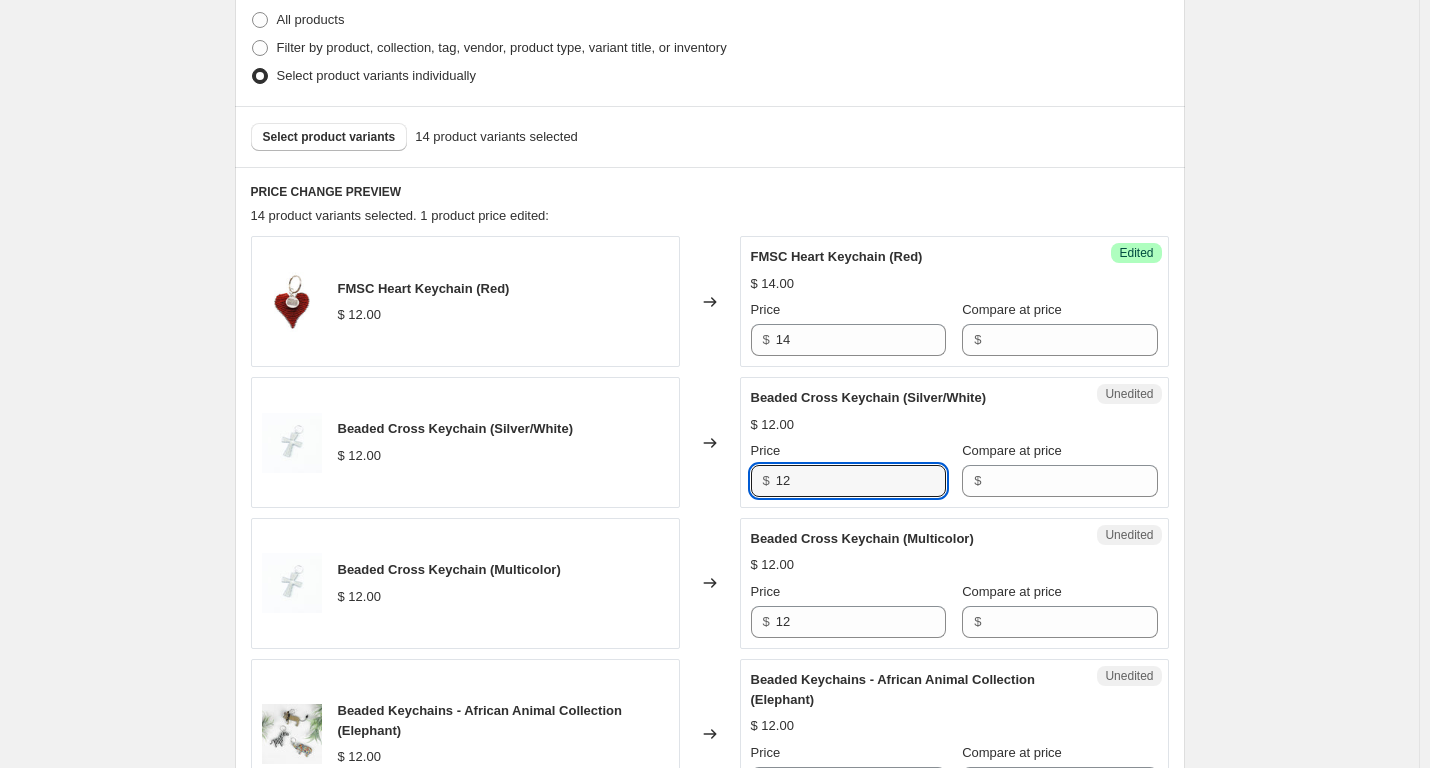 drag, startPoint x: 808, startPoint y: 479, endPoint x: 767, endPoint y: 482, distance: 41.109608 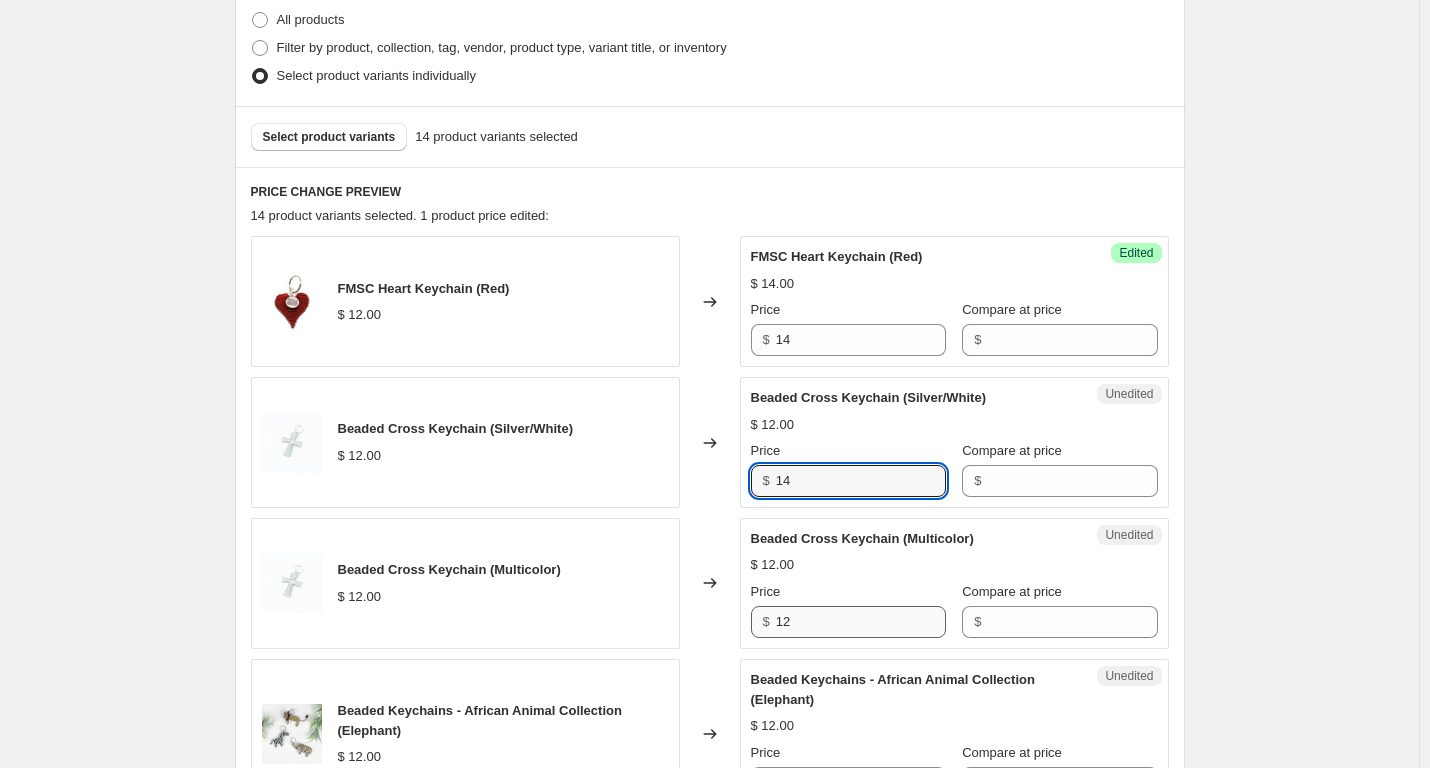 type on "14" 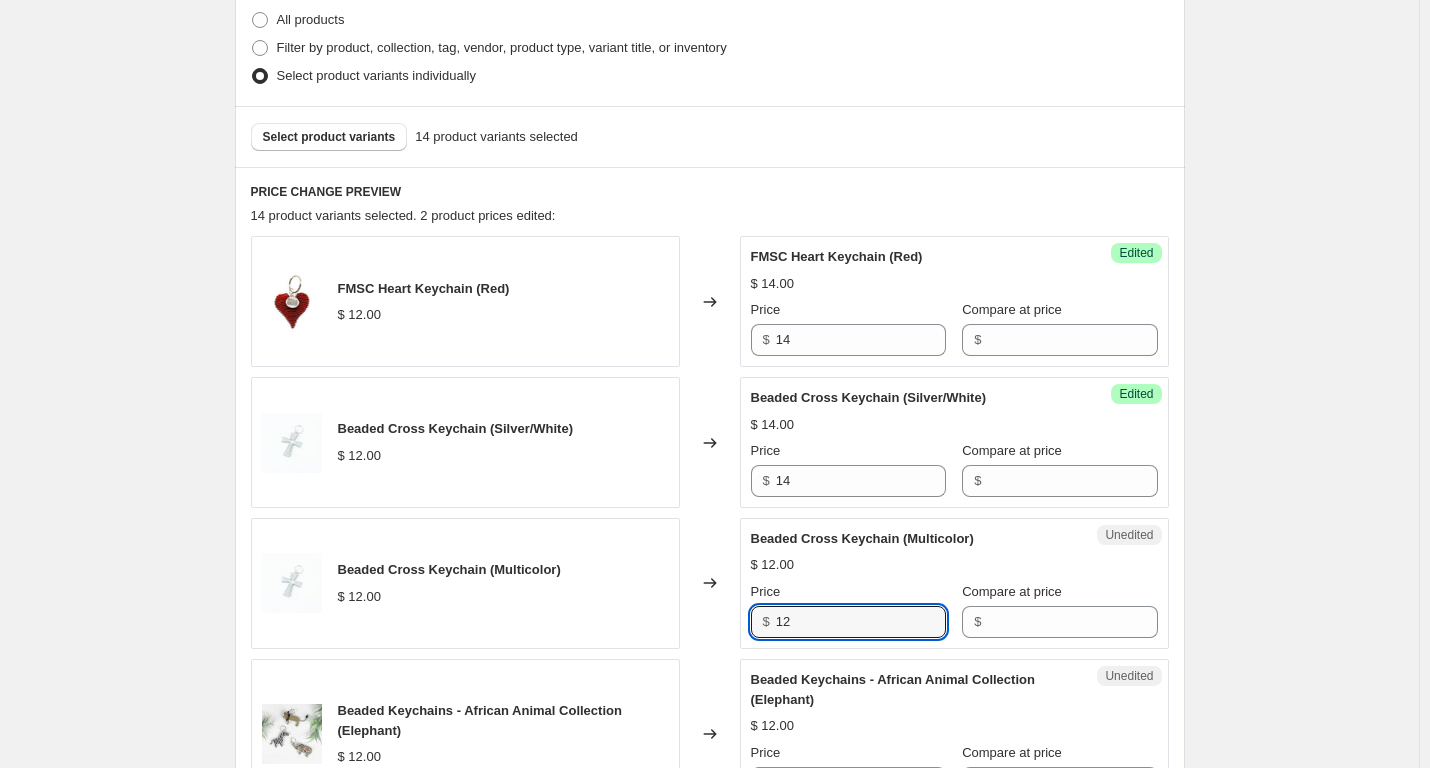drag, startPoint x: 808, startPoint y: 628, endPoint x: 757, endPoint y: 628, distance: 51 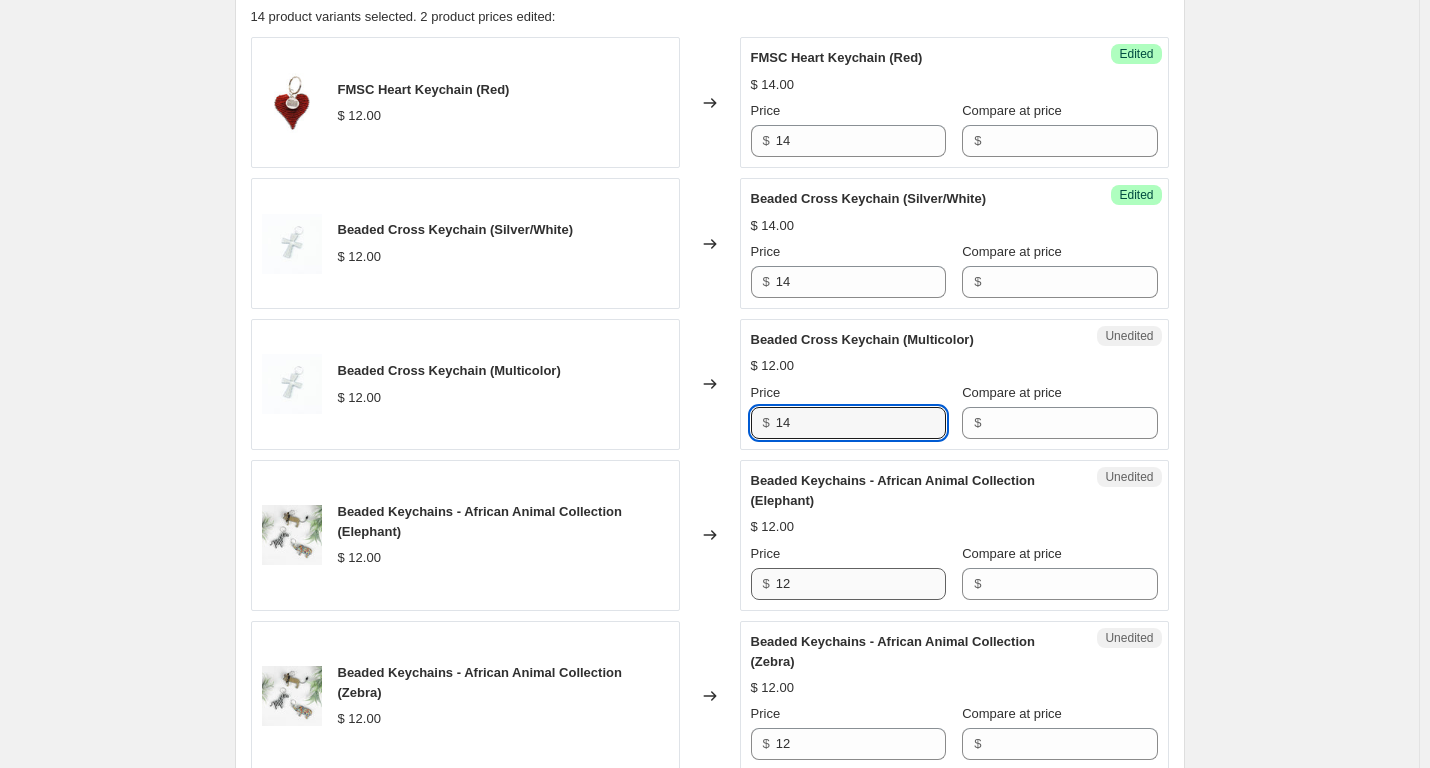 scroll, scrollTop: 698, scrollLeft: 0, axis: vertical 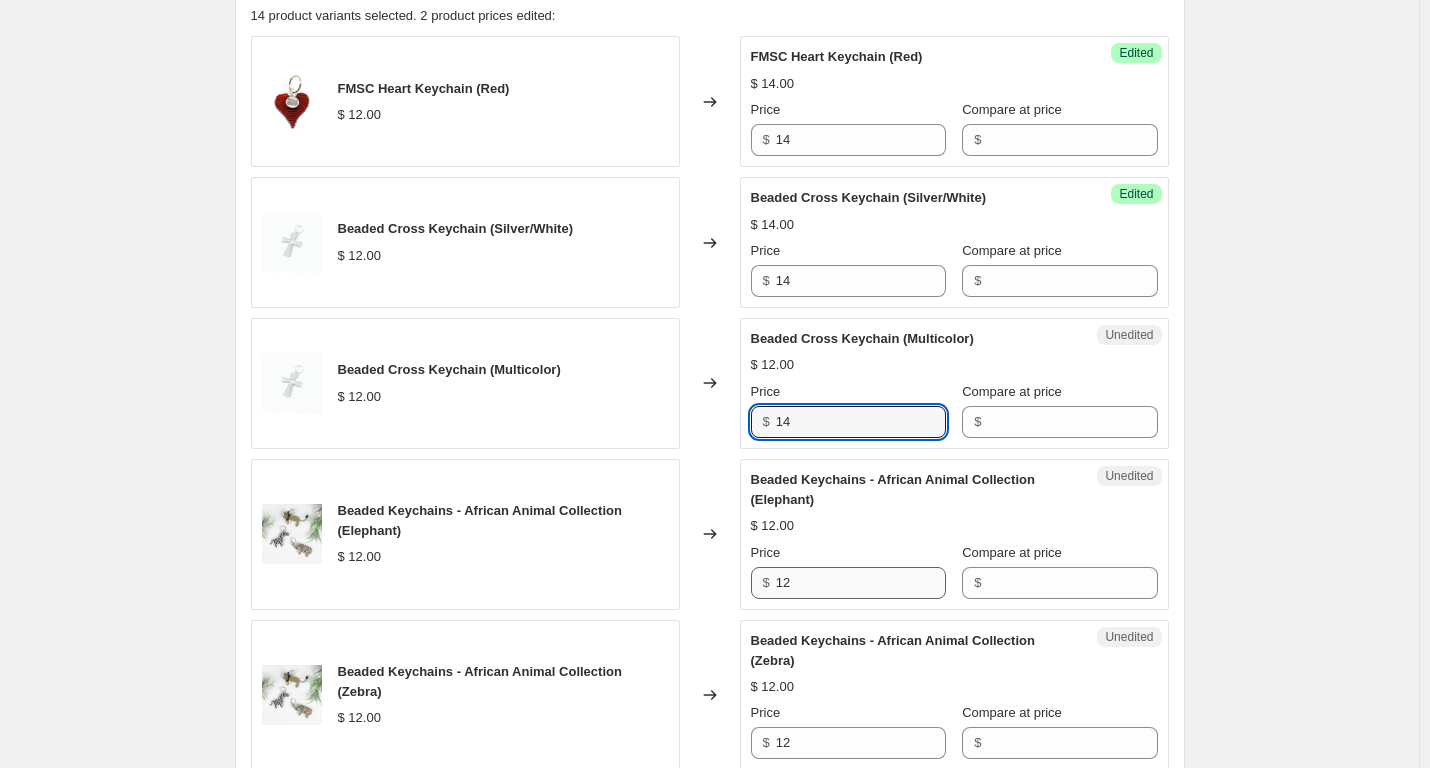 type on "14" 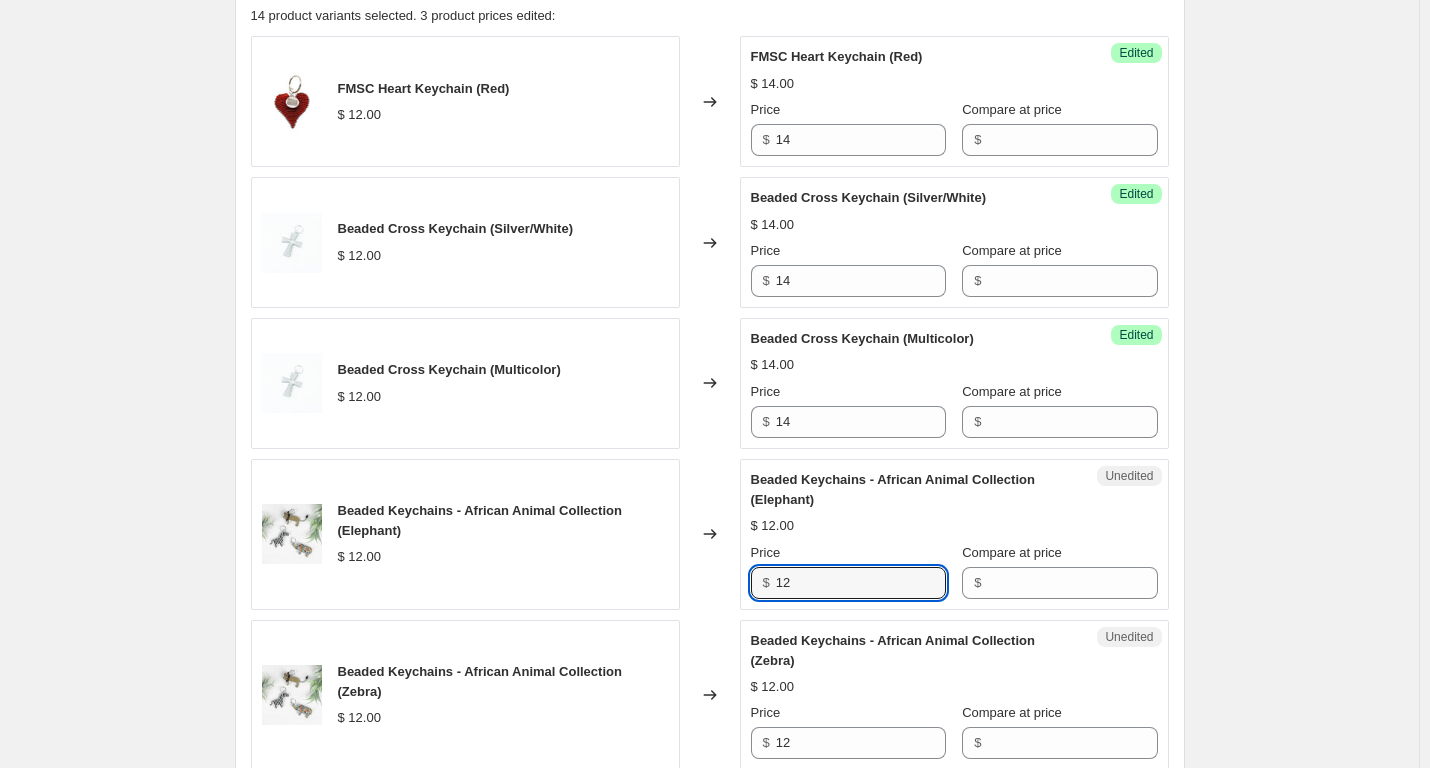 drag, startPoint x: 814, startPoint y: 588, endPoint x: 766, endPoint y: 623, distance: 59.405388 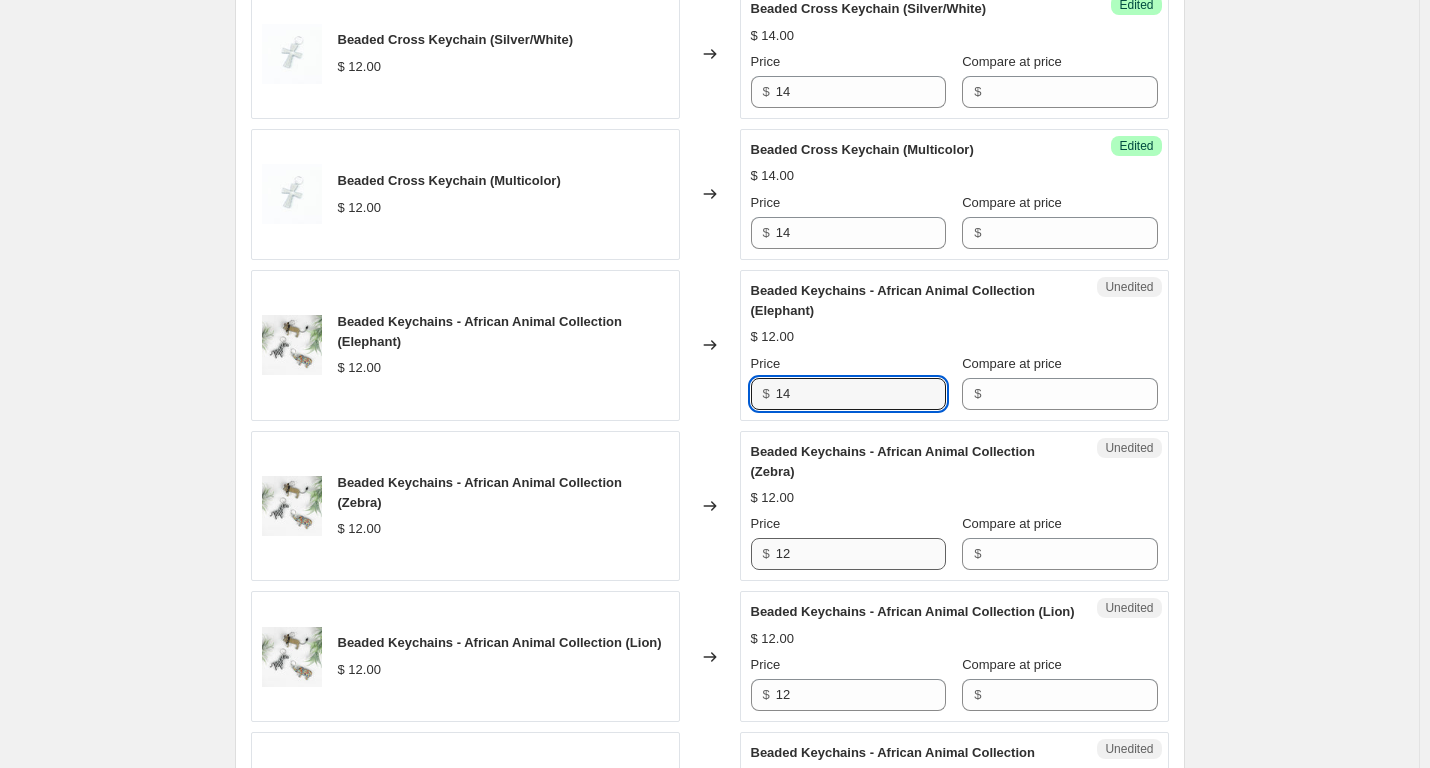 type on "14" 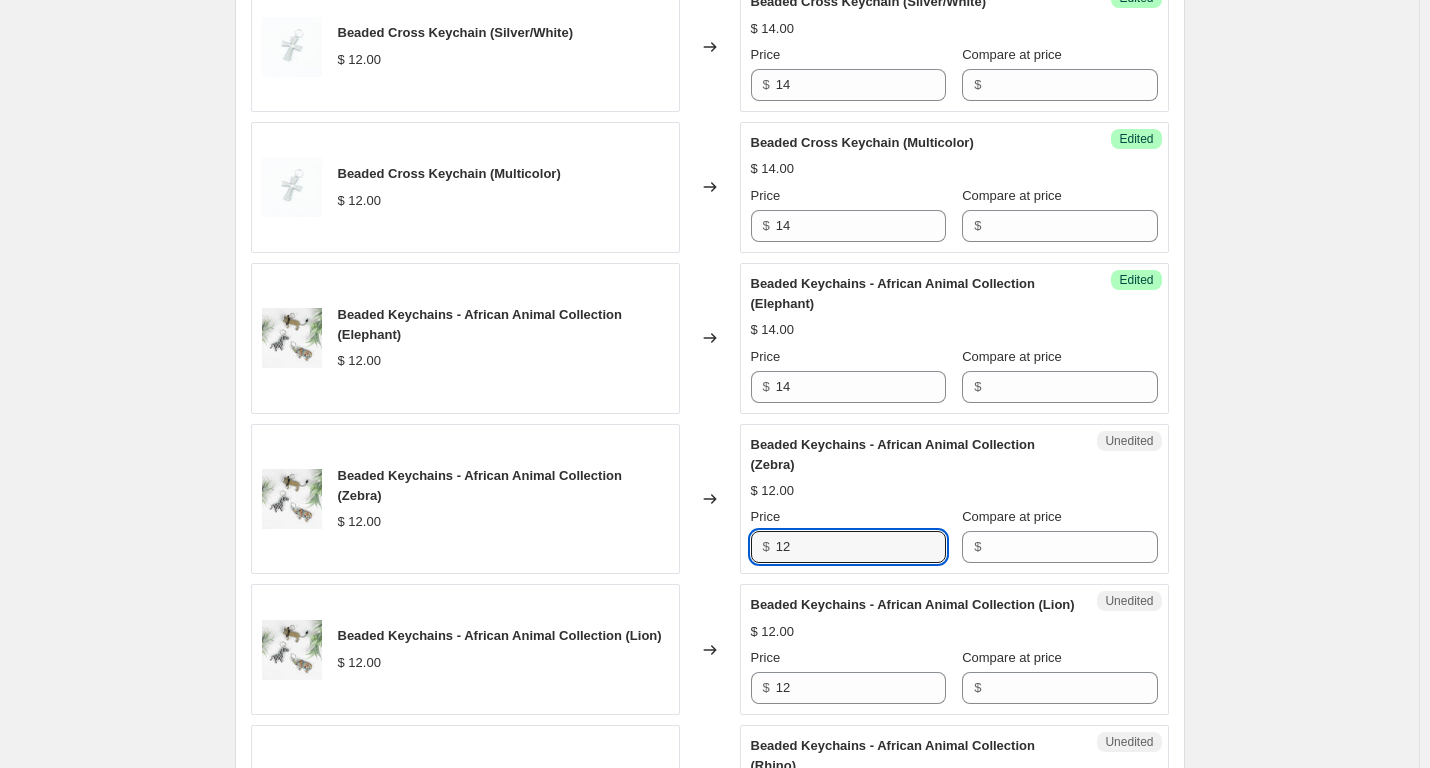 drag, startPoint x: 803, startPoint y: 551, endPoint x: 751, endPoint y: 543, distance: 52.611786 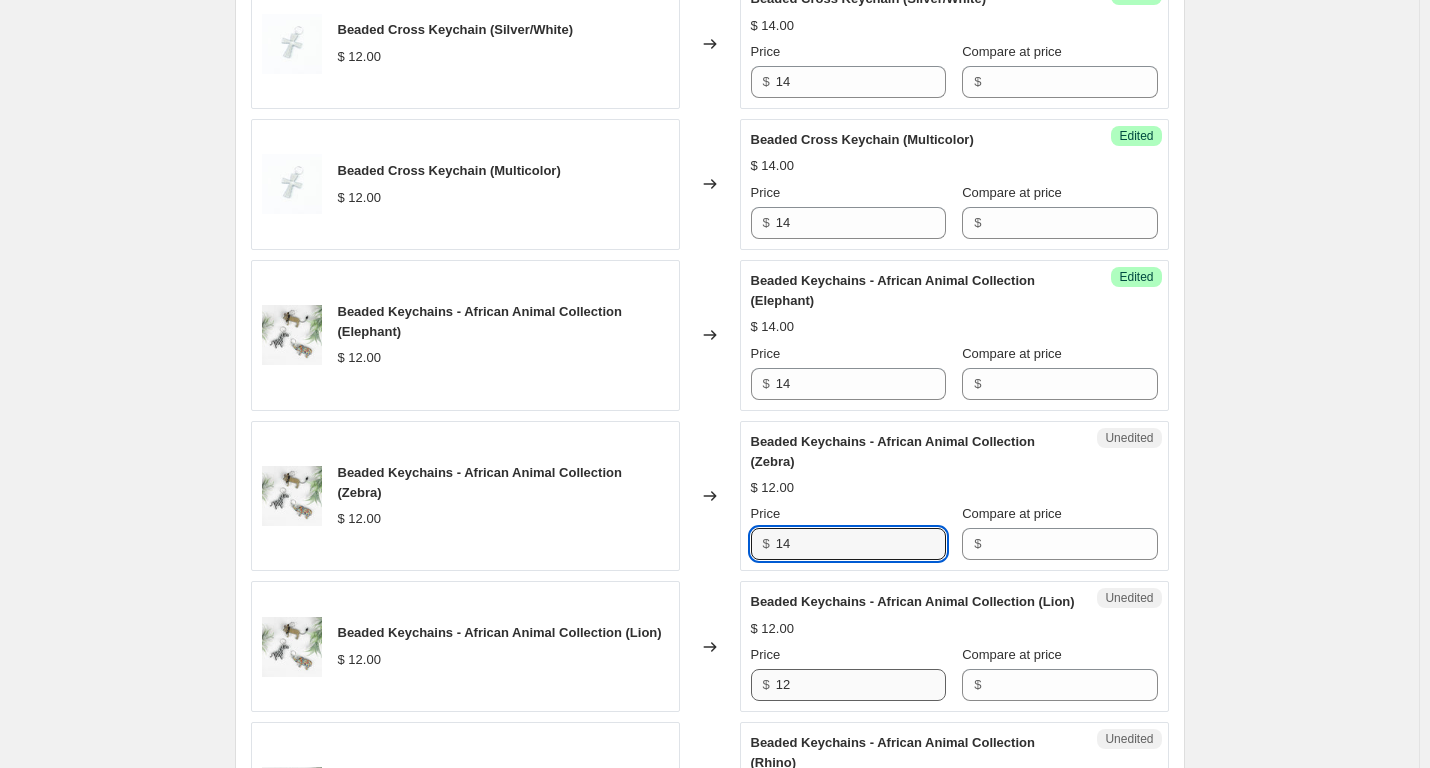 scroll, scrollTop: 898, scrollLeft: 0, axis: vertical 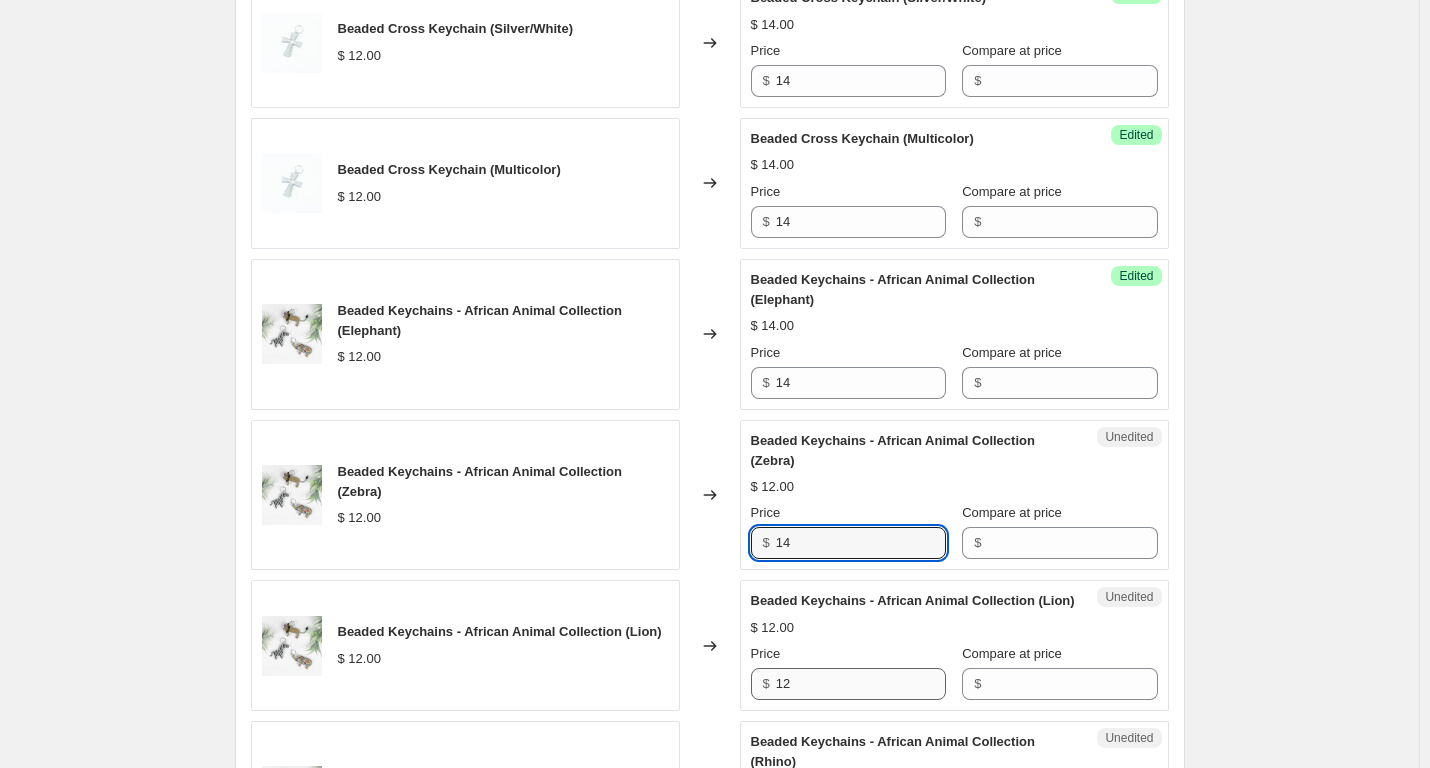 type on "14" 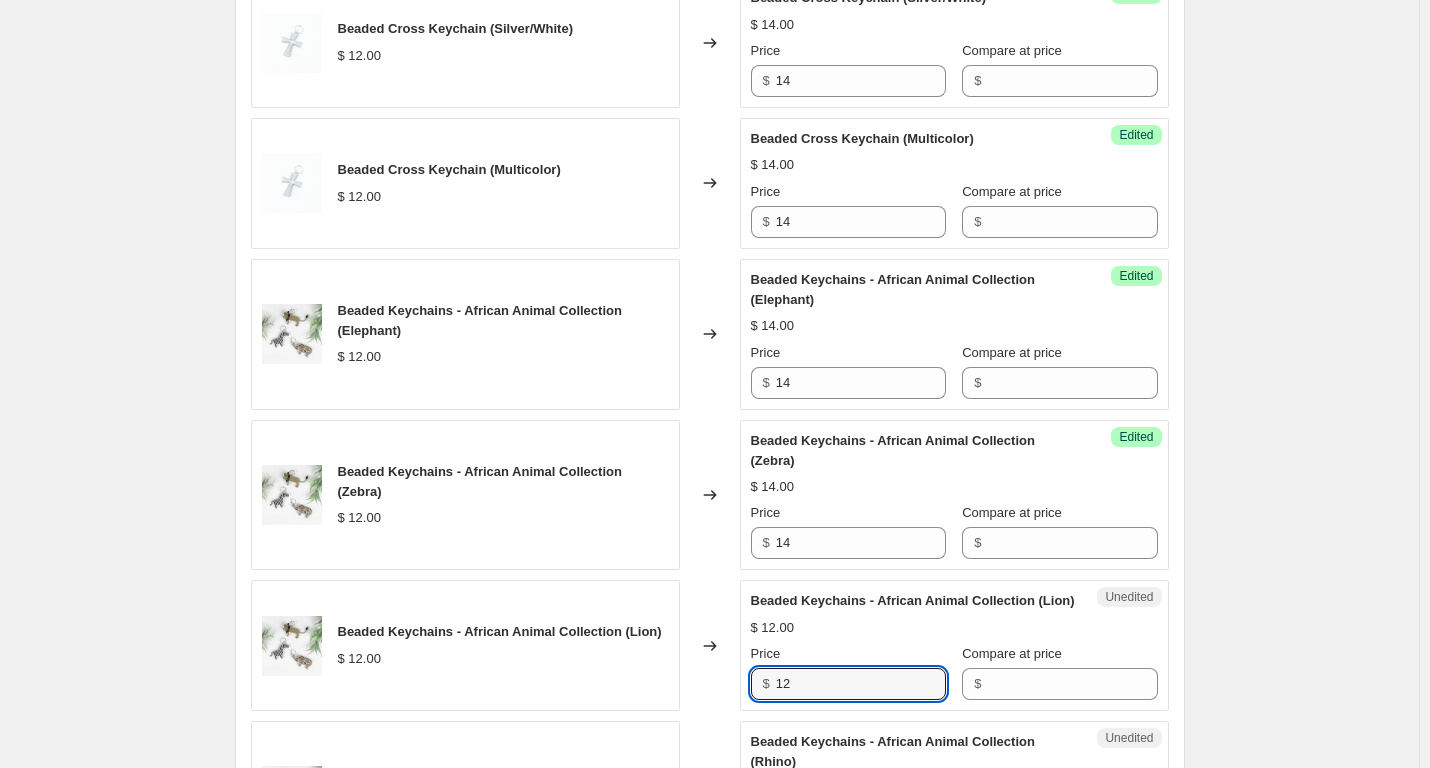 drag, startPoint x: 812, startPoint y: 699, endPoint x: 775, endPoint y: 695, distance: 37.215588 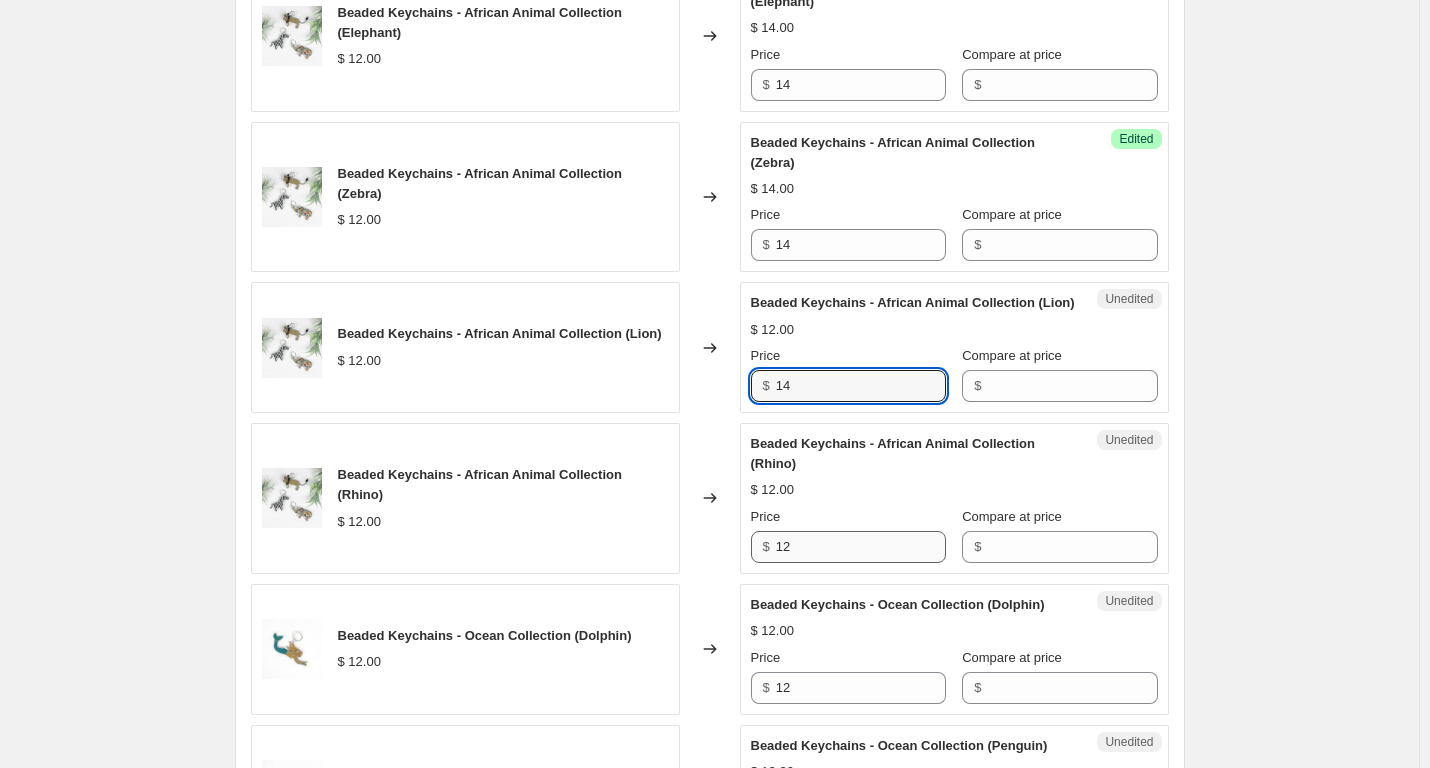 type on "14" 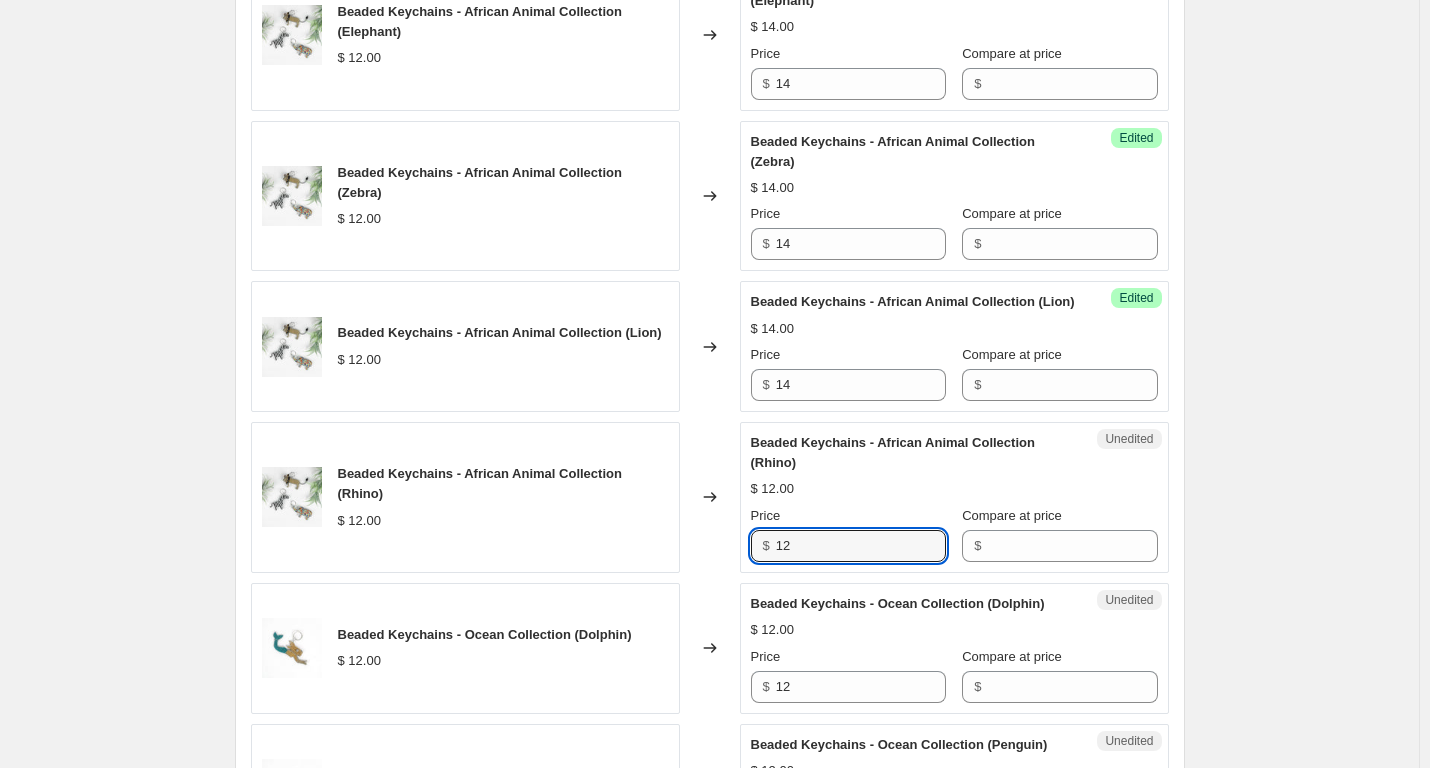 scroll, scrollTop: 1198, scrollLeft: 0, axis: vertical 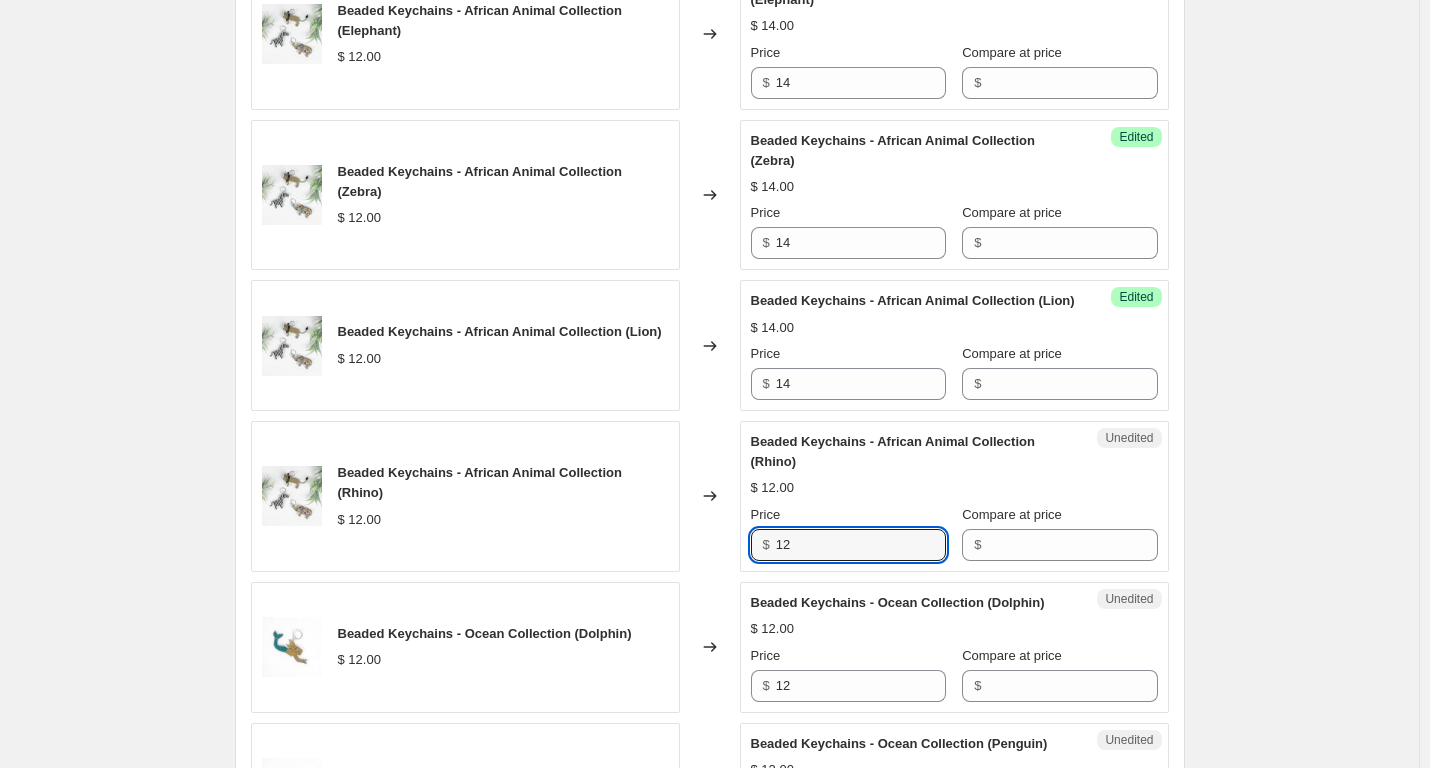 drag, startPoint x: 811, startPoint y: 578, endPoint x: 776, endPoint y: 562, distance: 38.483765 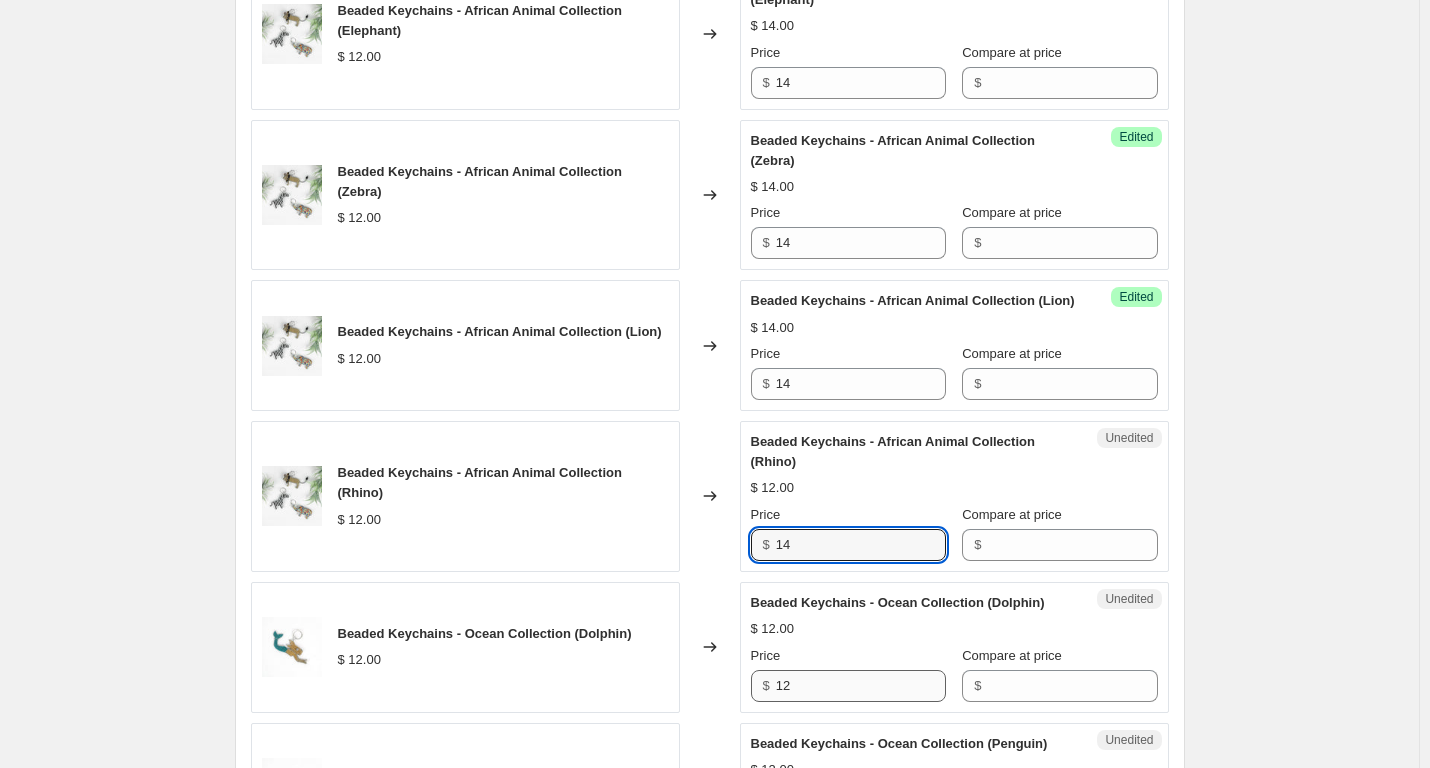 type on "14" 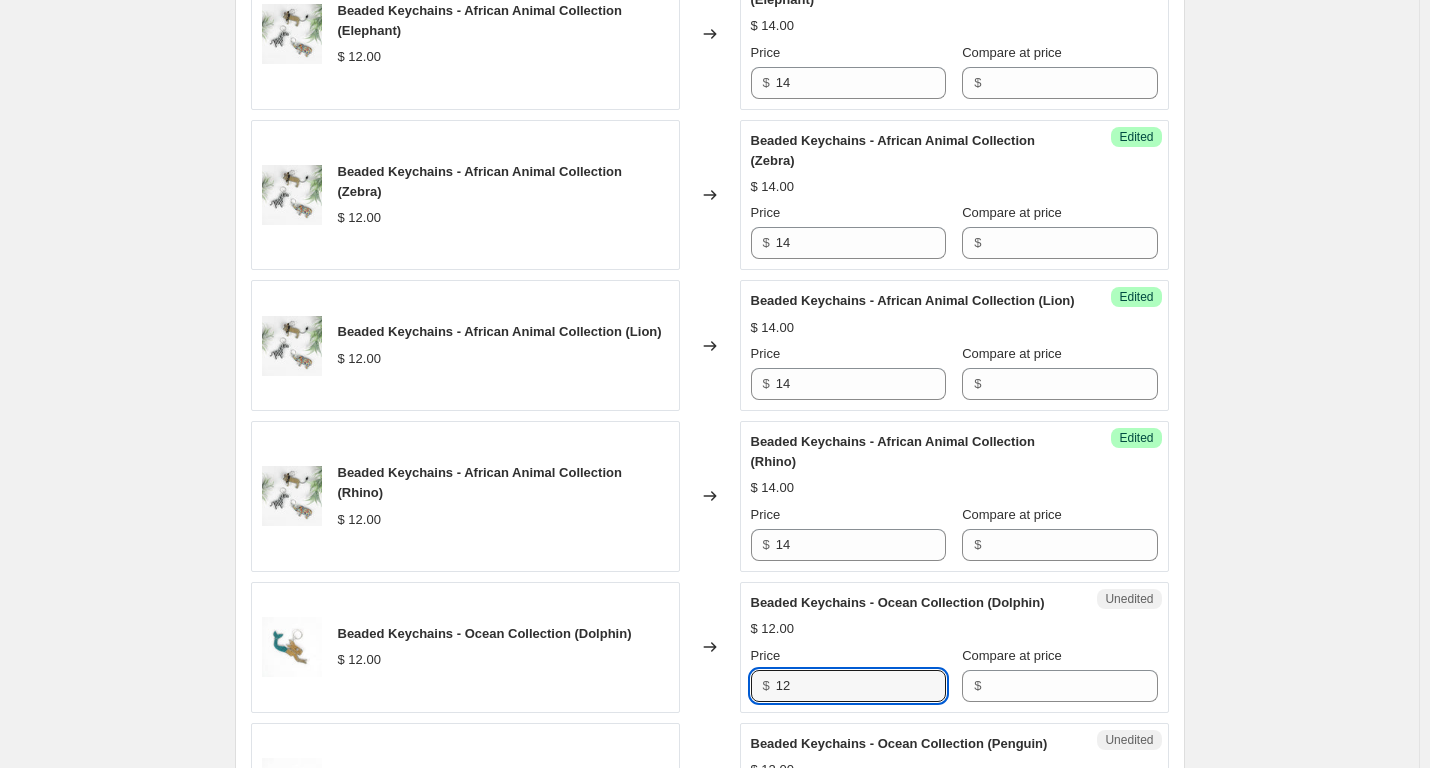 drag, startPoint x: 809, startPoint y: 701, endPoint x: 774, endPoint y: 699, distance: 35.057095 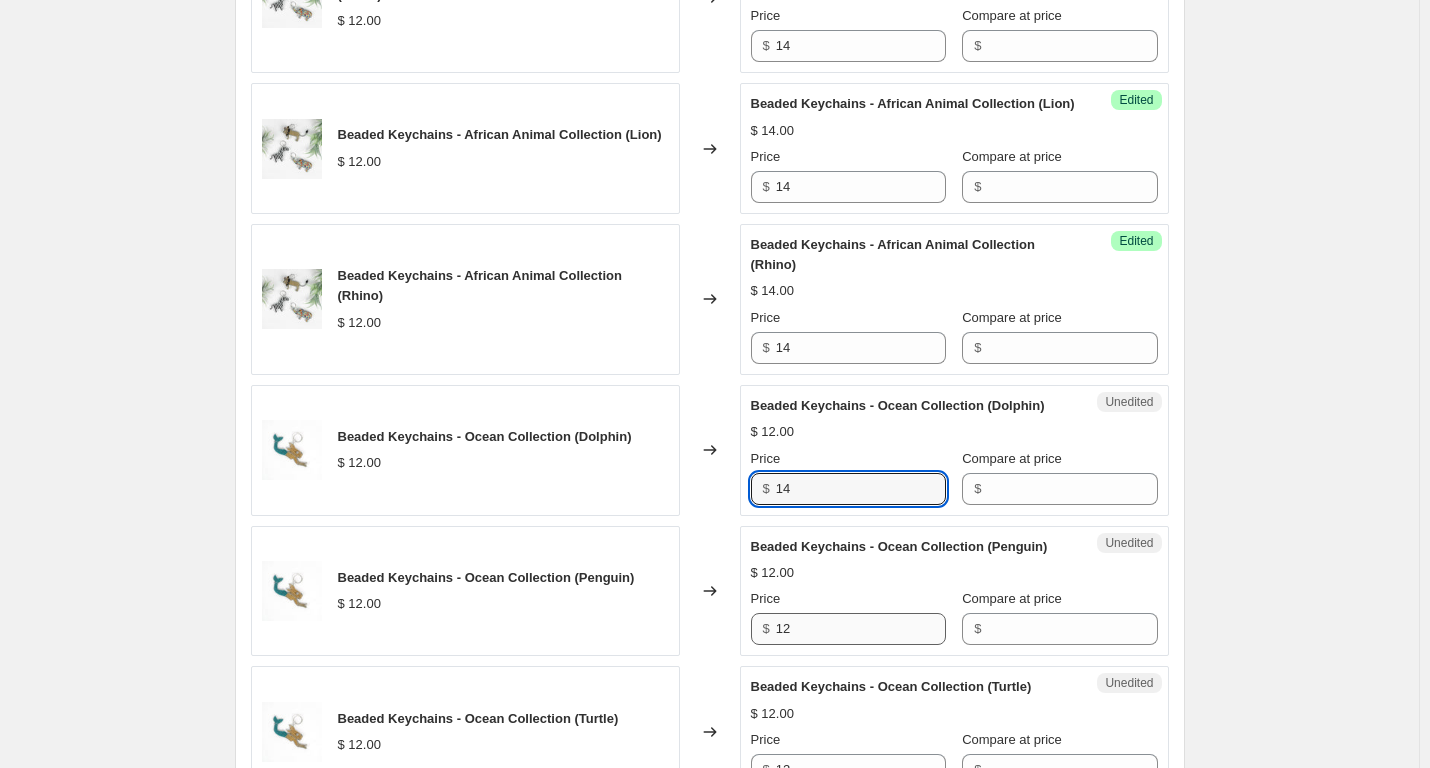 type on "14" 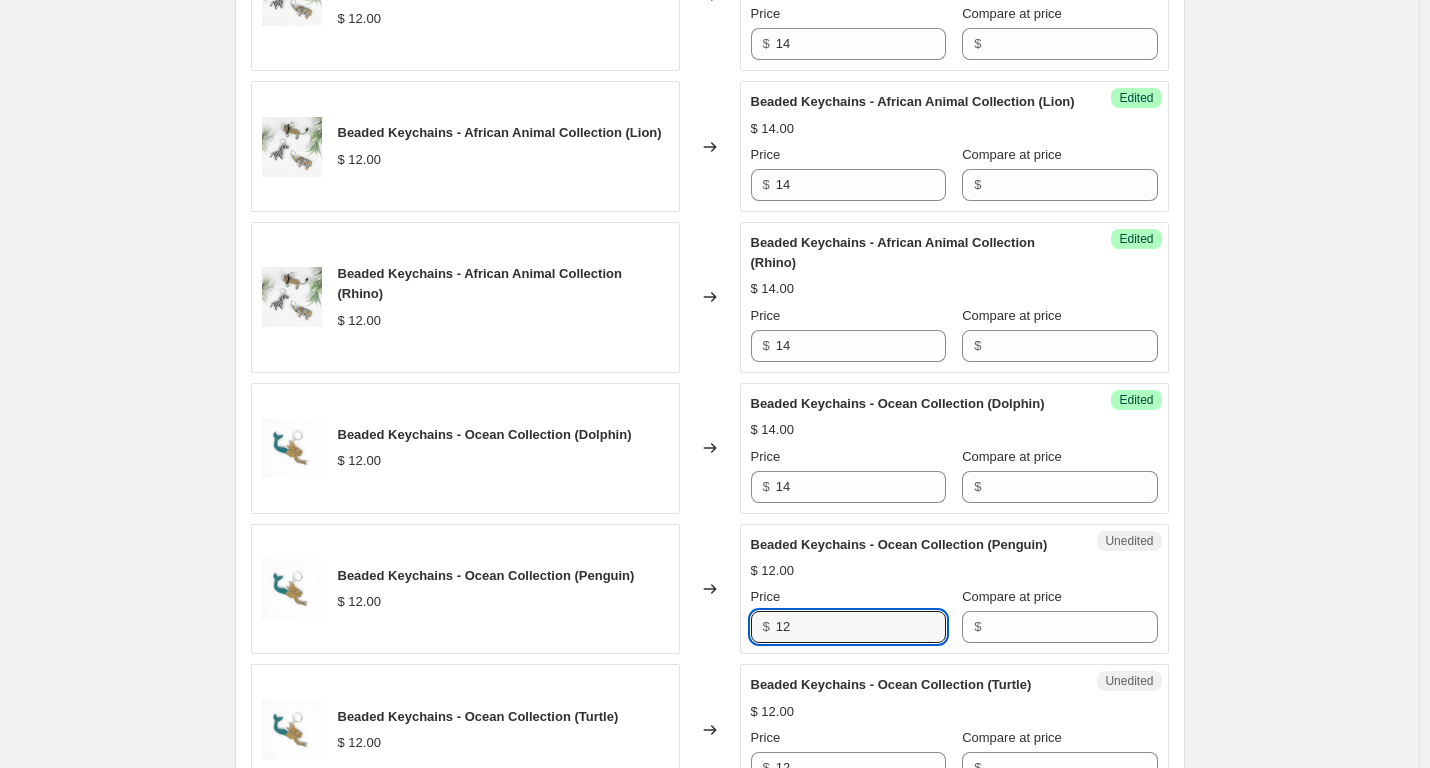drag, startPoint x: 807, startPoint y: 669, endPoint x: 769, endPoint y: 665, distance: 38.209946 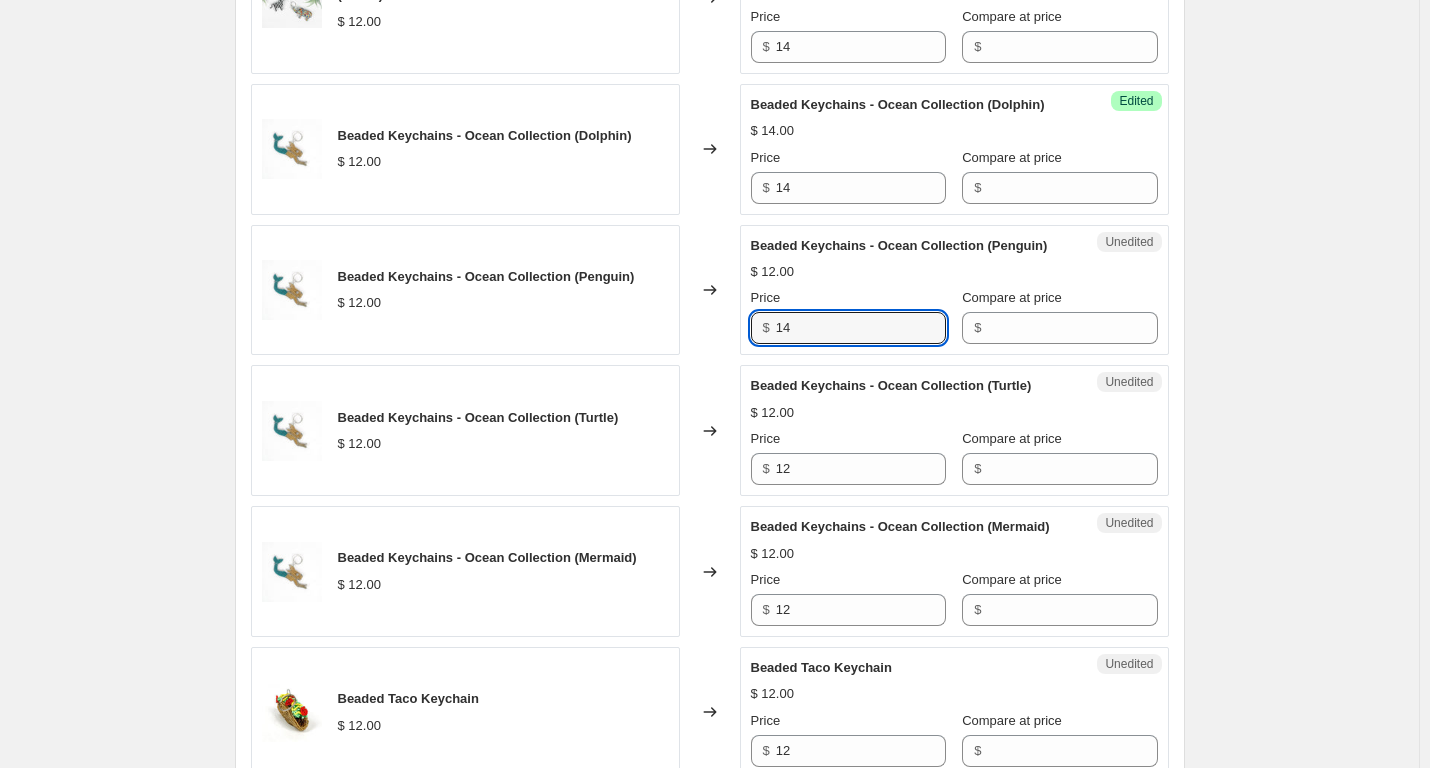 scroll, scrollTop: 1697, scrollLeft: 0, axis: vertical 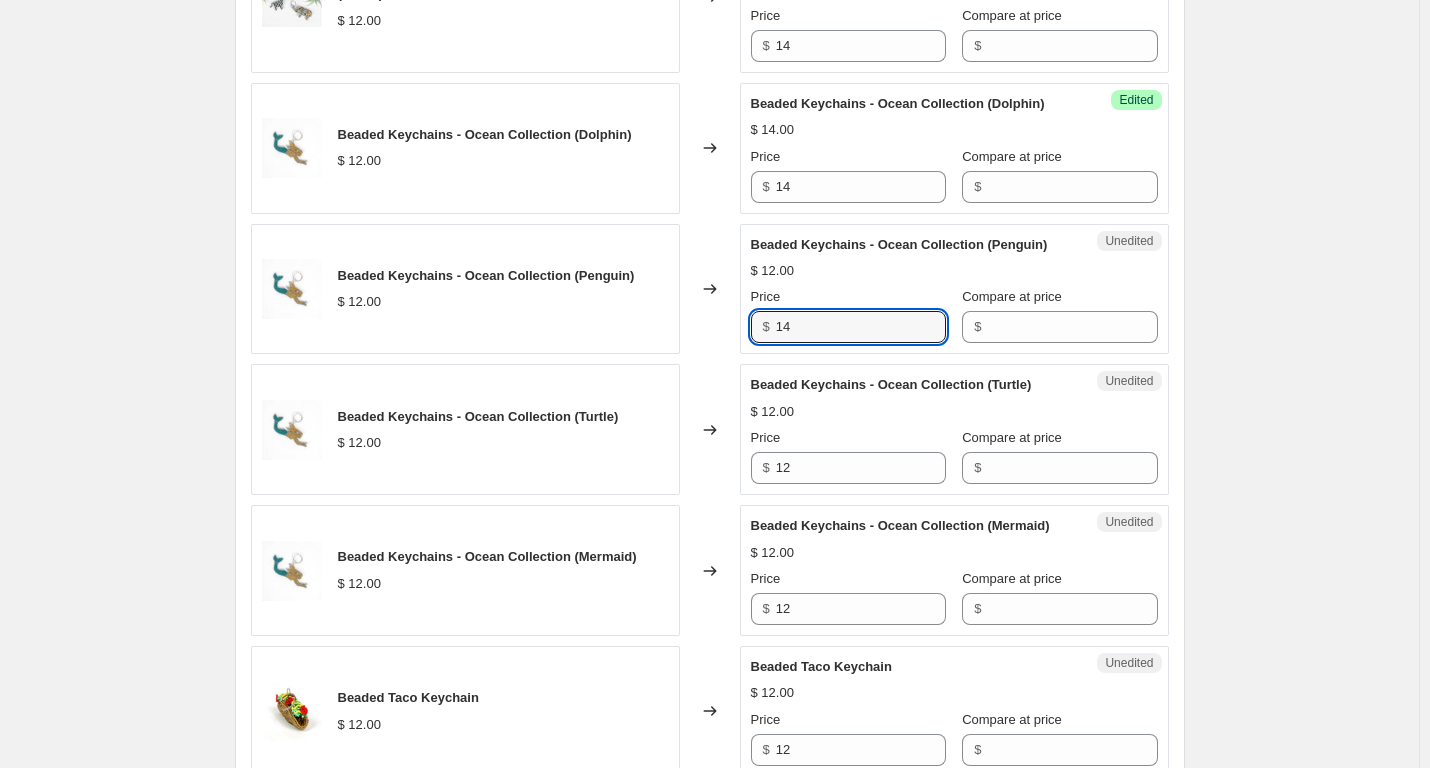type on "14" 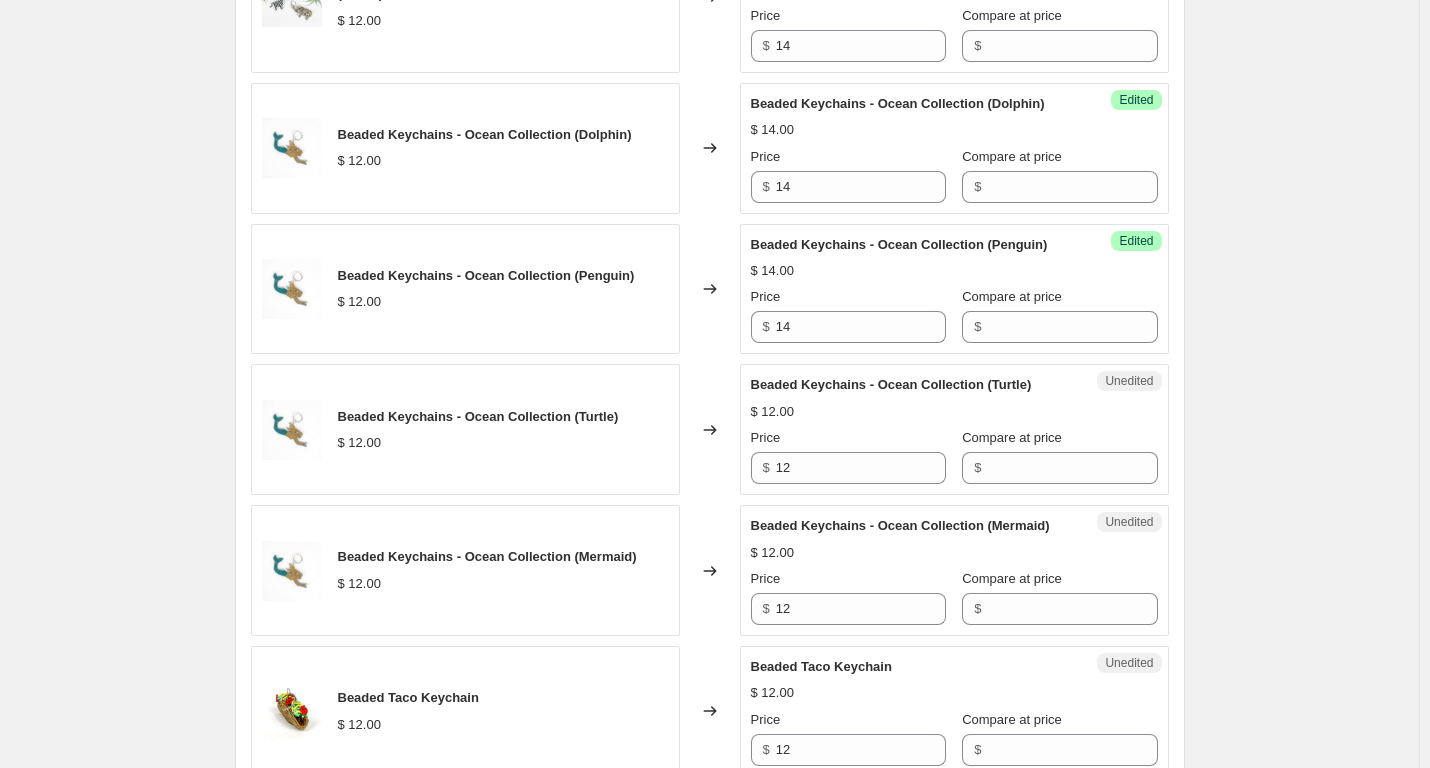 click on "$ 12.00" at bounding box center (954, 412) 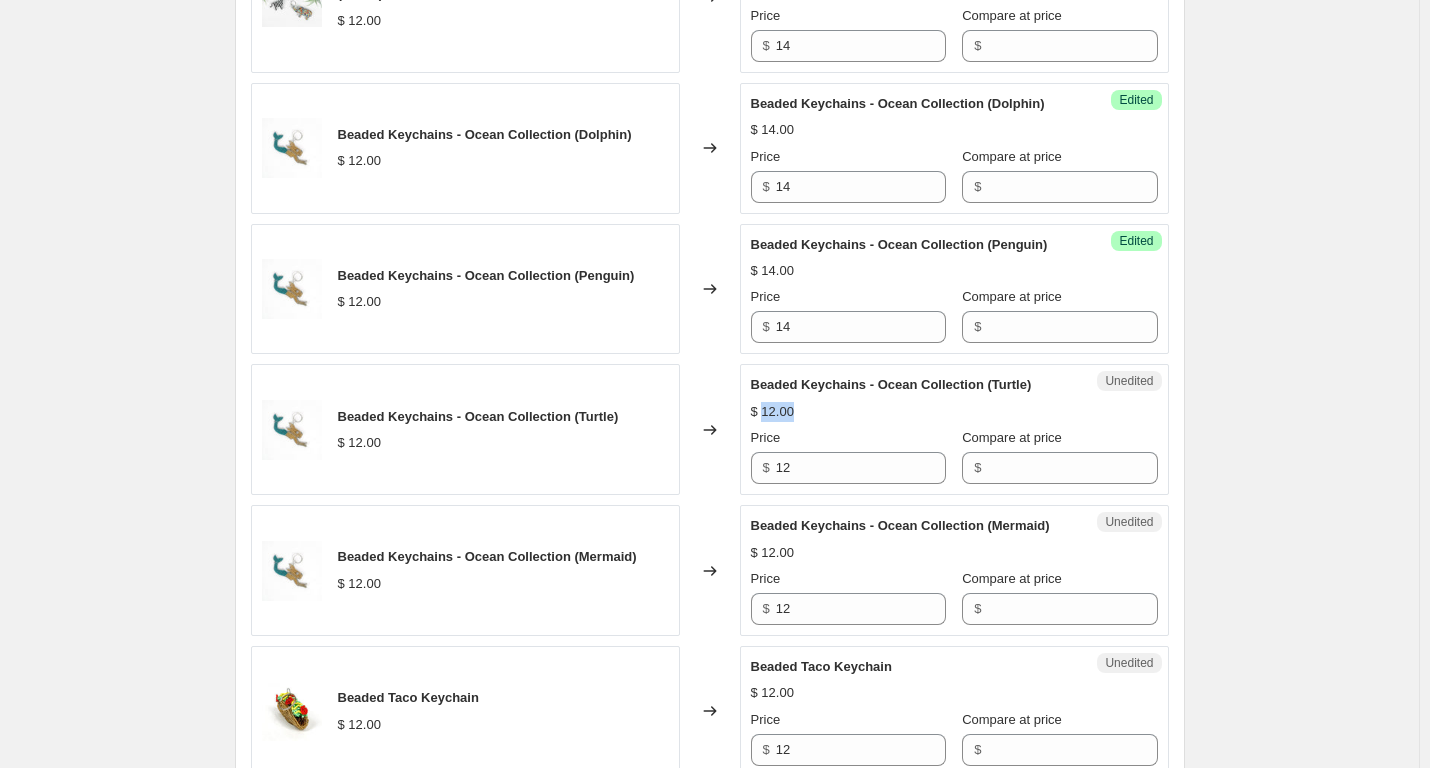 drag, startPoint x: 796, startPoint y: 455, endPoint x: 765, endPoint y: 454, distance: 31.016125 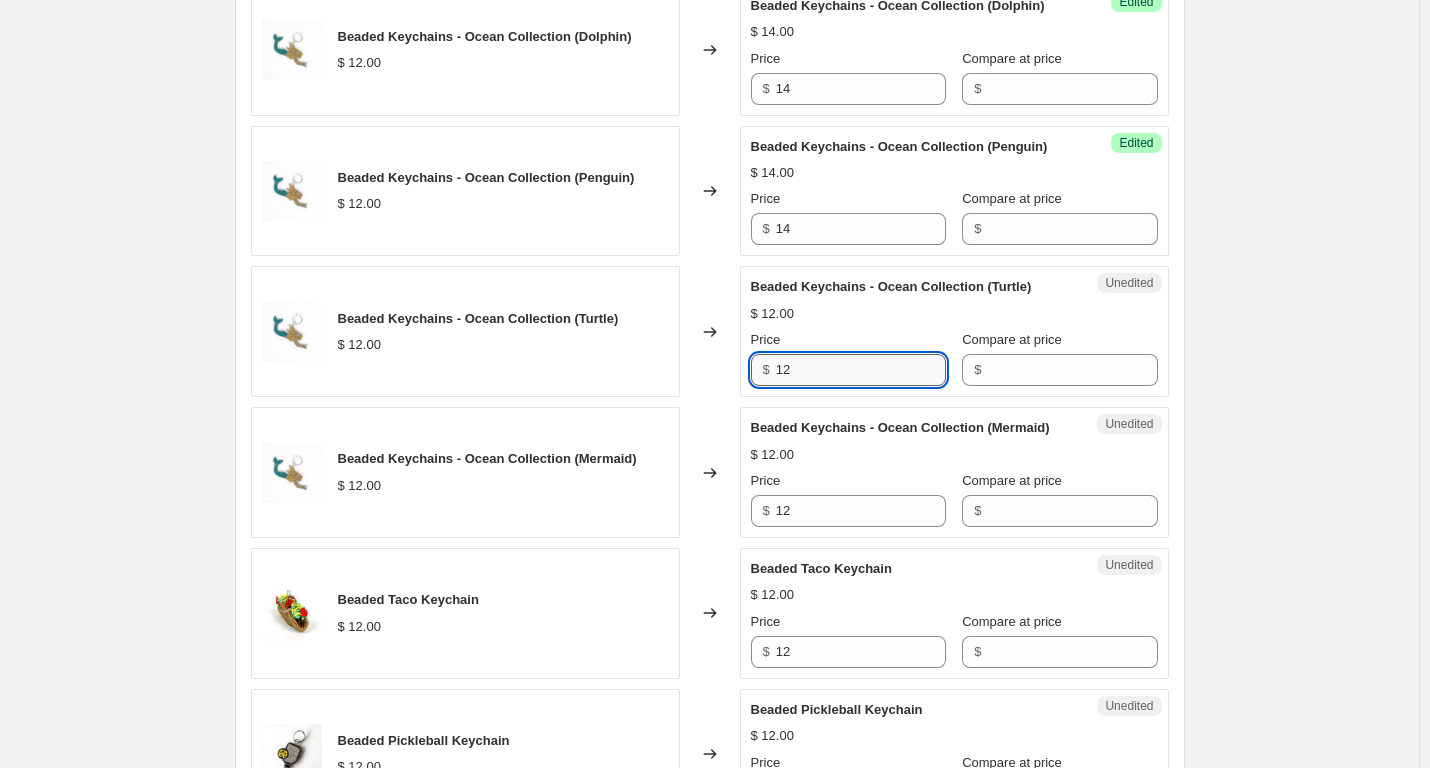 scroll, scrollTop: 1796, scrollLeft: 0, axis: vertical 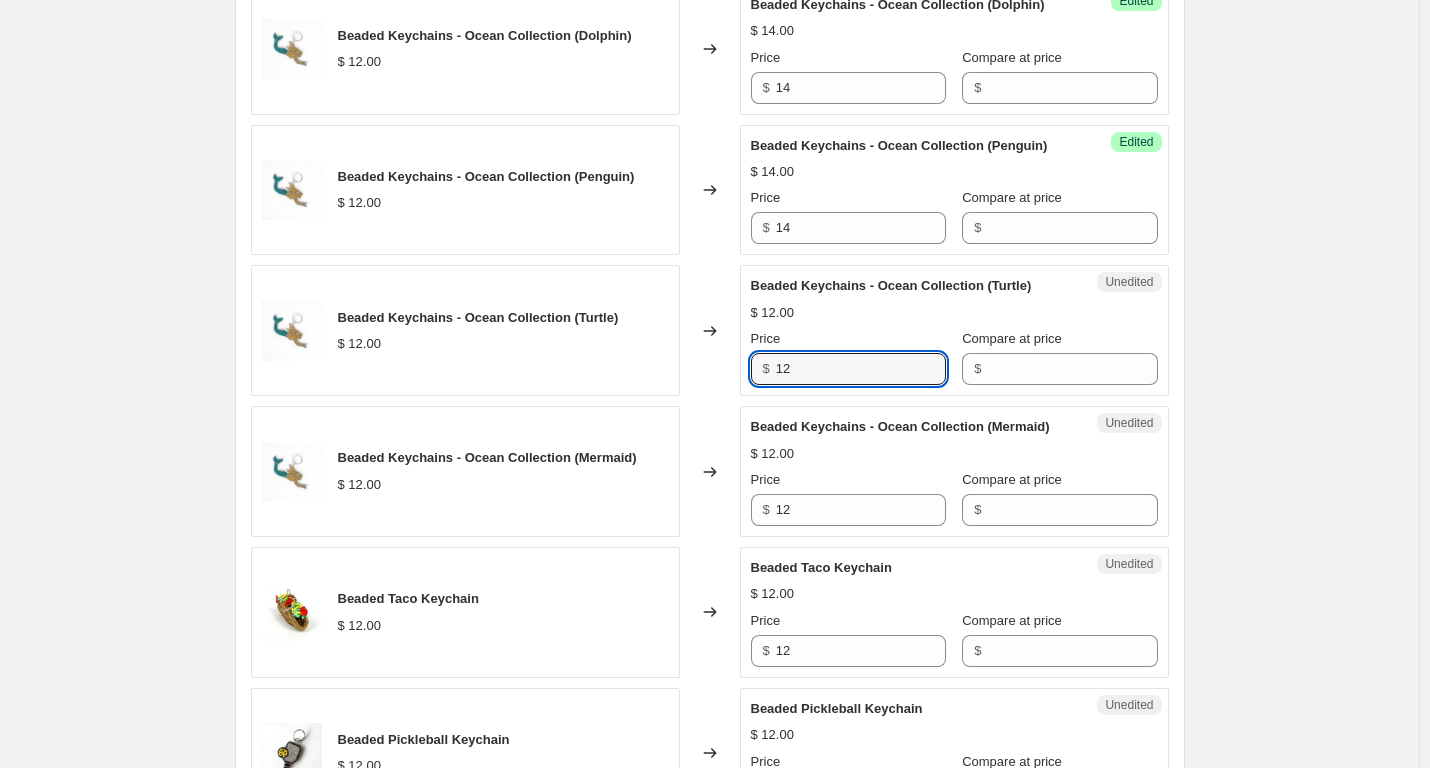 drag, startPoint x: 807, startPoint y: 412, endPoint x: 749, endPoint y: 411, distance: 58.00862 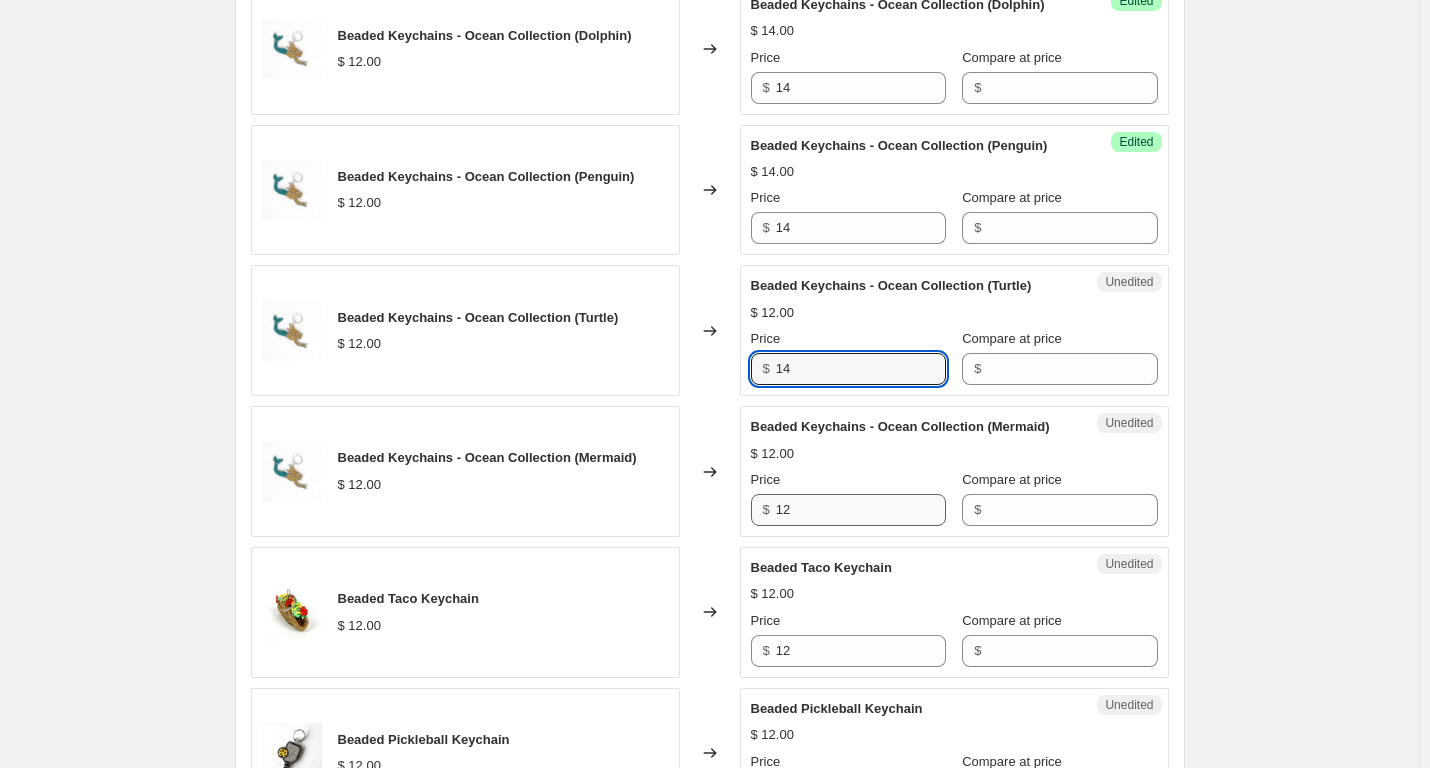 type on "14" 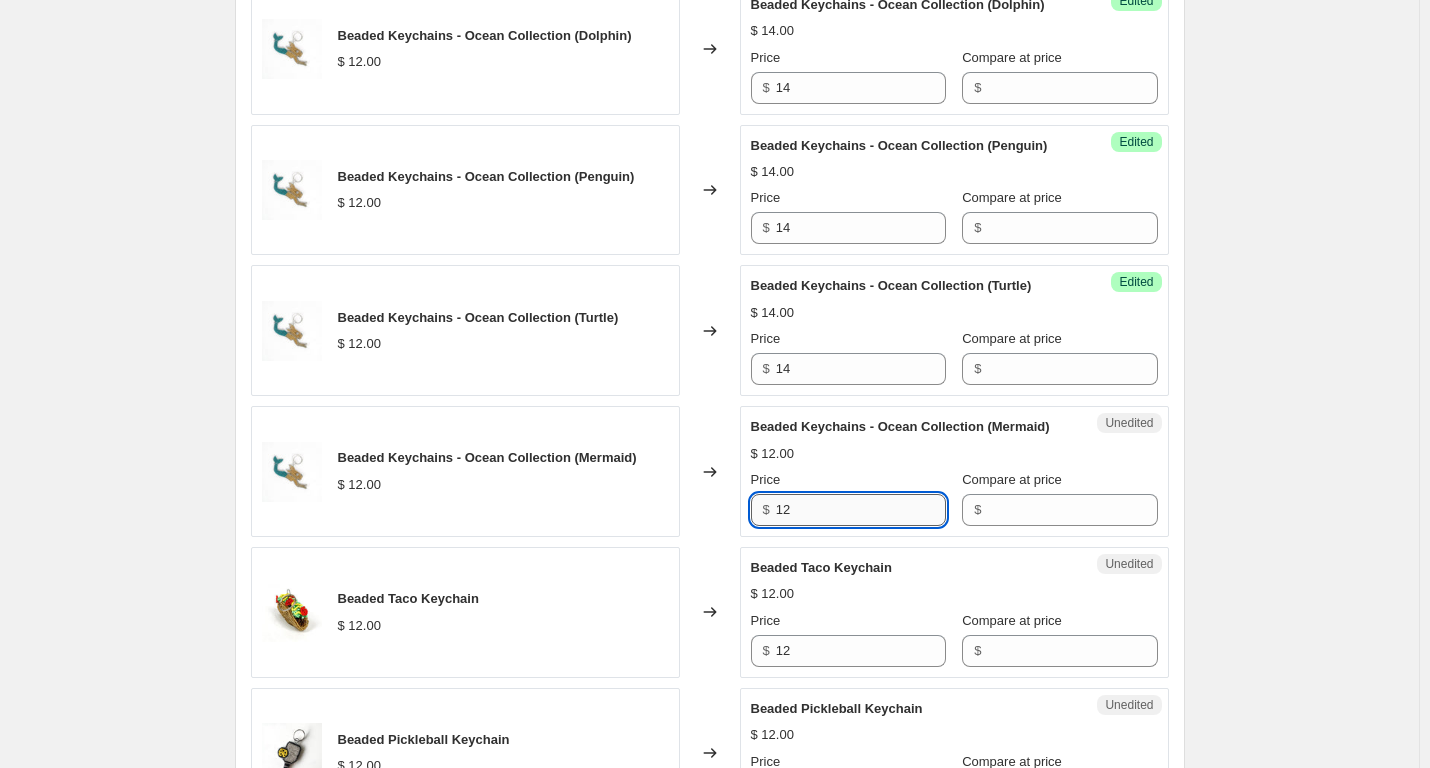 drag, startPoint x: 802, startPoint y: 572, endPoint x: 782, endPoint y: 571, distance: 20.024984 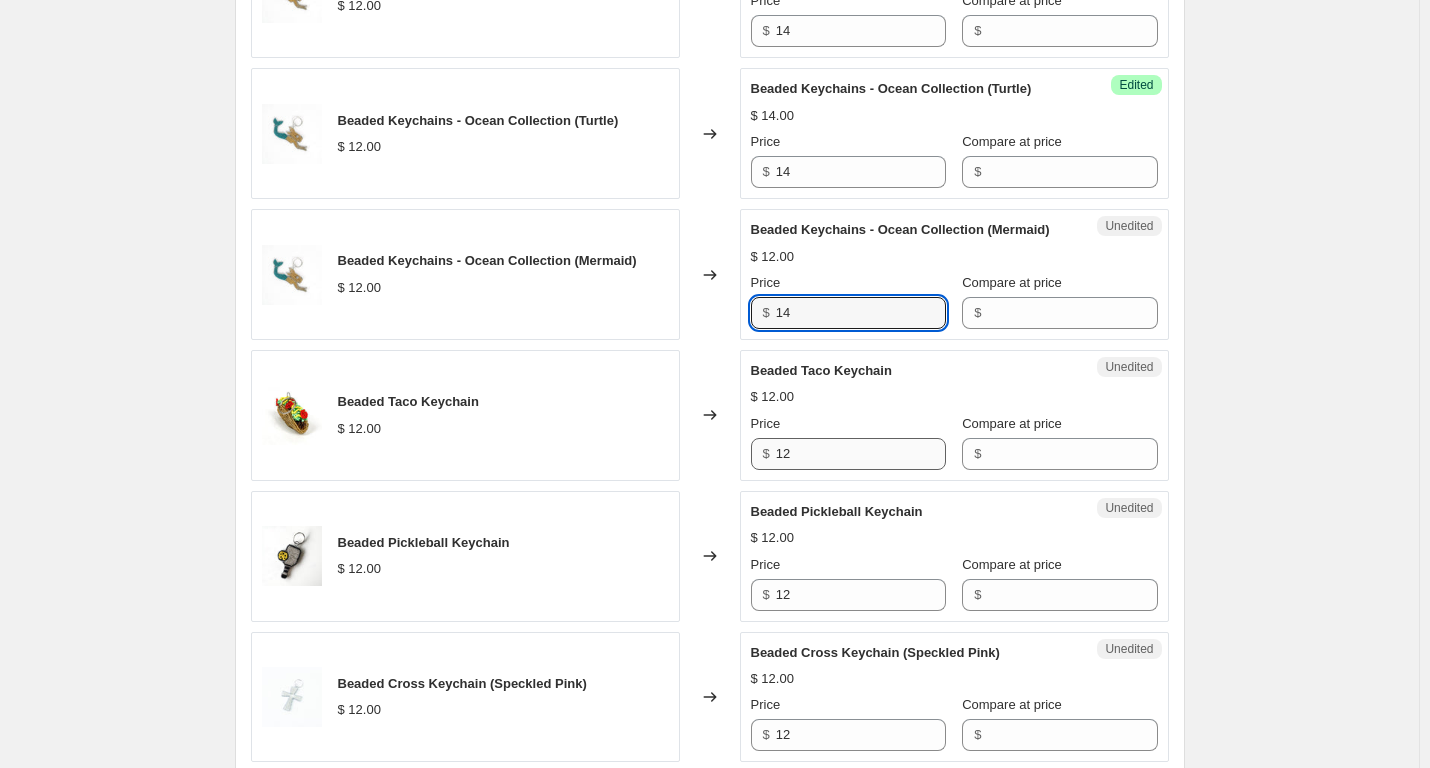 type on "14" 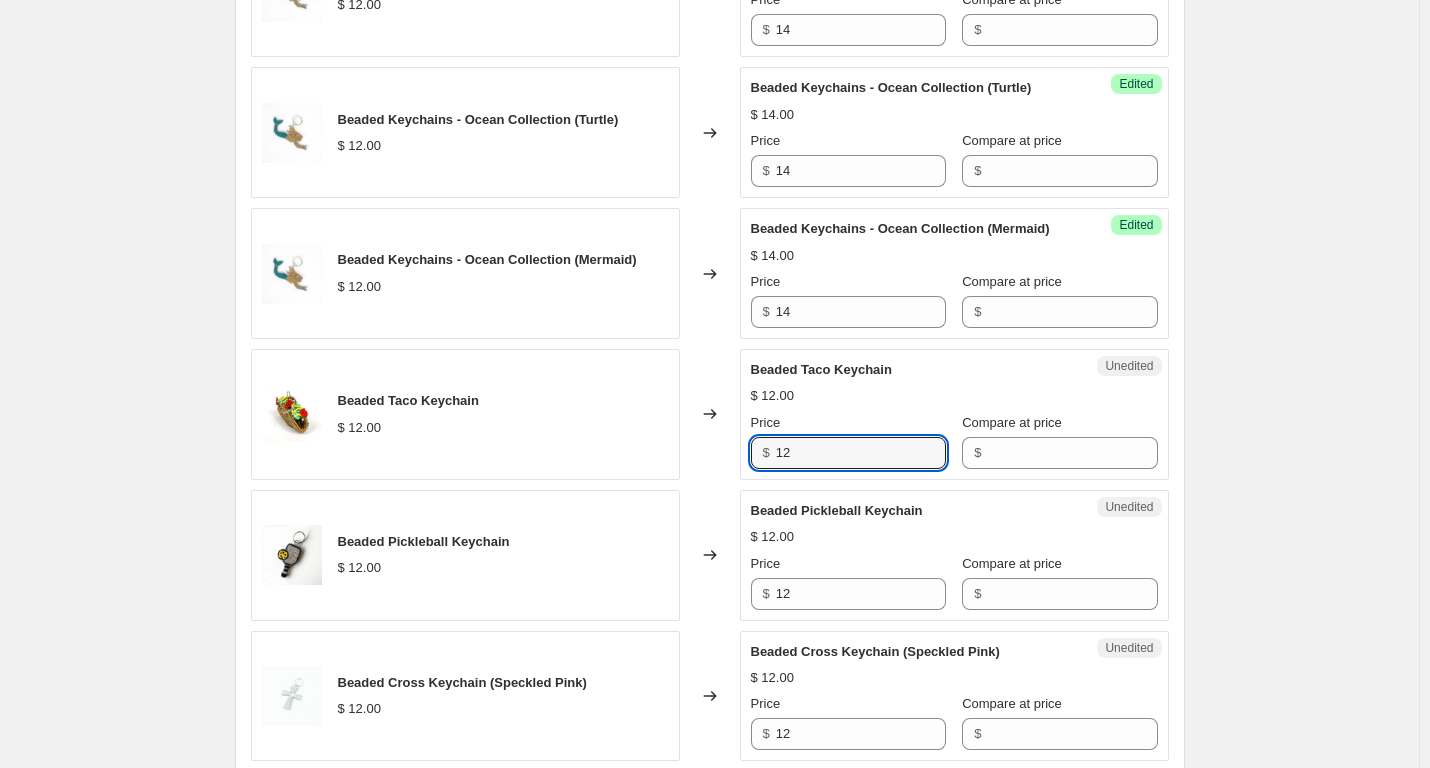 scroll, scrollTop: 1995, scrollLeft: 0, axis: vertical 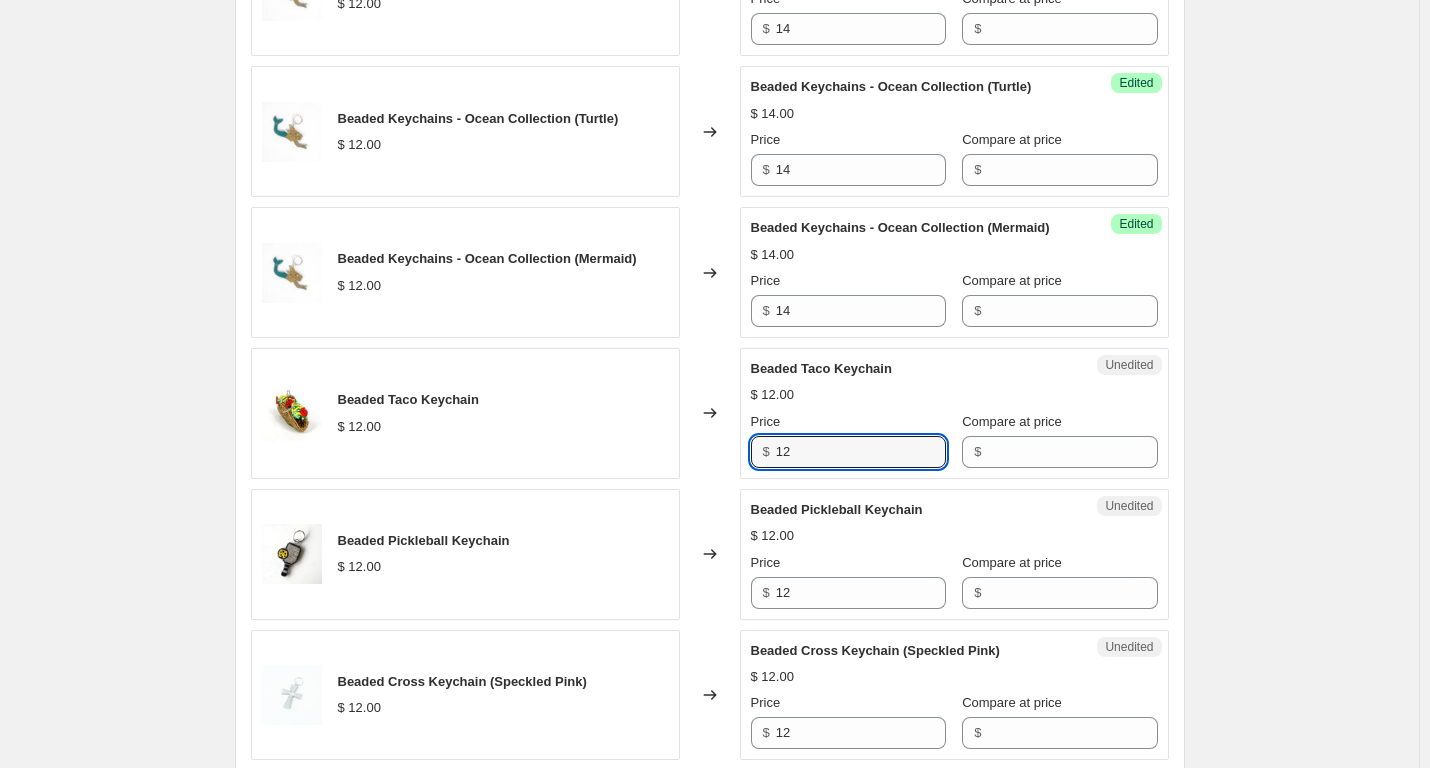 drag, startPoint x: 807, startPoint y: 520, endPoint x: 772, endPoint y: 507, distance: 37.336308 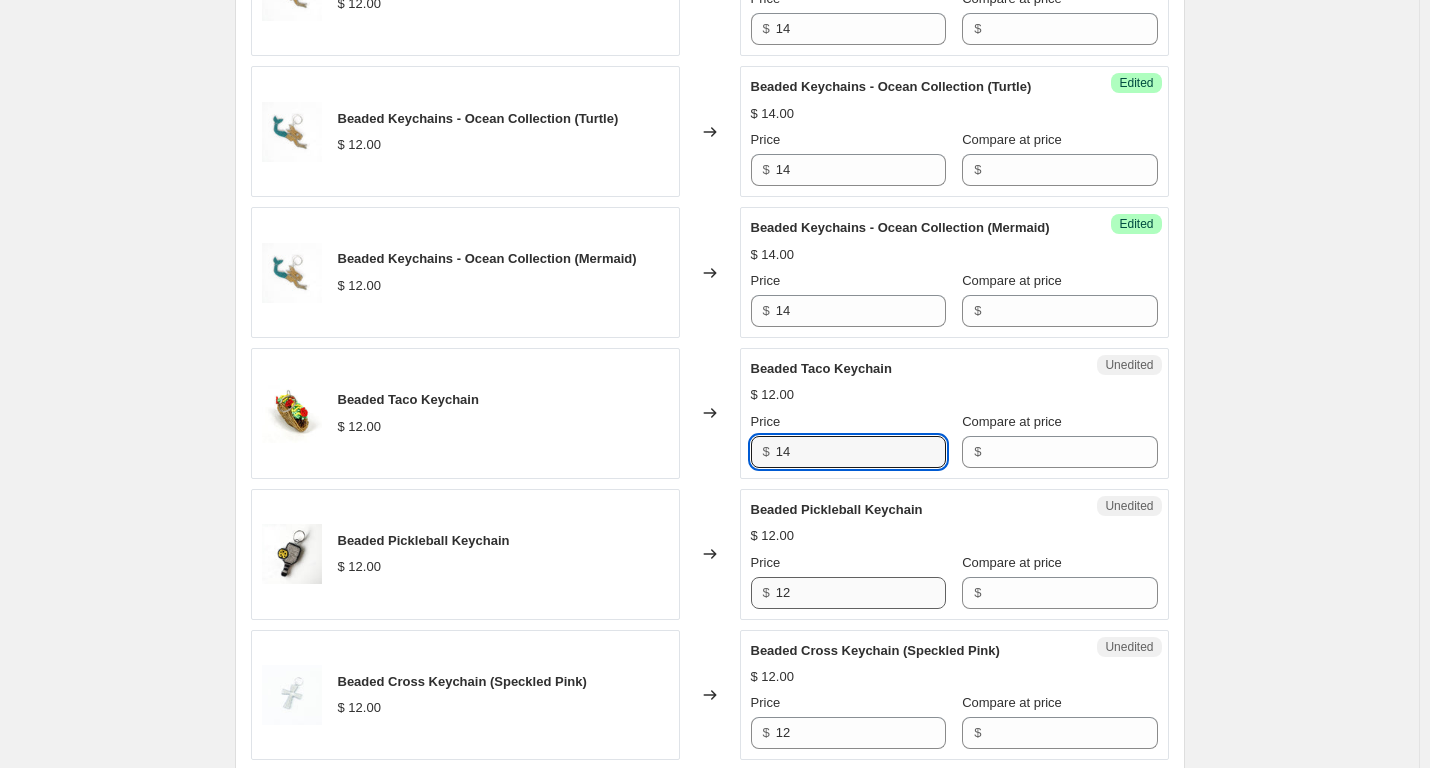 type on "14" 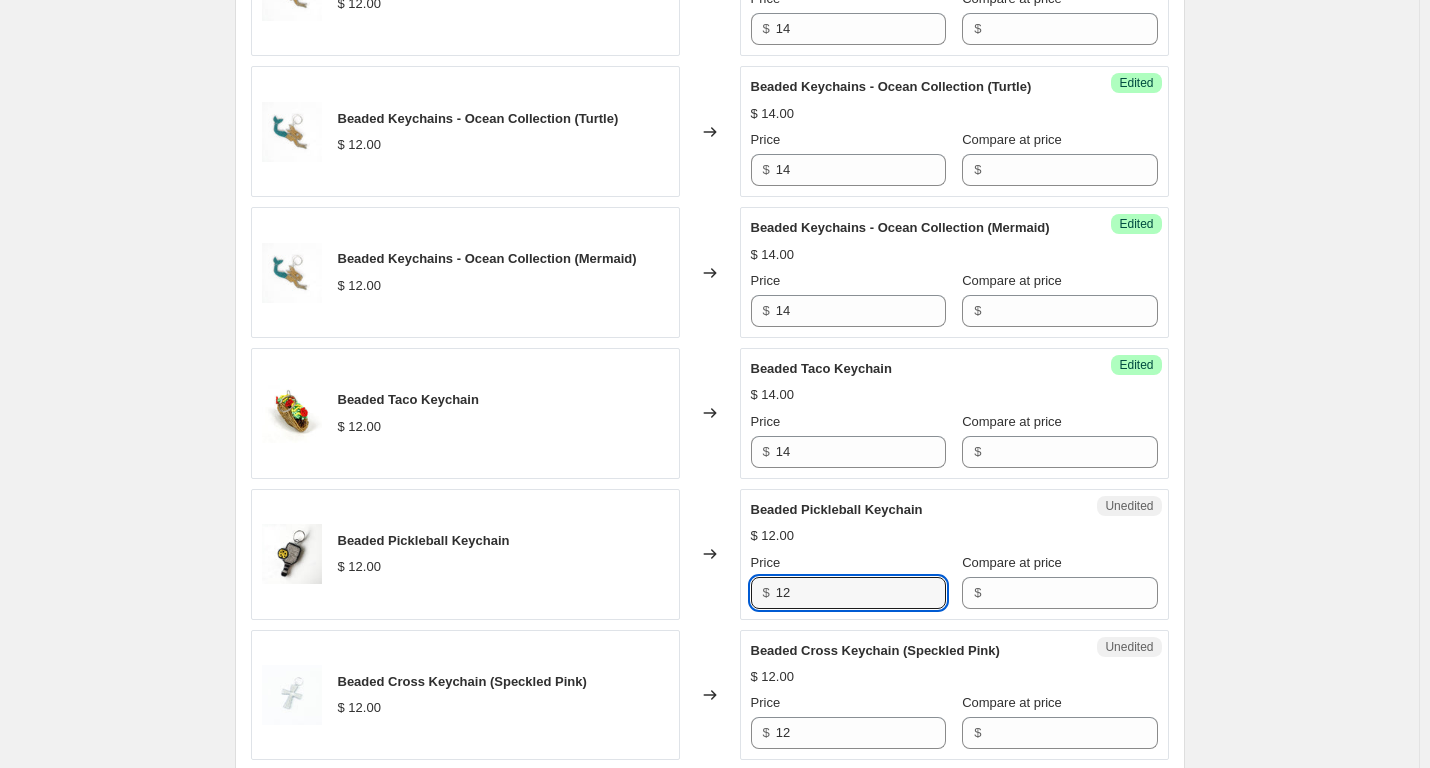 drag, startPoint x: 806, startPoint y: 650, endPoint x: 803, endPoint y: 604, distance: 46.09772 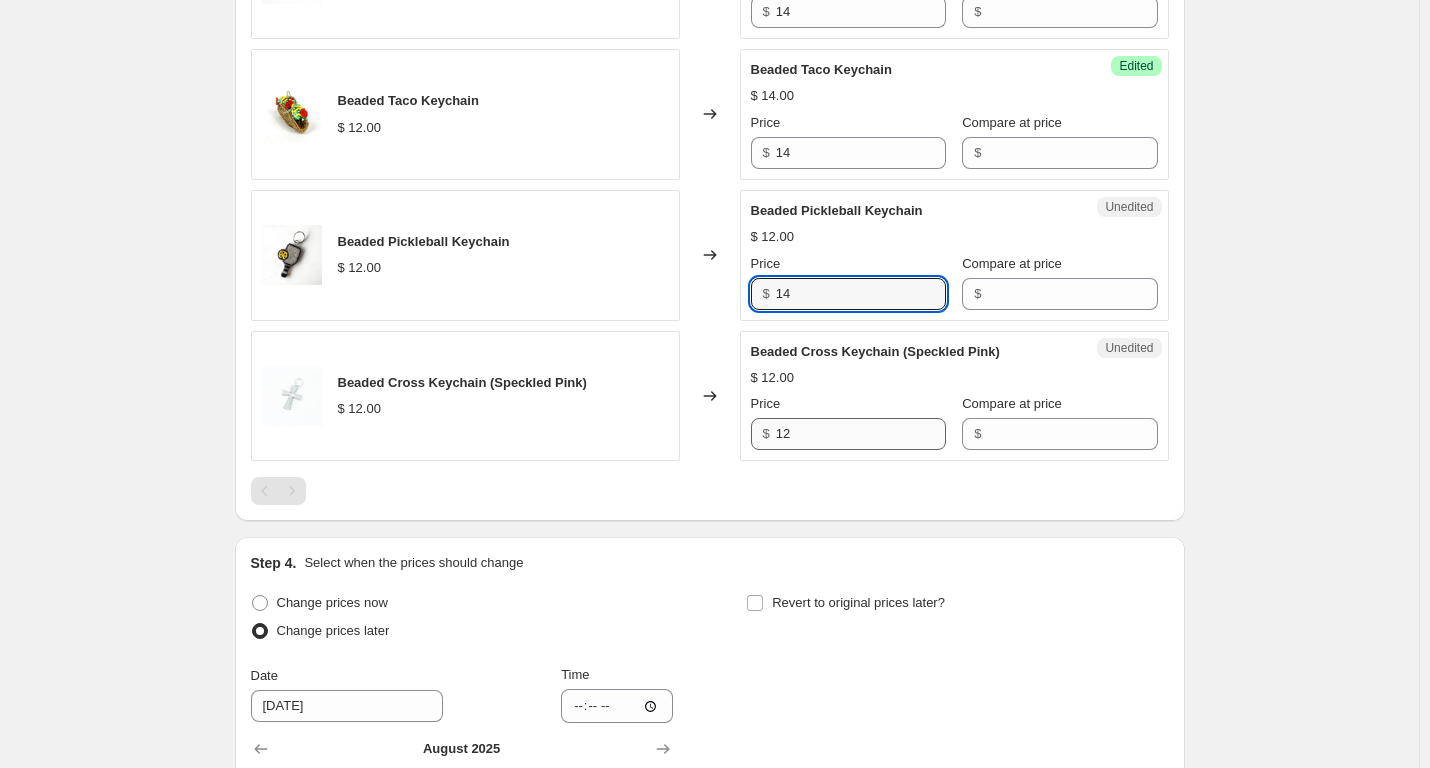 scroll, scrollTop: 2295, scrollLeft: 0, axis: vertical 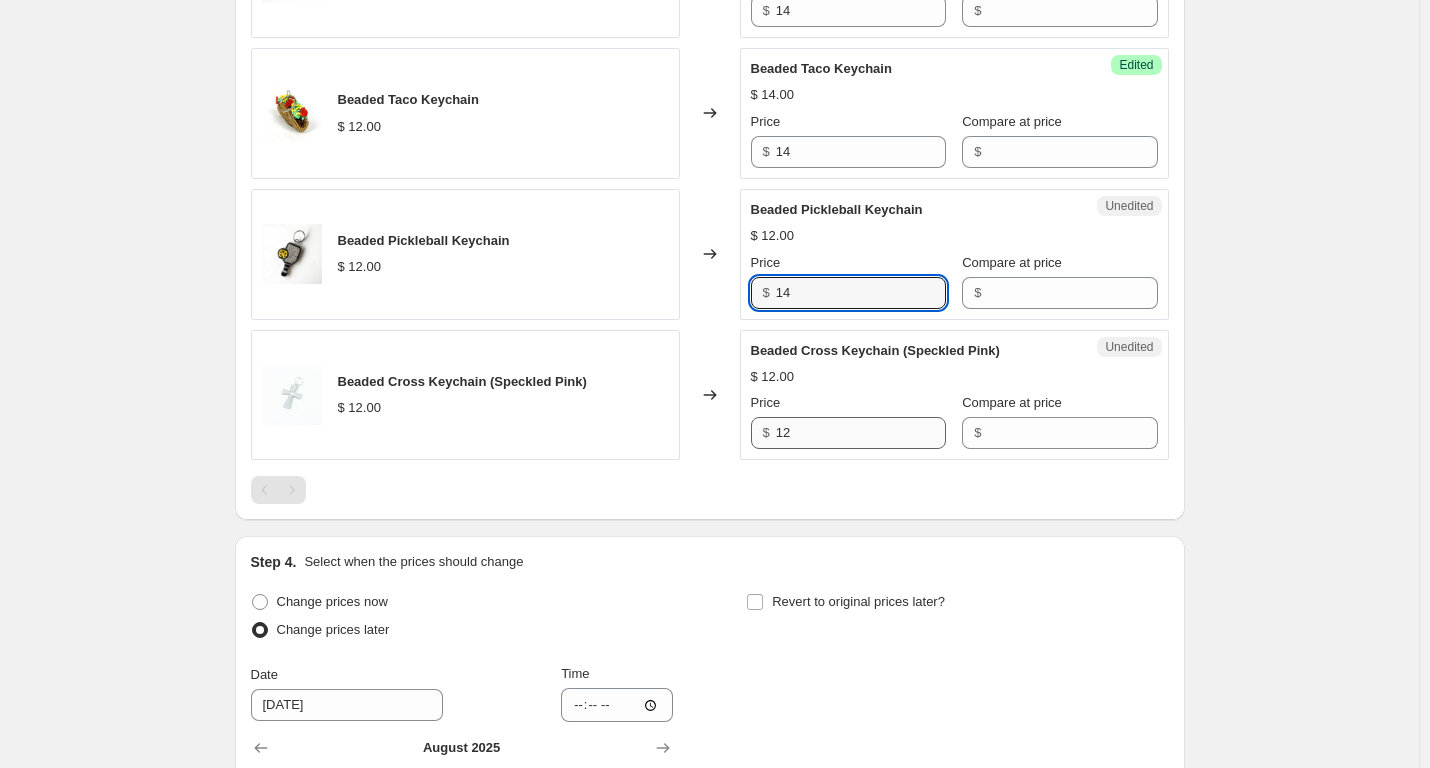 type on "14" 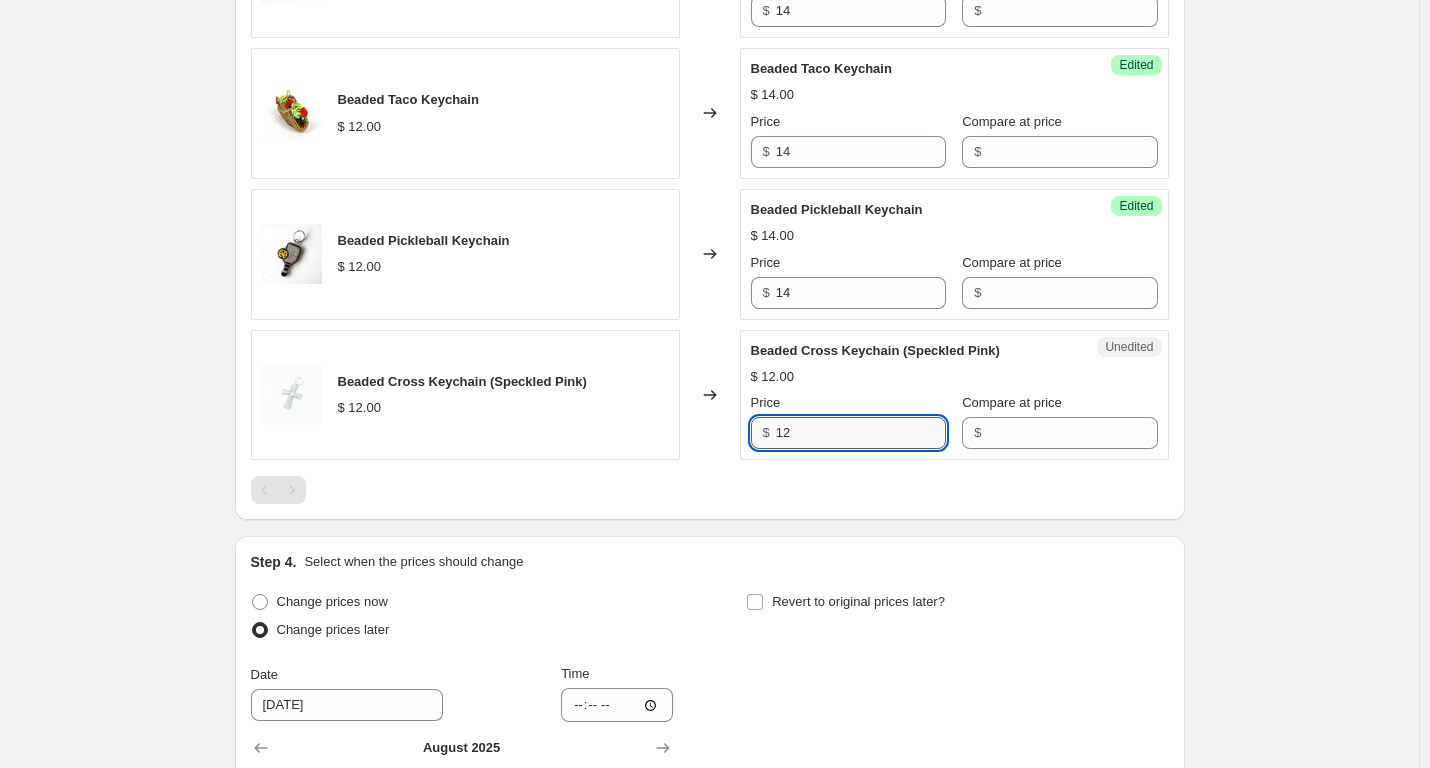 click on "12" at bounding box center (861, 433) 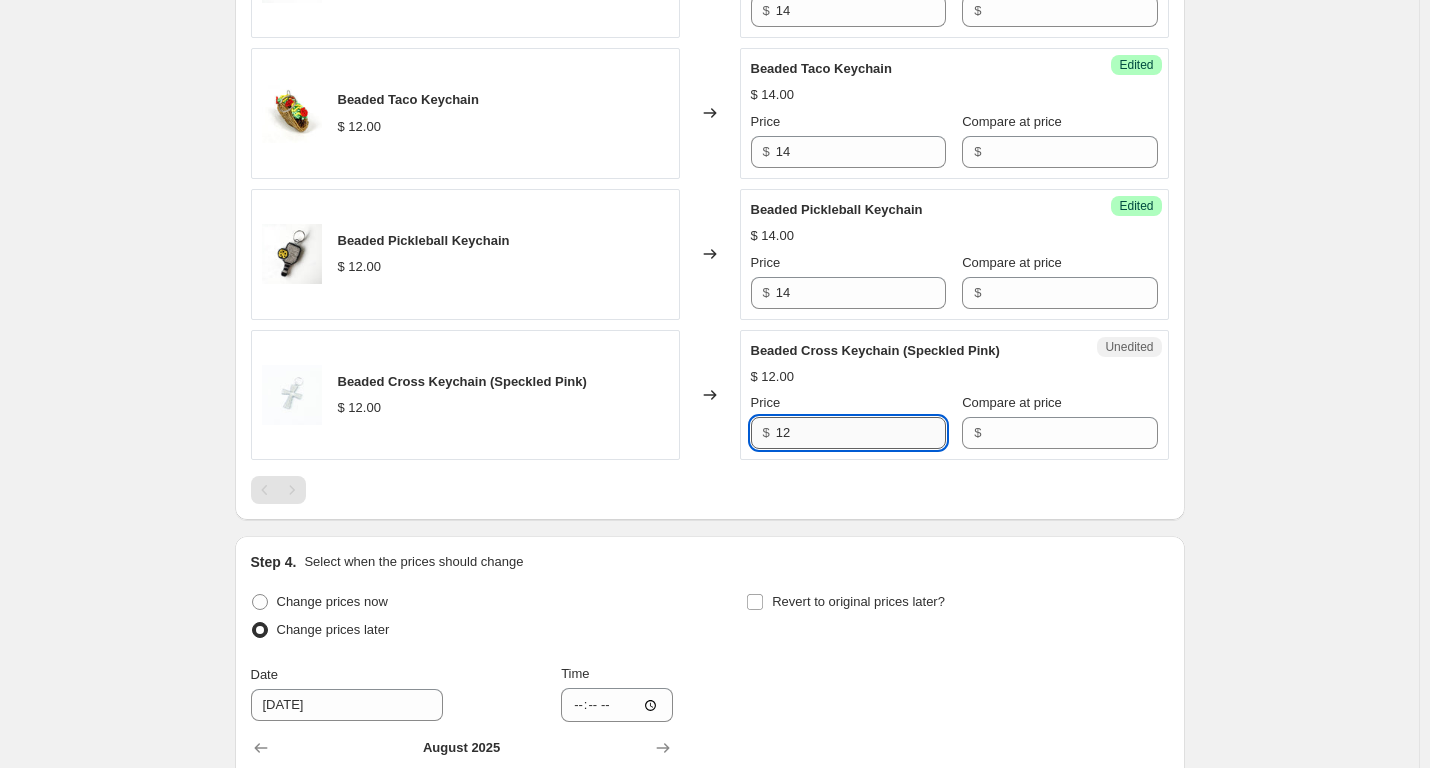 type on "1" 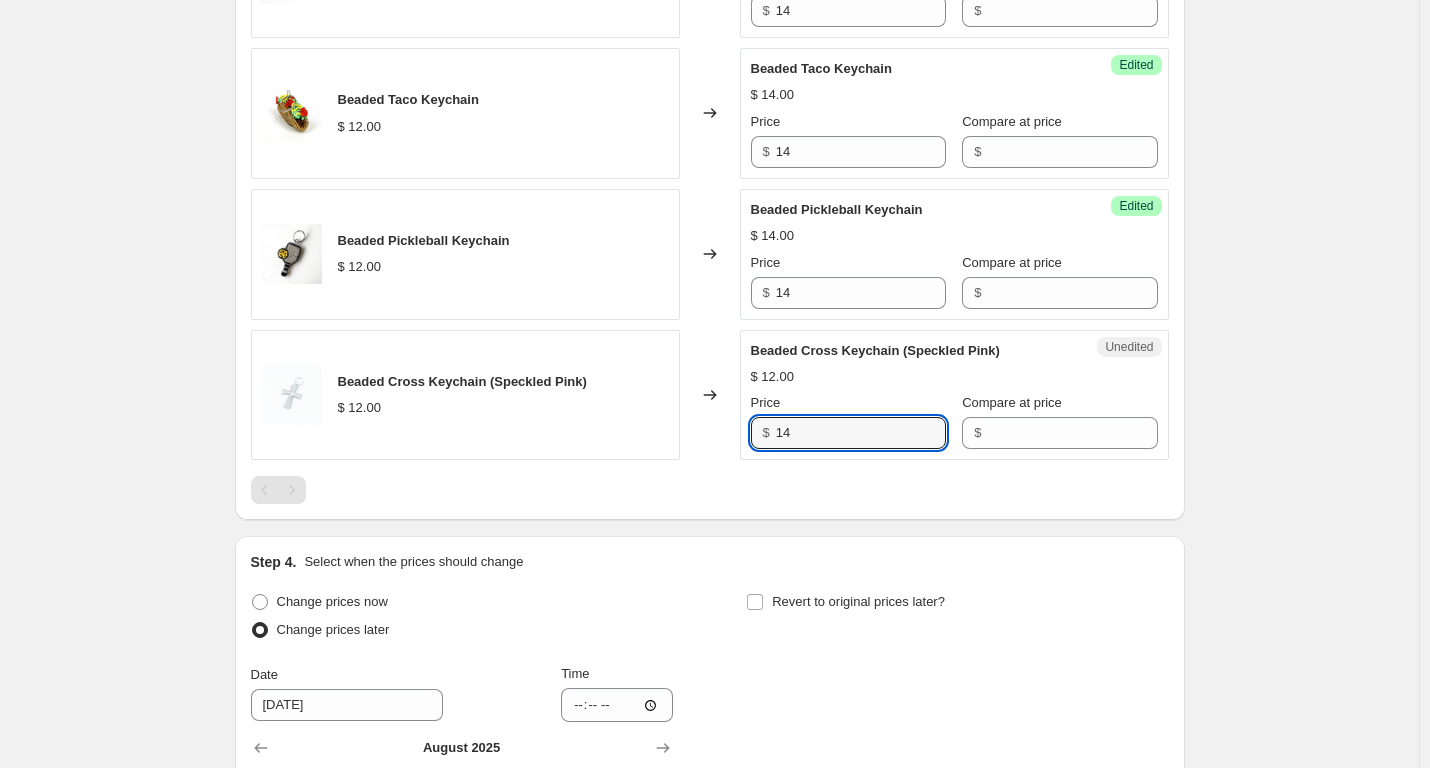type on "14" 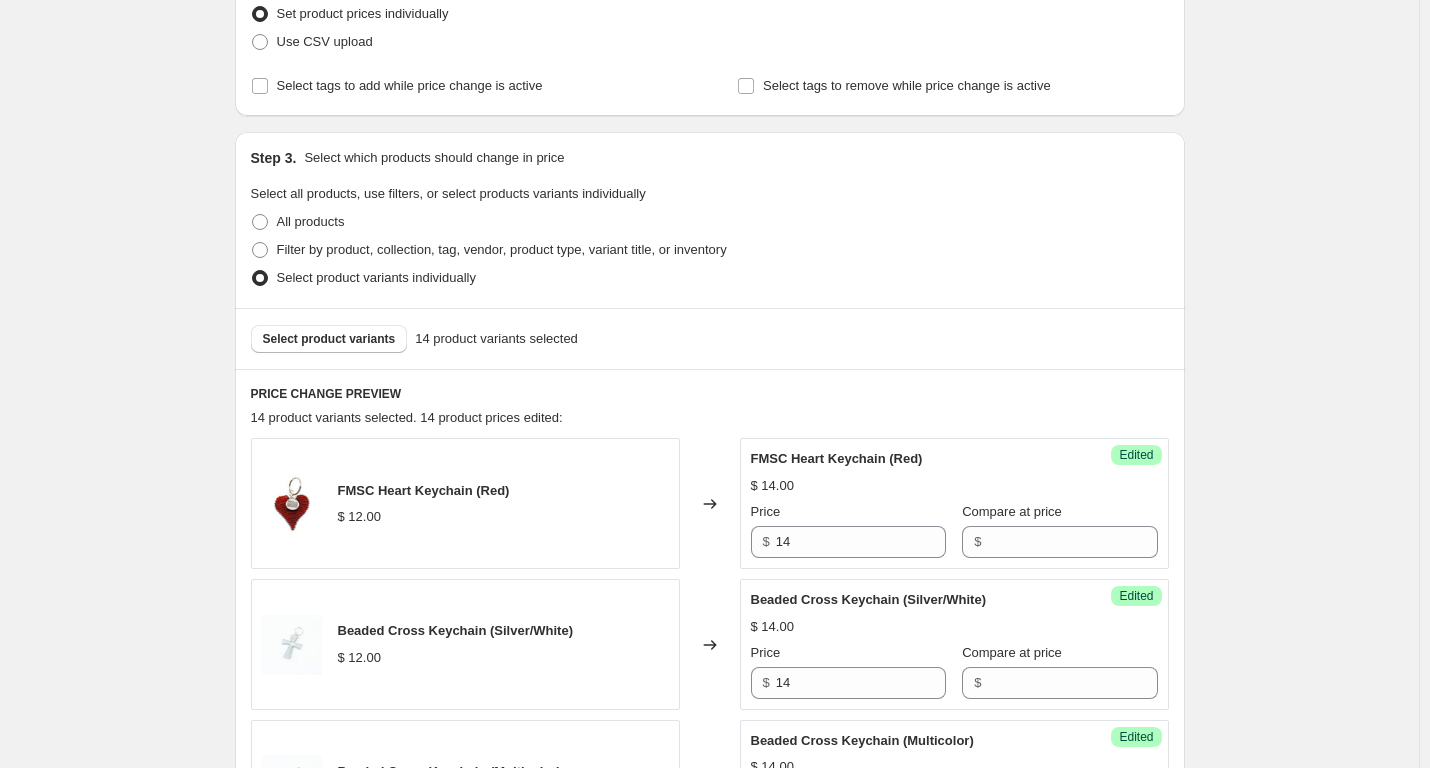 scroll, scrollTop: 295, scrollLeft: 0, axis: vertical 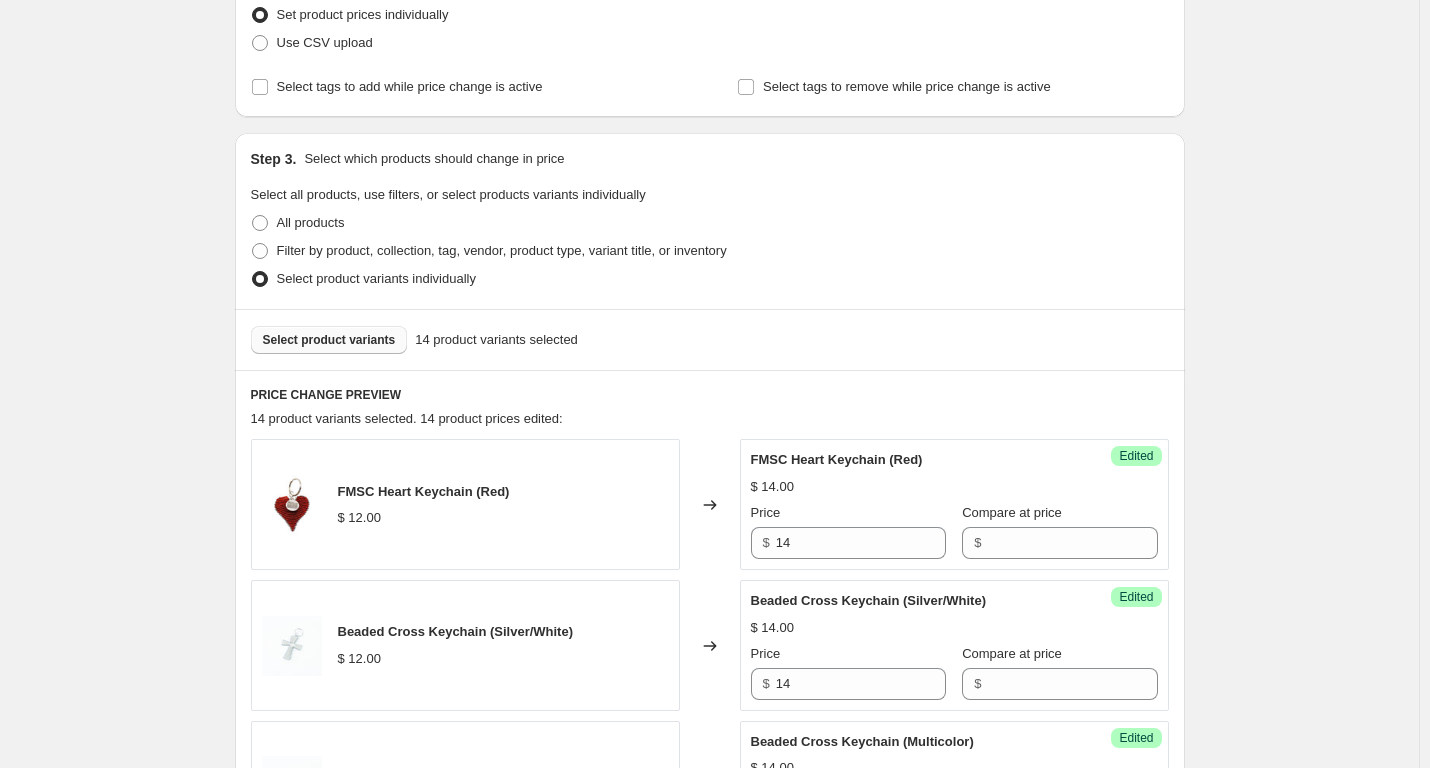 click on "Select product variants" at bounding box center (329, 340) 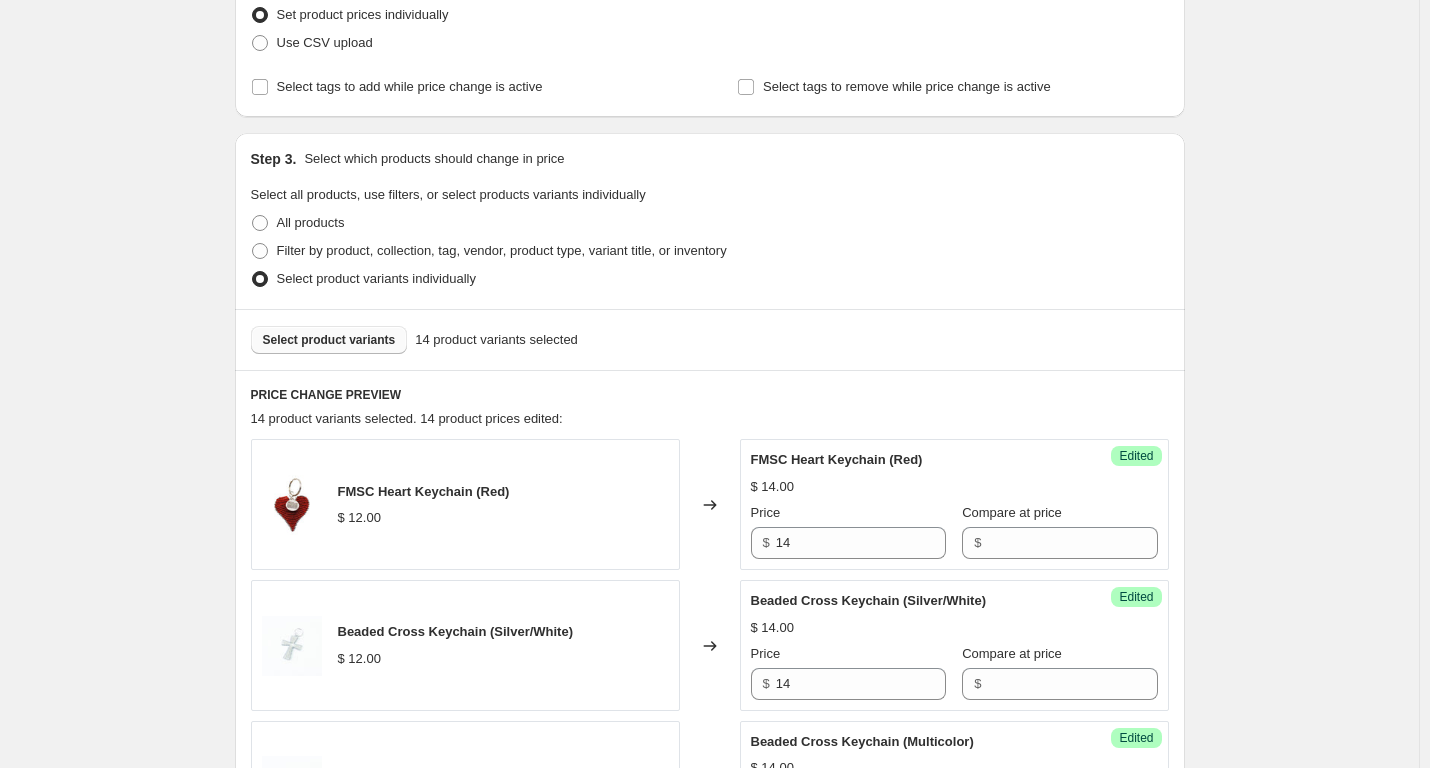 click on "Select product variants" at bounding box center (329, 340) 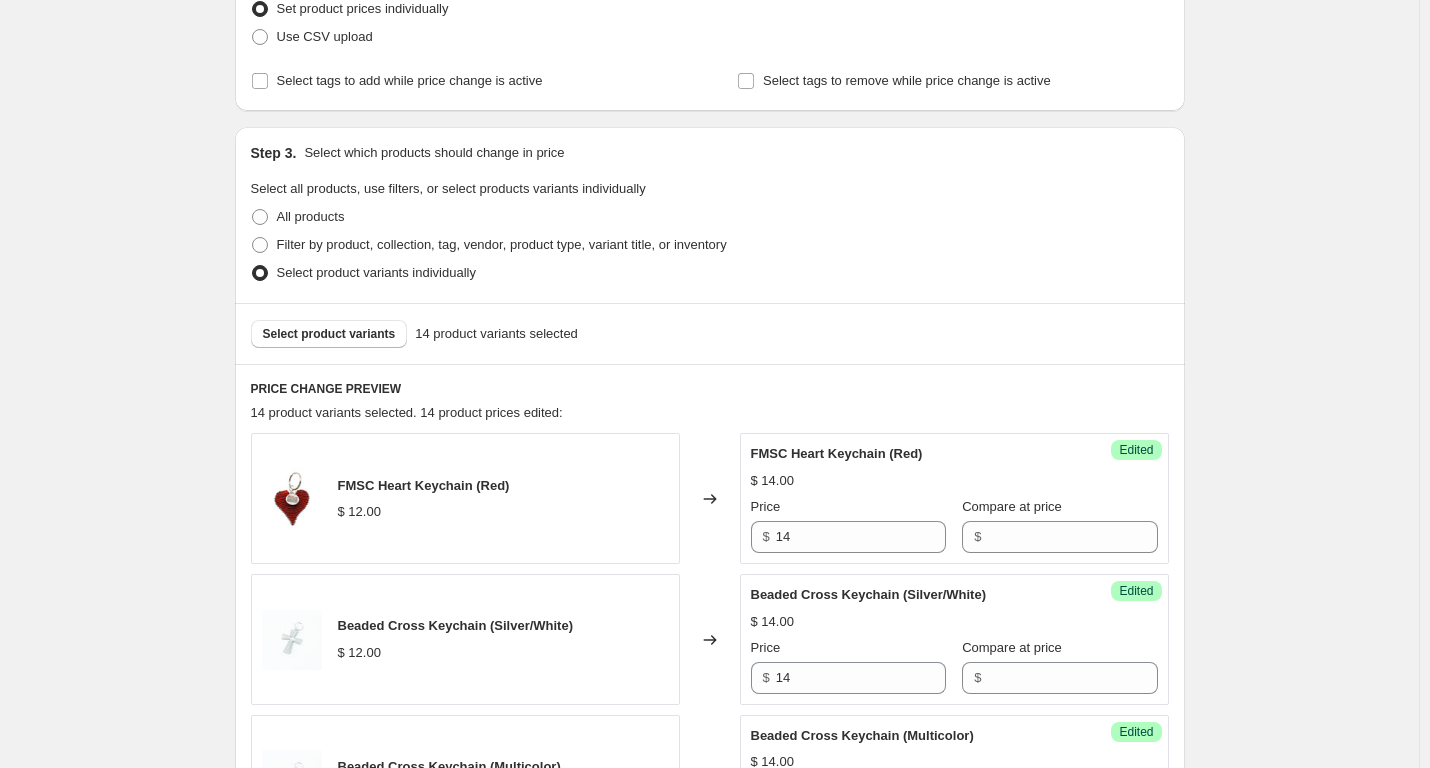 scroll, scrollTop: 300, scrollLeft: 0, axis: vertical 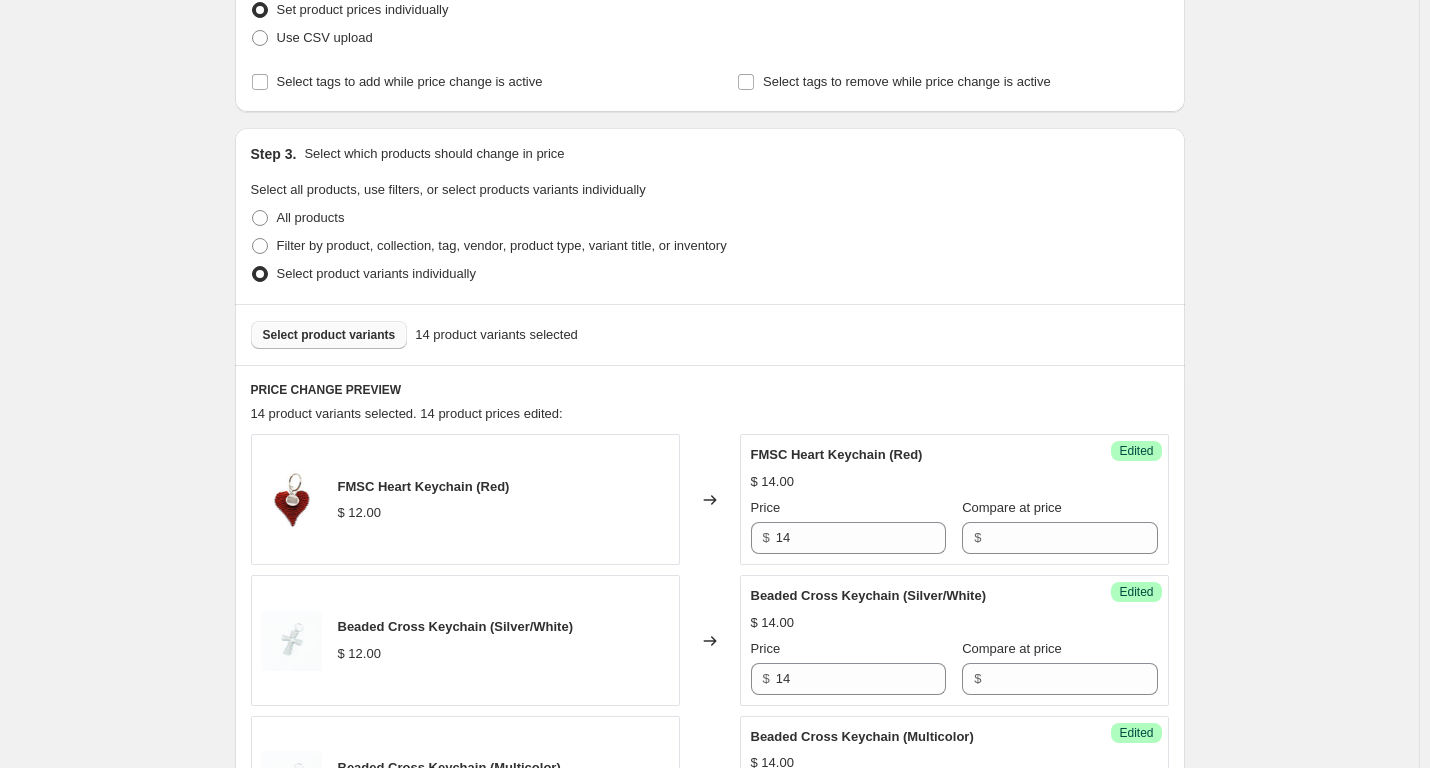 click on "Select product variants" at bounding box center [329, 335] 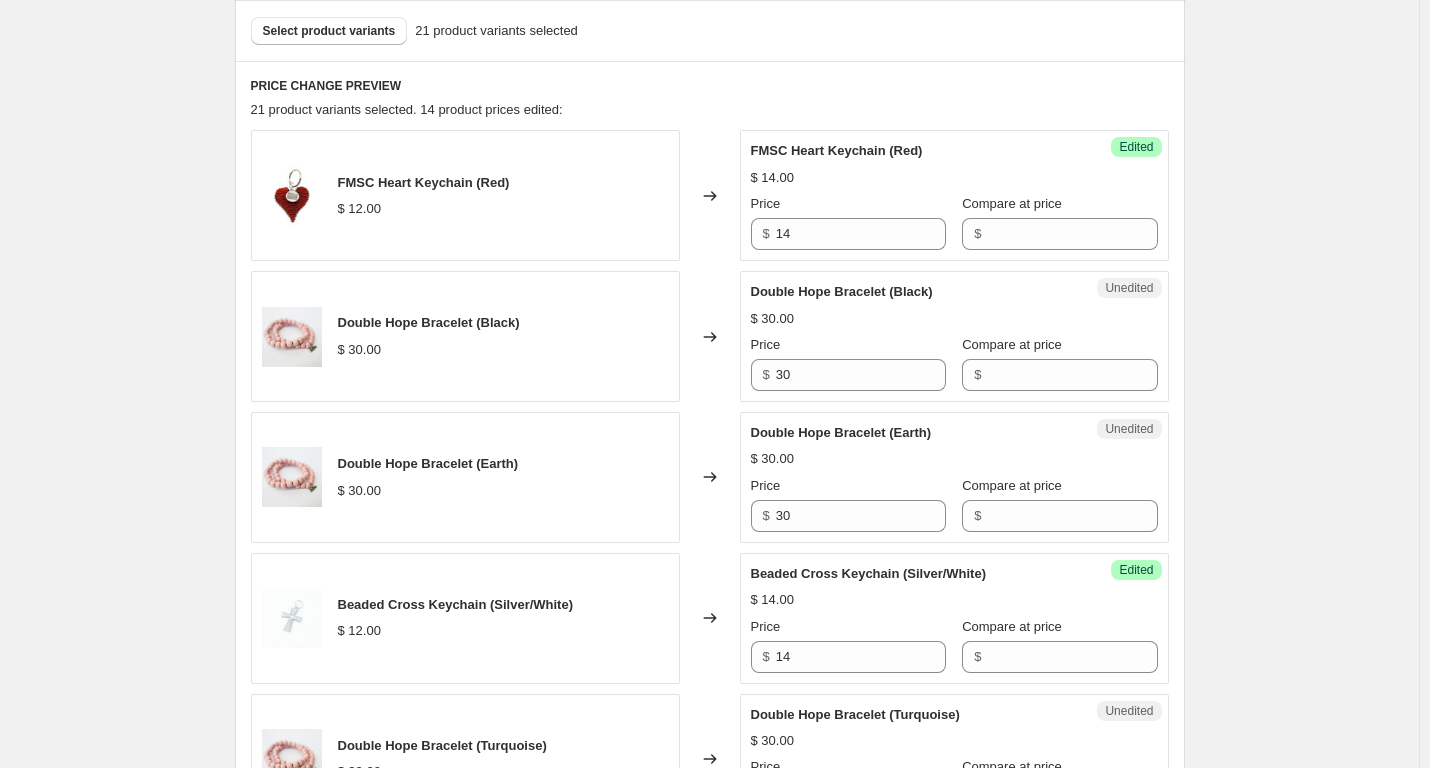 scroll, scrollTop: 602, scrollLeft: 0, axis: vertical 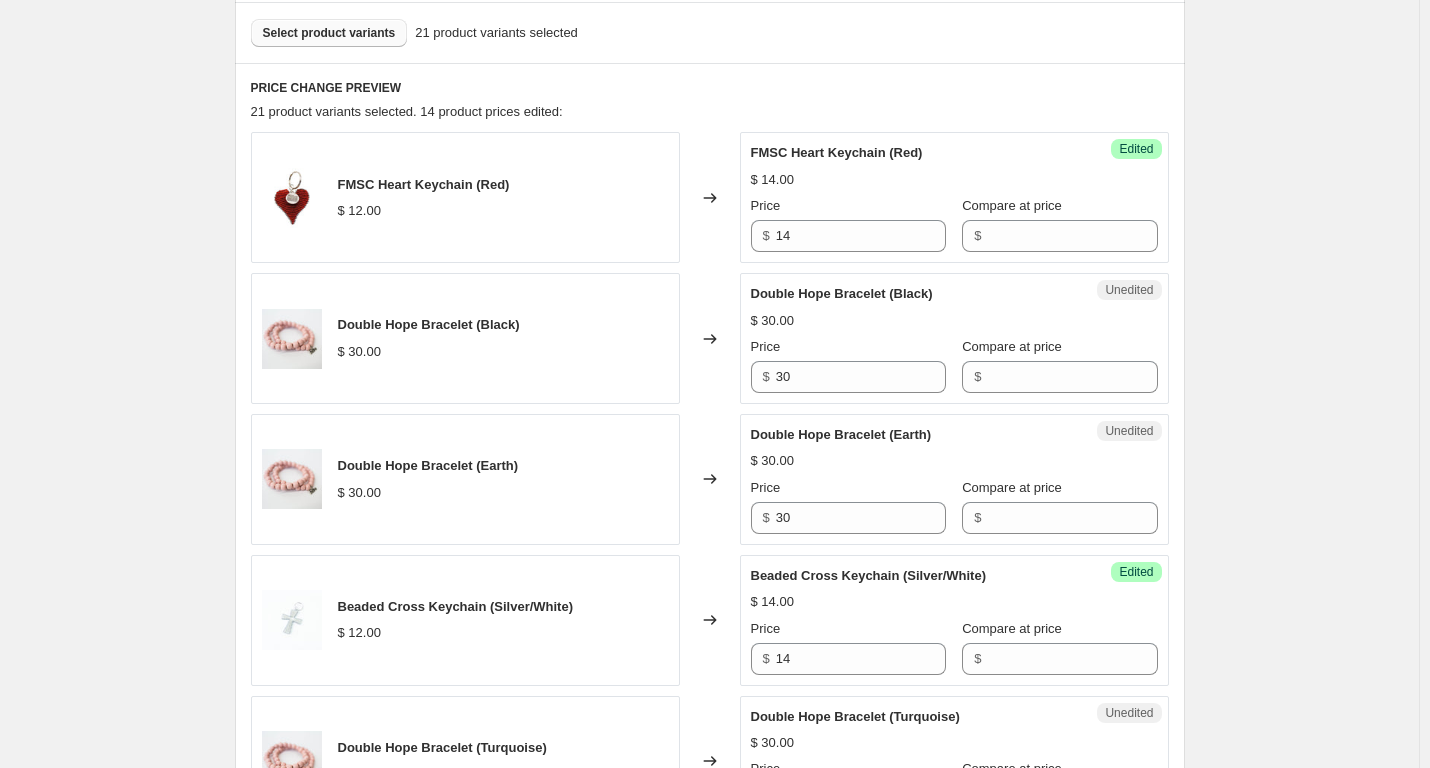 click on "Select product variants" at bounding box center (329, 33) 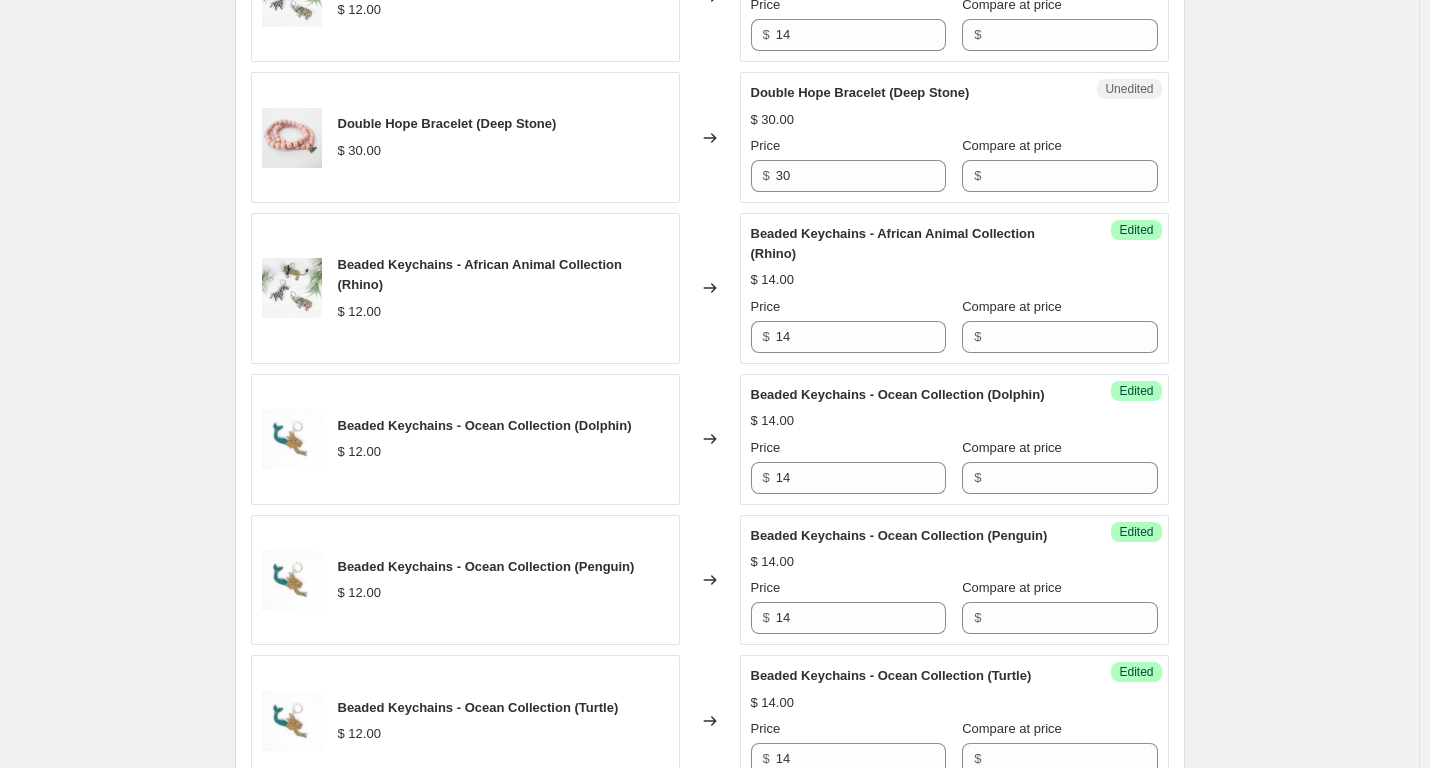 scroll, scrollTop: 2111, scrollLeft: 0, axis: vertical 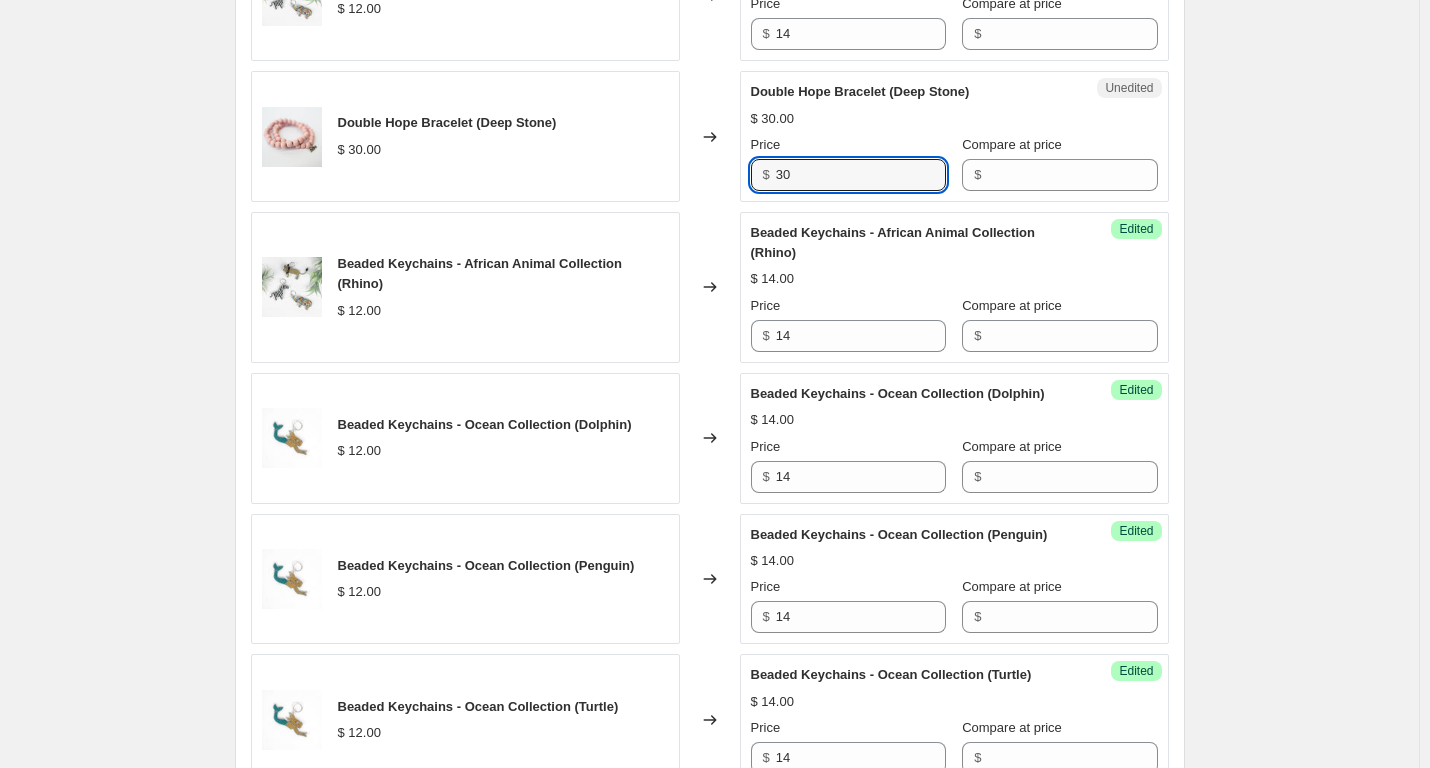 drag, startPoint x: 820, startPoint y: 199, endPoint x: 766, endPoint y: 196, distance: 54.08327 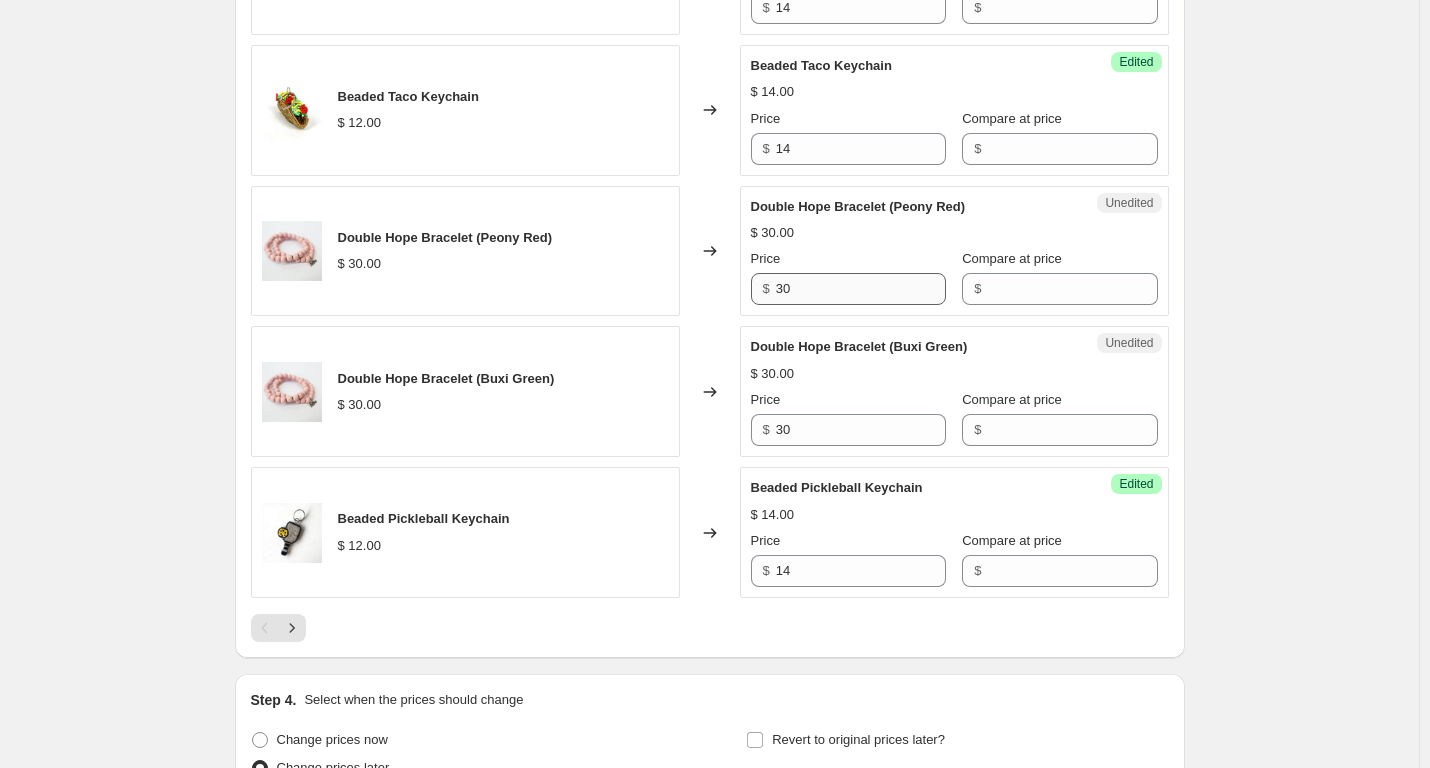 type on "34" 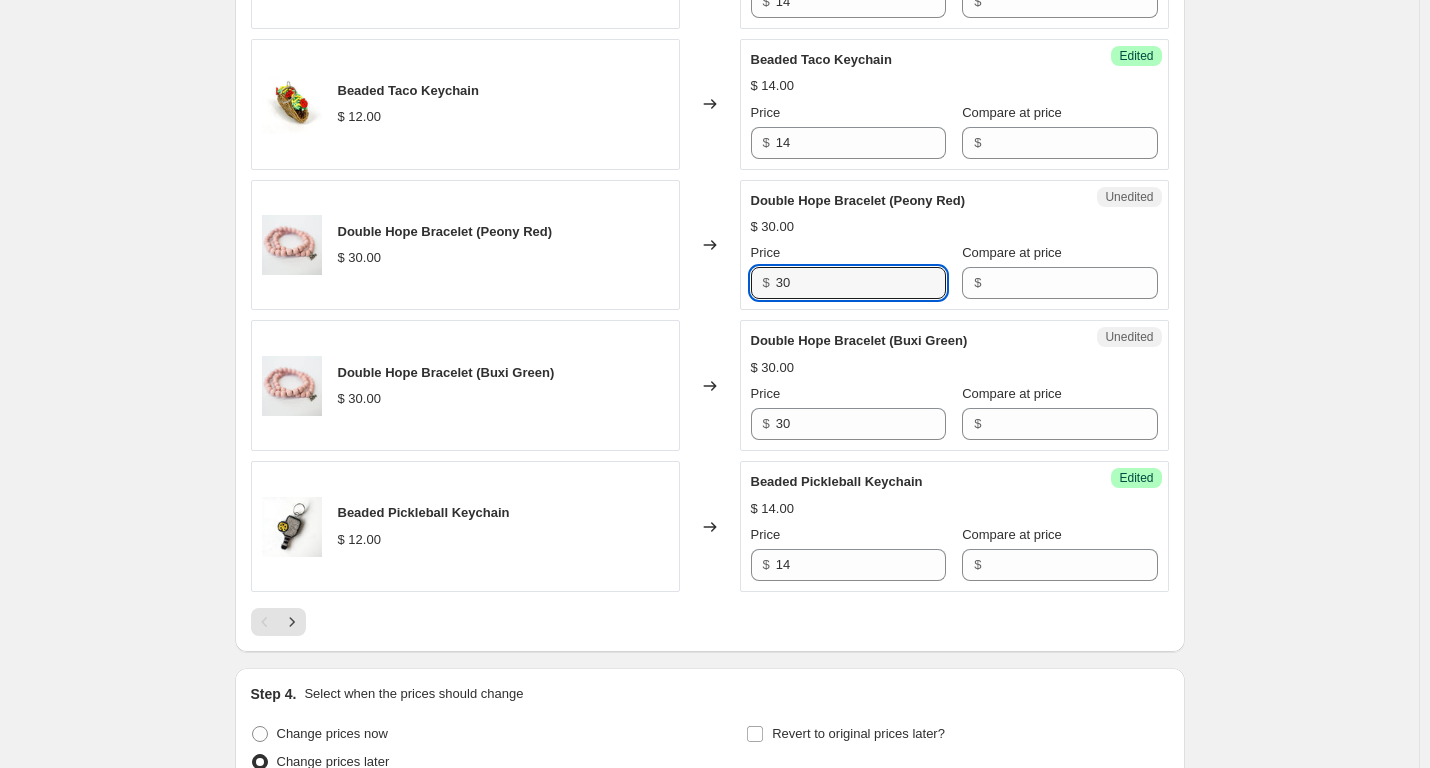 drag, startPoint x: 839, startPoint y: 357, endPoint x: 702, endPoint y: 354, distance: 137.03284 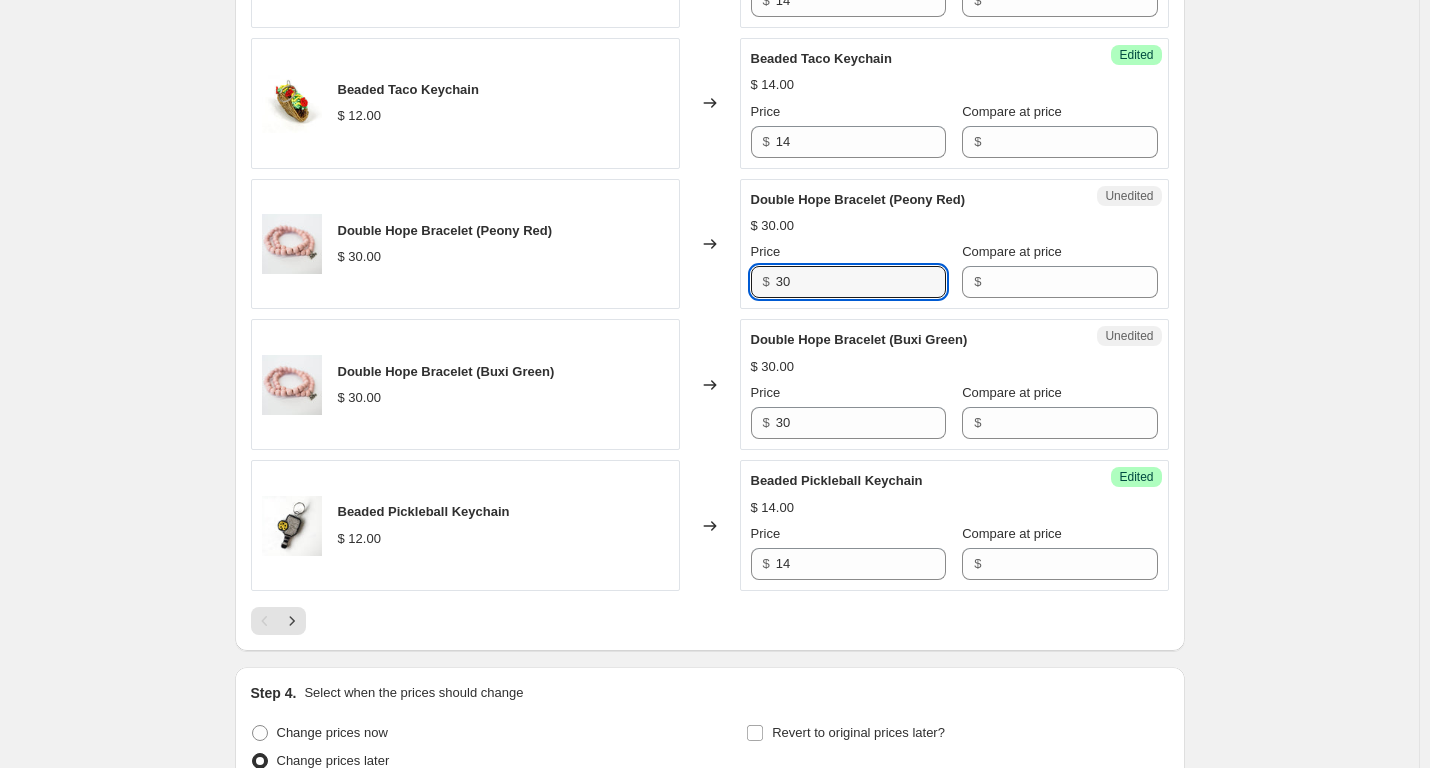 scroll, scrollTop: 3010, scrollLeft: 0, axis: vertical 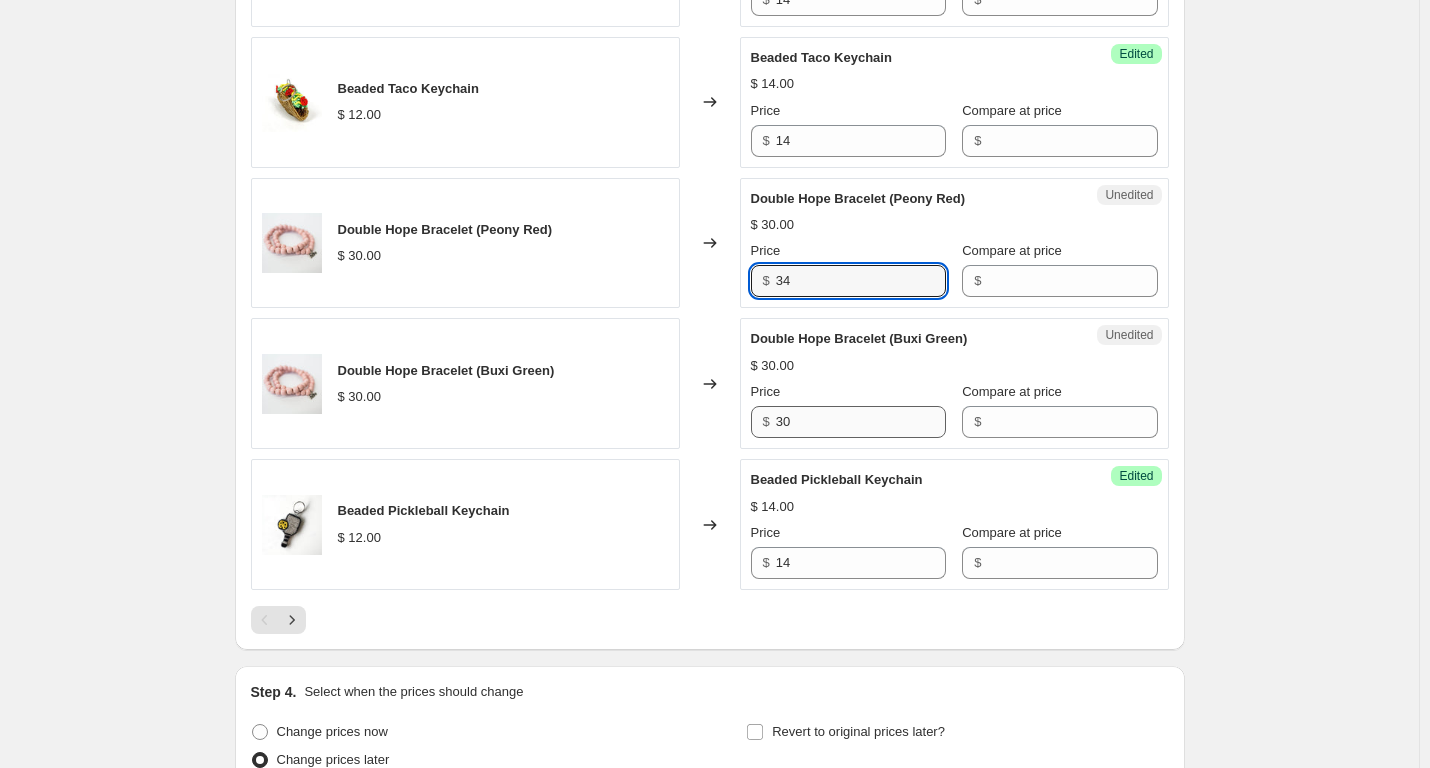 type on "34" 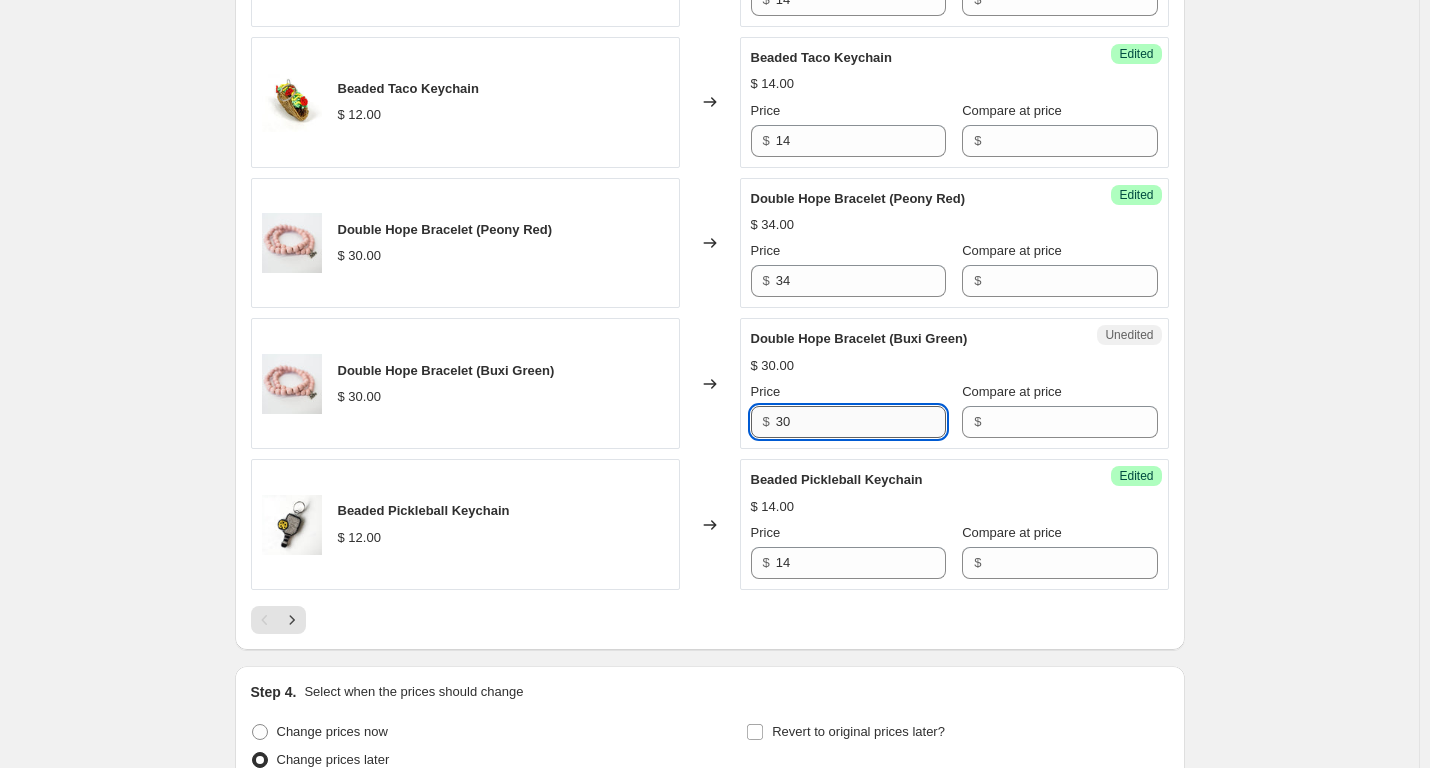 drag, startPoint x: 810, startPoint y: 484, endPoint x: 851, endPoint y: 481, distance: 41.109608 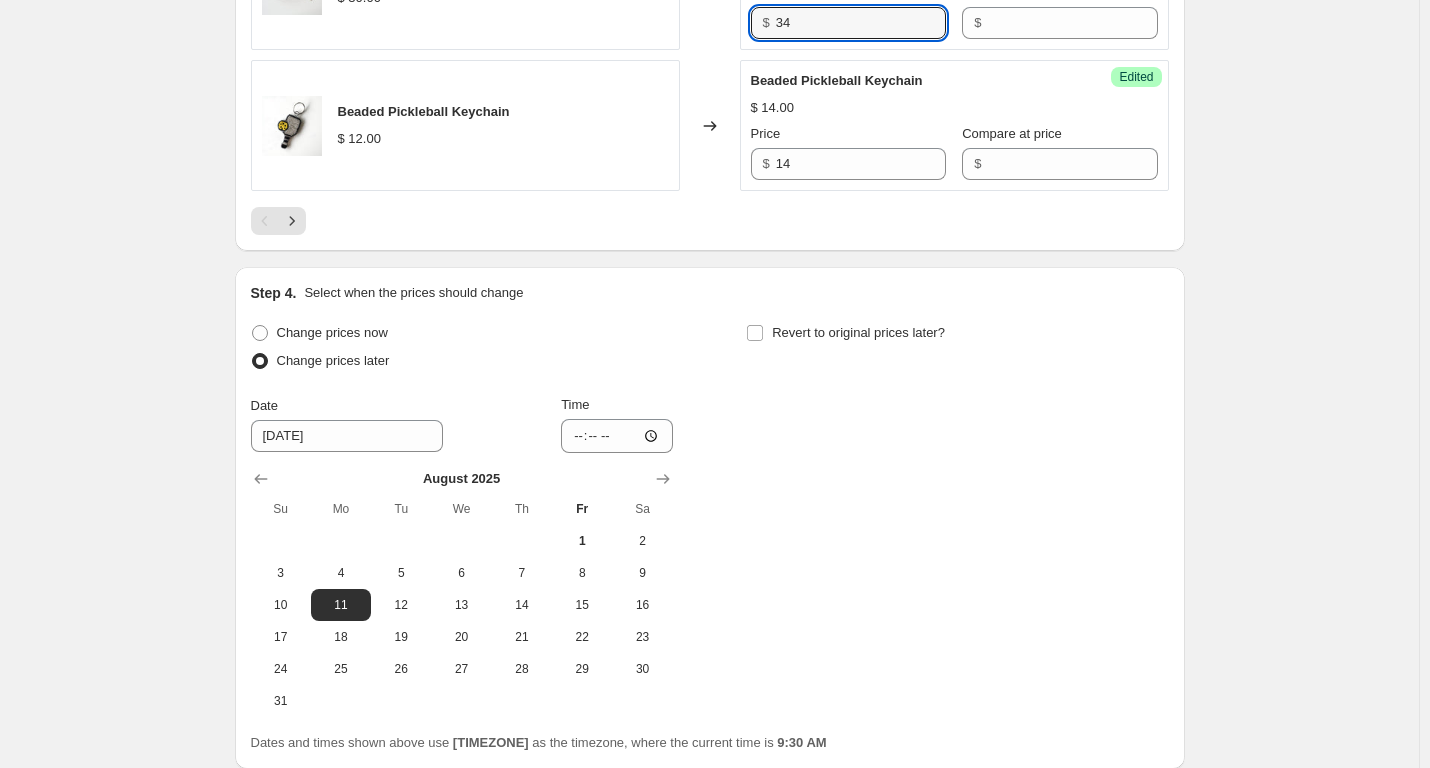 scroll, scrollTop: 3410, scrollLeft: 0, axis: vertical 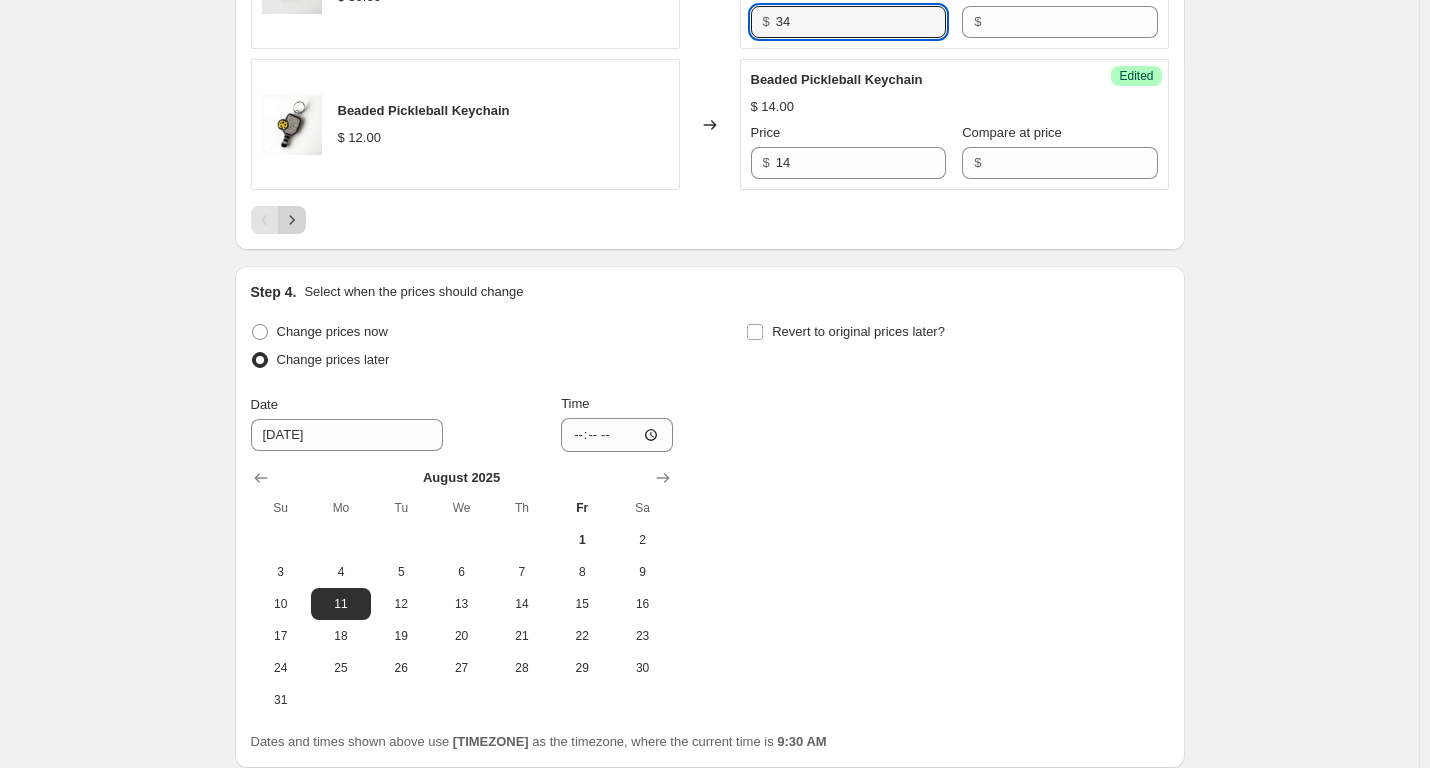 type on "34" 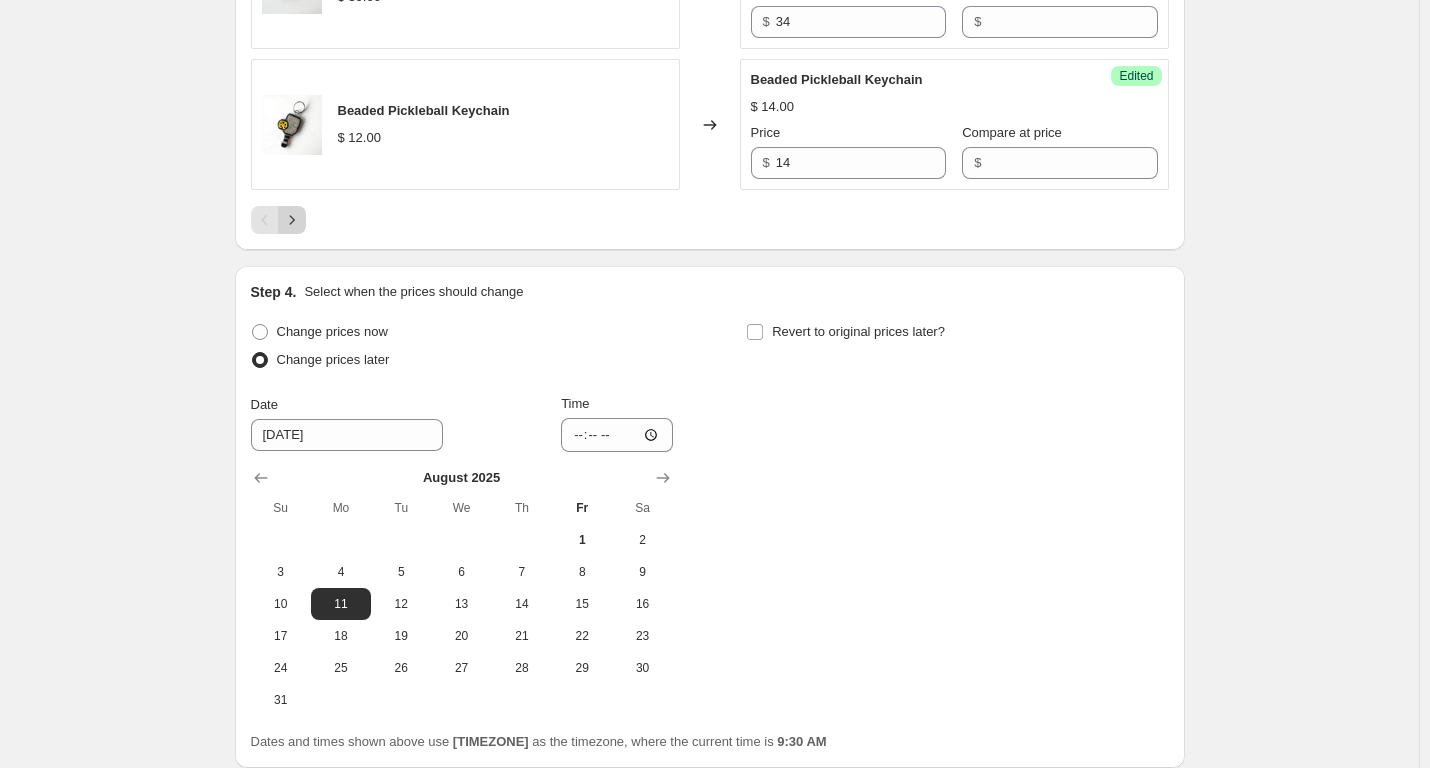 click 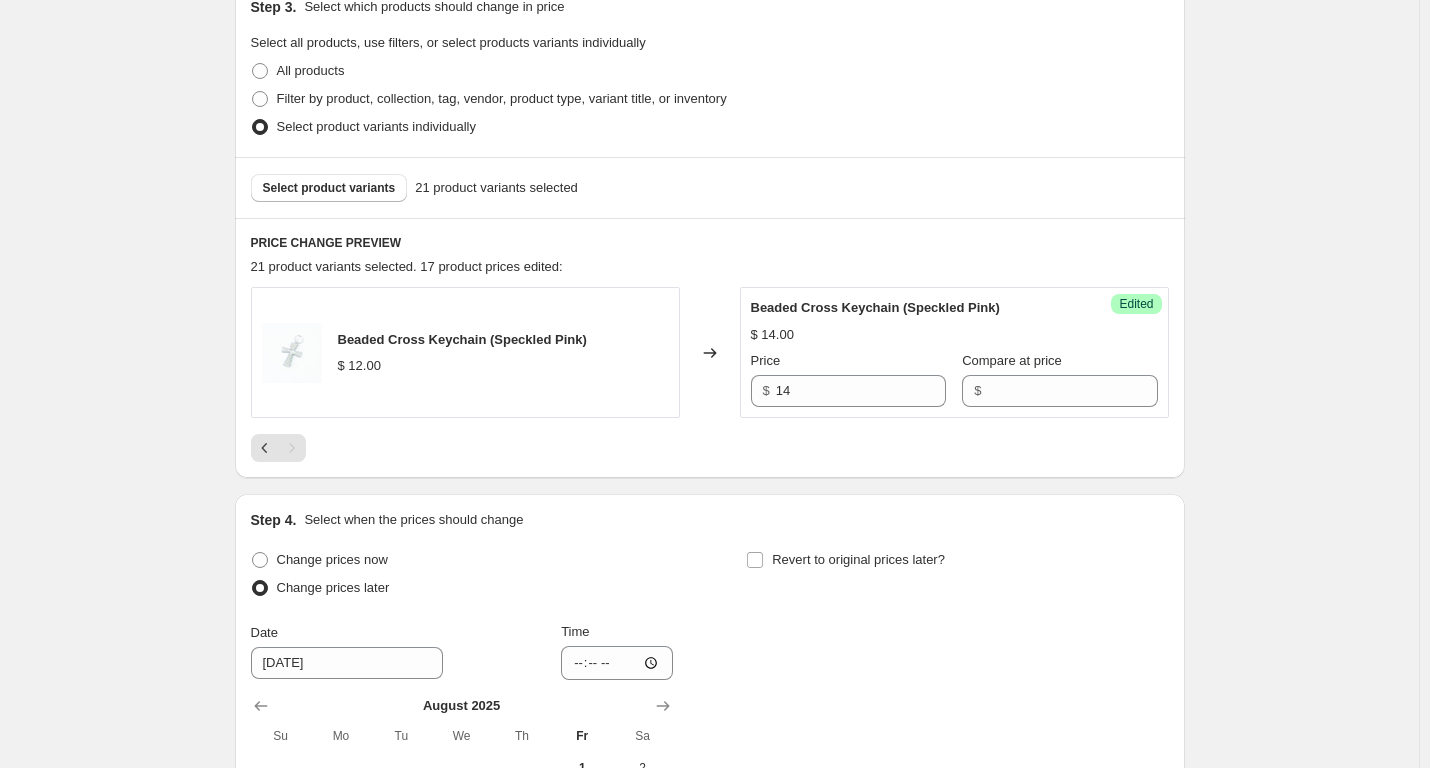 scroll, scrollTop: 445, scrollLeft: 0, axis: vertical 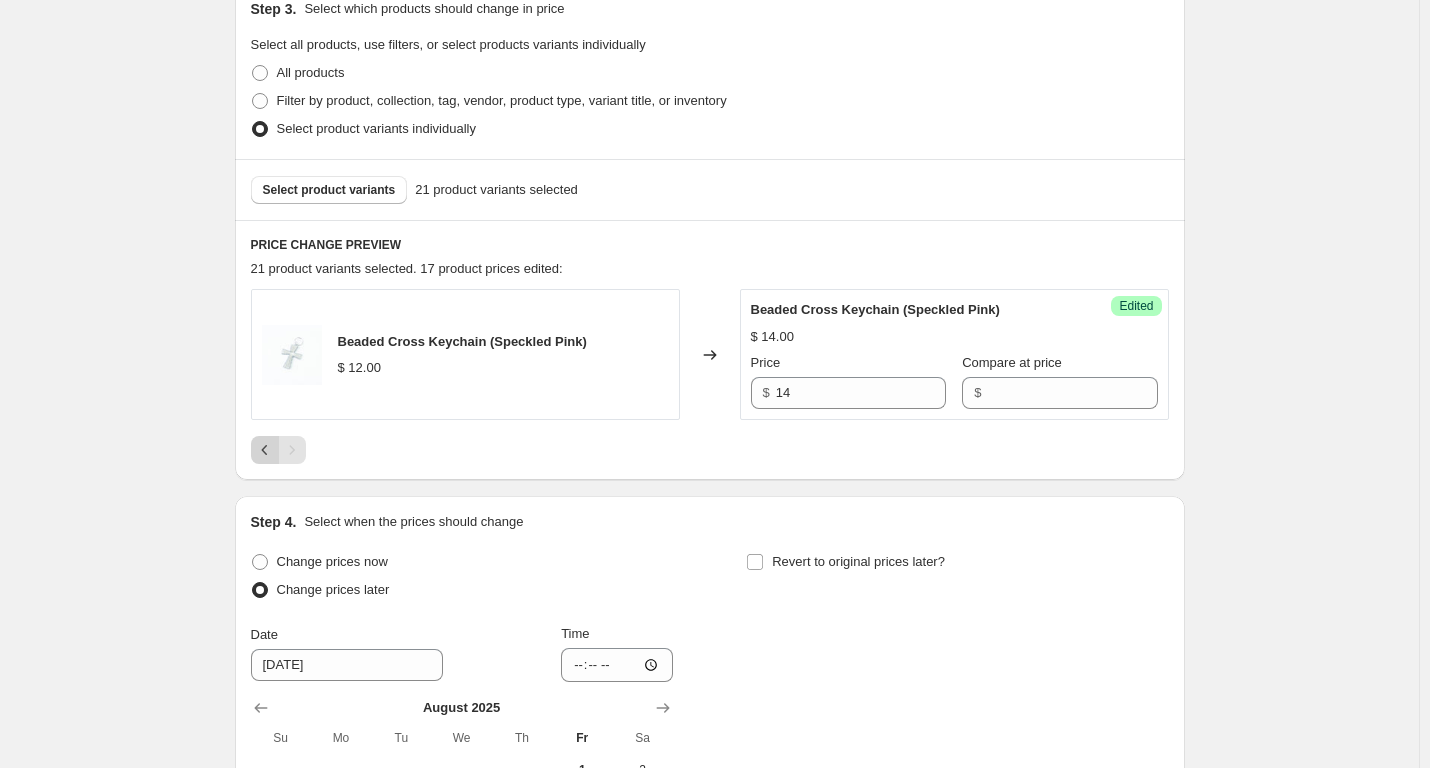 click 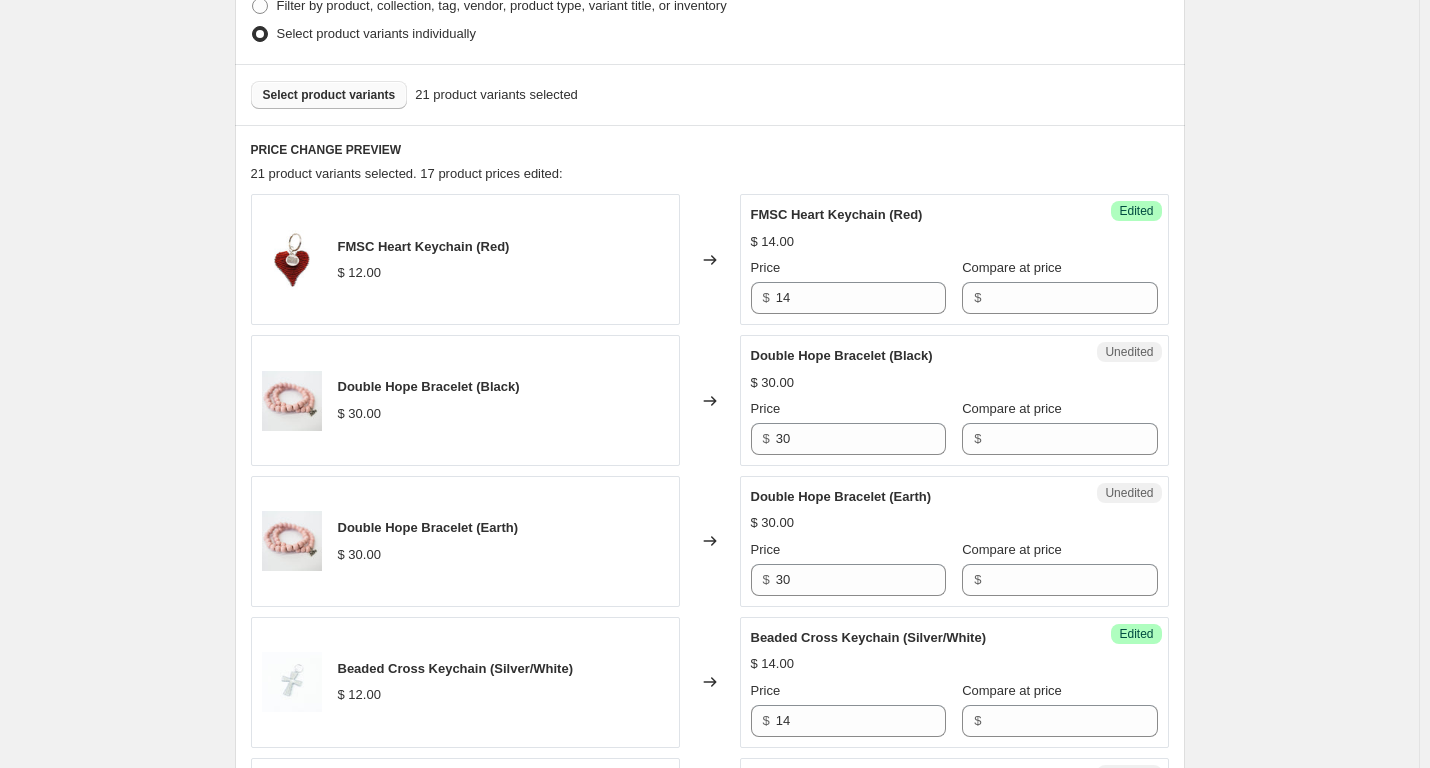 scroll, scrollTop: 539, scrollLeft: 0, axis: vertical 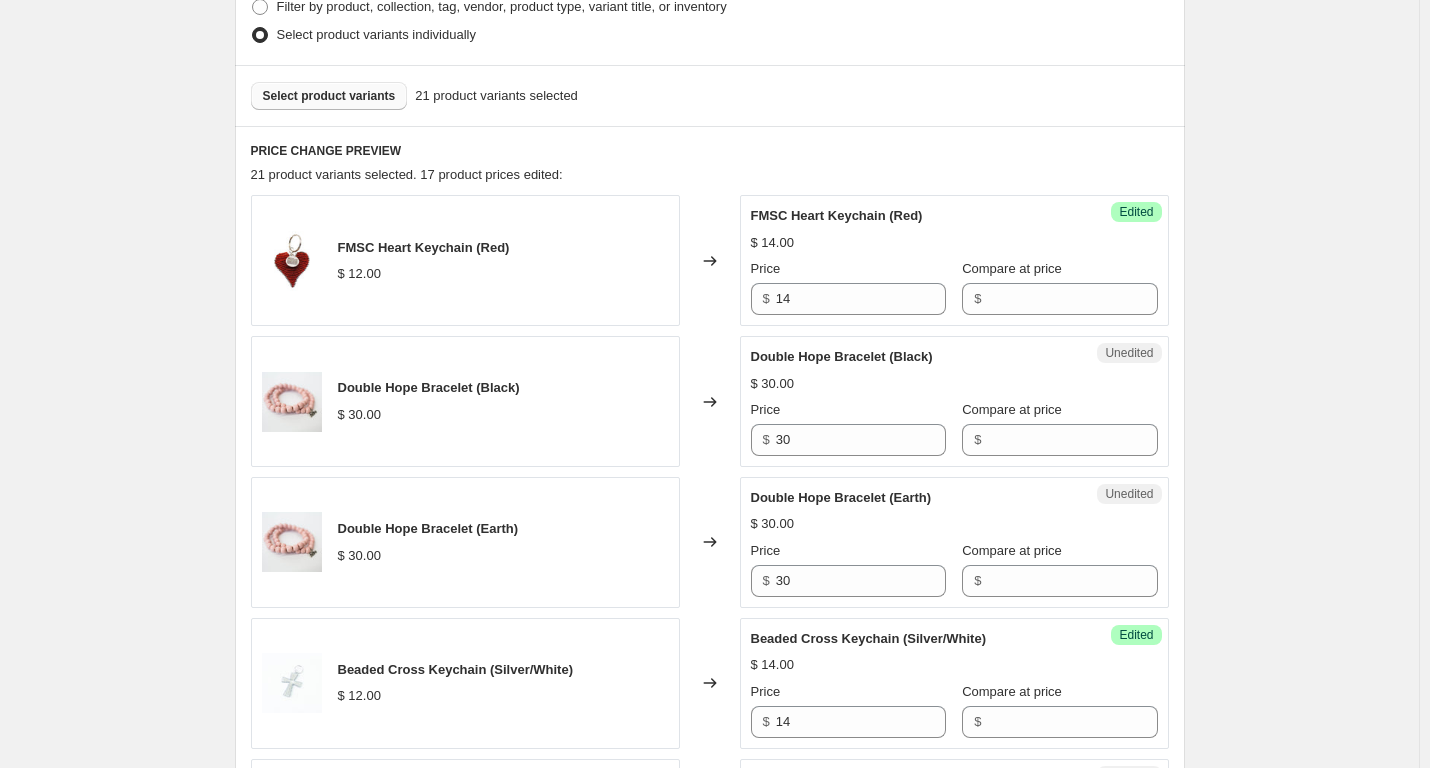 click on "Select product variants" at bounding box center [329, 96] 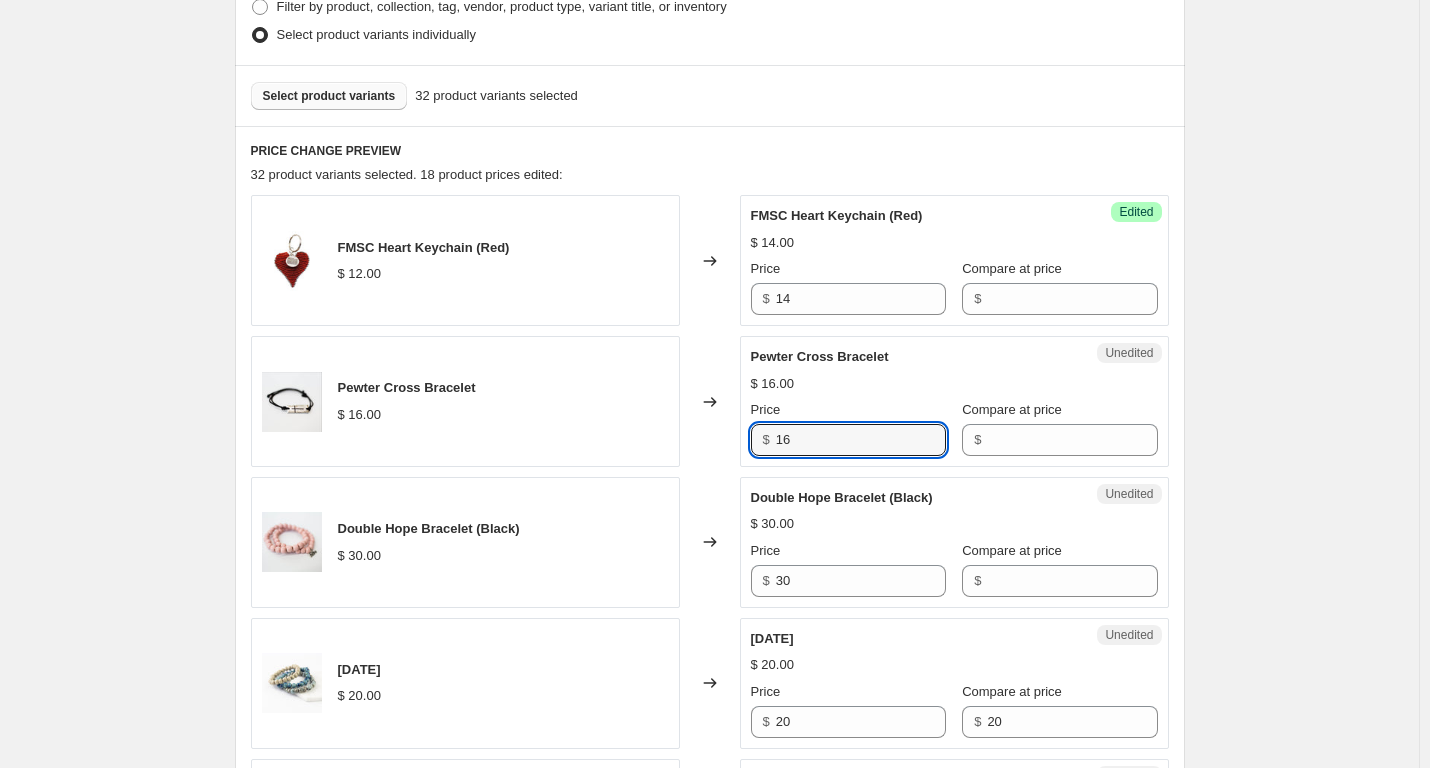 drag, startPoint x: 806, startPoint y: 442, endPoint x: 773, endPoint y: 448, distance: 33.54102 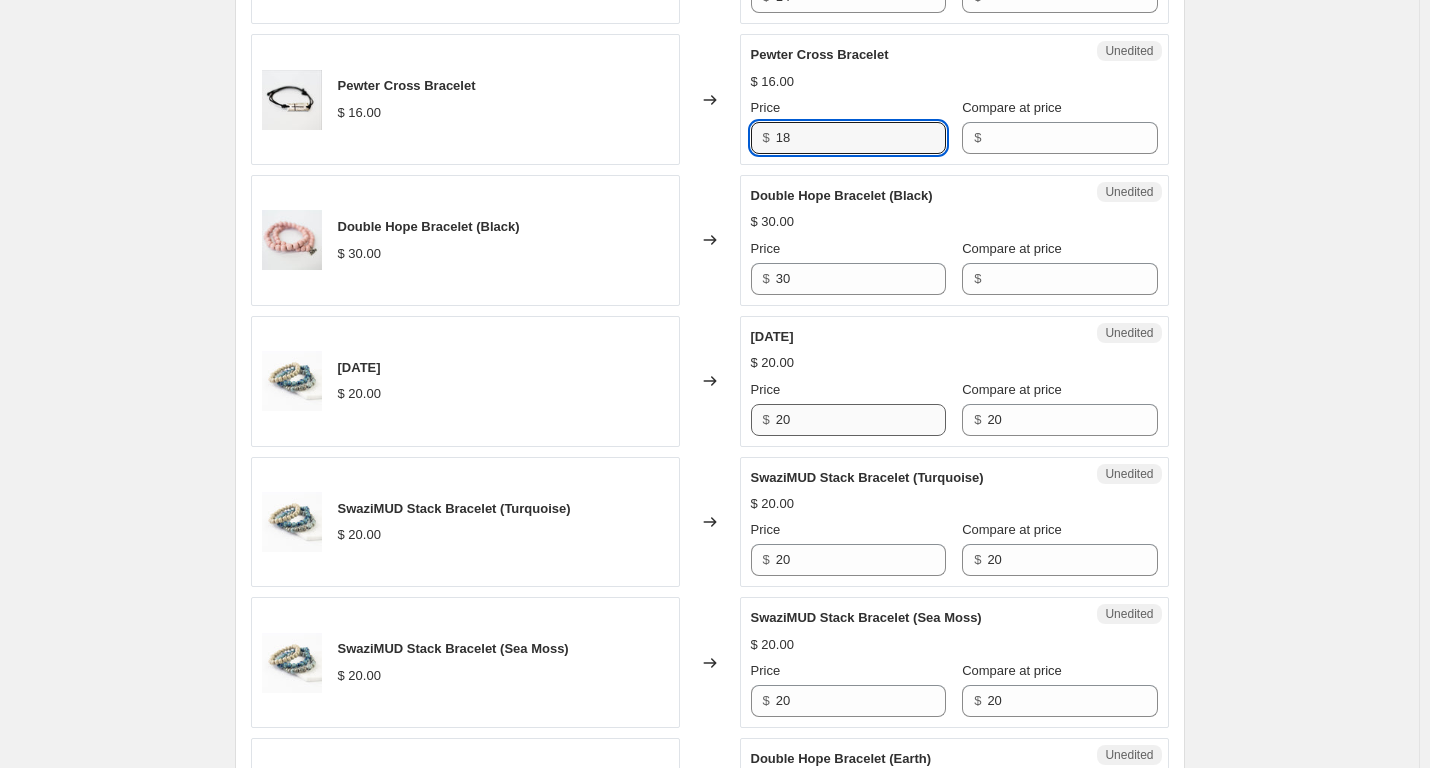 scroll, scrollTop: 840, scrollLeft: 0, axis: vertical 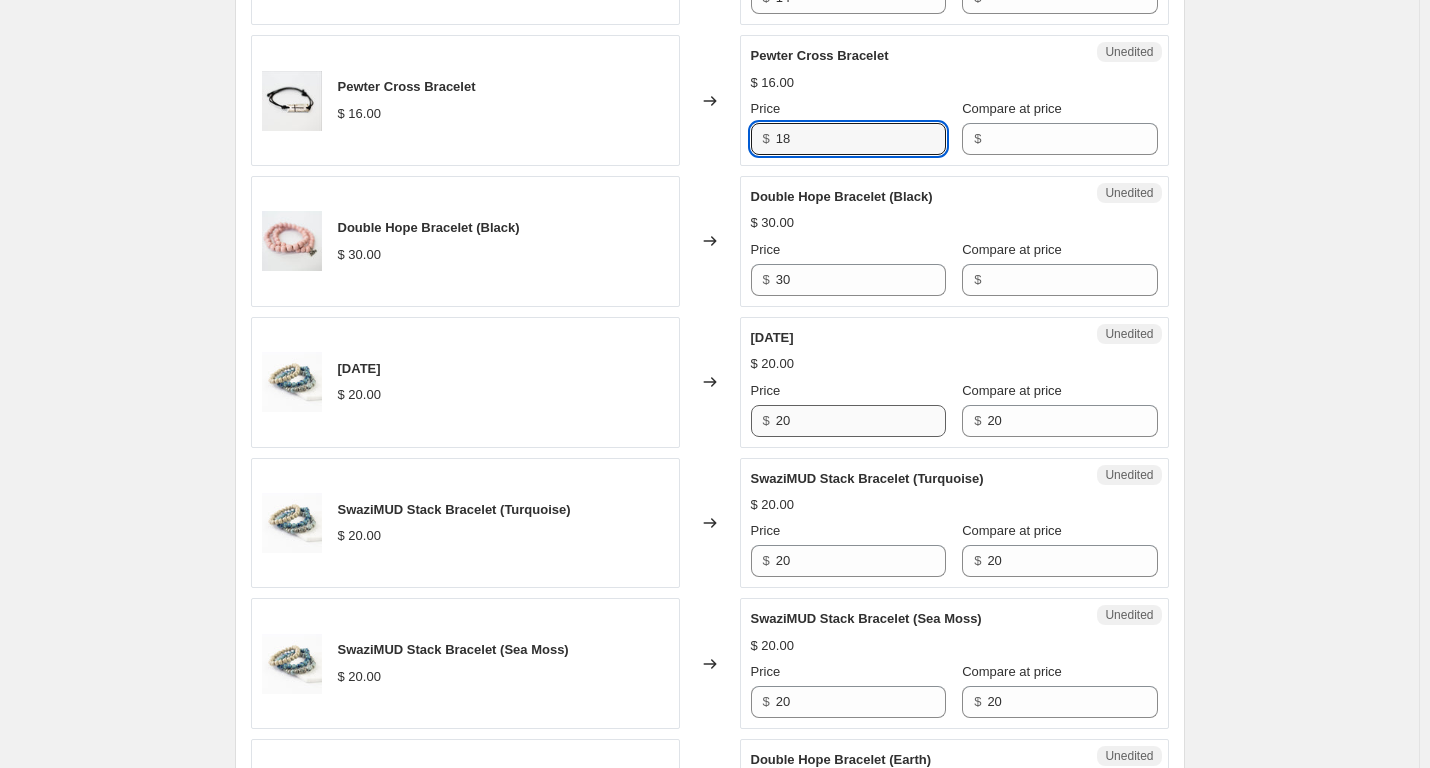 type on "18" 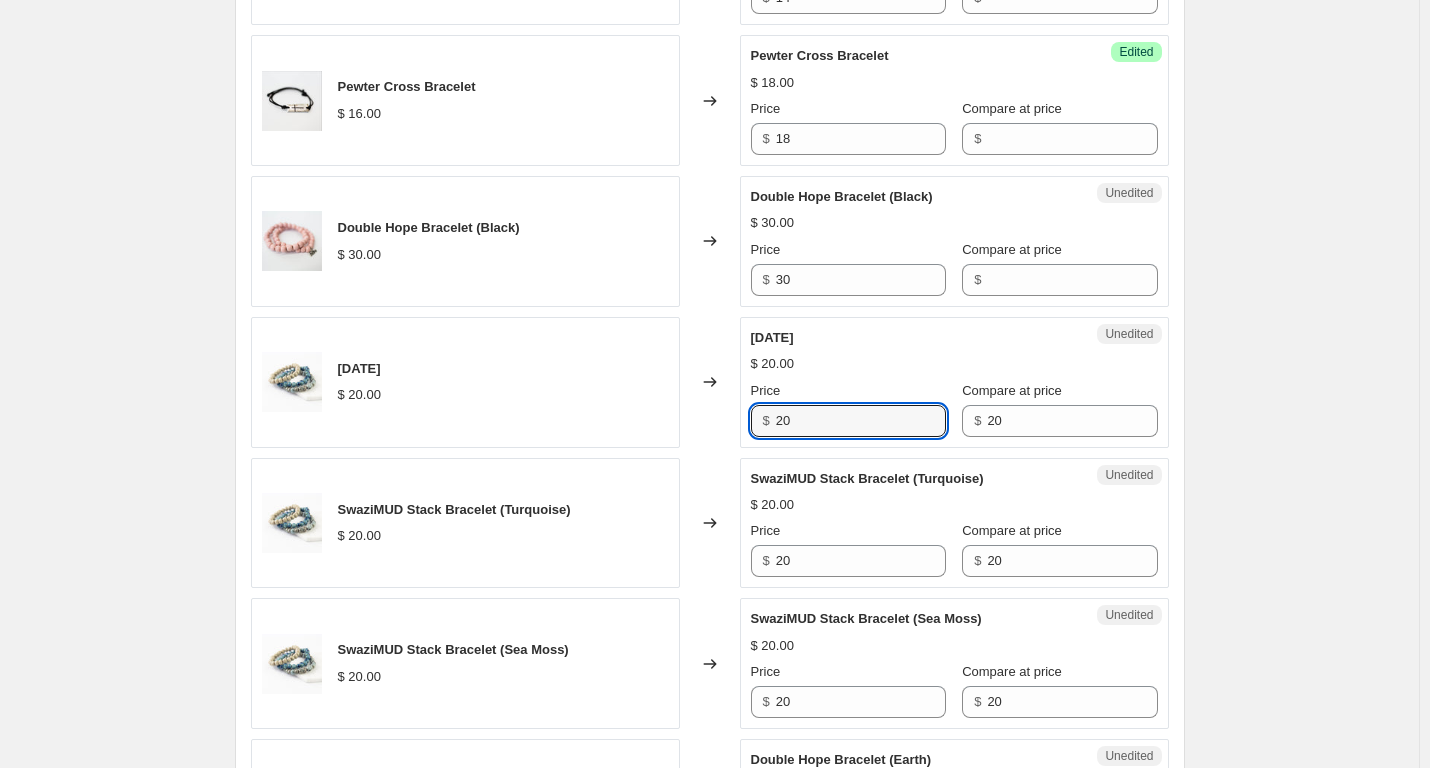 drag, startPoint x: 823, startPoint y: 419, endPoint x: 764, endPoint y: 423, distance: 59.135437 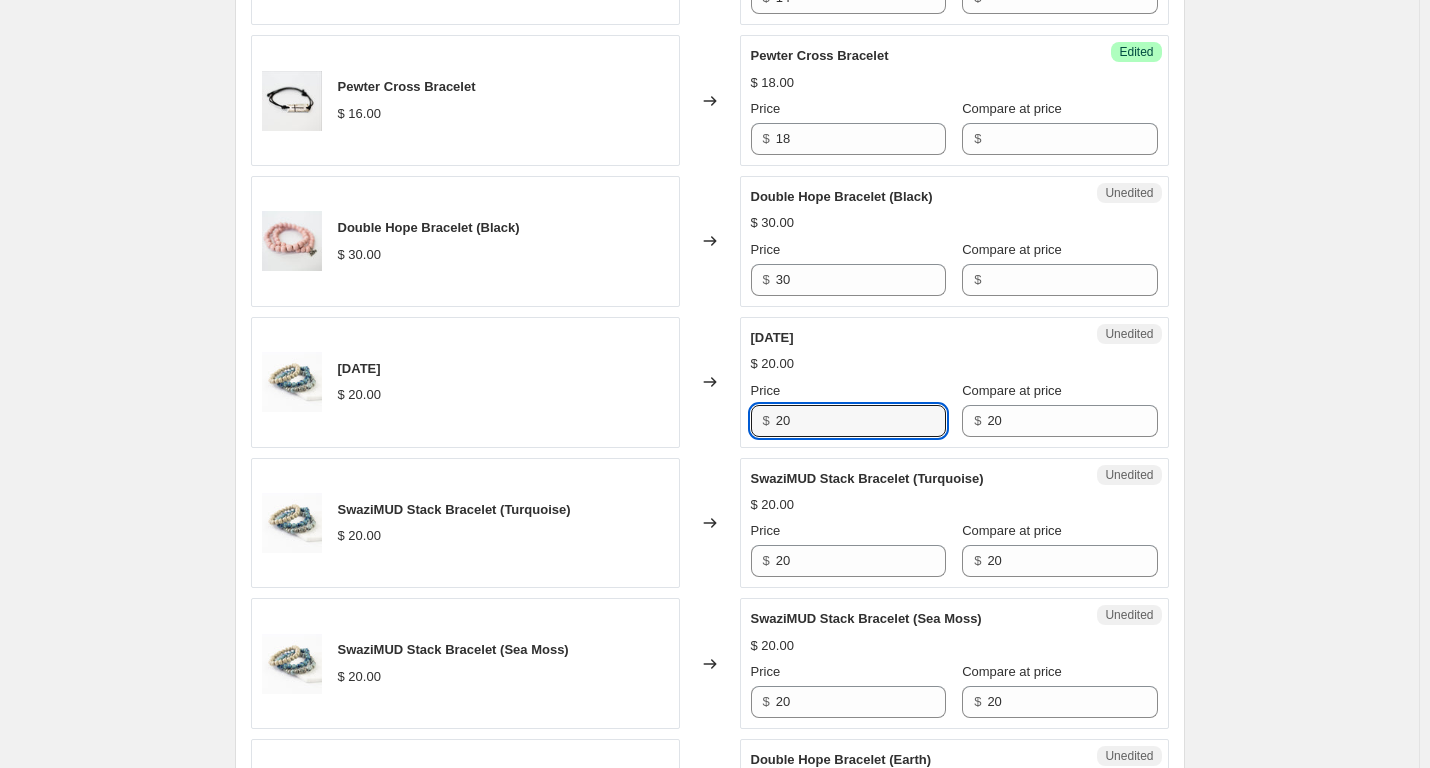 click on "$ 20" at bounding box center (848, 421) 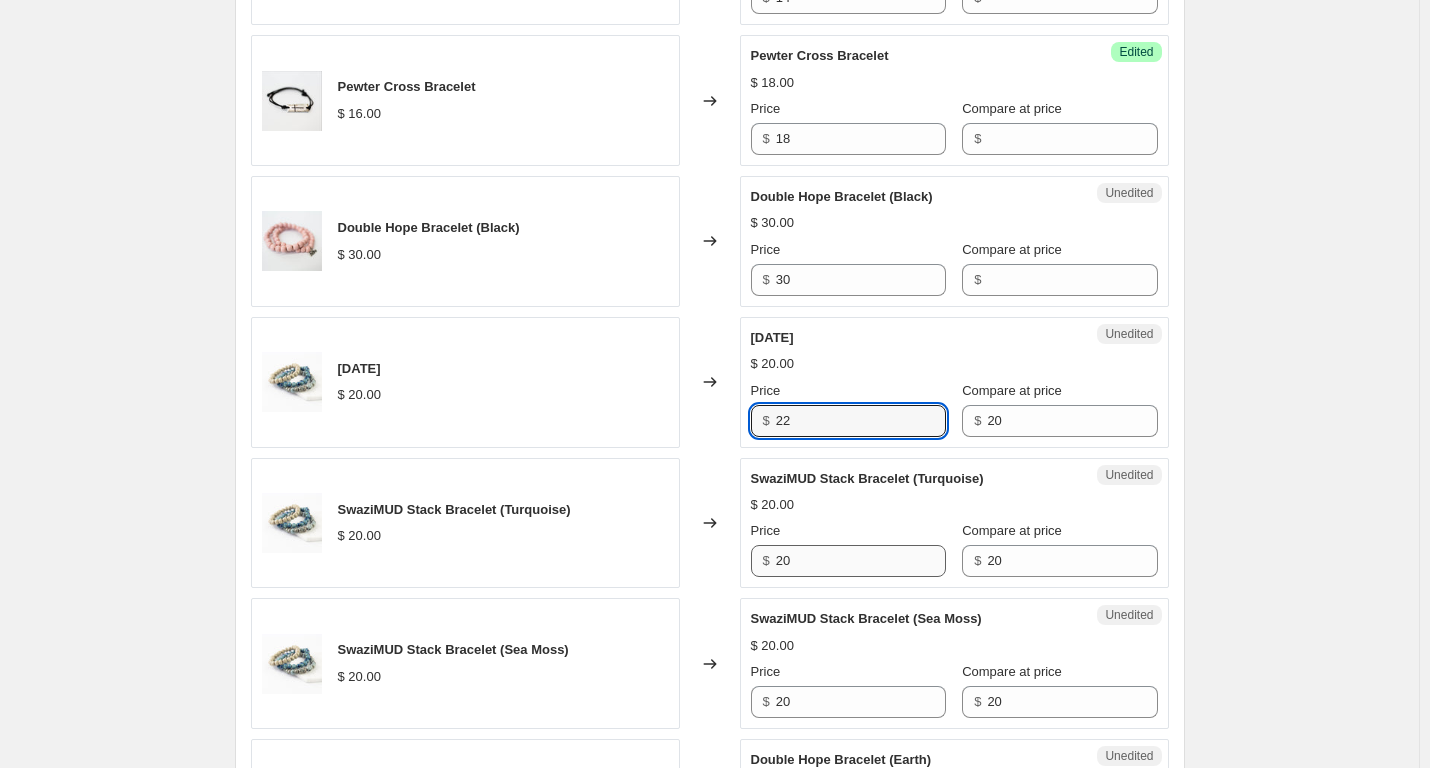 type on "22" 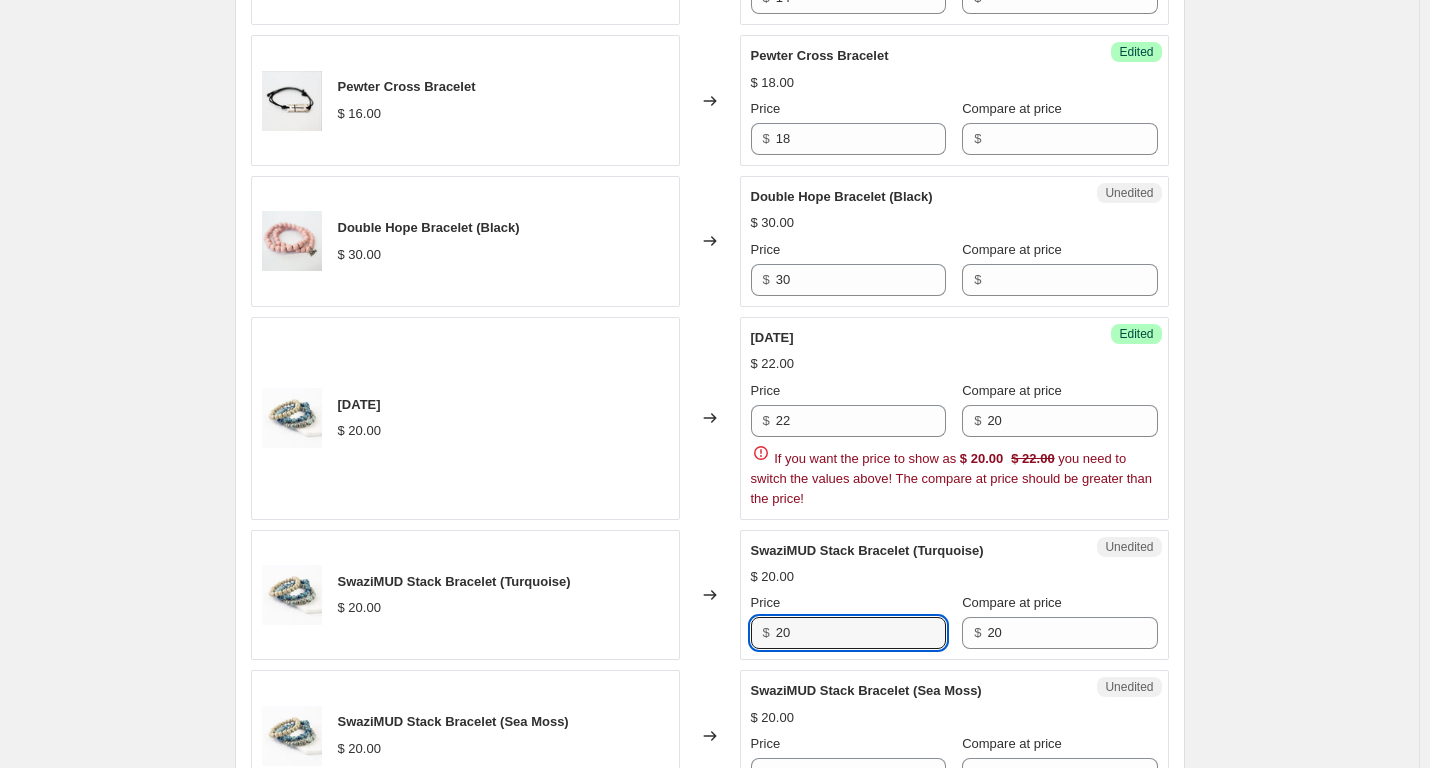 drag, startPoint x: 805, startPoint y: 567, endPoint x: 780, endPoint y: 568, distance: 25.019993 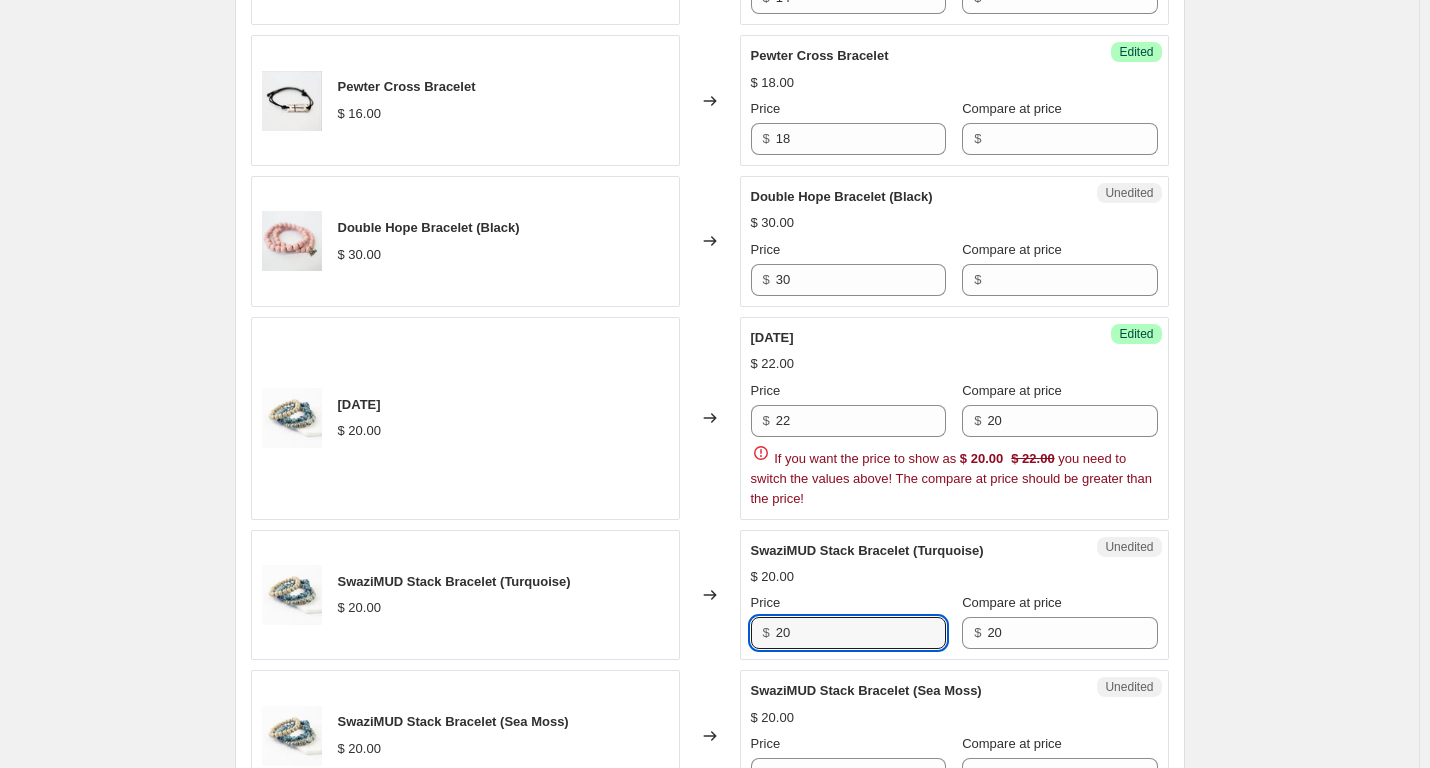click on "[DATE]" at bounding box center (954, 595) 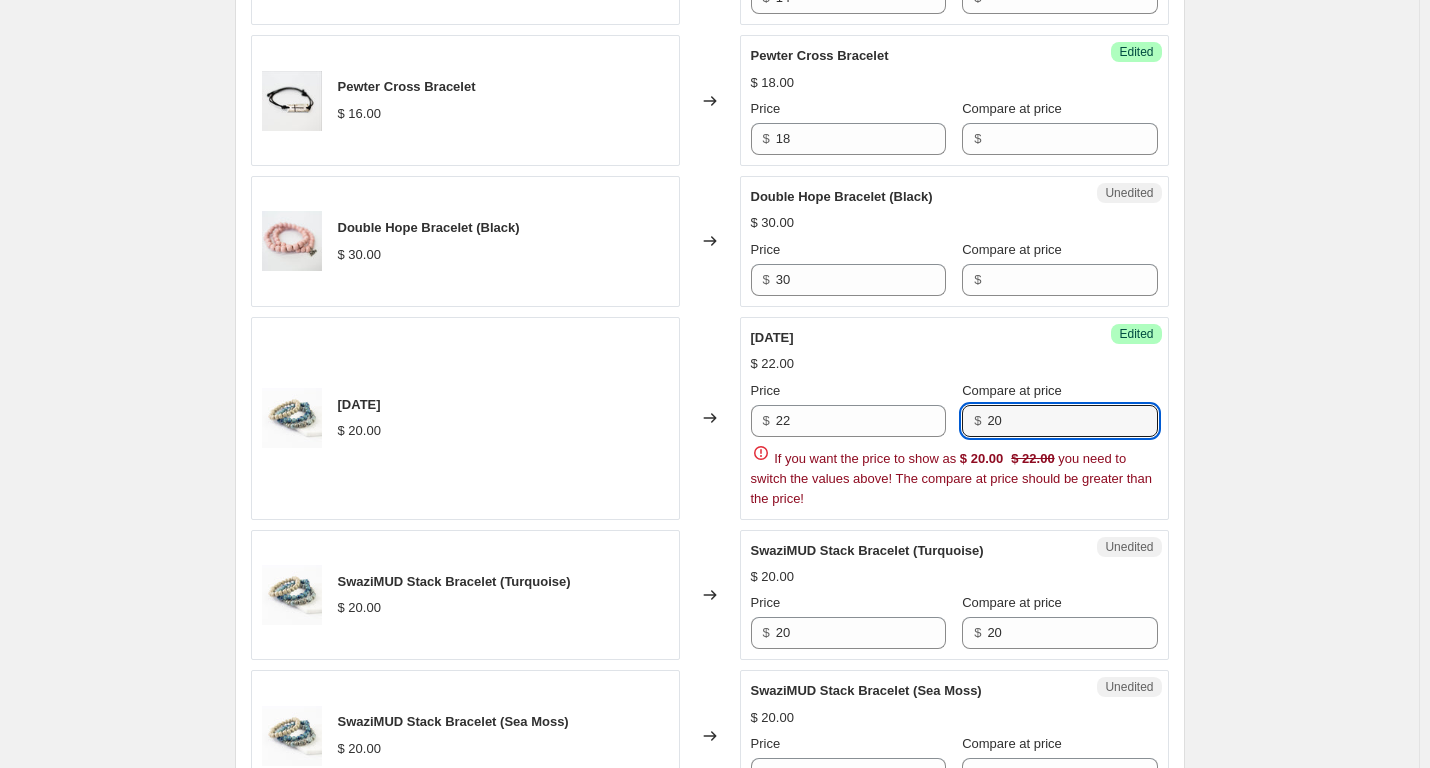 drag, startPoint x: 1016, startPoint y: 416, endPoint x: 986, endPoint y: 418, distance: 30.066593 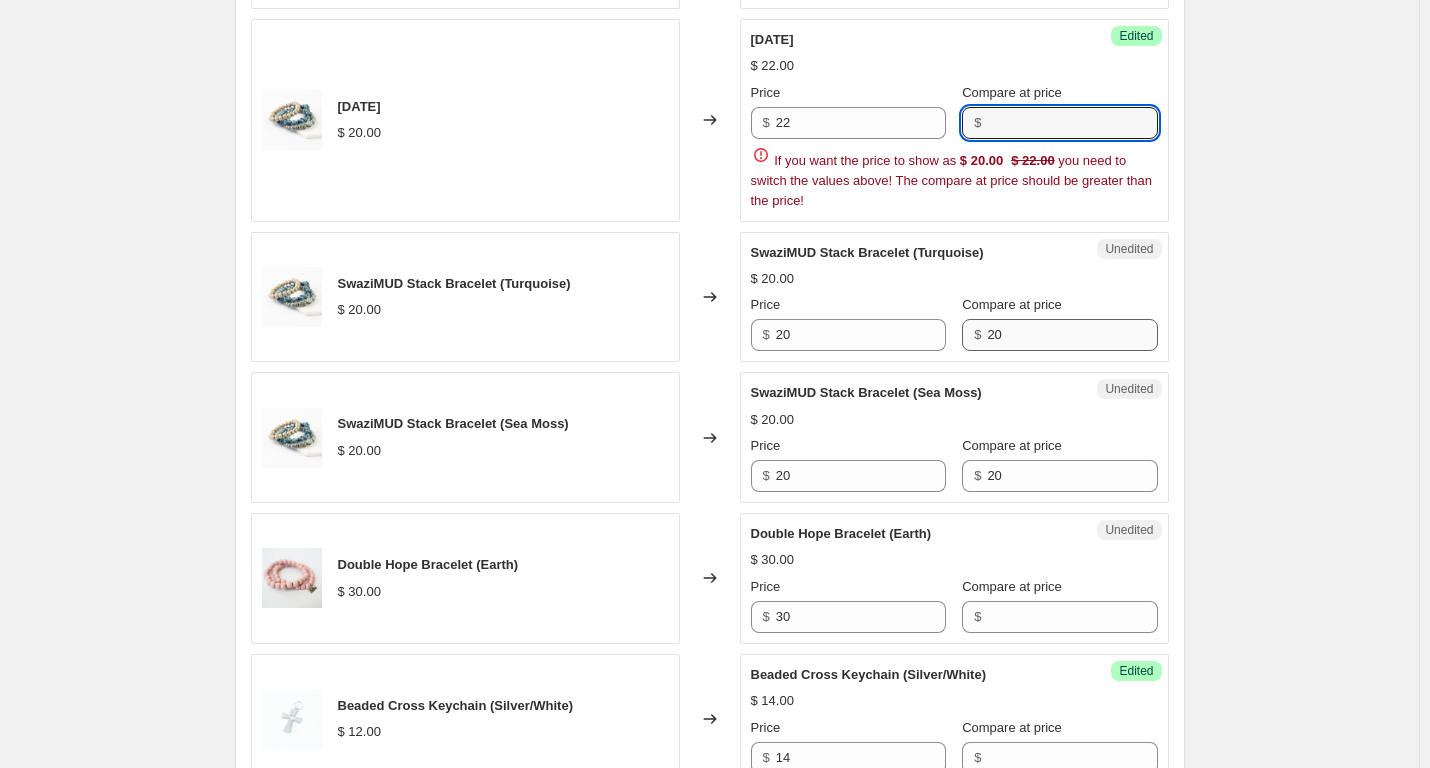 scroll, scrollTop: 1139, scrollLeft: 0, axis: vertical 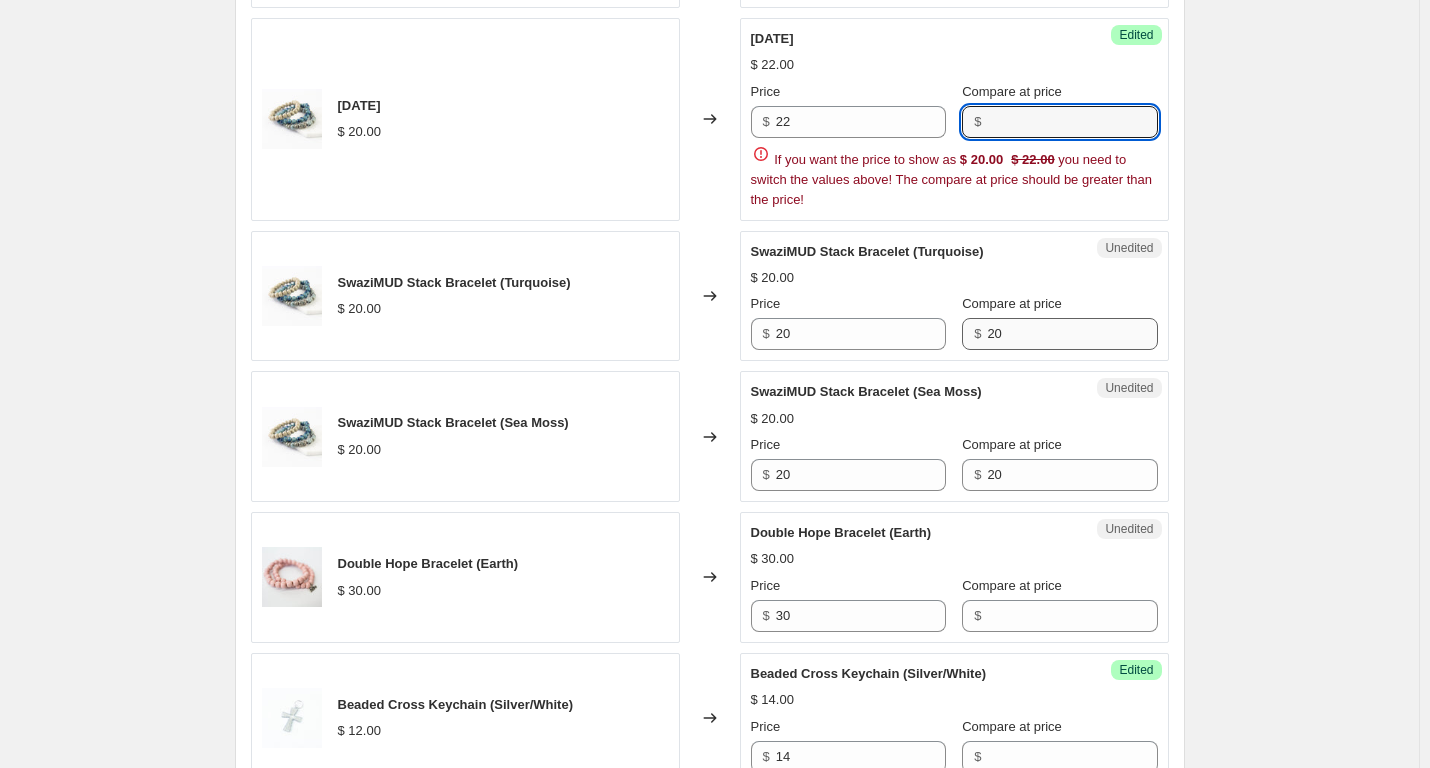 type 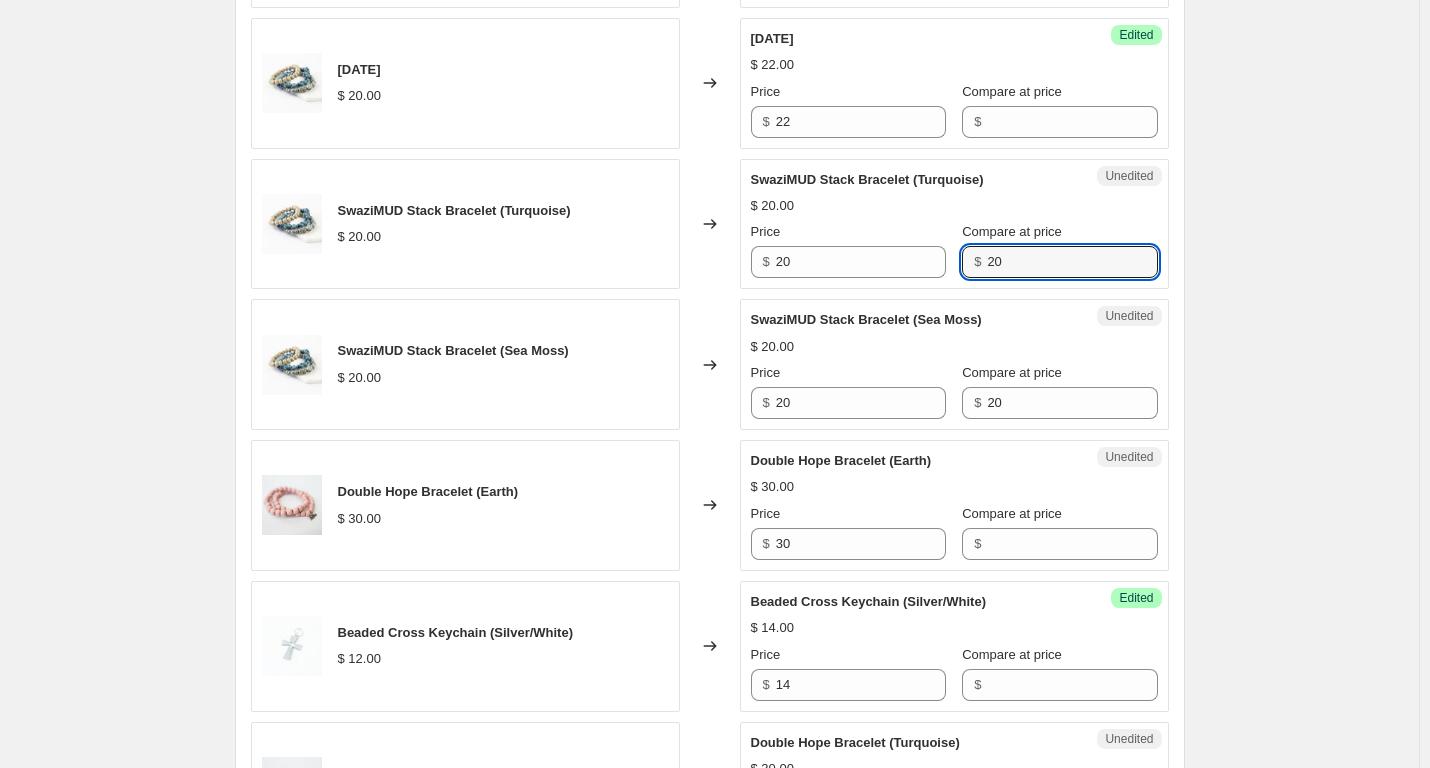 drag, startPoint x: 1023, startPoint y: 328, endPoint x: 947, endPoint y: 326, distance: 76.02631 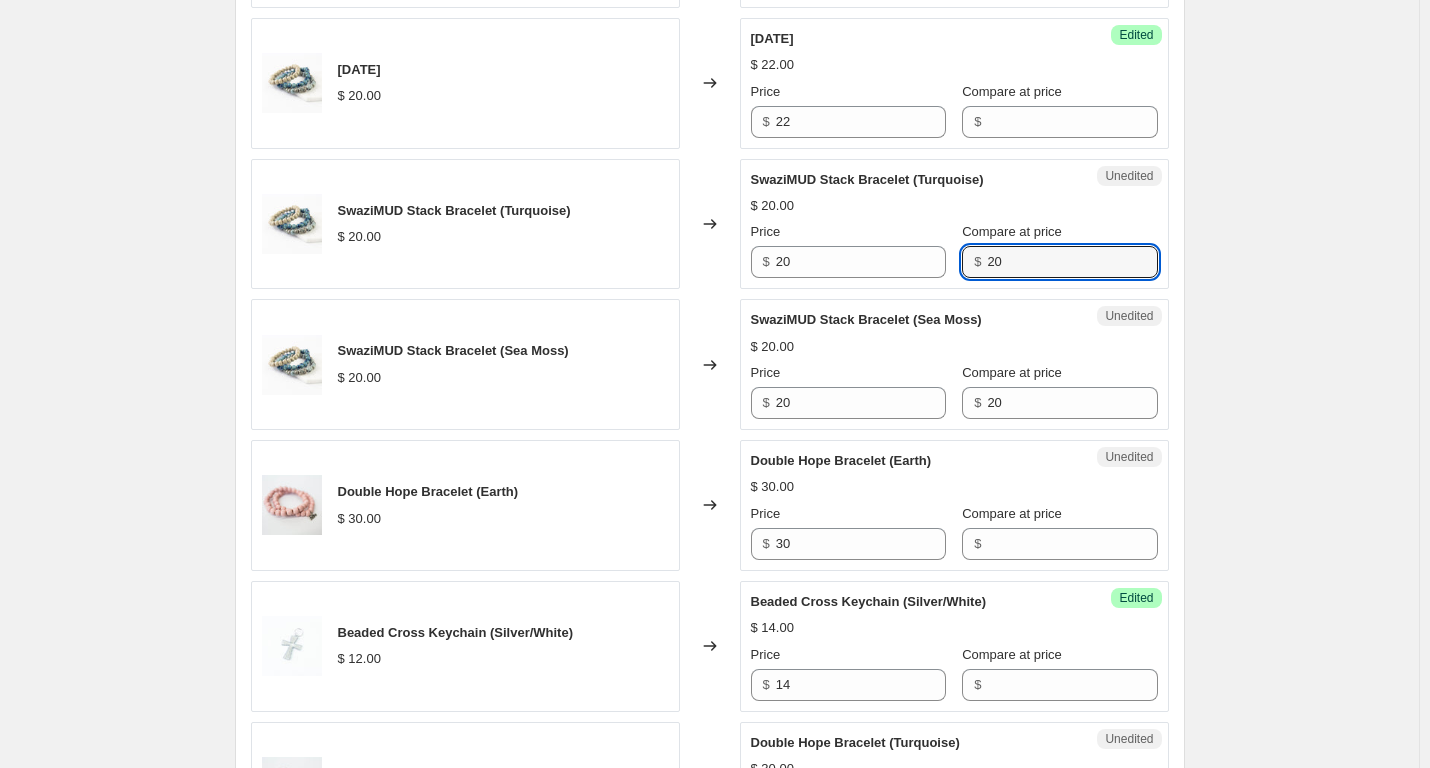 click on "[PRODUCT] $ [PRICE] Changed to [STATUS] [PRODUCT] $ [PRICE] Price $ [PRICE] Compare at price $ [PRODUCT] $ [PRICE] Changed to [STATUS] [PRODUCT] $ [PRICE] Price $ [PRICE] Compare at price $ [PRODUCT] $ [PRICE] Changed to [STATUS] [PRODUCT] $ [PRICE] Price $ [PRICE] Compare at price $ [PRODUCT] $ [PRICE] Changed to [STATUS] [PRODUCT] $ [PRICE] Price $ [PRICE] Compare at price $ [PRODUCT] $ [PRICE] Changed to [STATUS] [PRODUCT] $ [PRICE] Price $ [PRICE] Compare at price $ [PRODUCT] $ [PRICE] Changed to [STATUS] [PRODUCT] $ [PRICE] Price $ [PRICE] Compare at price $ [PRODUCT] $ [PRICE] Changed to [STATUS] [PRODUCT] $ [PRICE] Price $ [PRICE] Compare at price $ [PRODUCT] $ [PRICE] Changed to [STATUS] [PRODUCT] $ [PRICE] Price $ [PRICE]" at bounding box center [710, 1028] 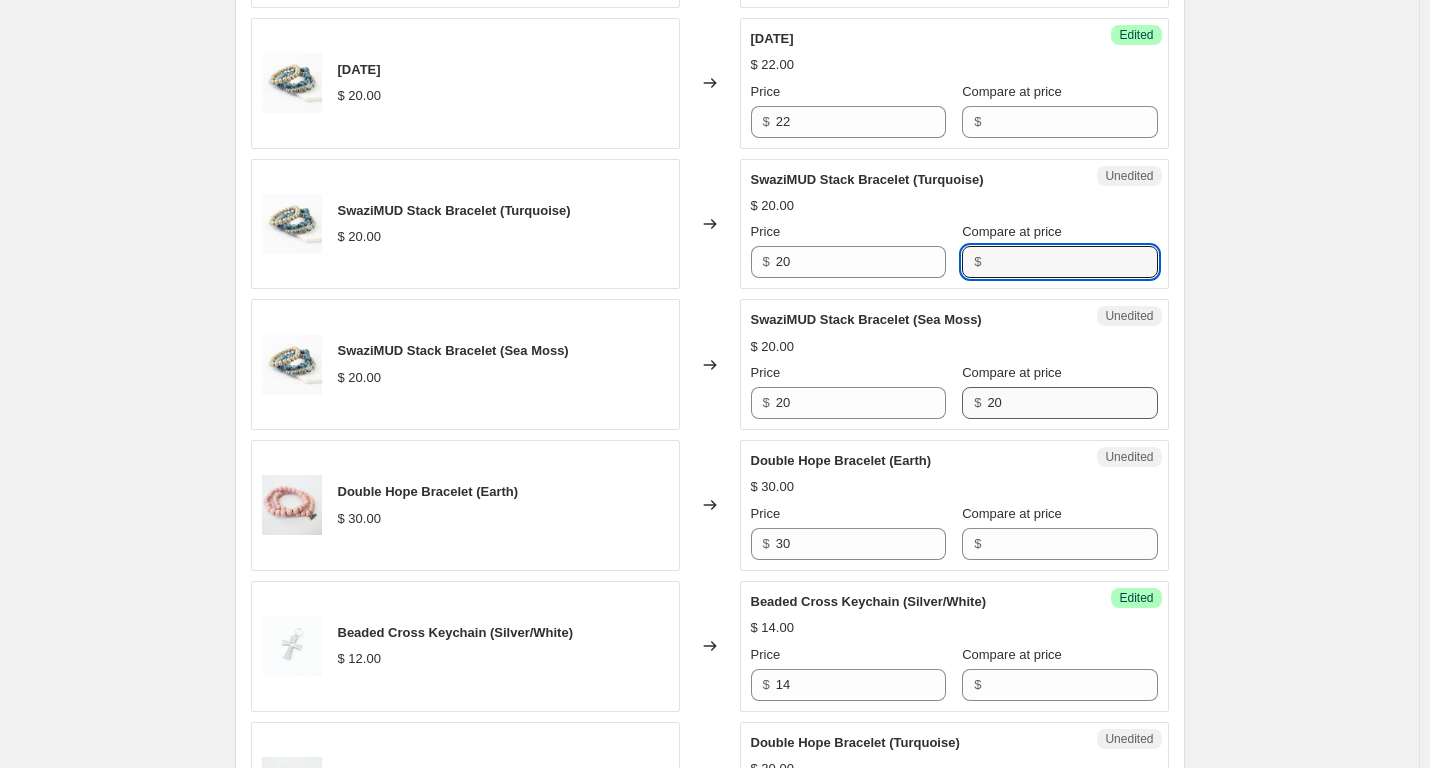 type 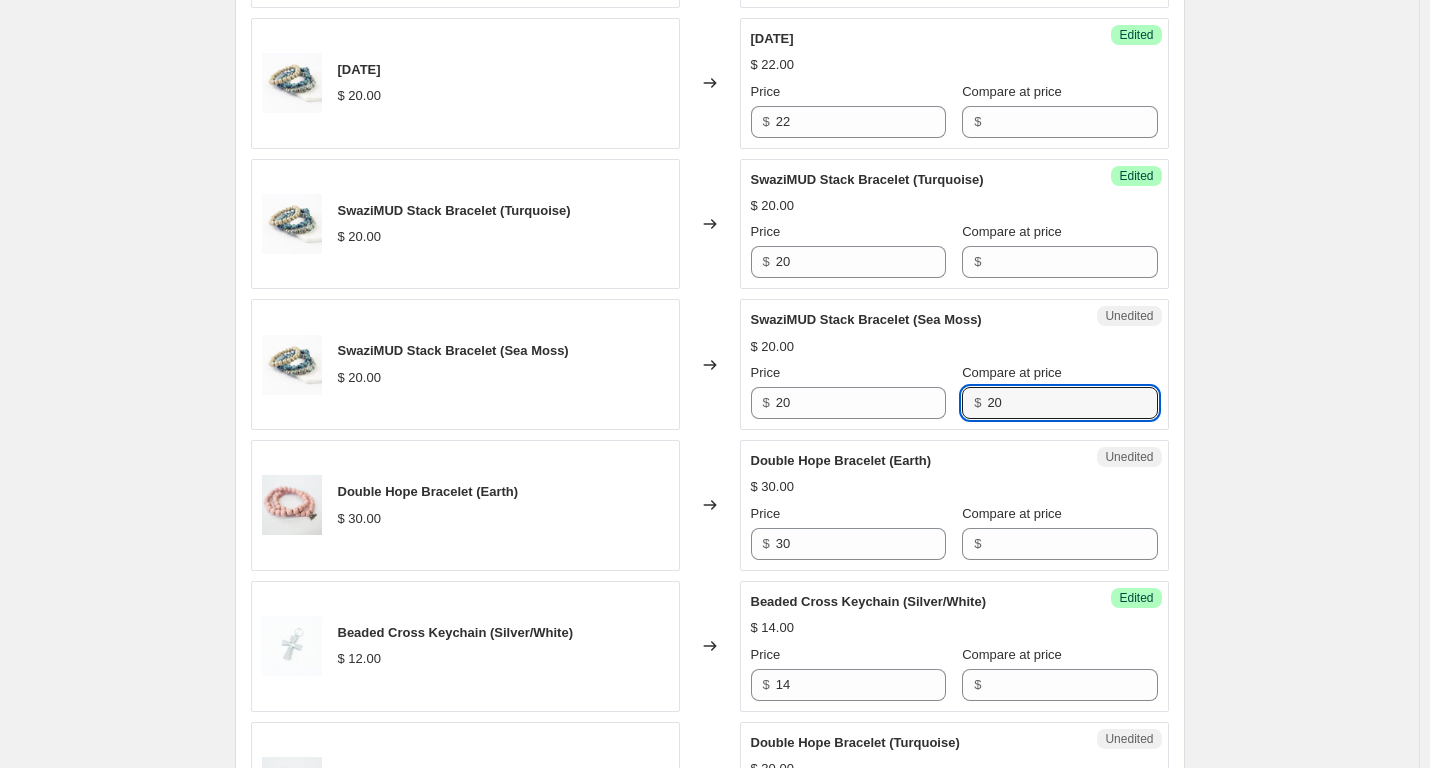 drag, startPoint x: 1002, startPoint y: 403, endPoint x: 957, endPoint y: 408, distance: 45.276924 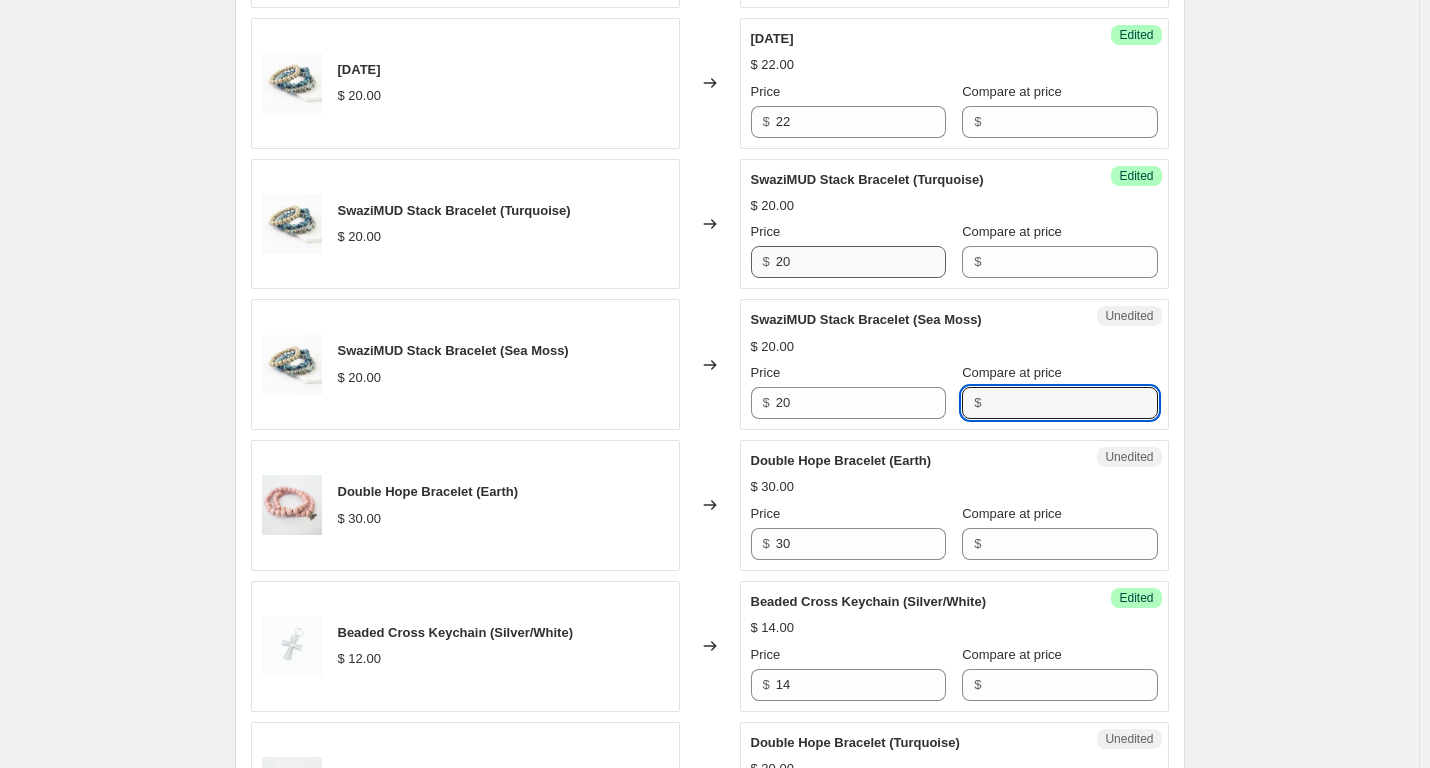 type 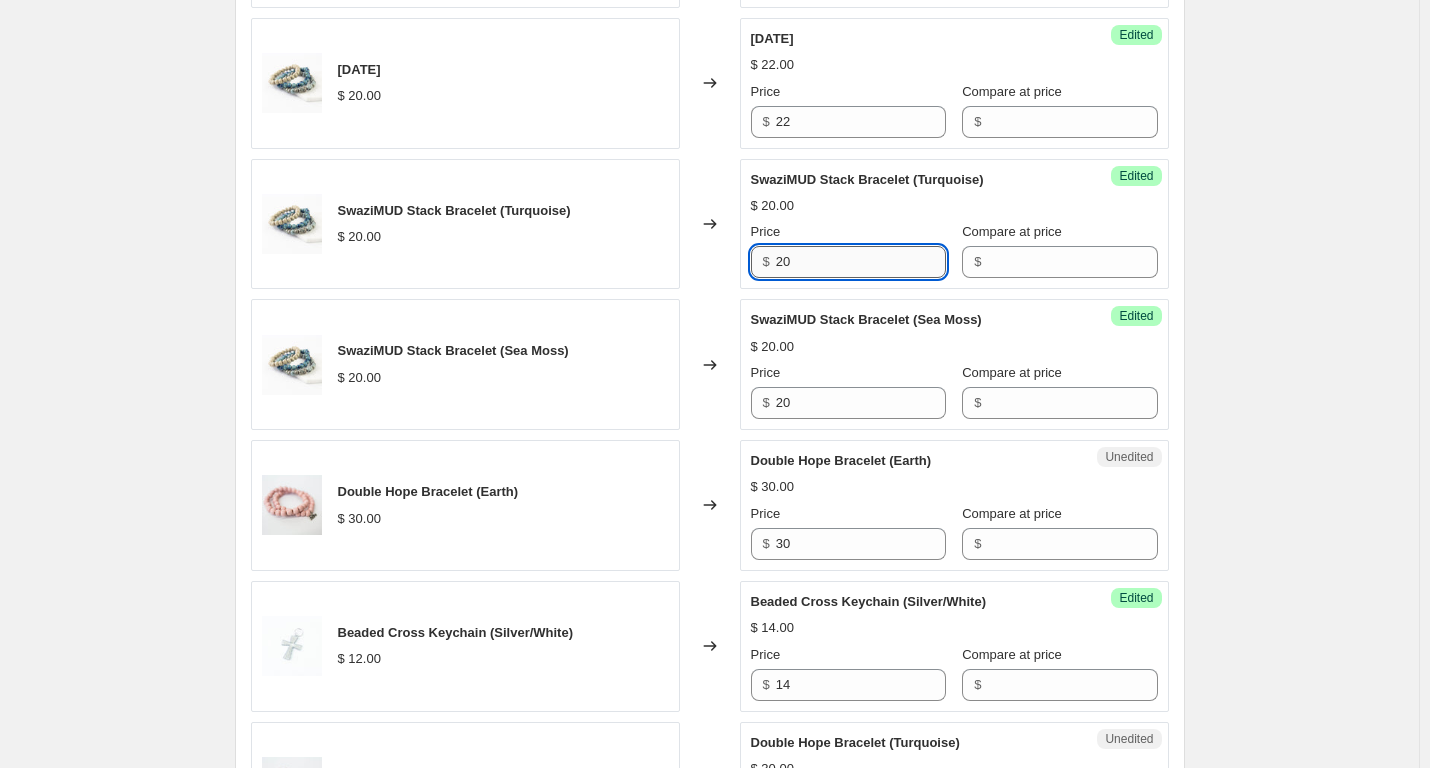 drag, startPoint x: 809, startPoint y: 264, endPoint x: 784, endPoint y: 265, distance: 25.019993 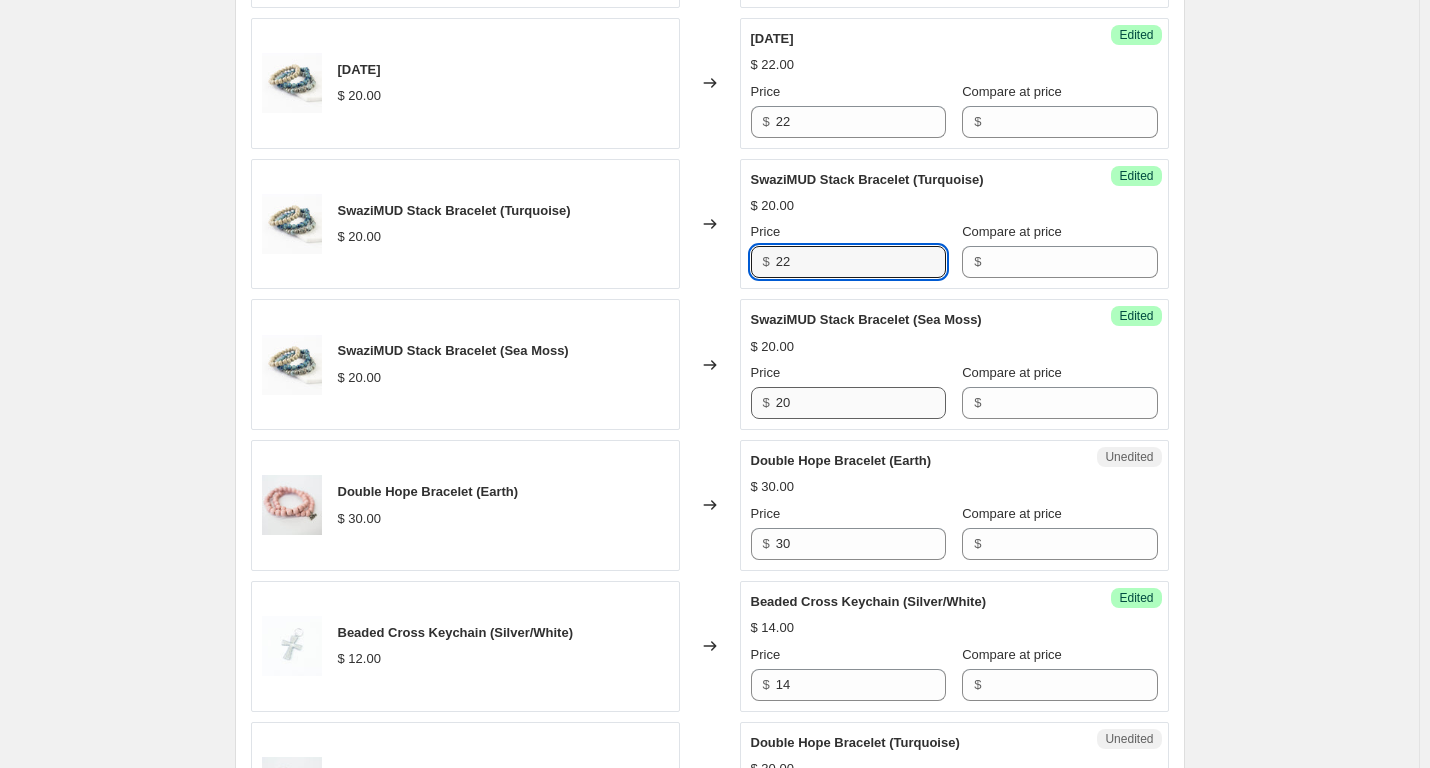 type on "22" 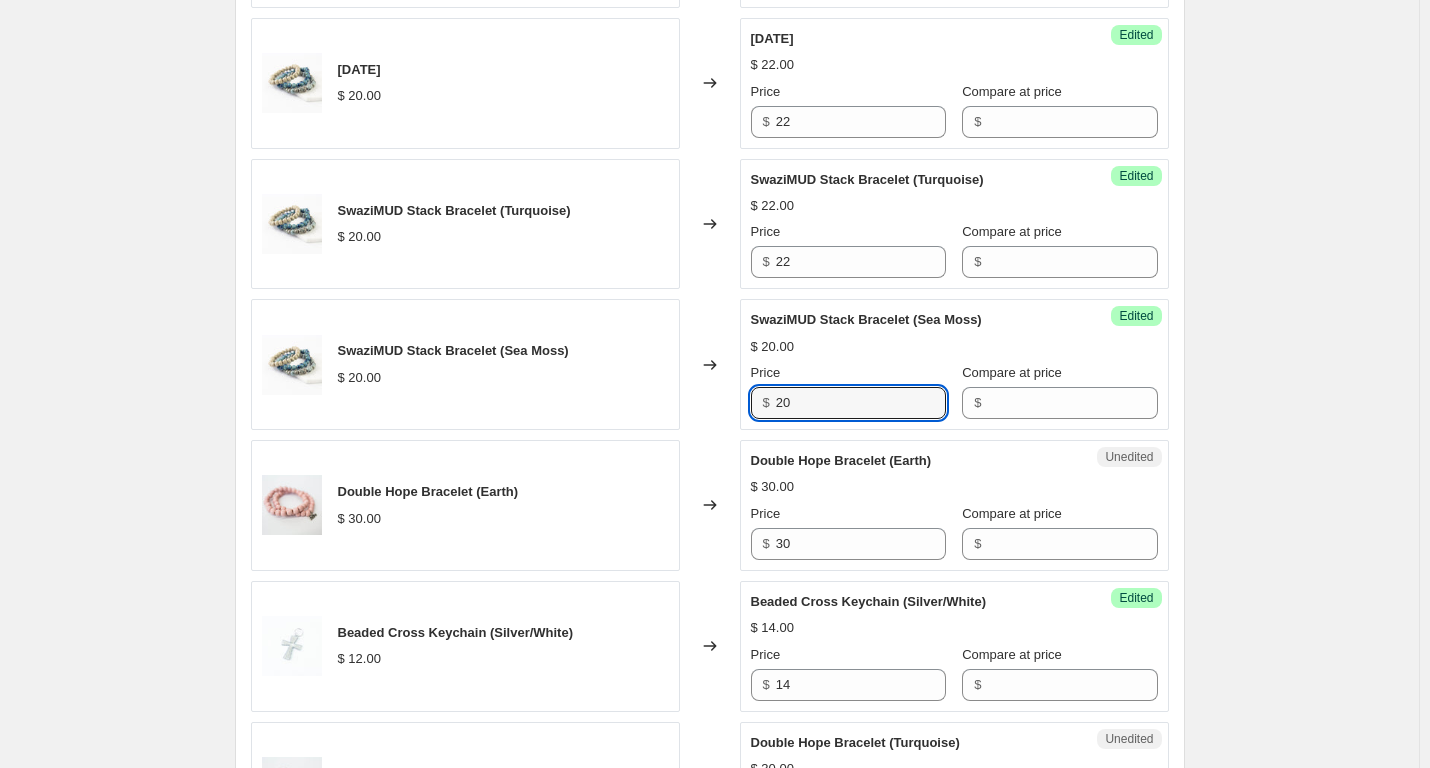drag, startPoint x: 821, startPoint y: 403, endPoint x: 754, endPoint y: 406, distance: 67.06713 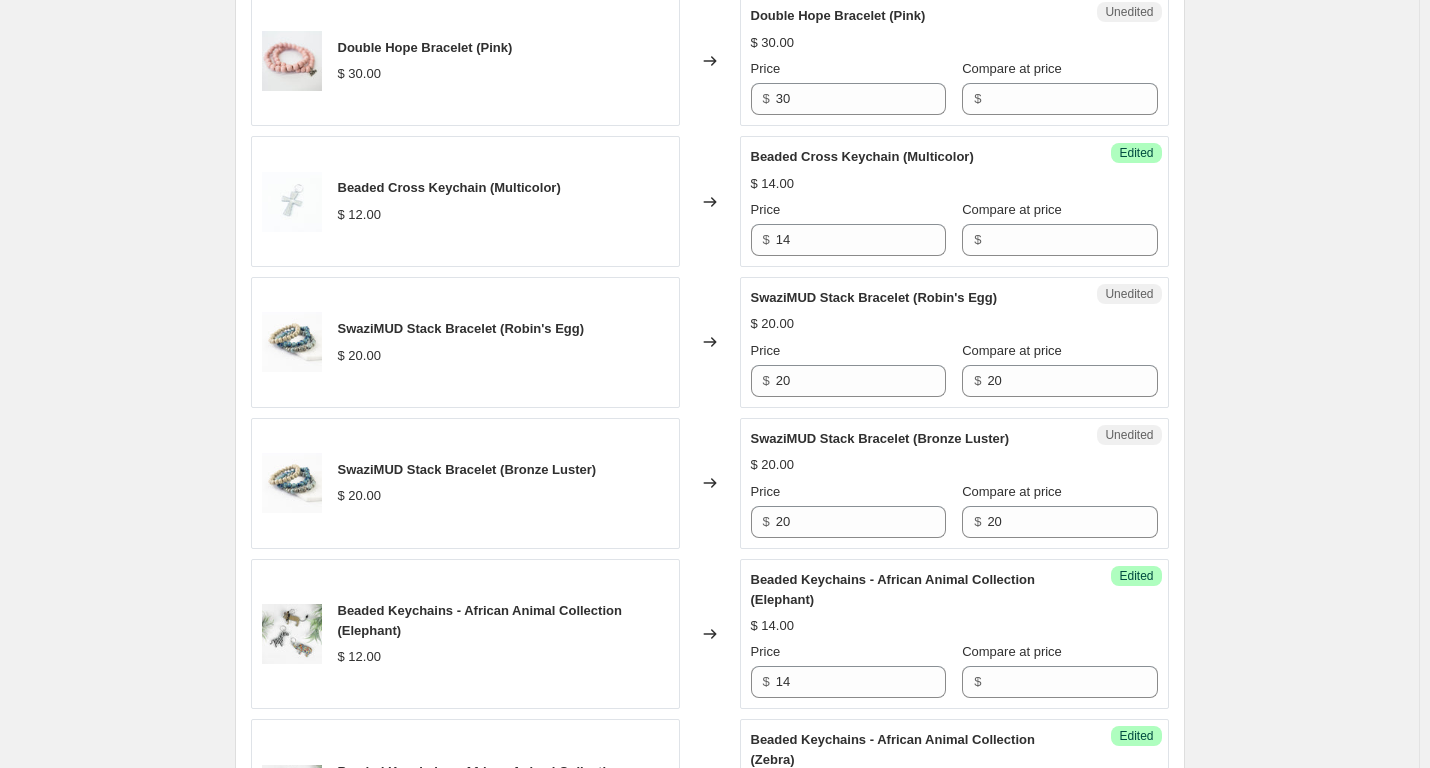 type on "22" 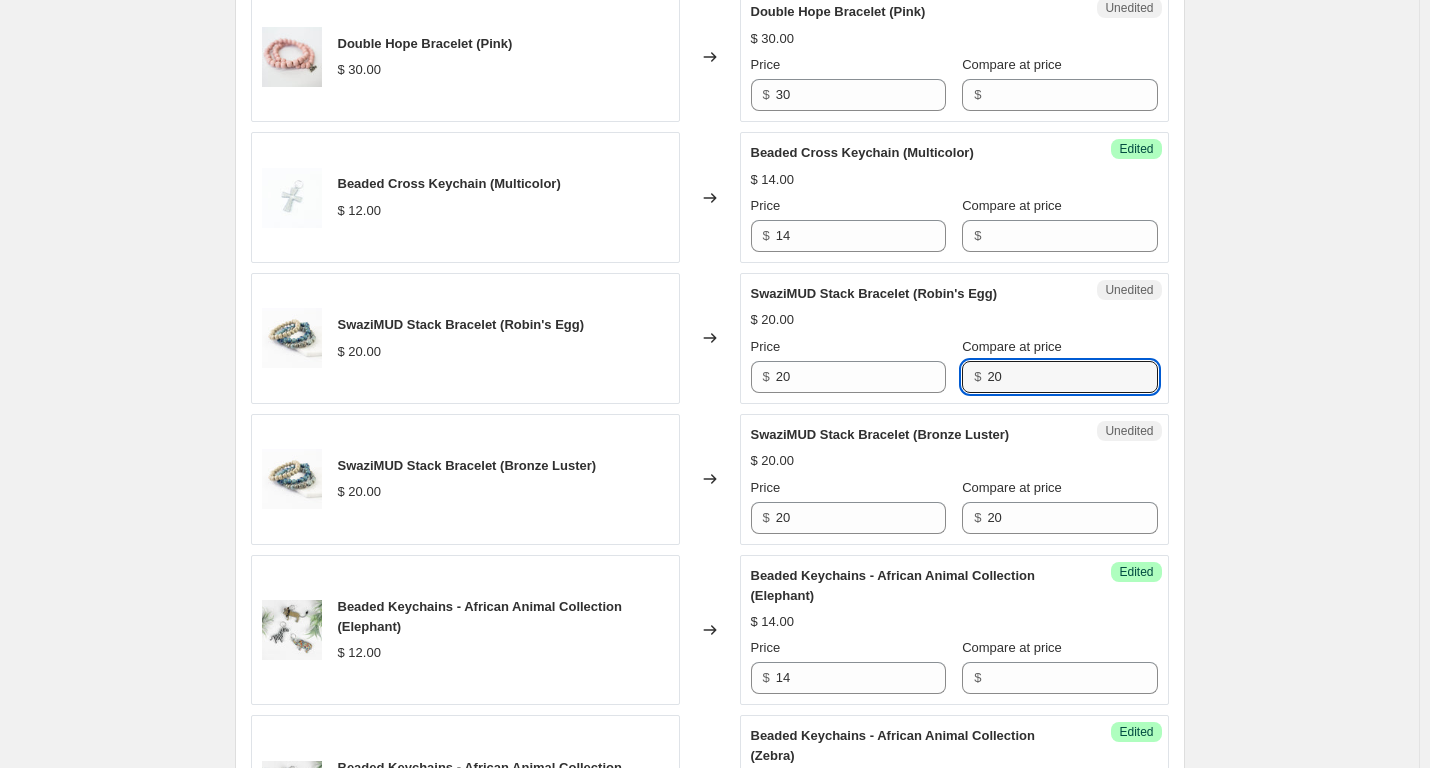 click on "[STATUS] [PRODUCT] $ [PRICE] Price $ [PRICE] Compare at price $ 20" at bounding box center [954, 338] 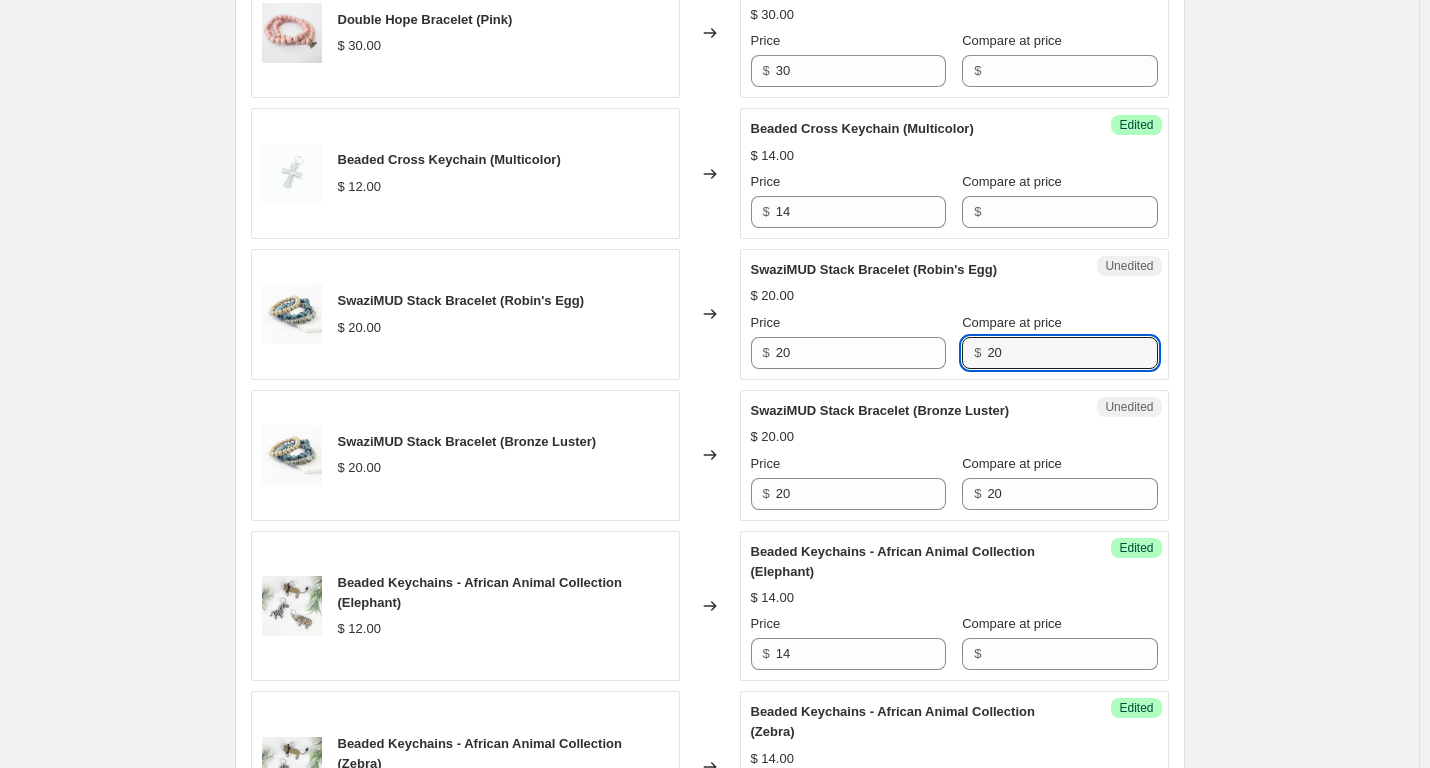 drag, startPoint x: 1010, startPoint y: 354, endPoint x: 959, endPoint y: 345, distance: 51.78803 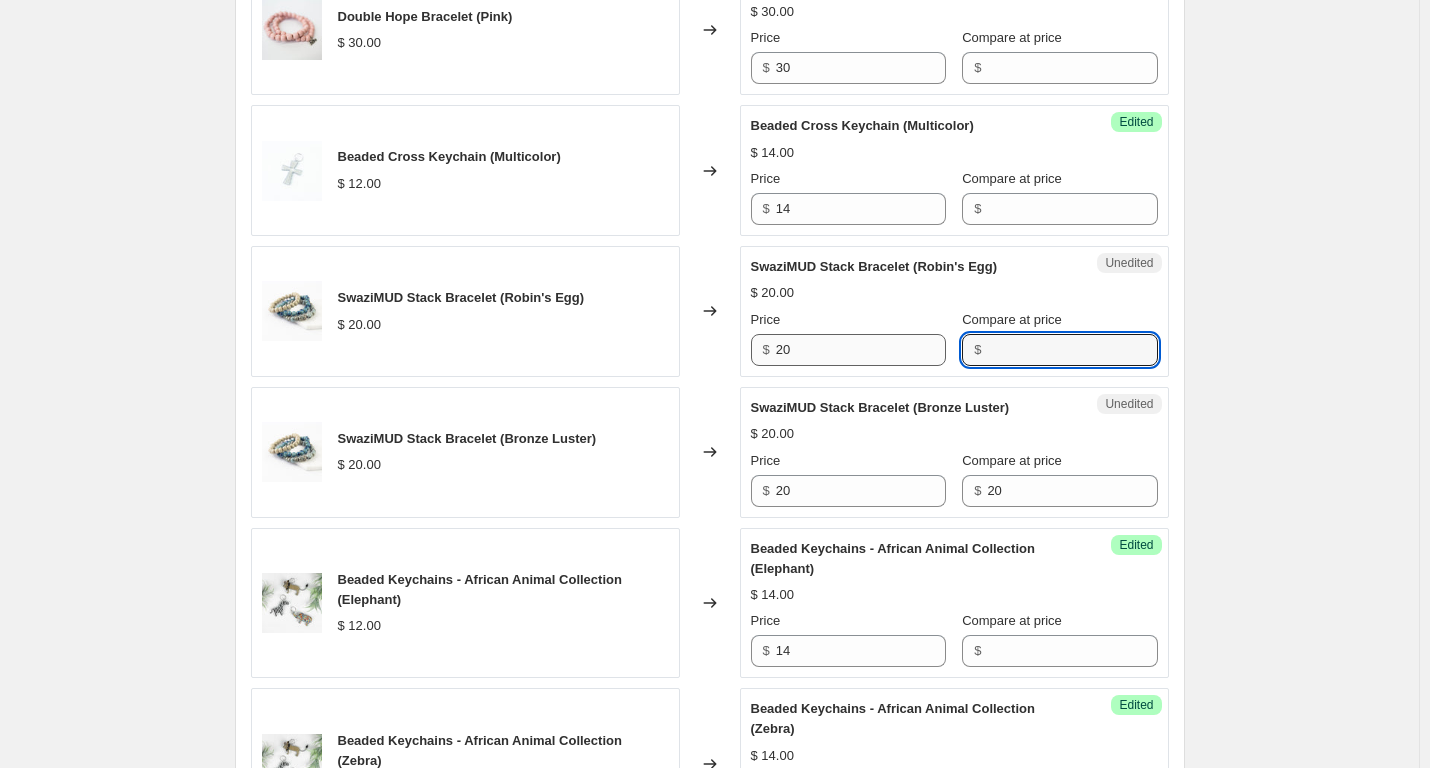 scroll, scrollTop: 2038, scrollLeft: 0, axis: vertical 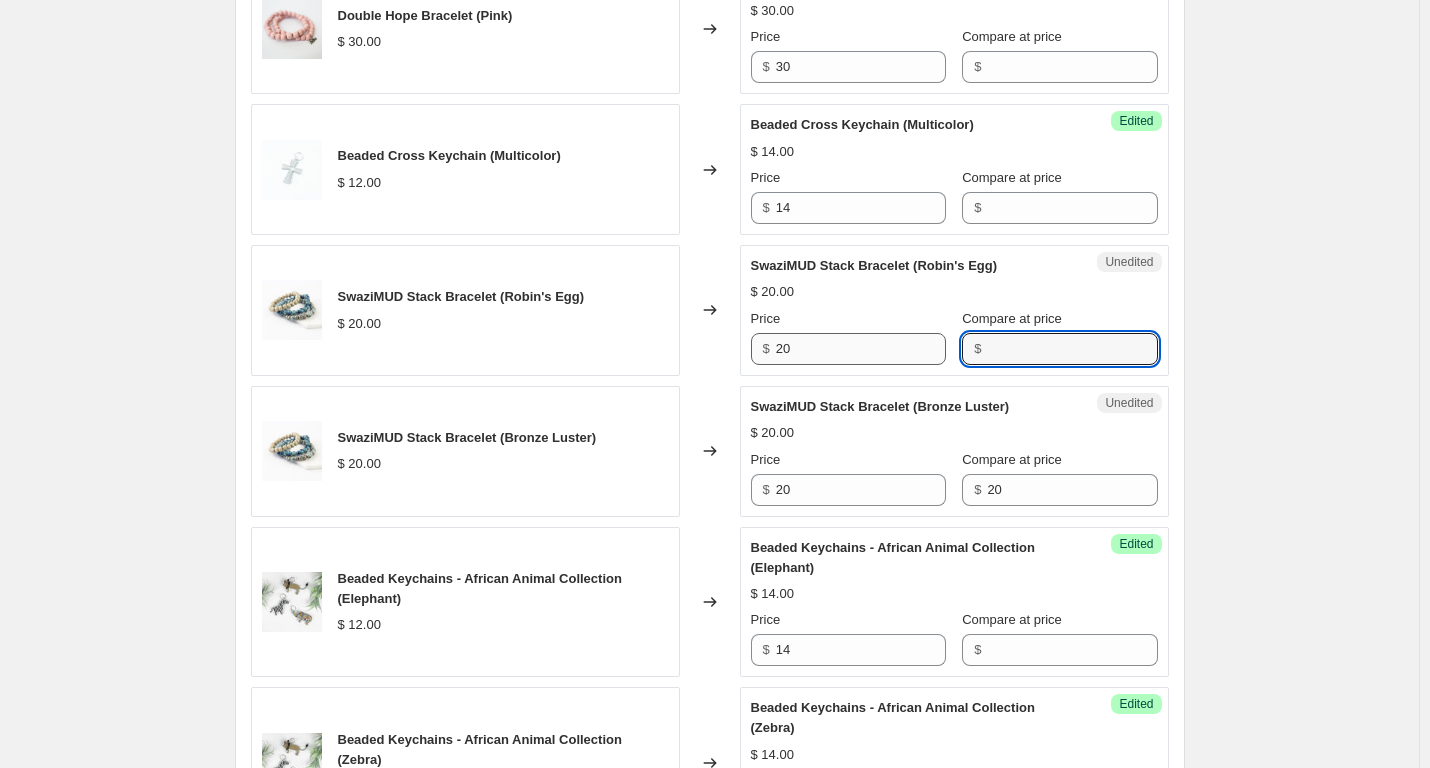 type 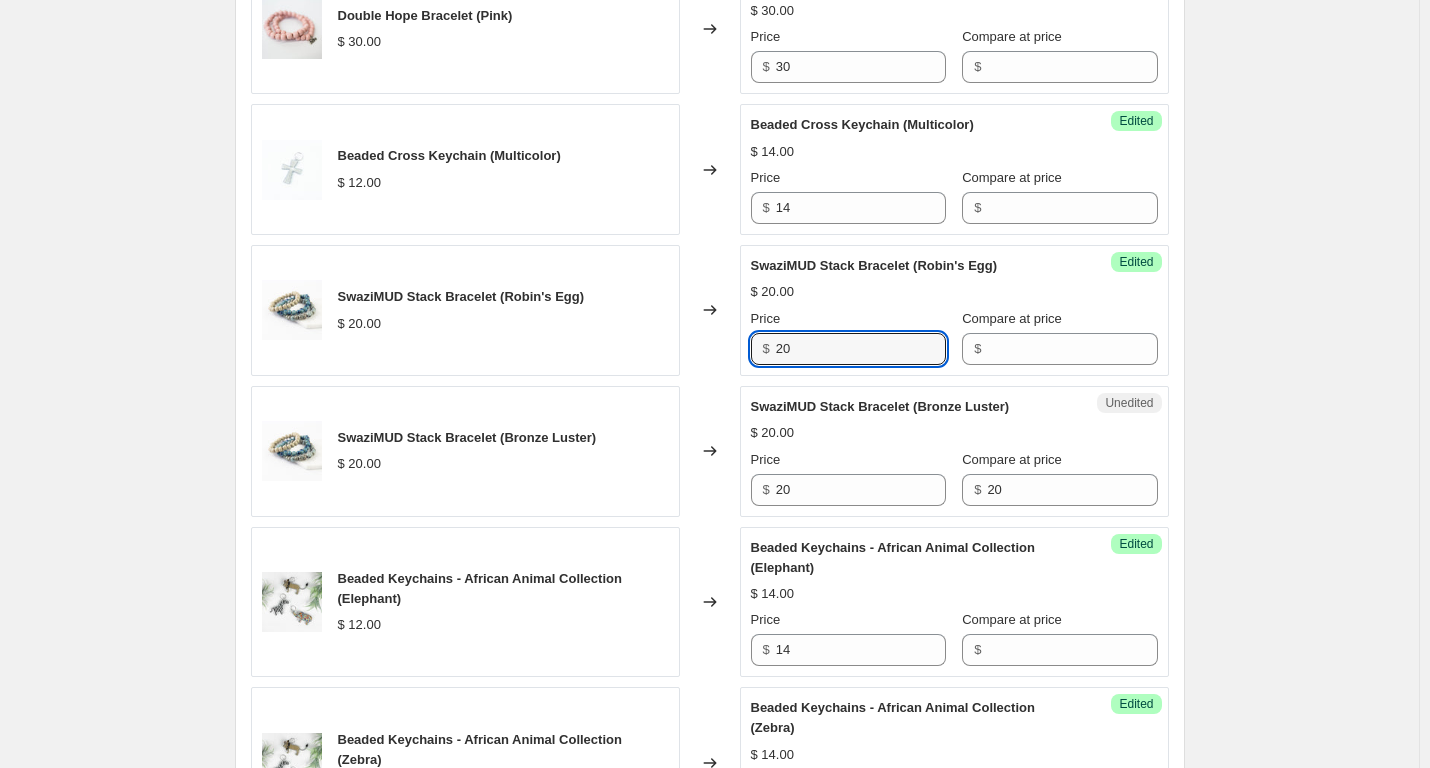 drag, startPoint x: 821, startPoint y: 353, endPoint x: 761, endPoint y: 346, distance: 60.40695 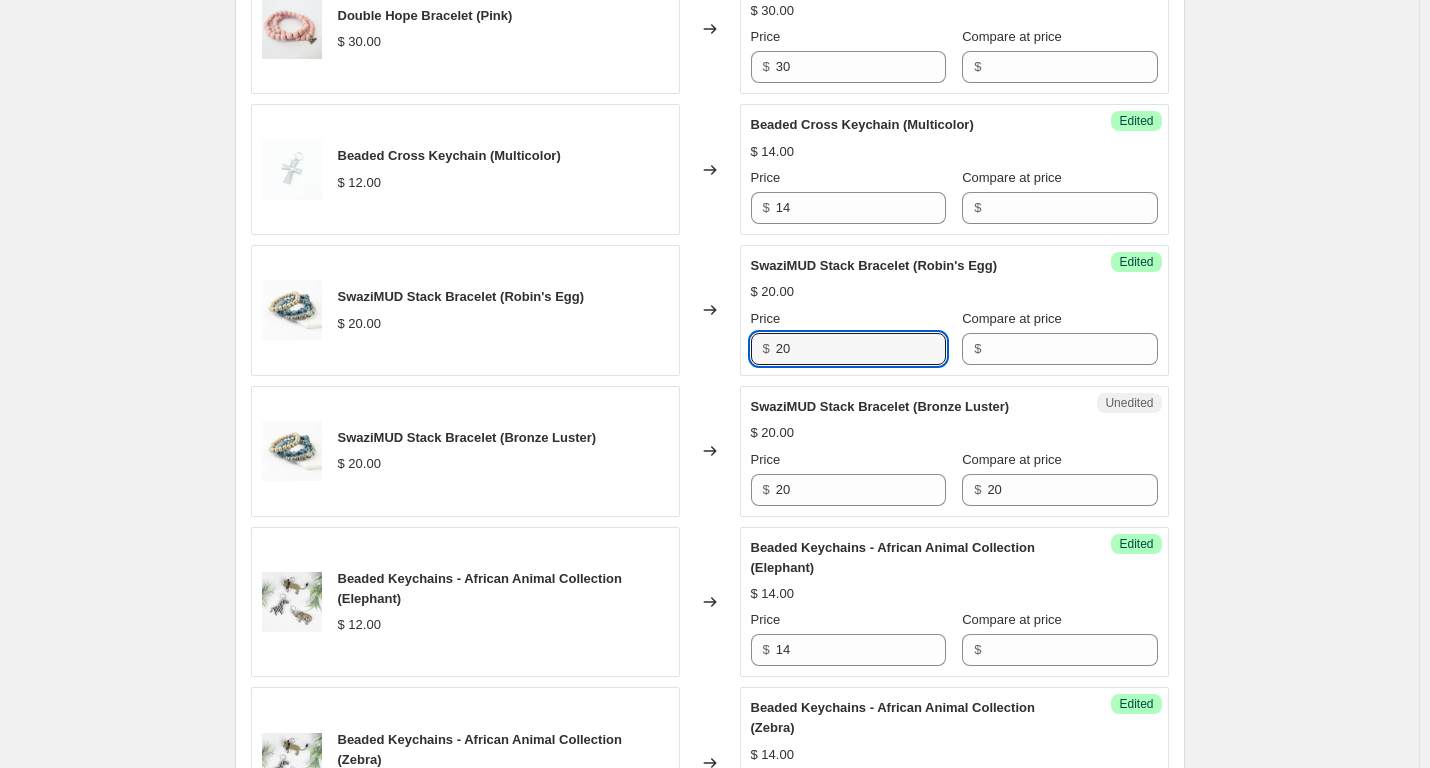 click on "$ 20" at bounding box center (848, 349) 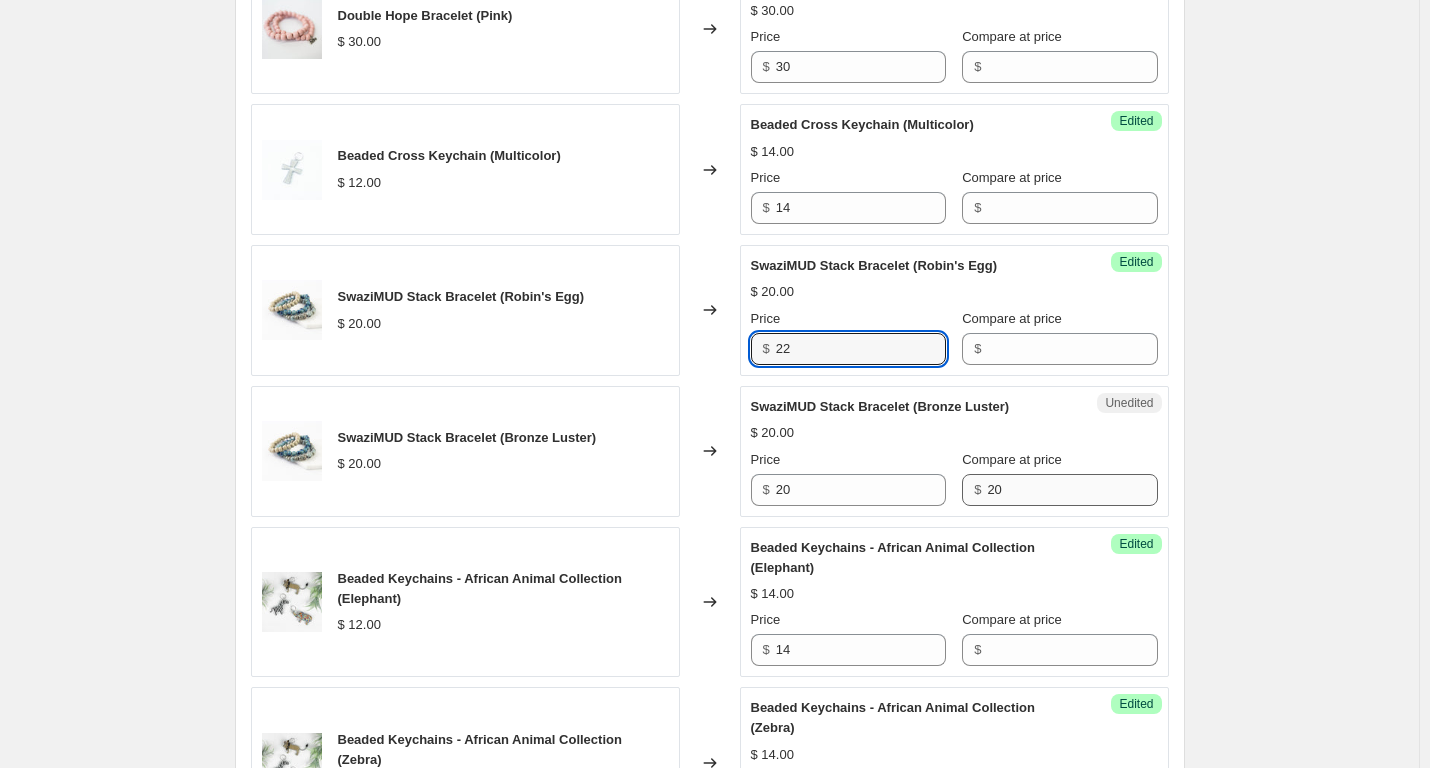 type on "22" 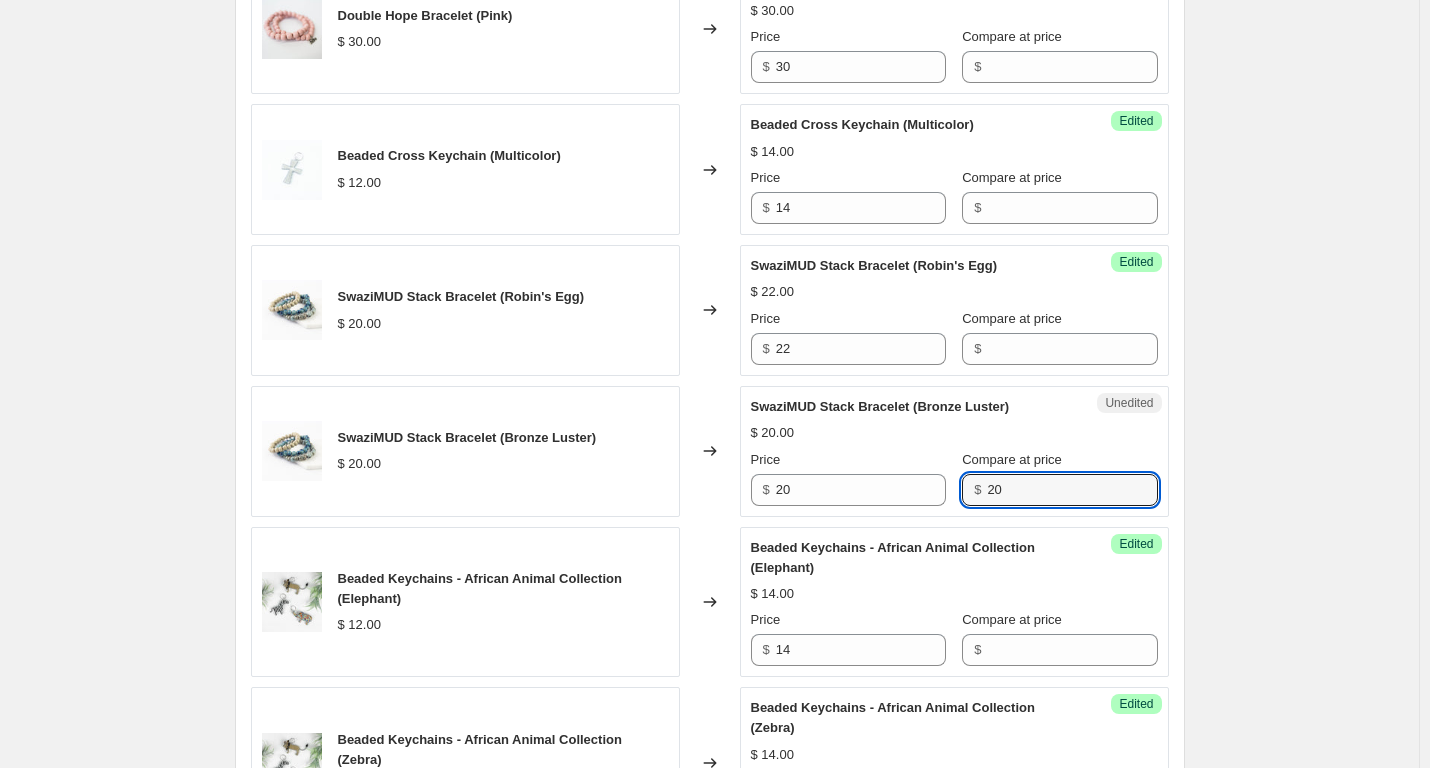 drag, startPoint x: 1015, startPoint y: 491, endPoint x: 956, endPoint y: 495, distance: 59.135437 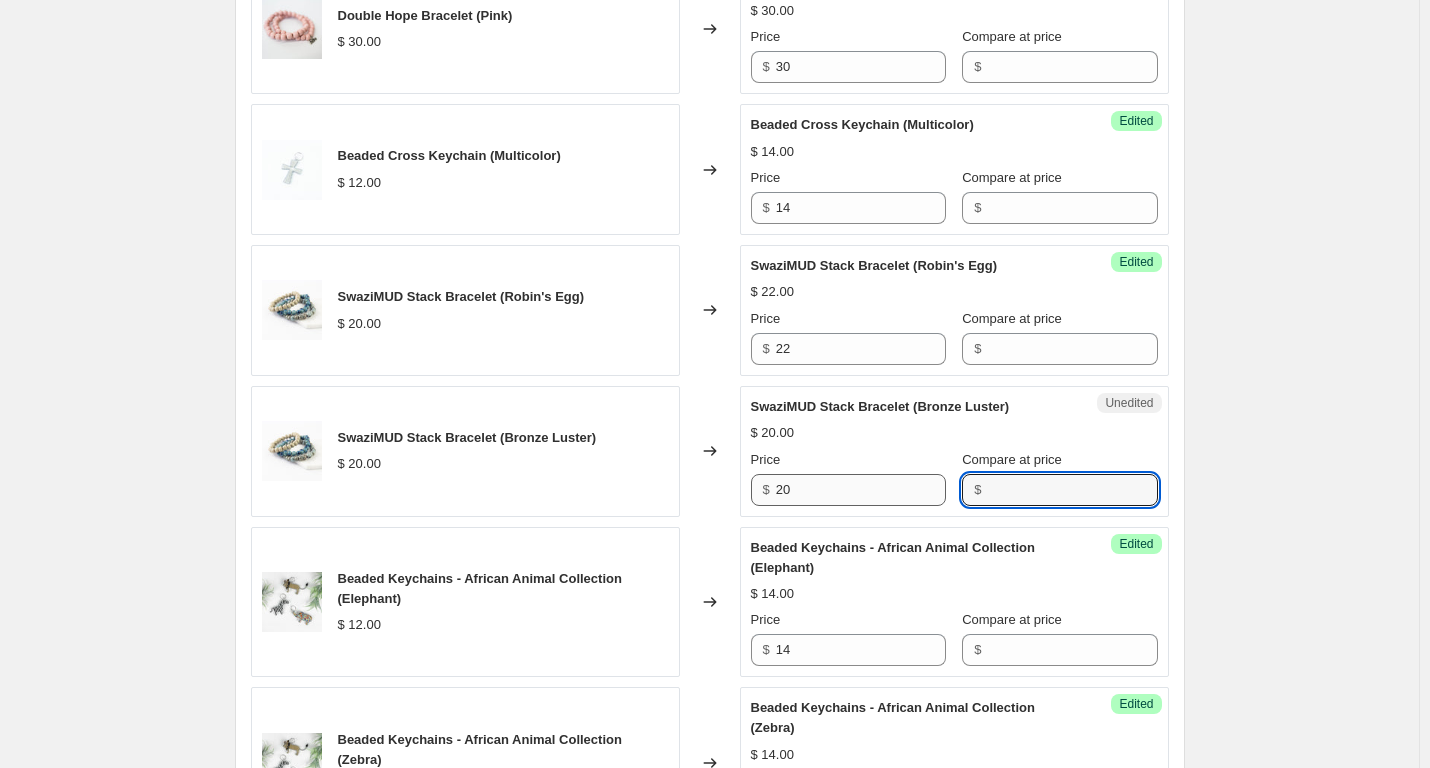 type 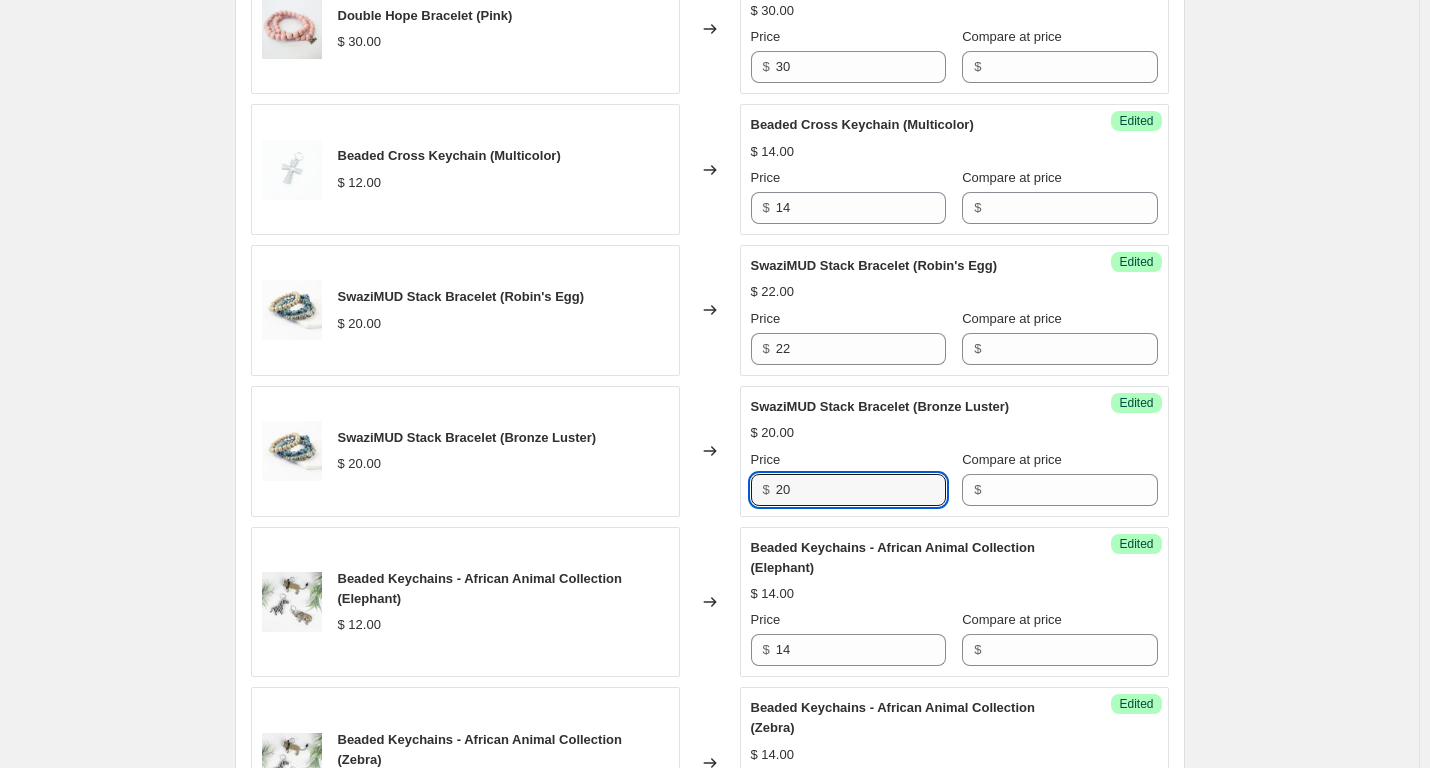 drag, startPoint x: 819, startPoint y: 489, endPoint x: 778, endPoint y: 496, distance: 41.59327 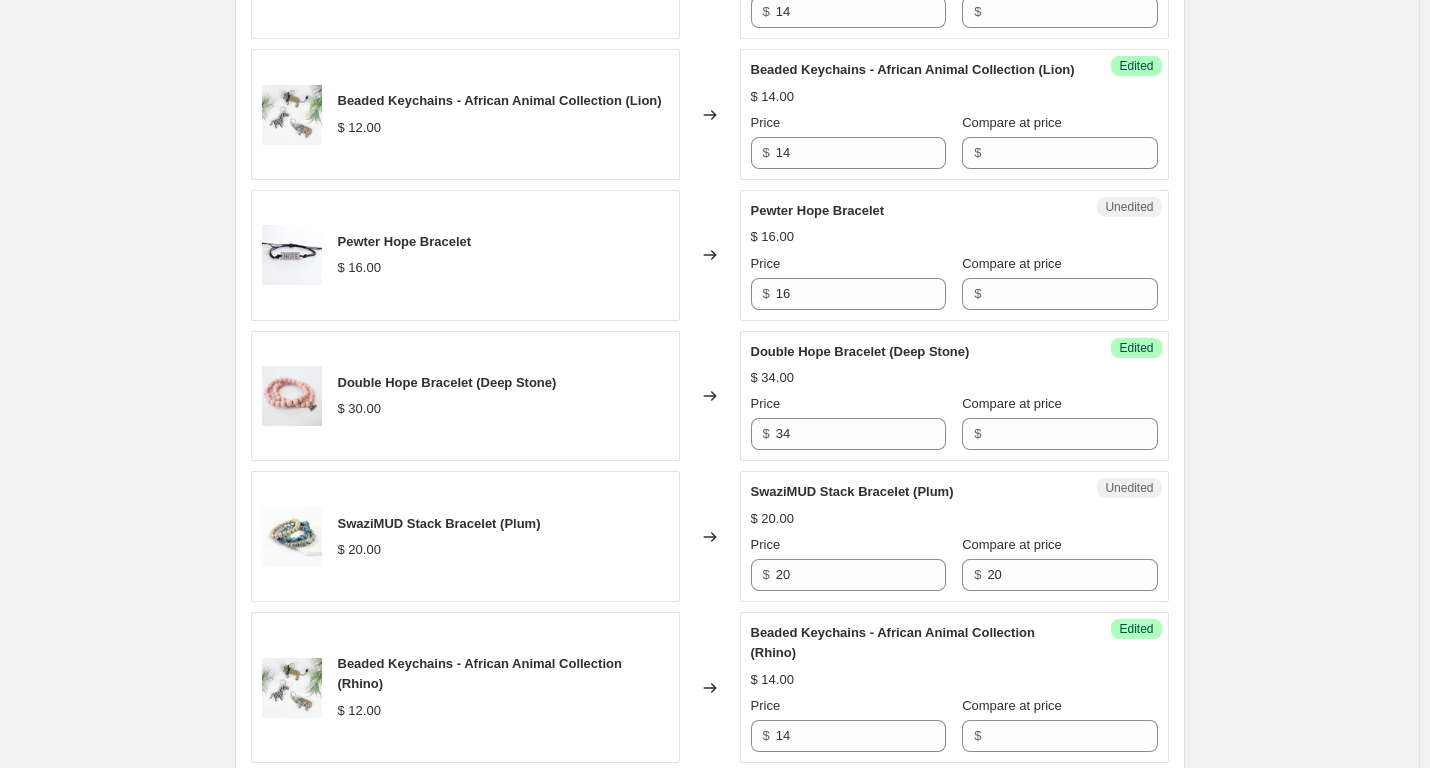 scroll, scrollTop: 2838, scrollLeft: 0, axis: vertical 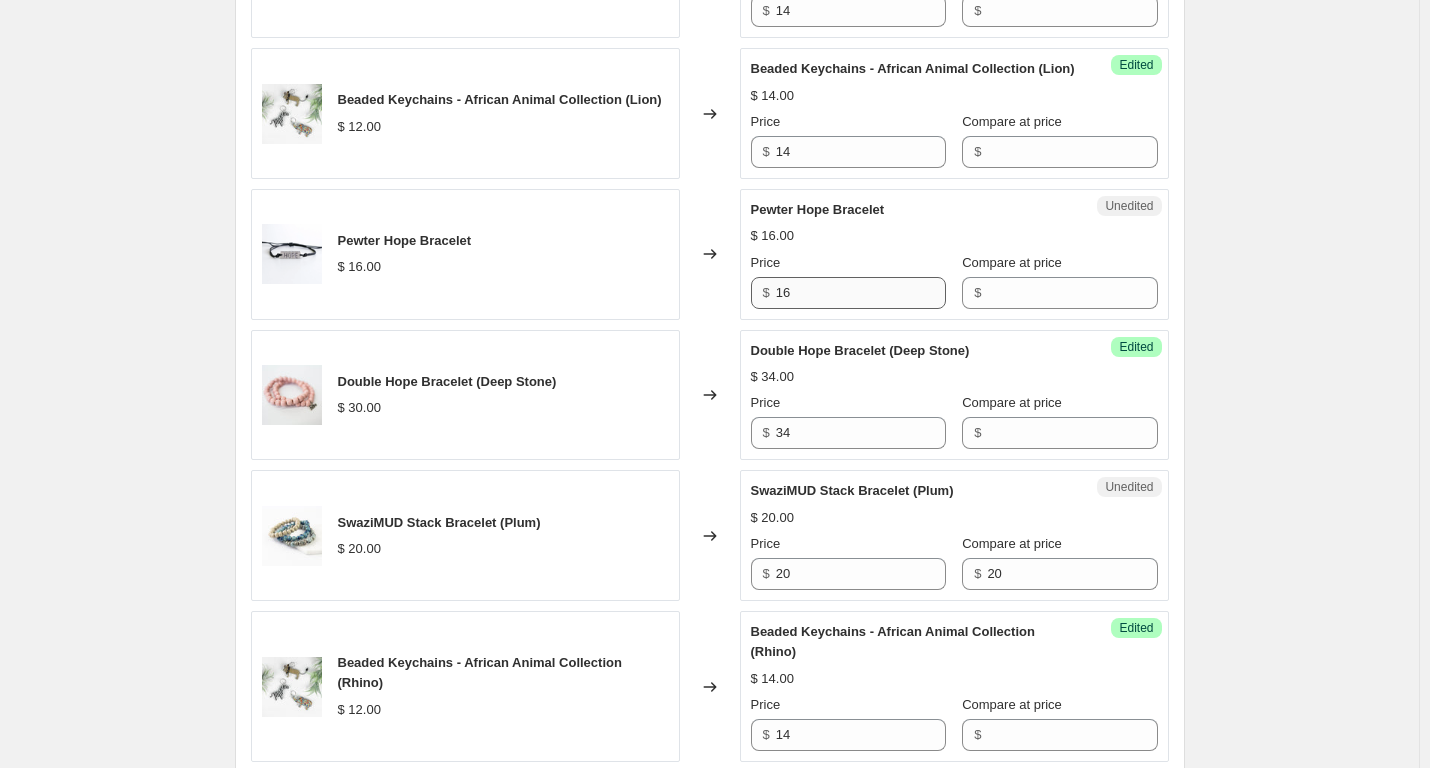 type on "22" 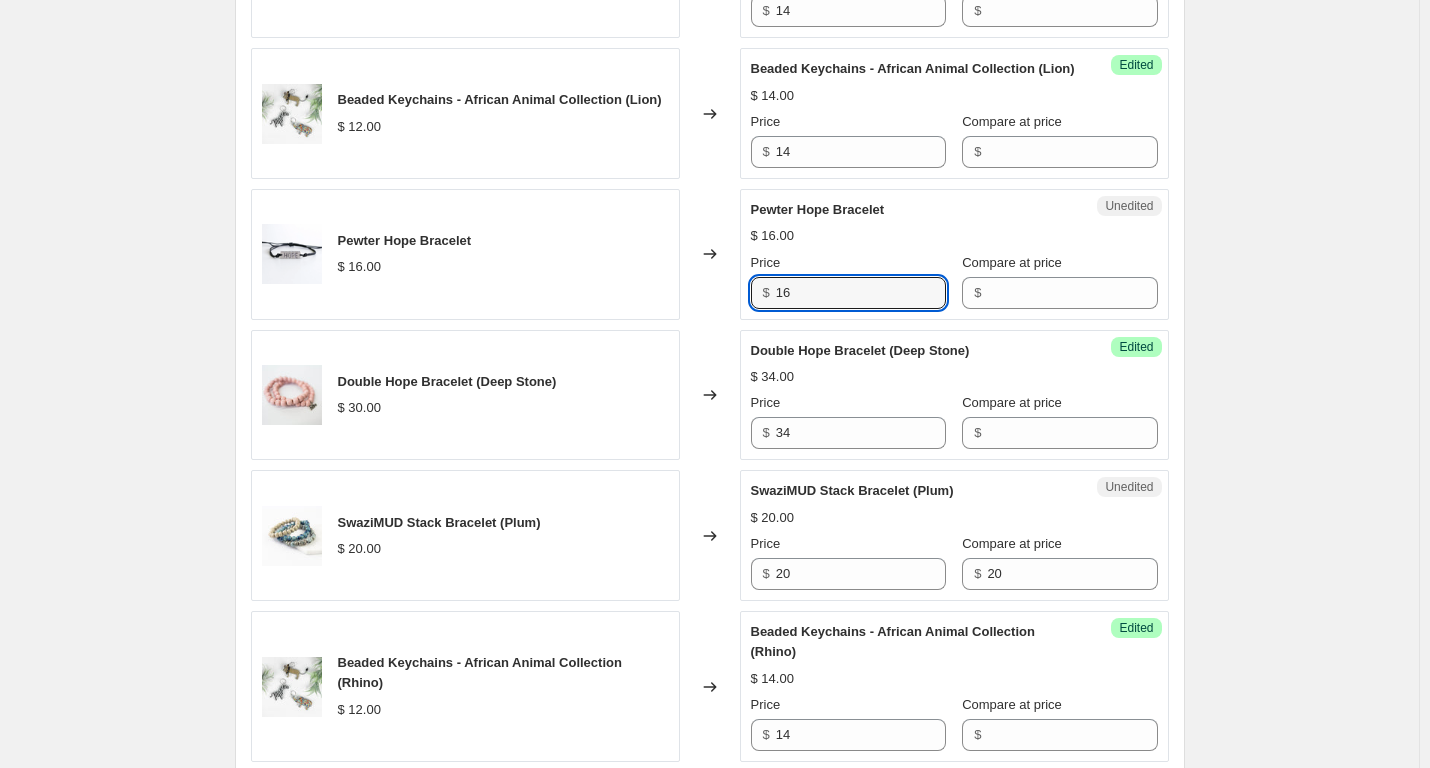 drag, startPoint x: 810, startPoint y: 321, endPoint x: 770, endPoint y: 320, distance: 40.012497 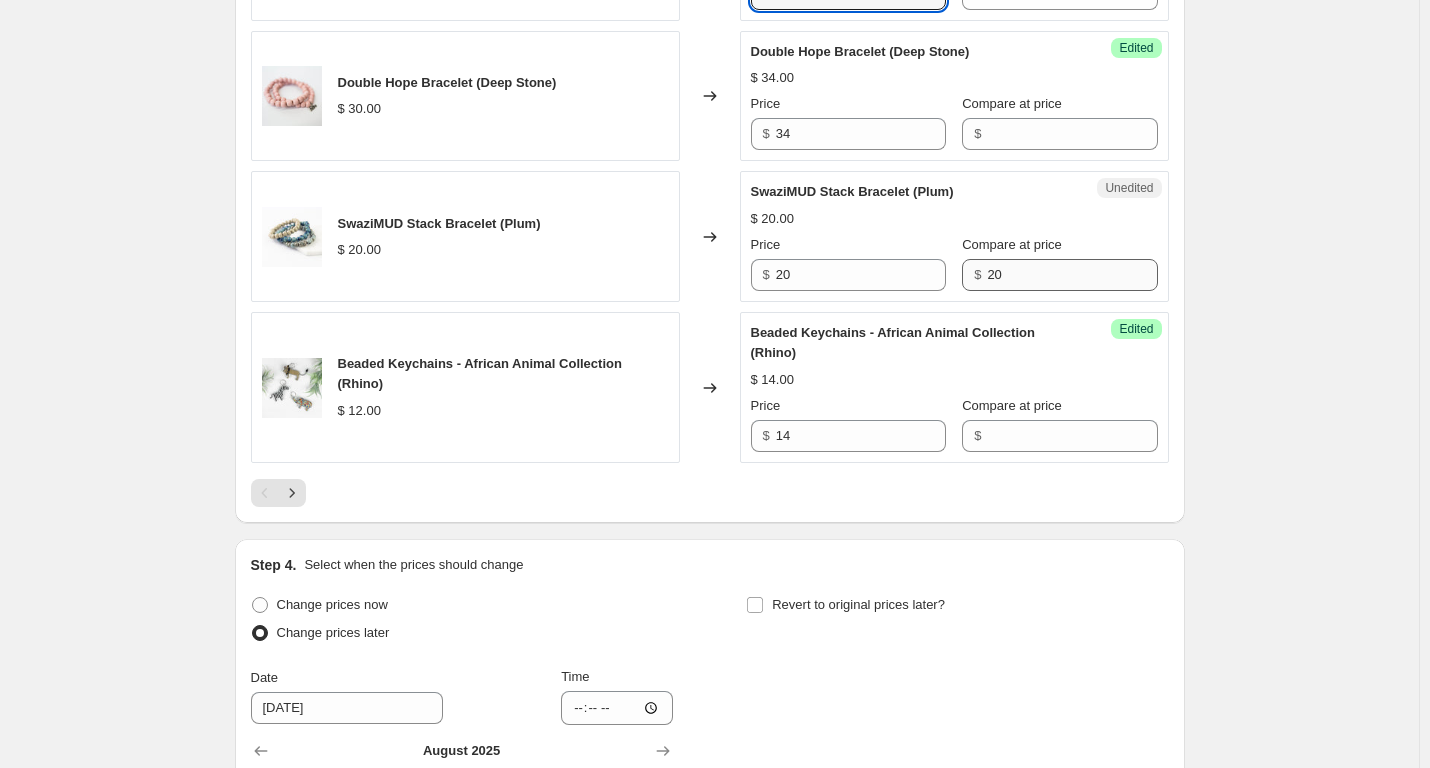 scroll, scrollTop: 3138, scrollLeft: 0, axis: vertical 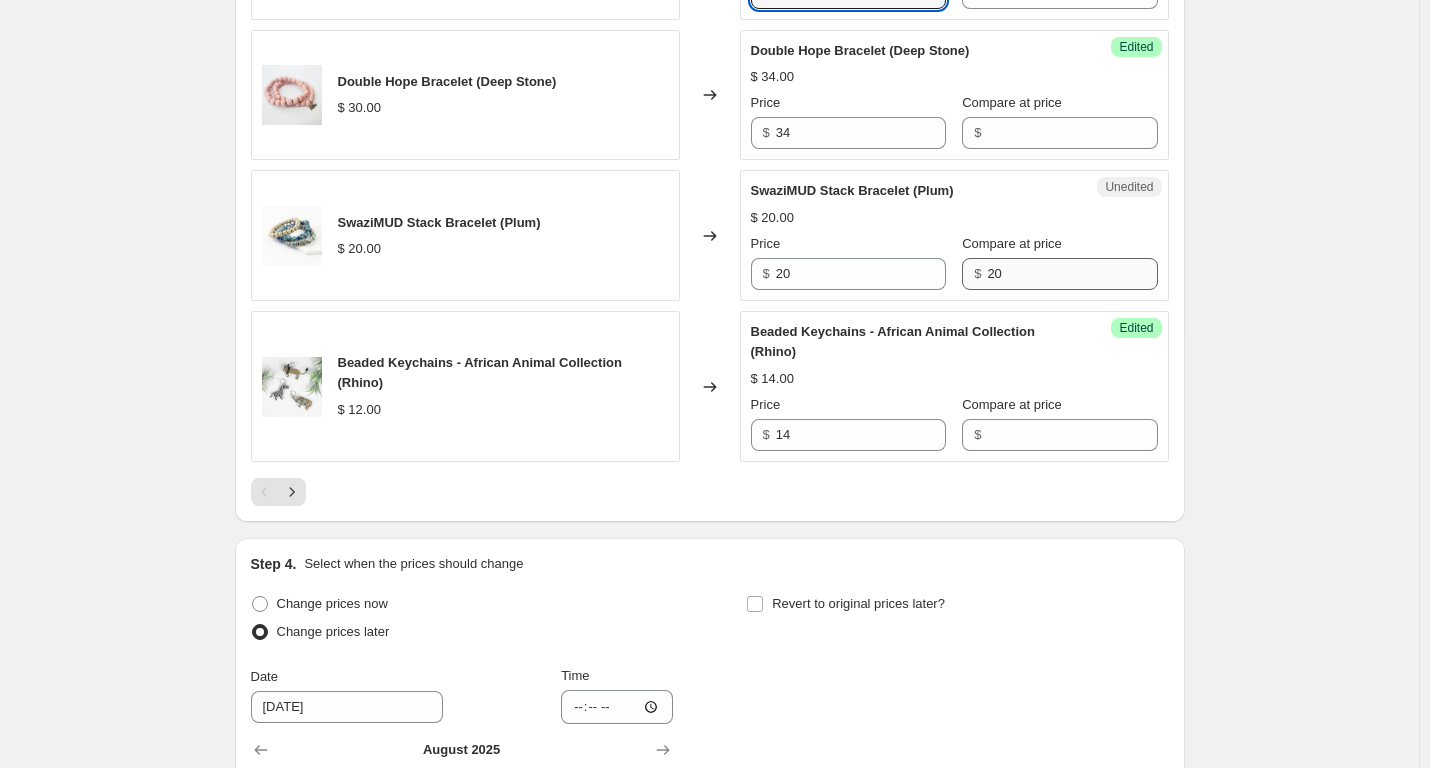 type on "18" 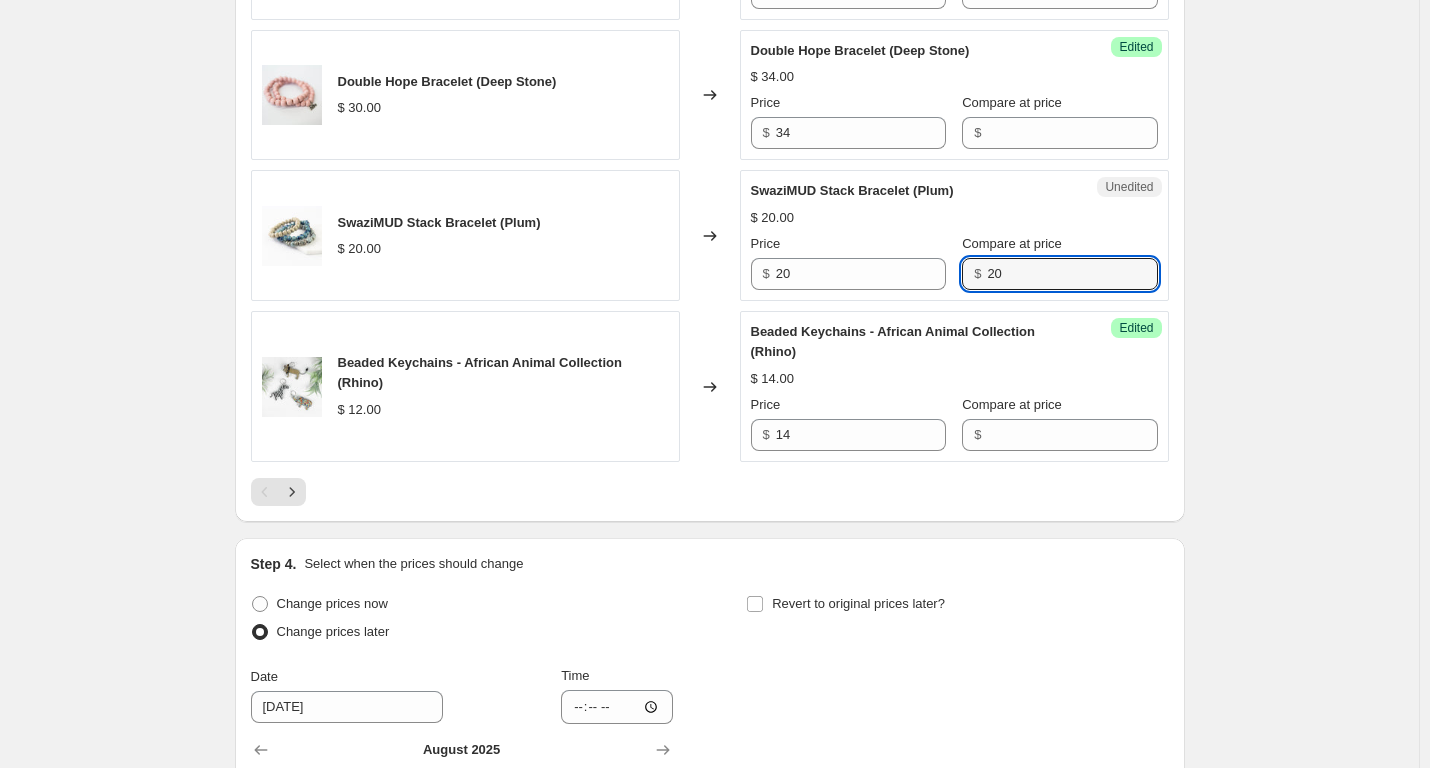 drag, startPoint x: 1016, startPoint y: 303, endPoint x: 937, endPoint y: 310, distance: 79.30952 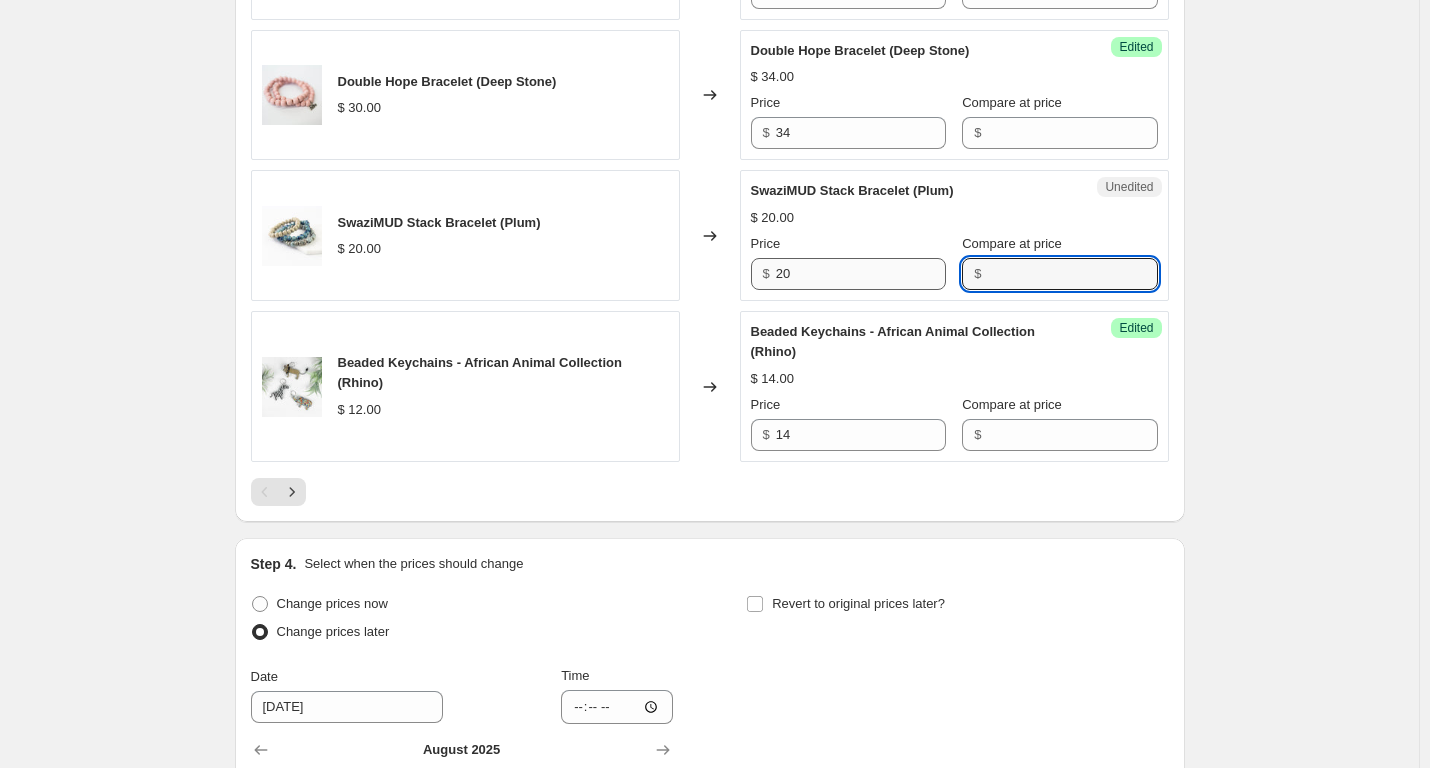 type 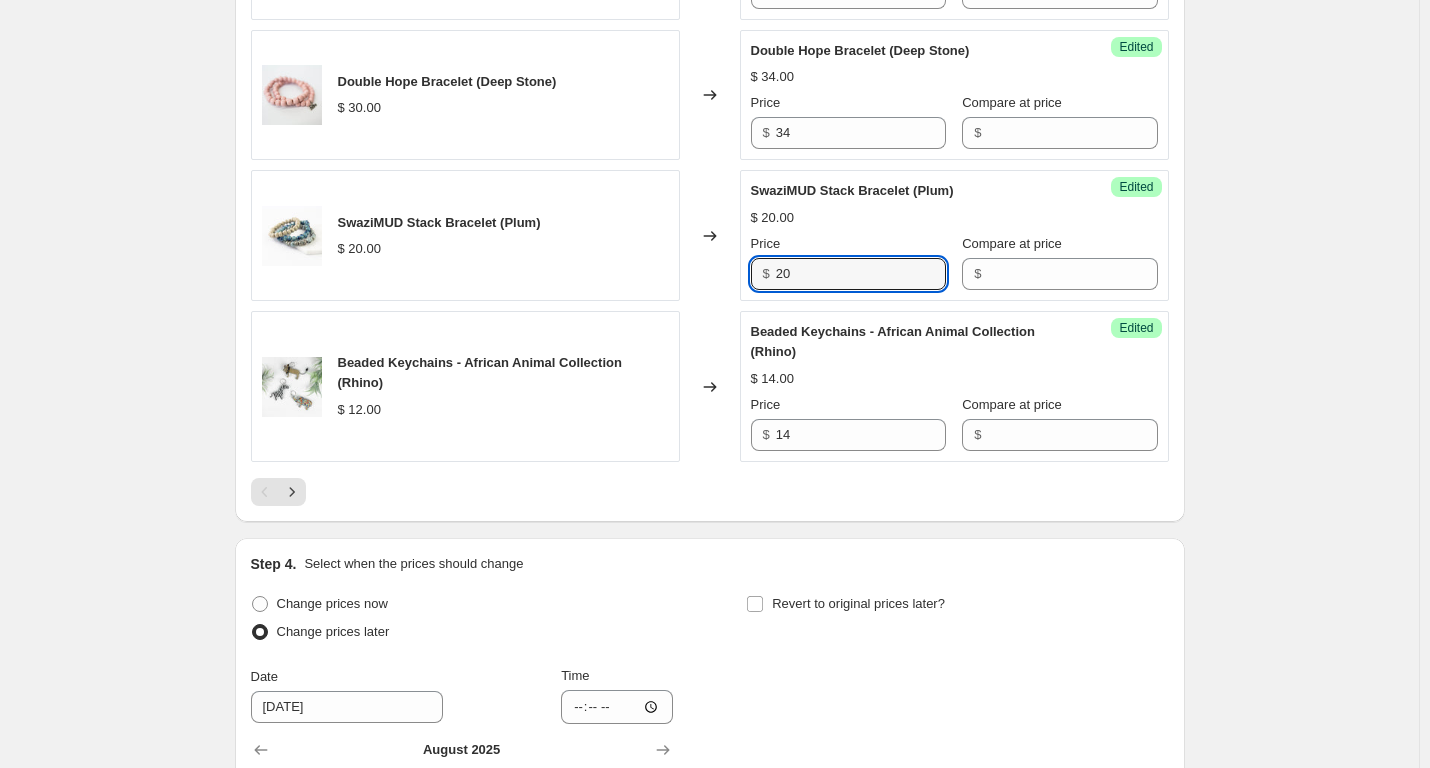 drag, startPoint x: 787, startPoint y: 299, endPoint x: 767, endPoint y: 299, distance: 20 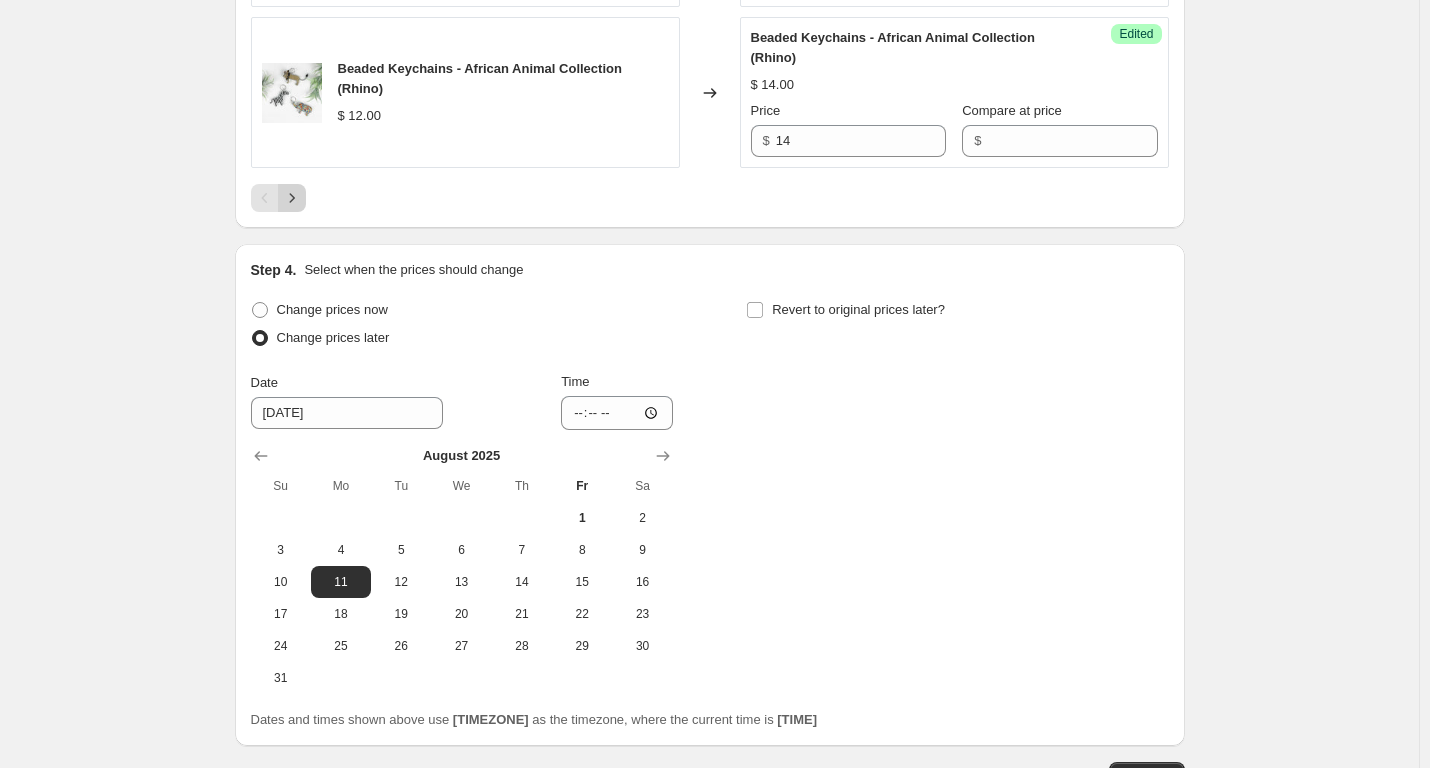 type on "22" 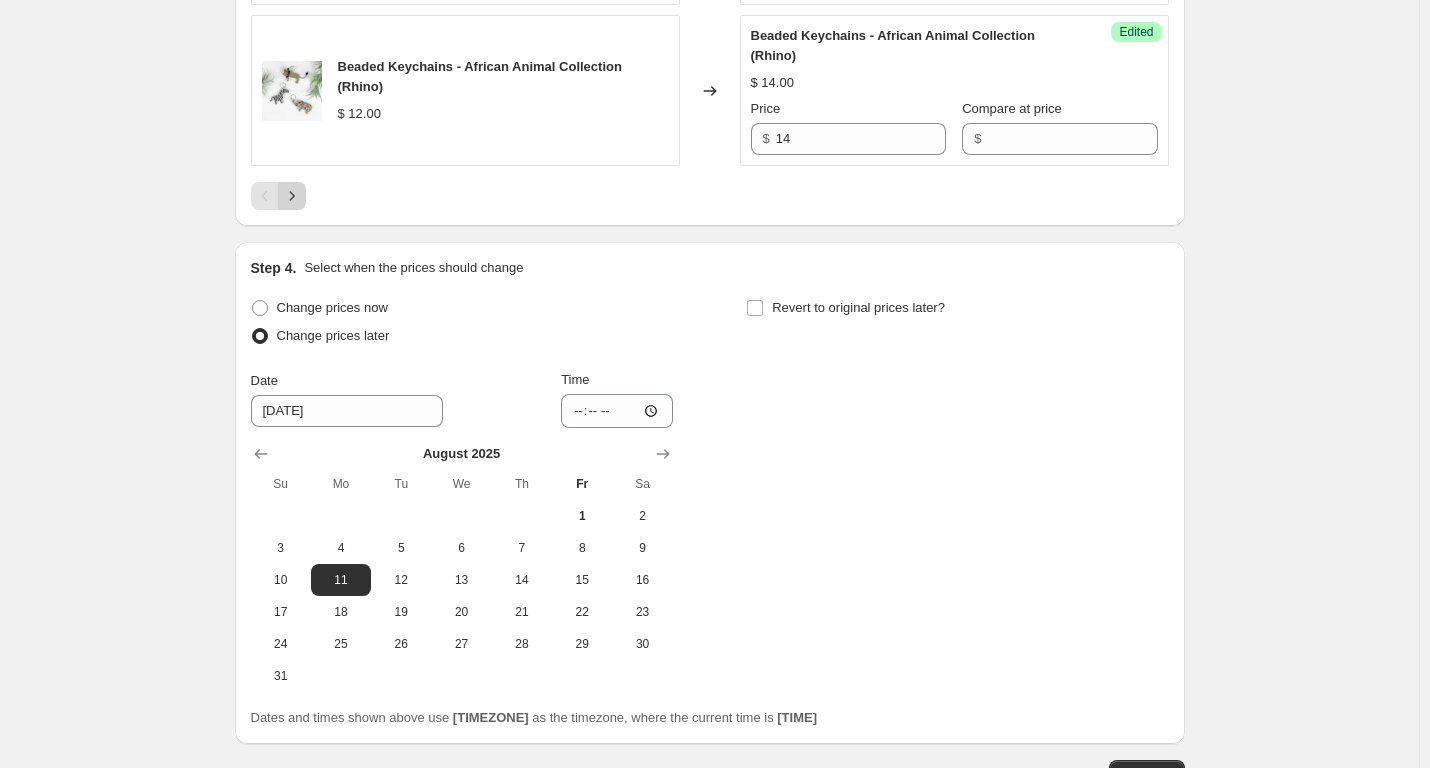 click 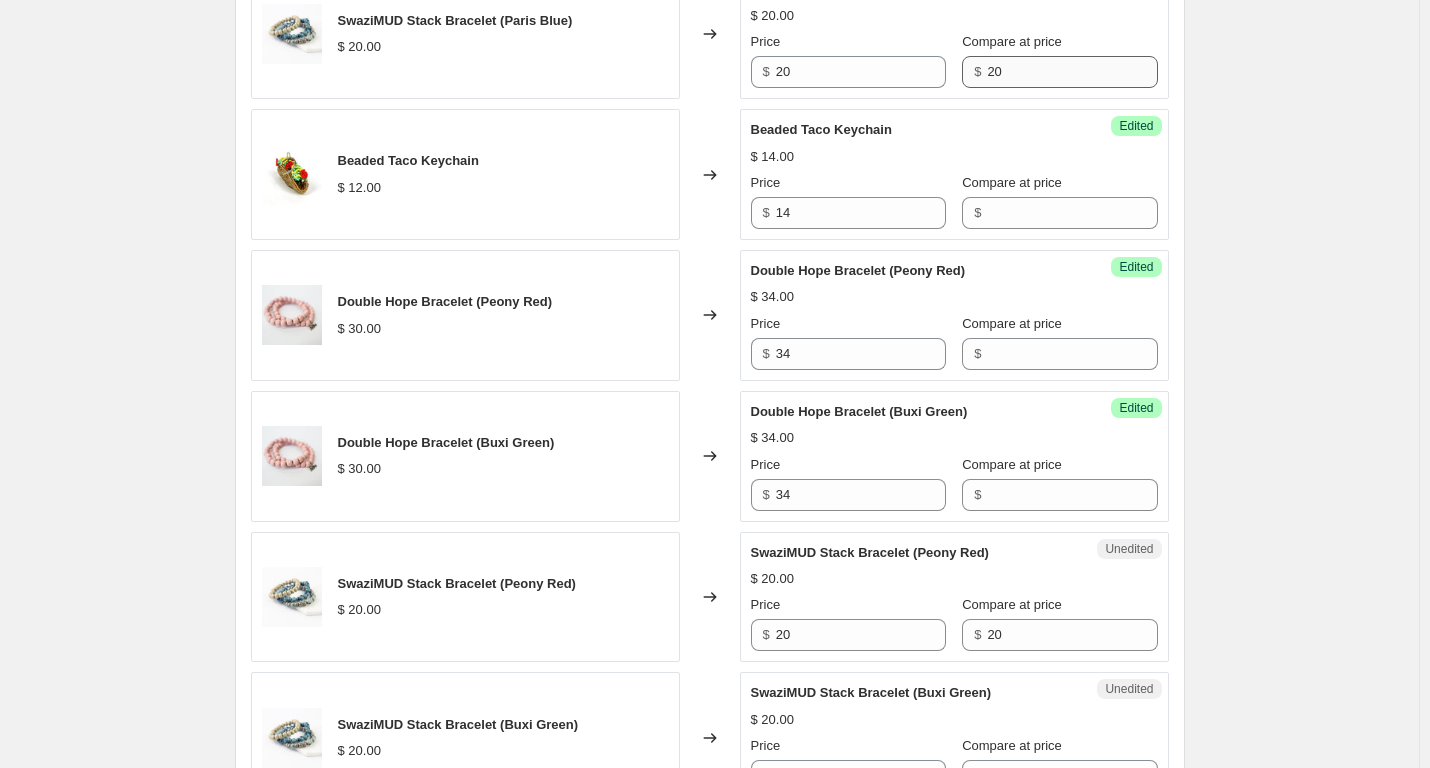 scroll, scrollTop: 1330, scrollLeft: 0, axis: vertical 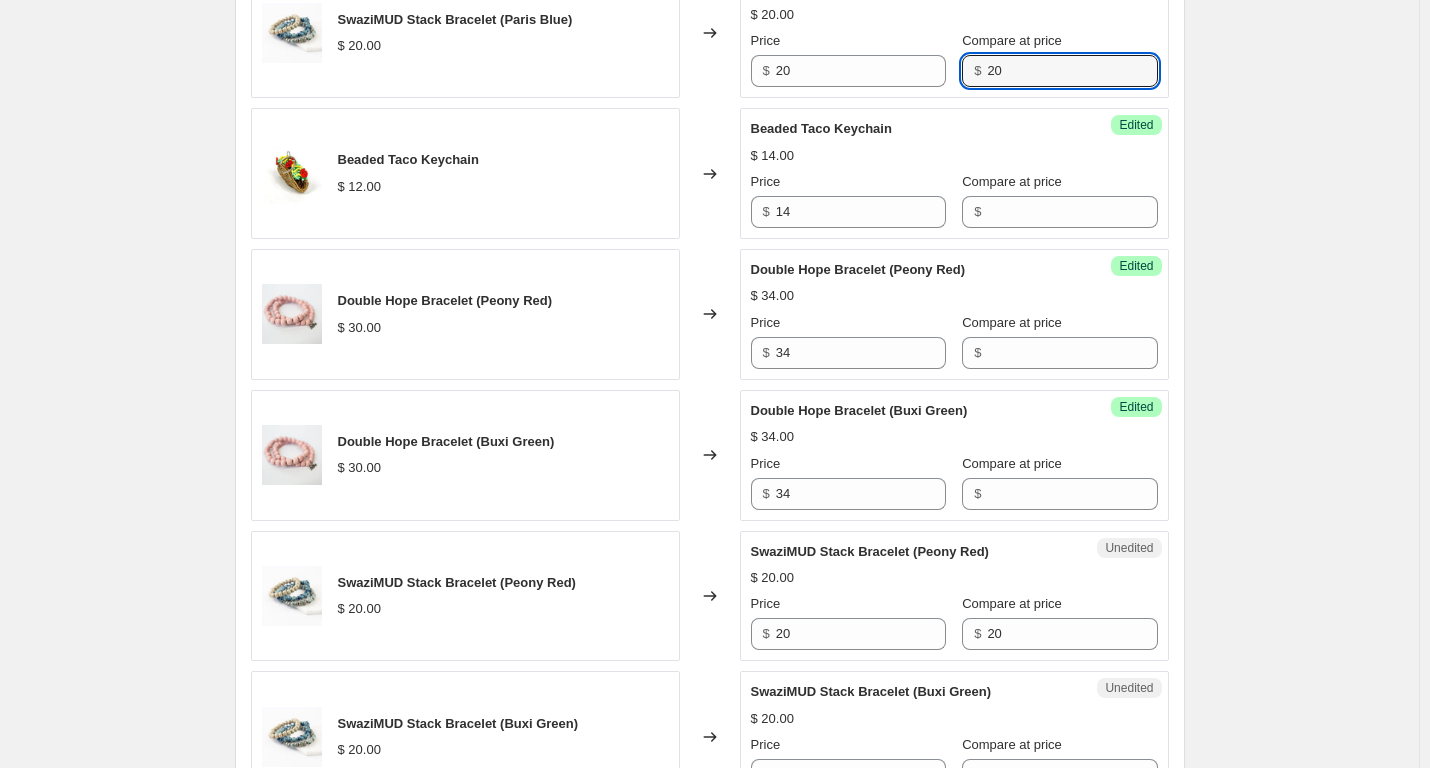 drag, startPoint x: 998, startPoint y: 107, endPoint x: 961, endPoint y: 119, distance: 38.8973 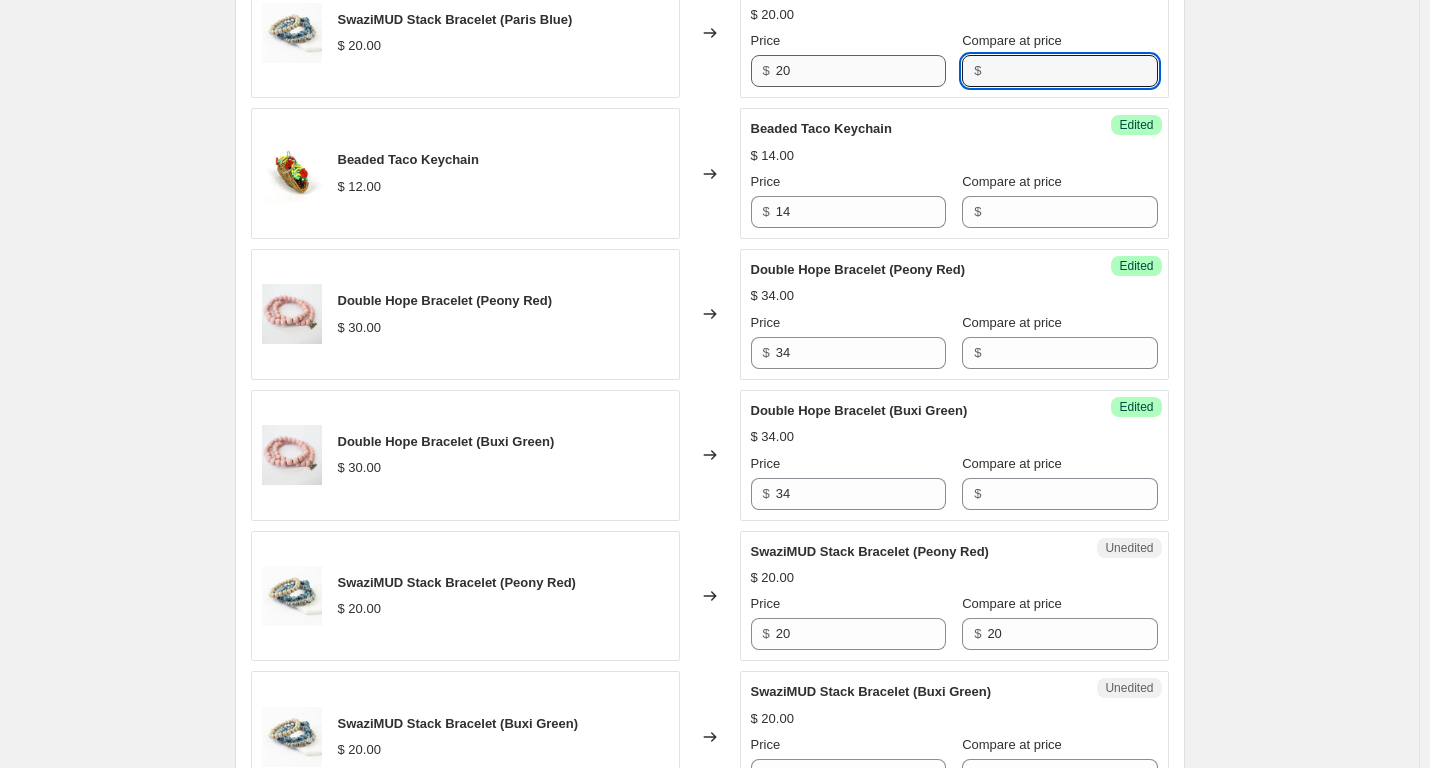 type 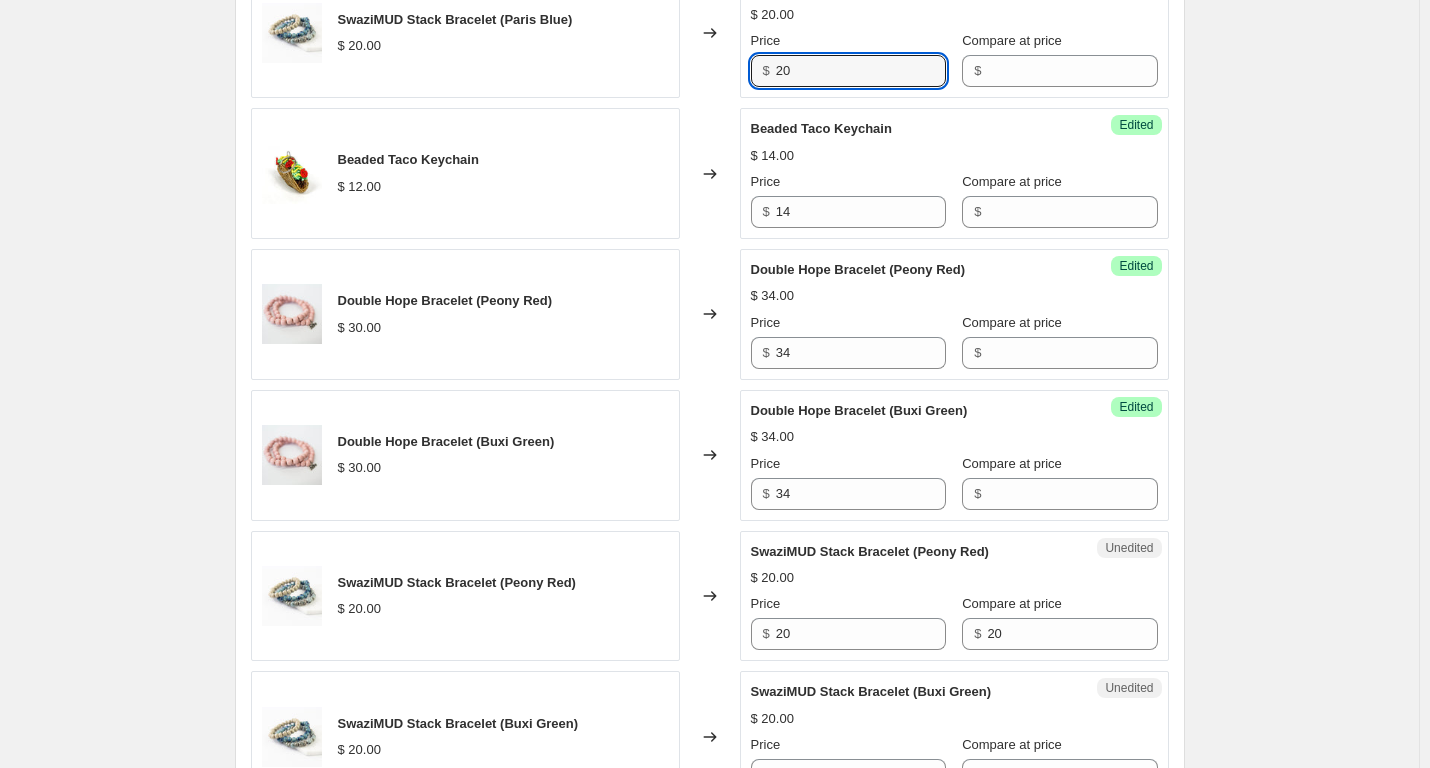 drag, startPoint x: 821, startPoint y: 115, endPoint x: 769, endPoint y: 111, distance: 52.153618 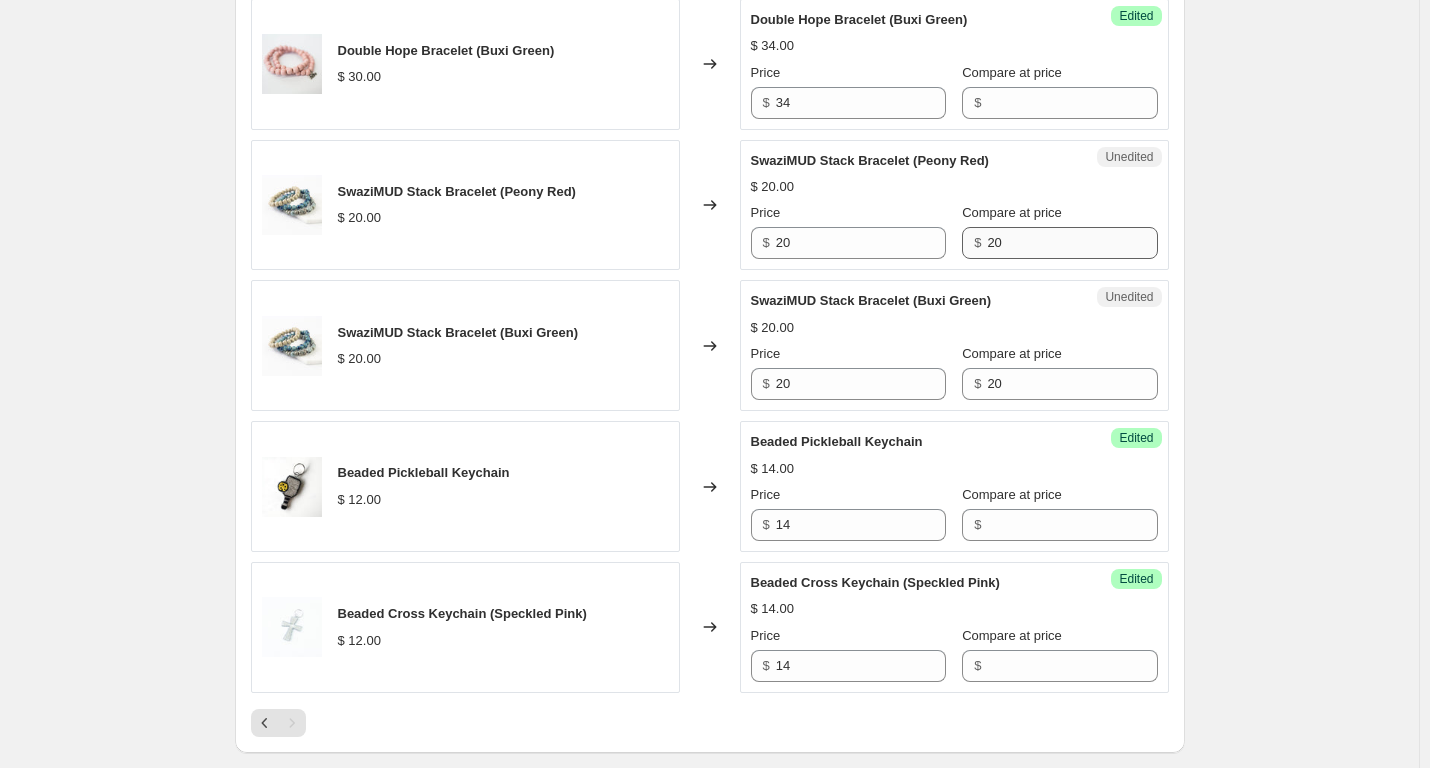 type on "22" 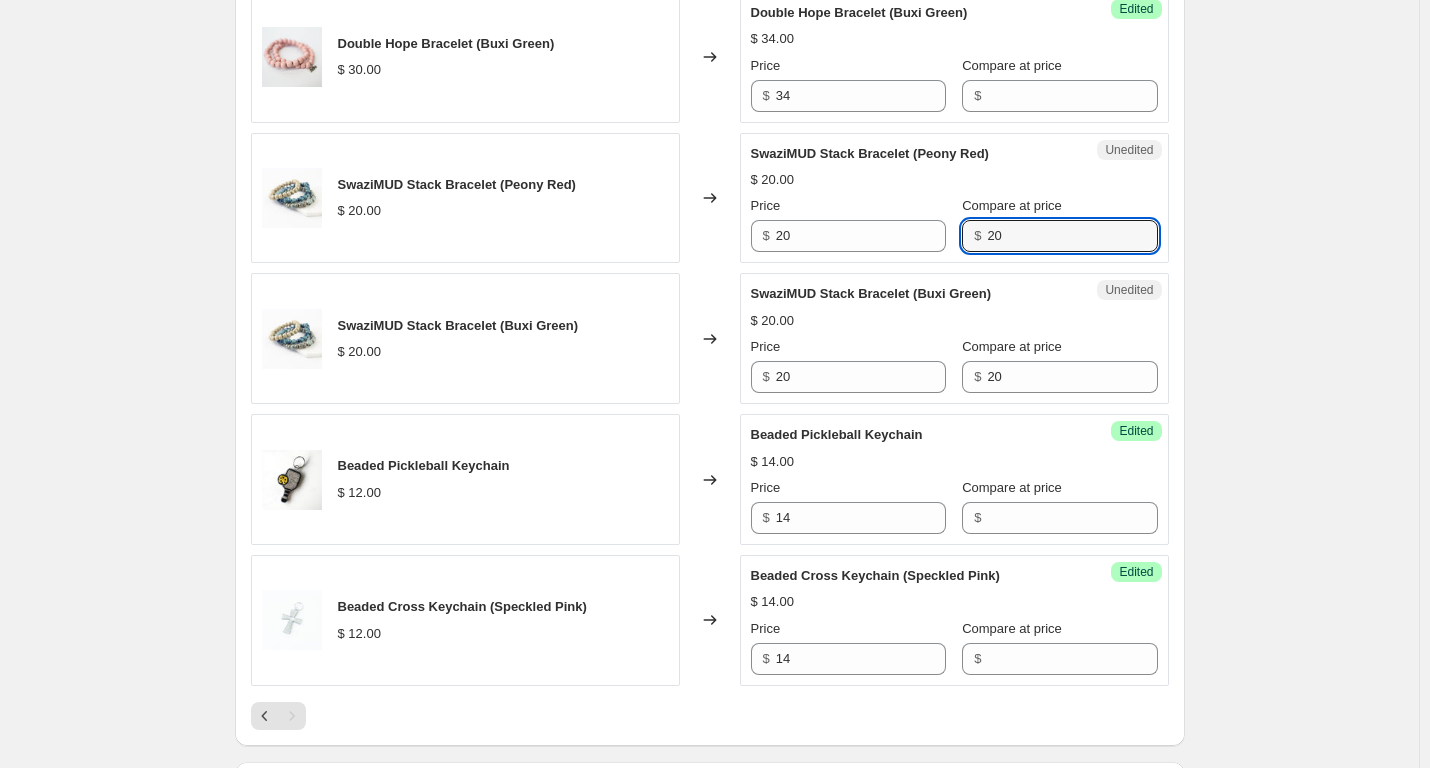 drag, startPoint x: 1014, startPoint y: 292, endPoint x: 955, endPoint y: 278, distance: 60.63827 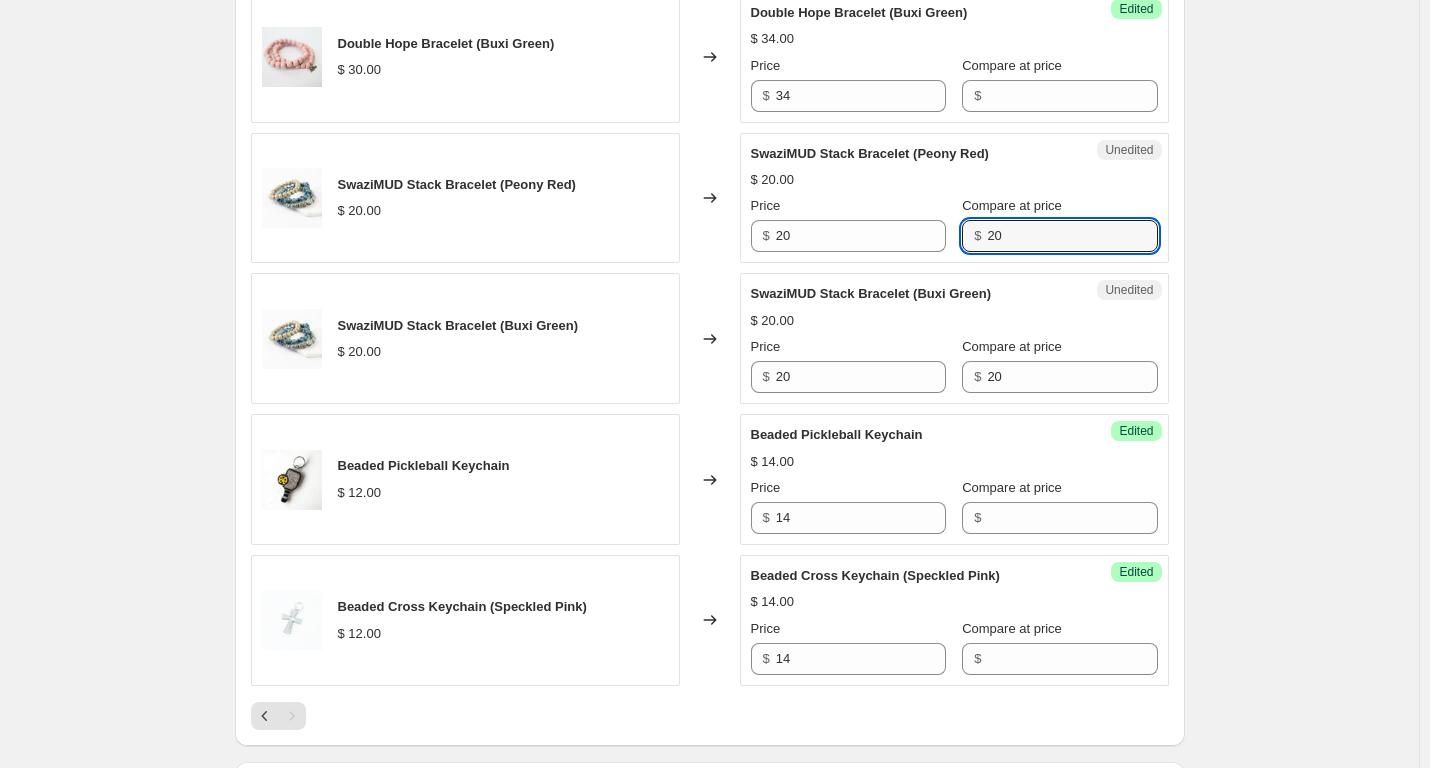 click on "$ 20" at bounding box center (1059, 236) 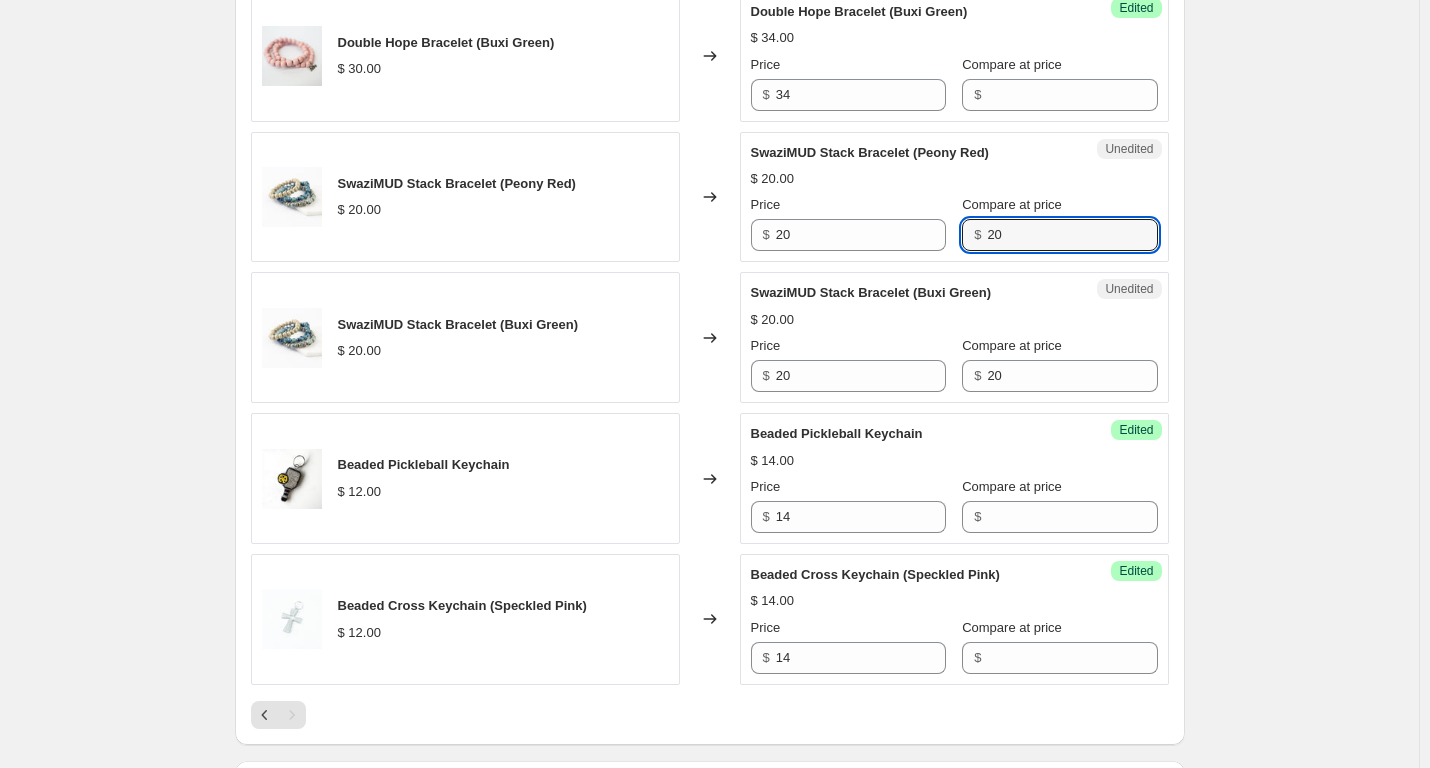 scroll, scrollTop: 1730, scrollLeft: 0, axis: vertical 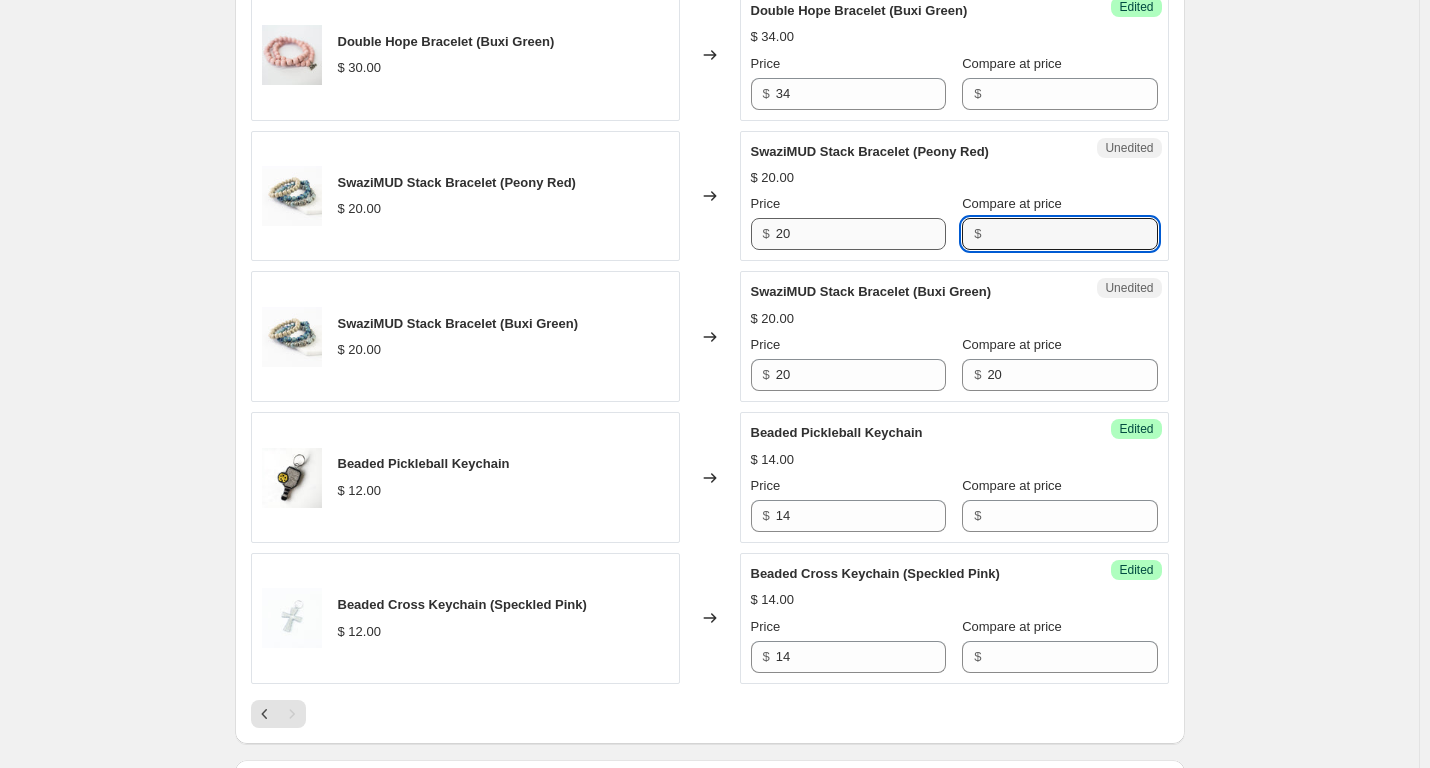 type 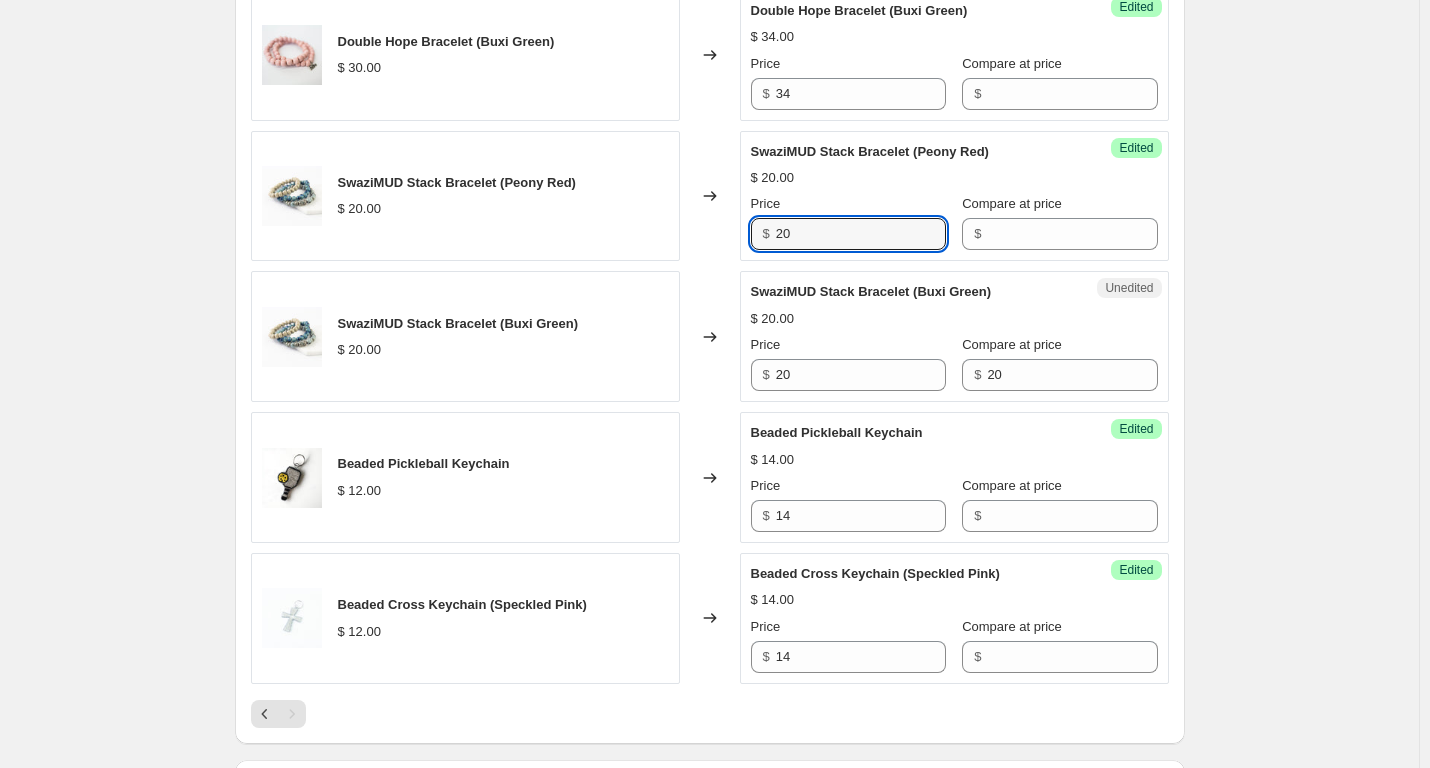 drag, startPoint x: 808, startPoint y: 273, endPoint x: 755, endPoint y: 276, distance: 53.08484 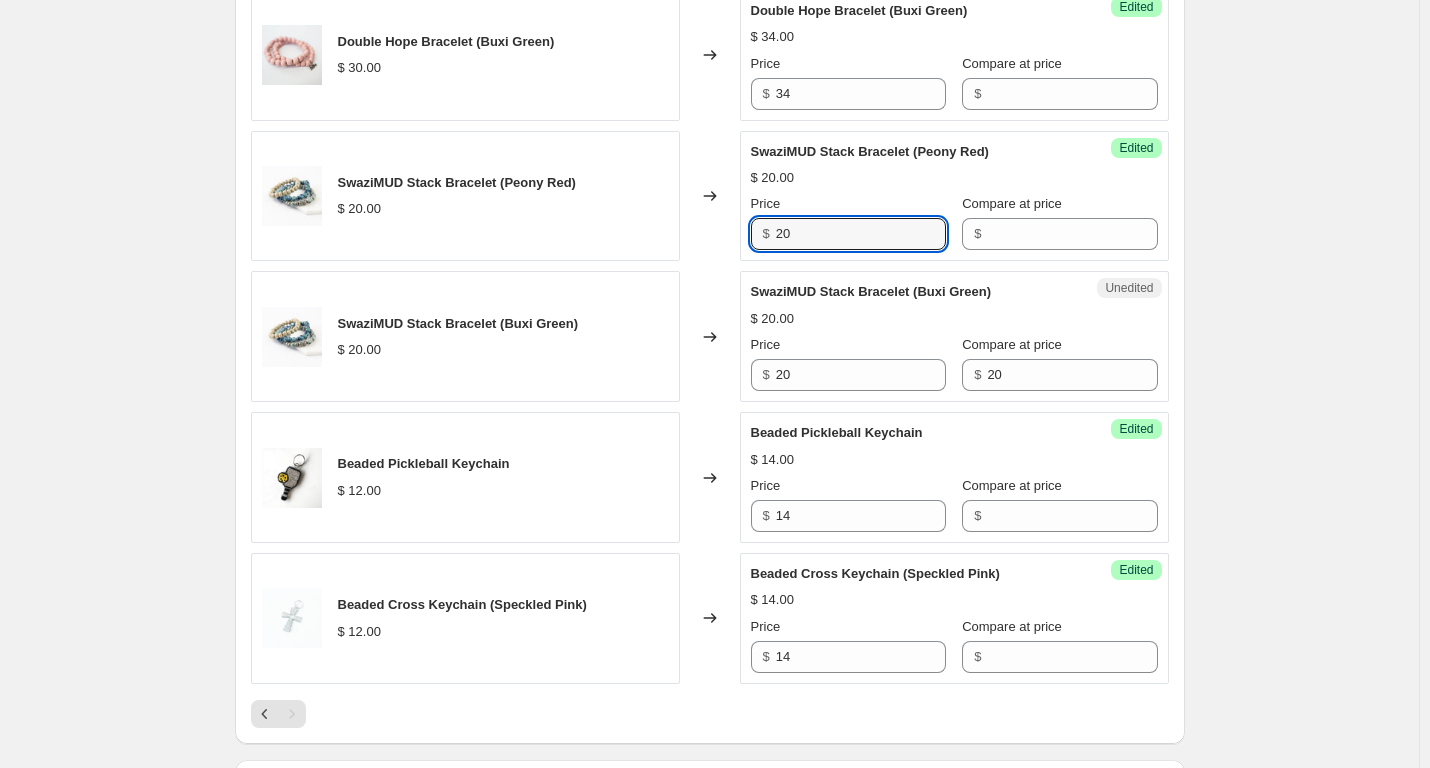 click on "$ 20" at bounding box center [848, 234] 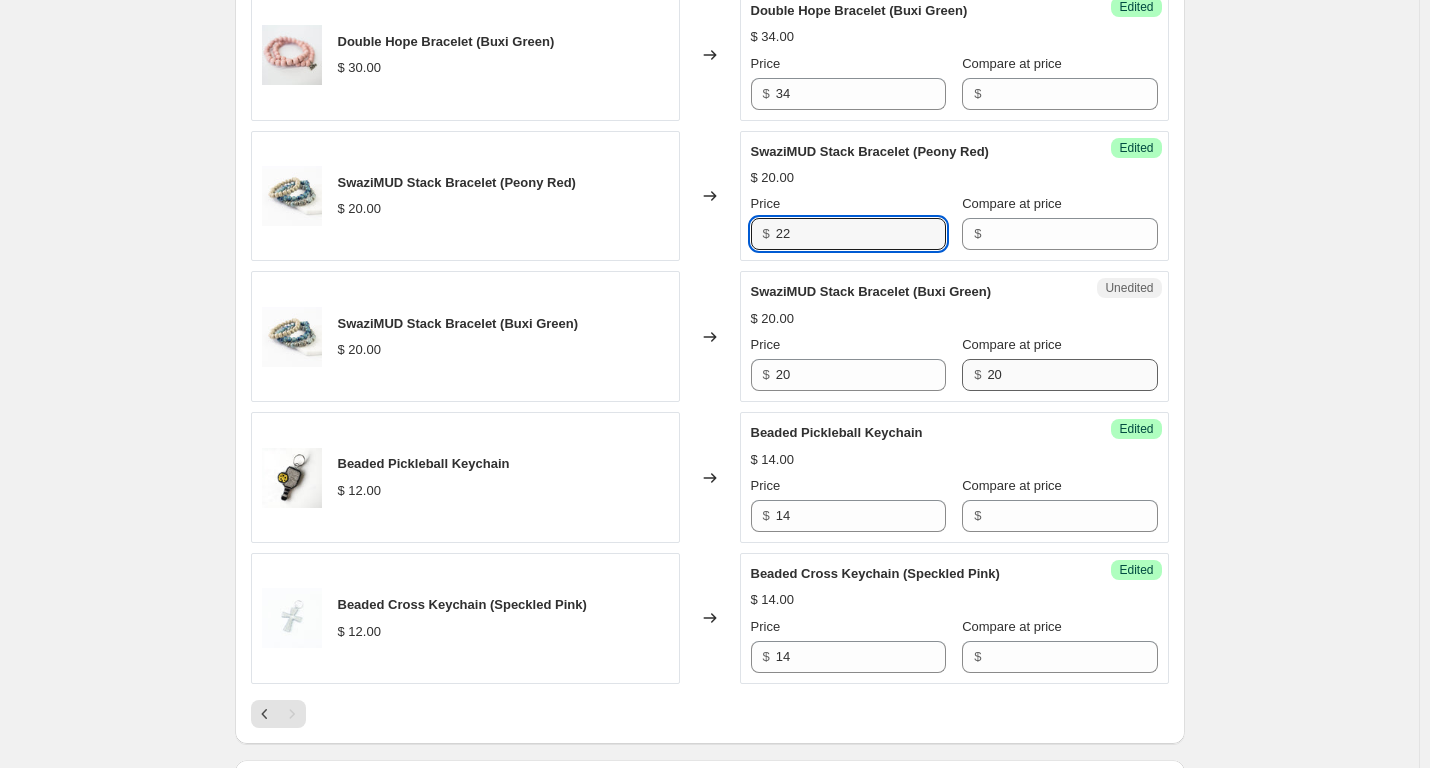 type on "22" 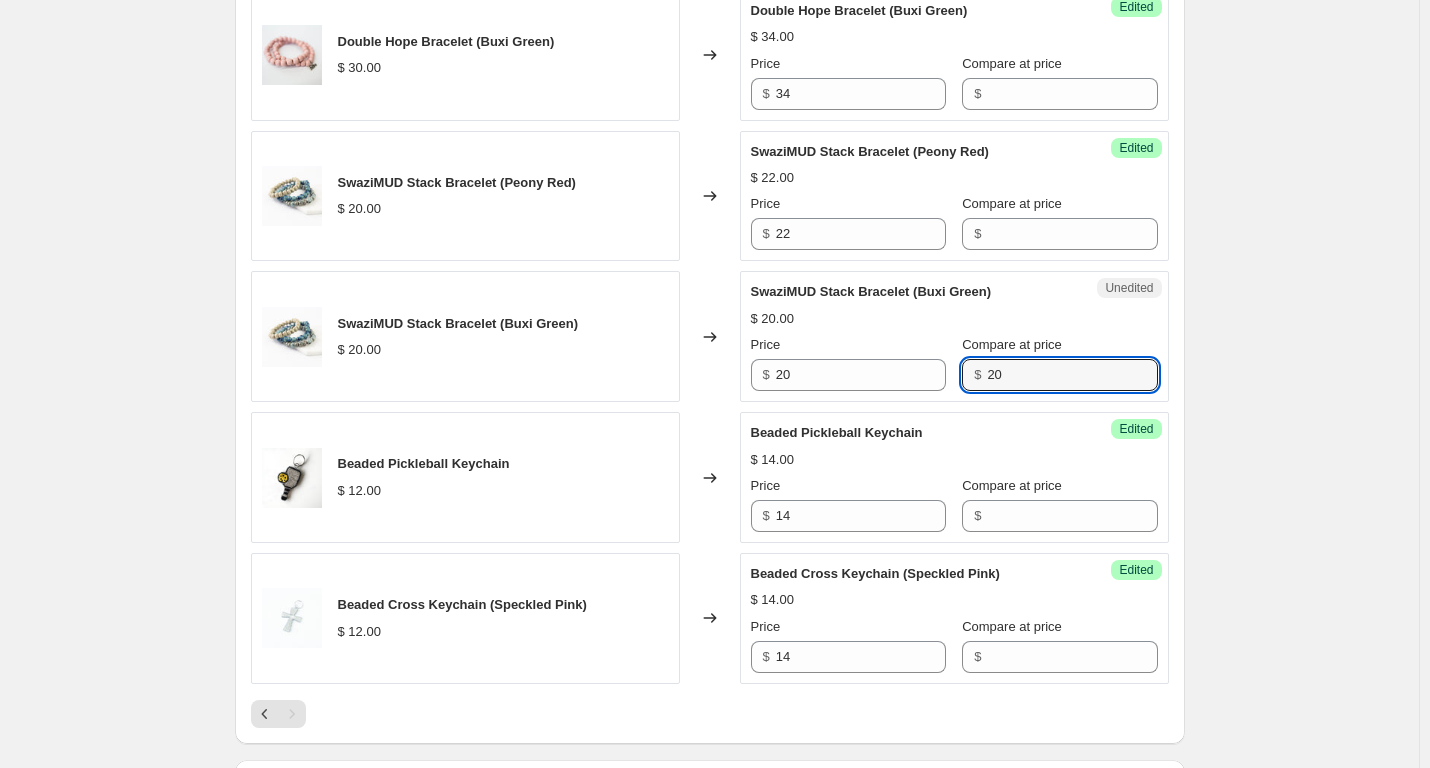 drag, startPoint x: 994, startPoint y: 420, endPoint x: 942, endPoint y: 414, distance: 52.34501 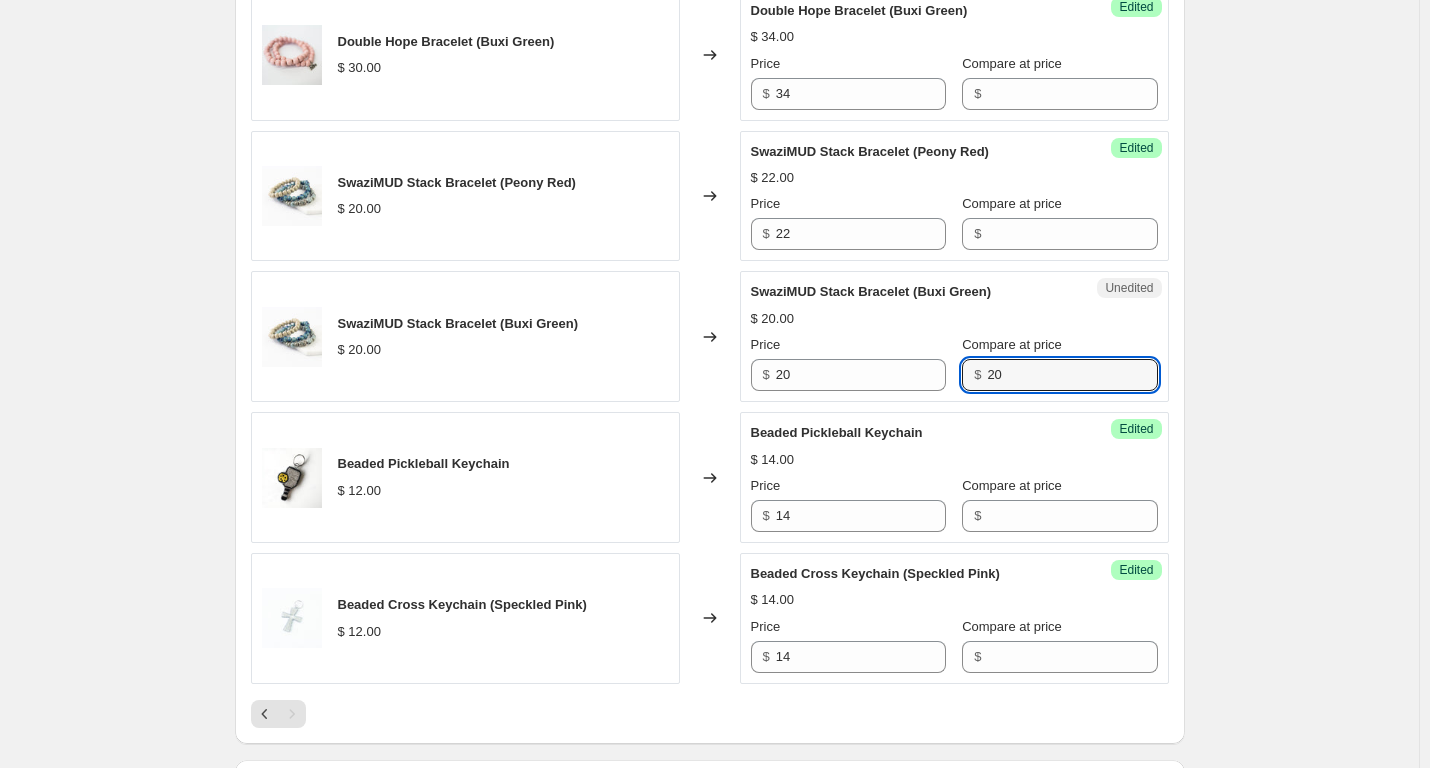 click on "Price $ 20 Compare at price $ 20" at bounding box center (954, 363) 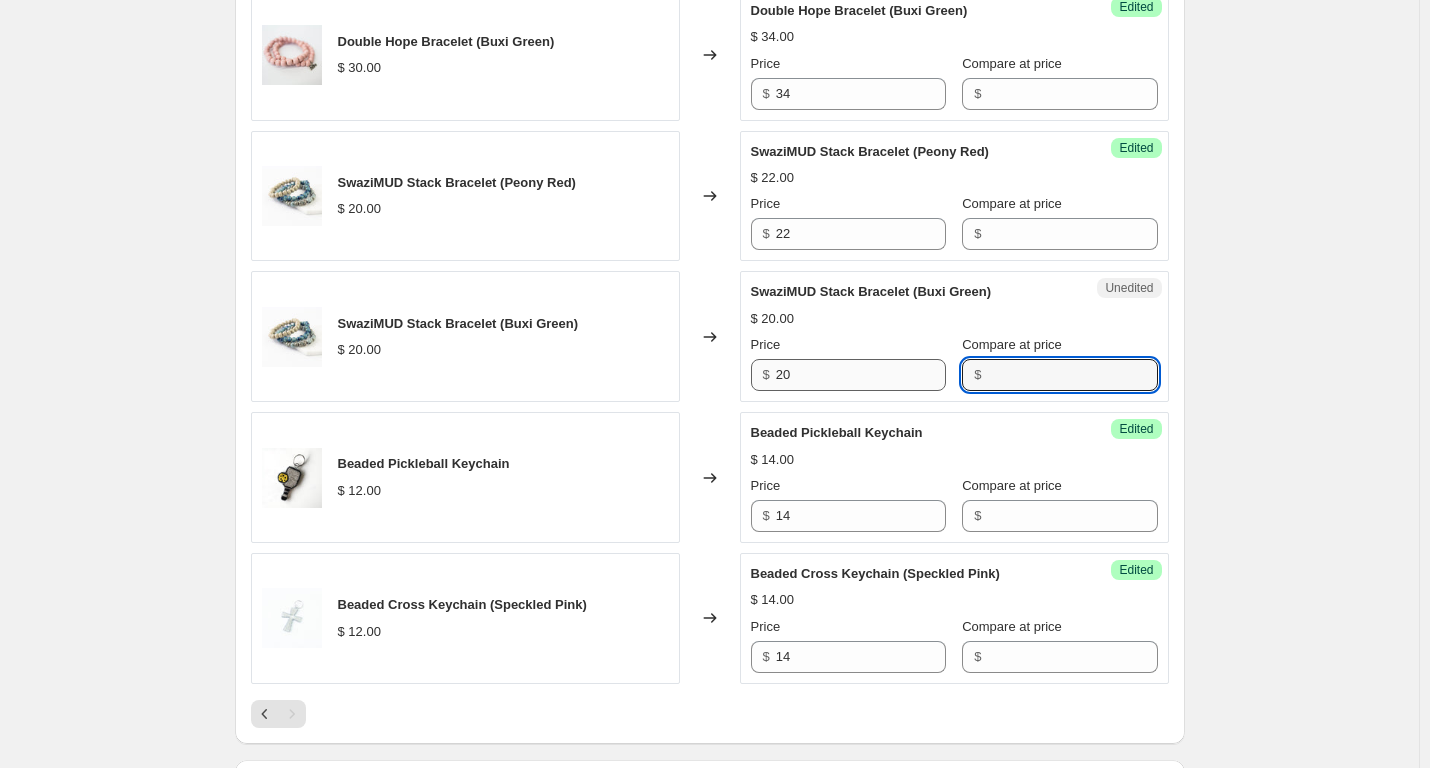 type 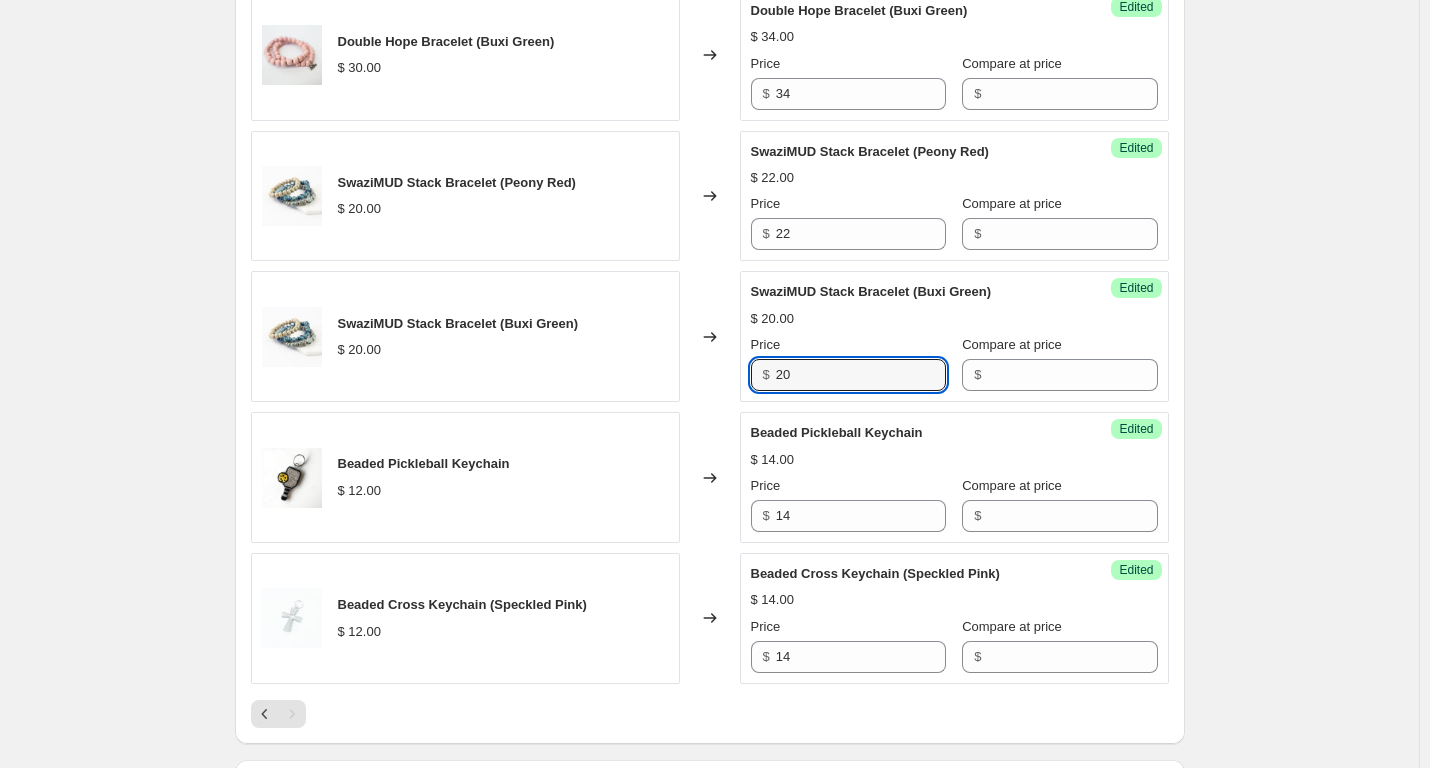 drag, startPoint x: 817, startPoint y: 410, endPoint x: 765, endPoint y: 415, distance: 52.23983 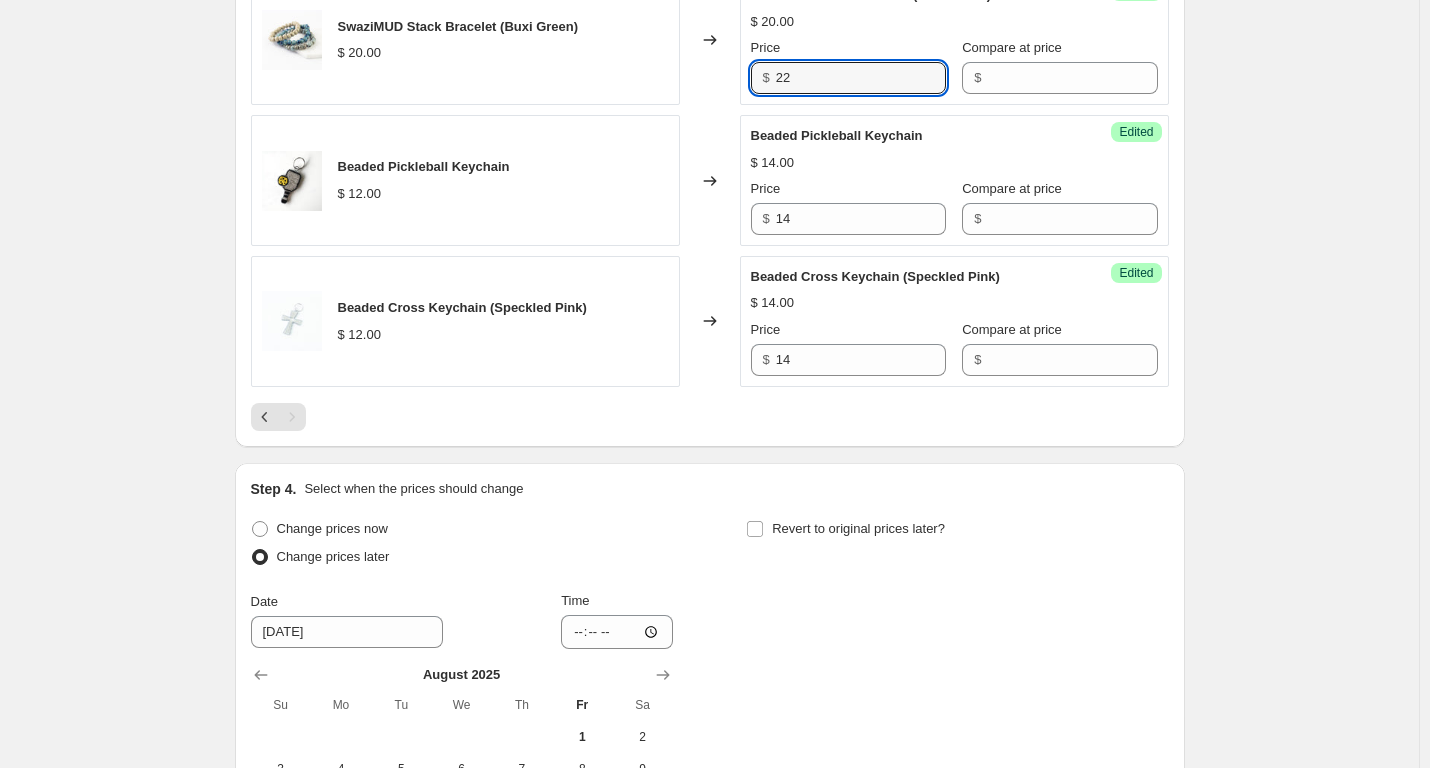 scroll, scrollTop: 2029, scrollLeft: 0, axis: vertical 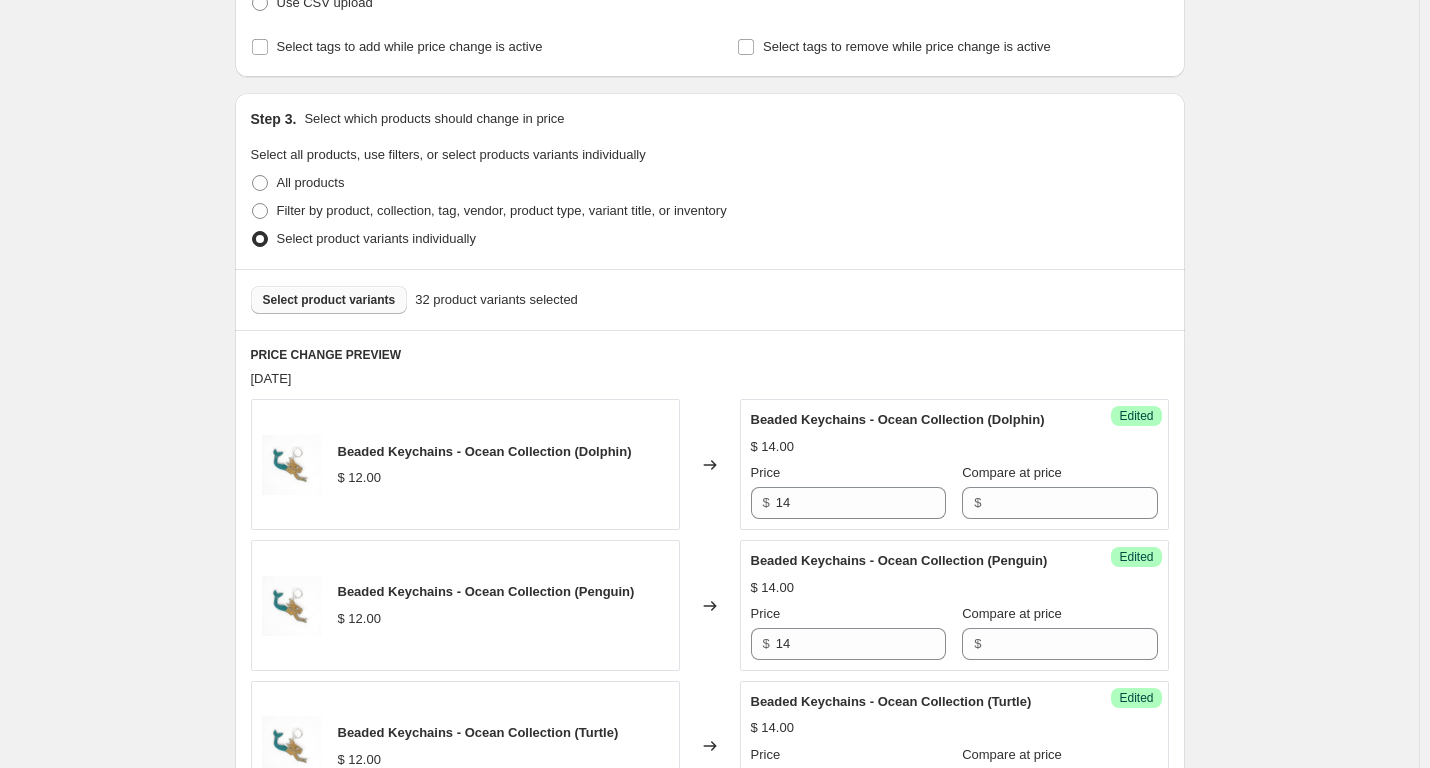 type on "22" 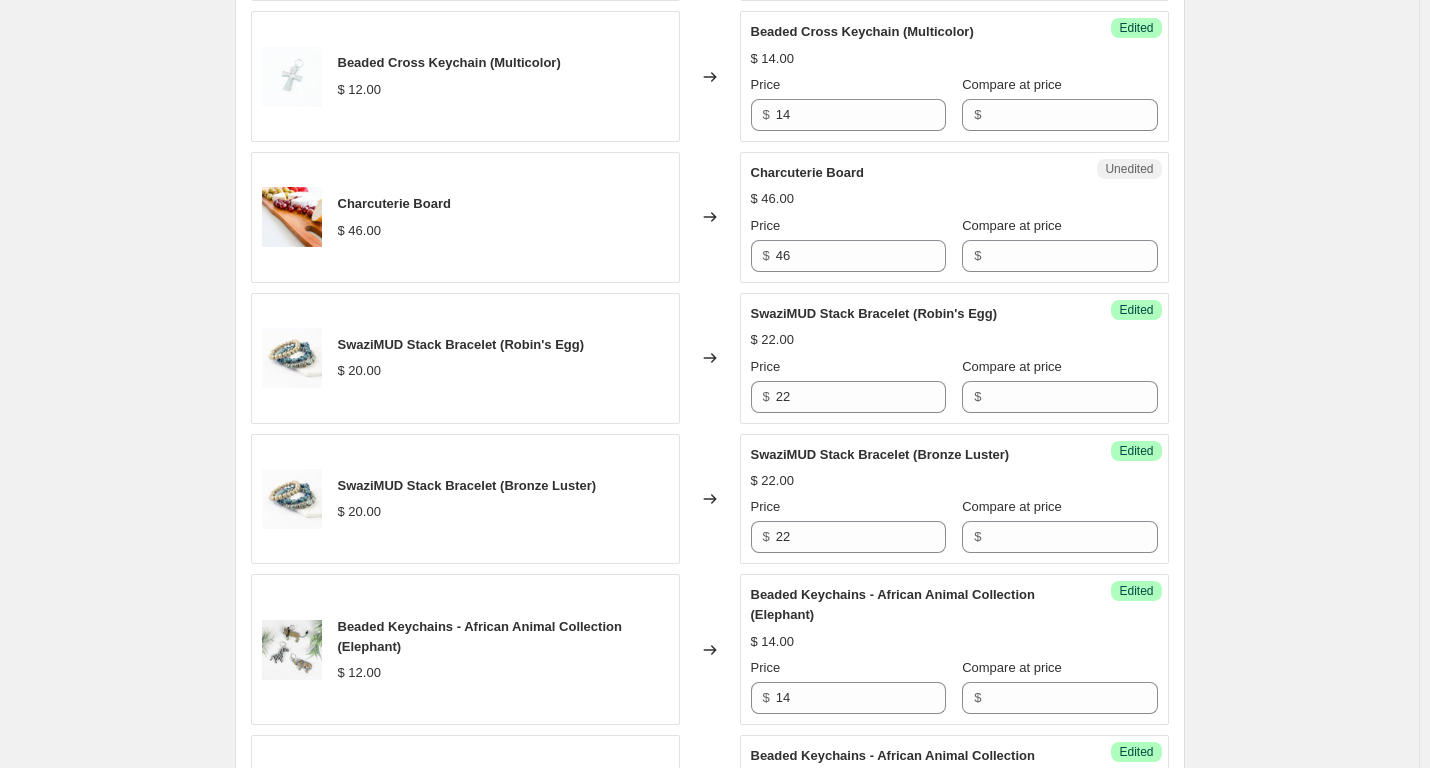 scroll, scrollTop: 2132, scrollLeft: 0, axis: vertical 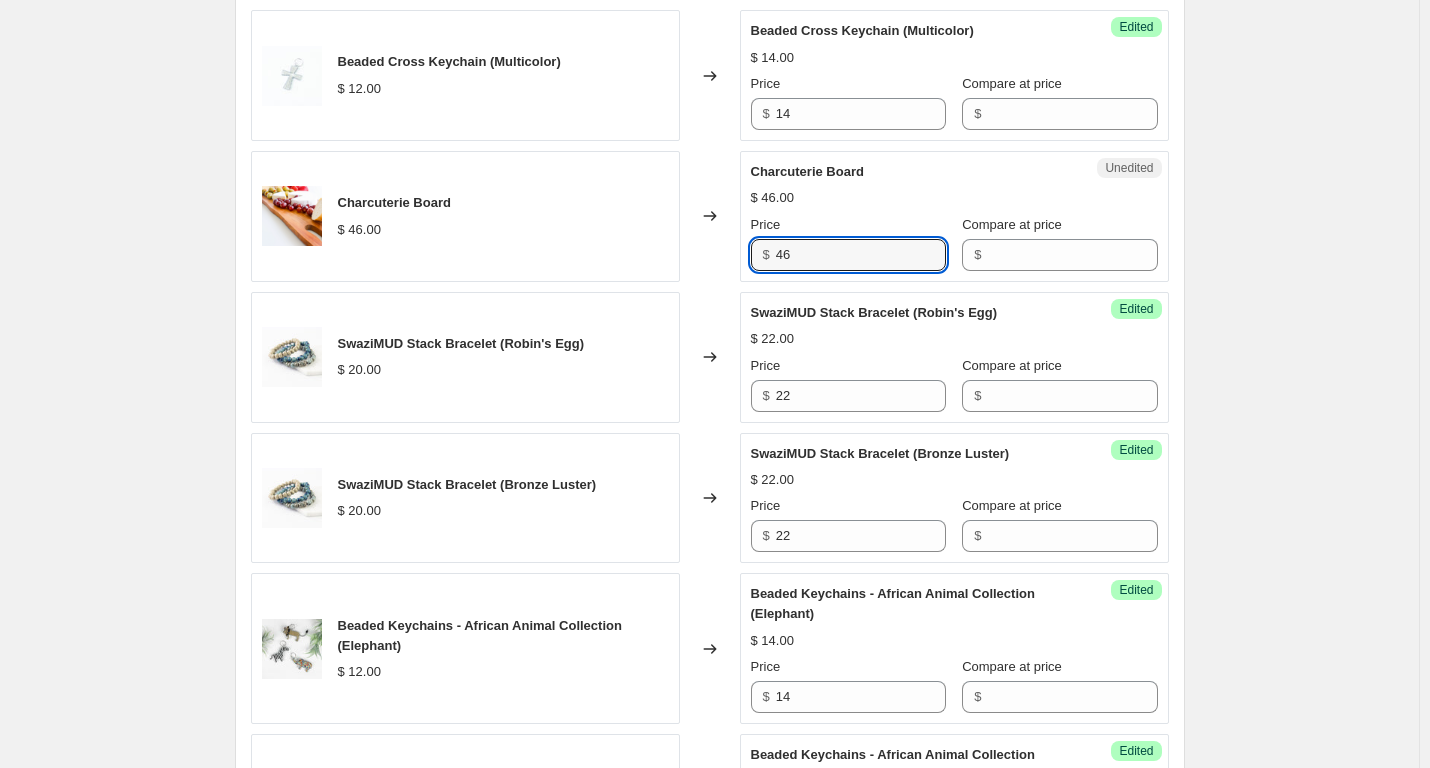 drag, startPoint x: 838, startPoint y: 264, endPoint x: 715, endPoint y: 256, distance: 123.25989 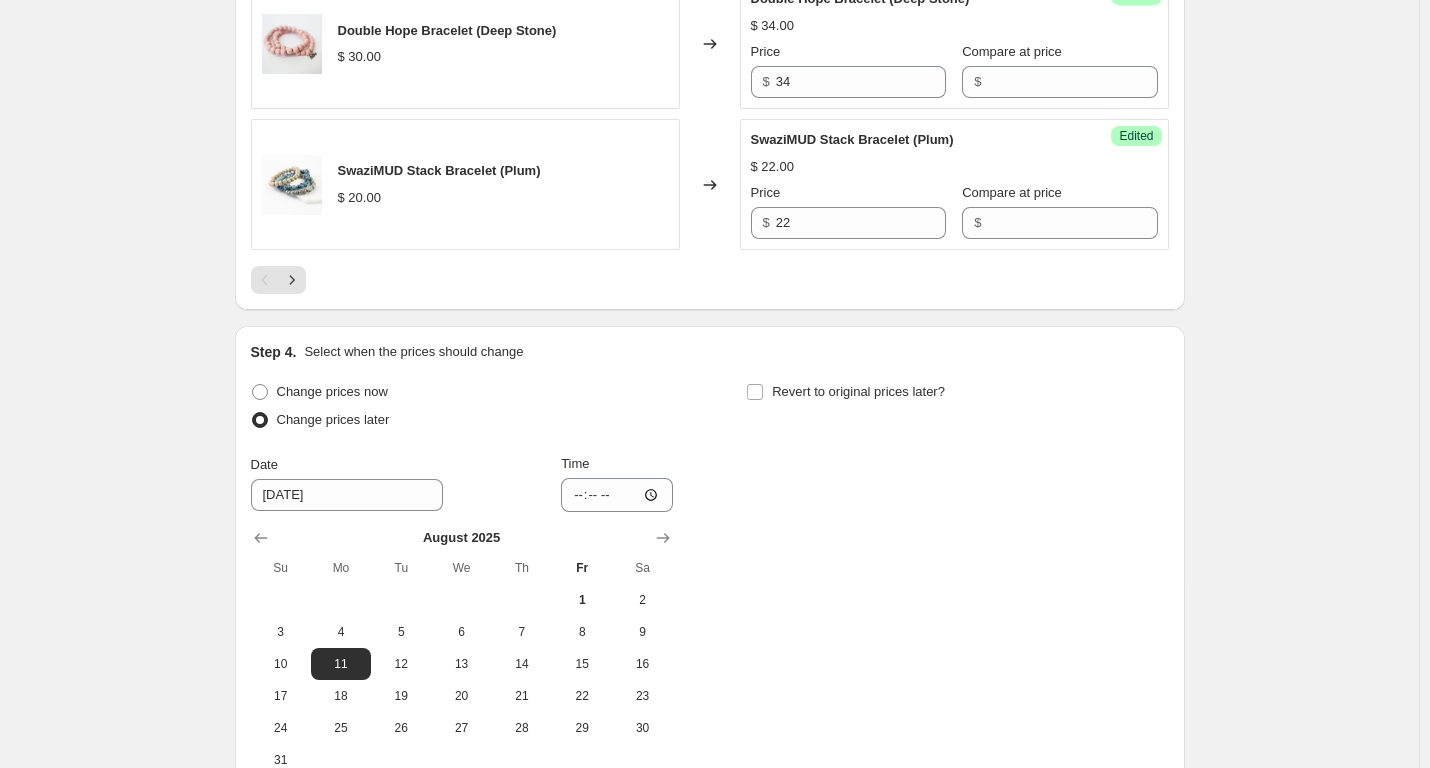 scroll, scrollTop: 3331, scrollLeft: 0, axis: vertical 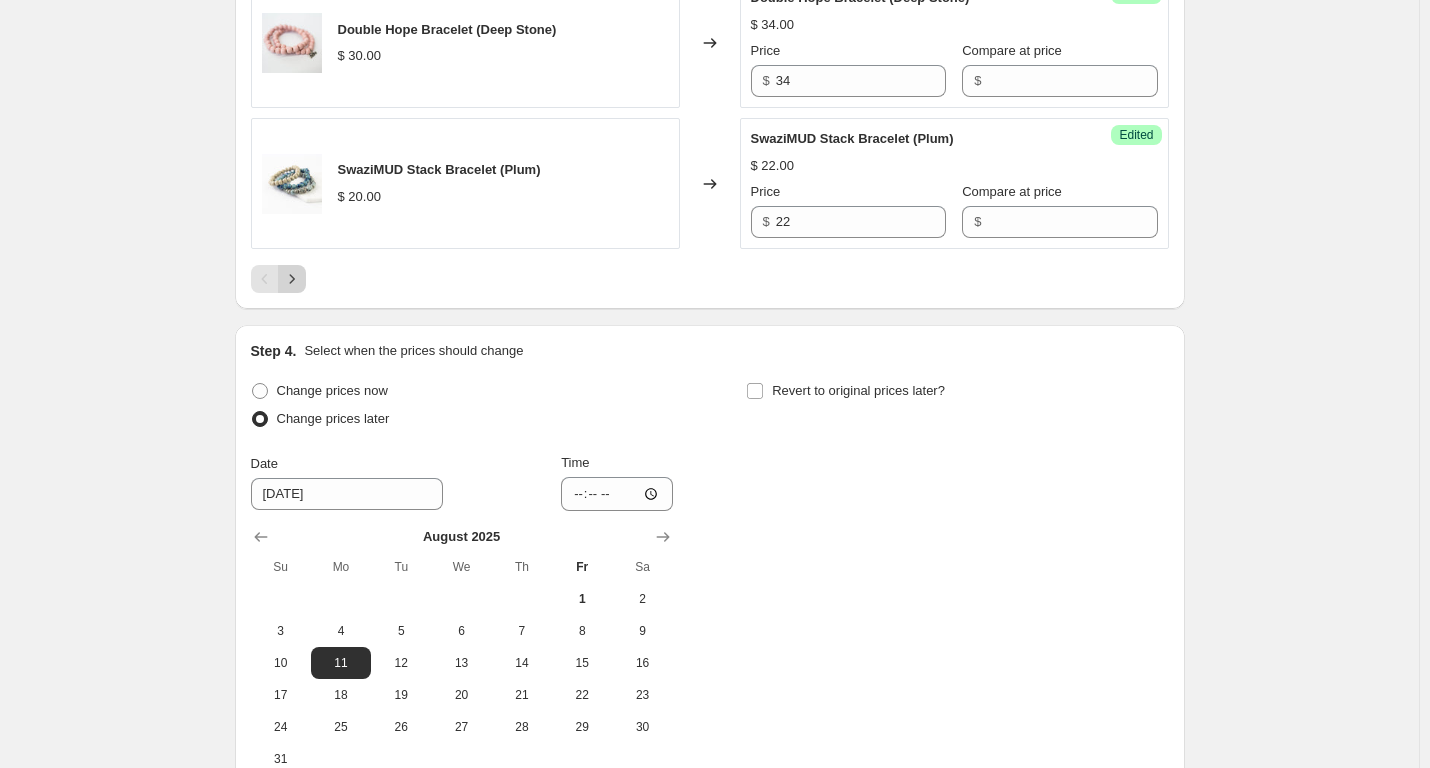 type on "50" 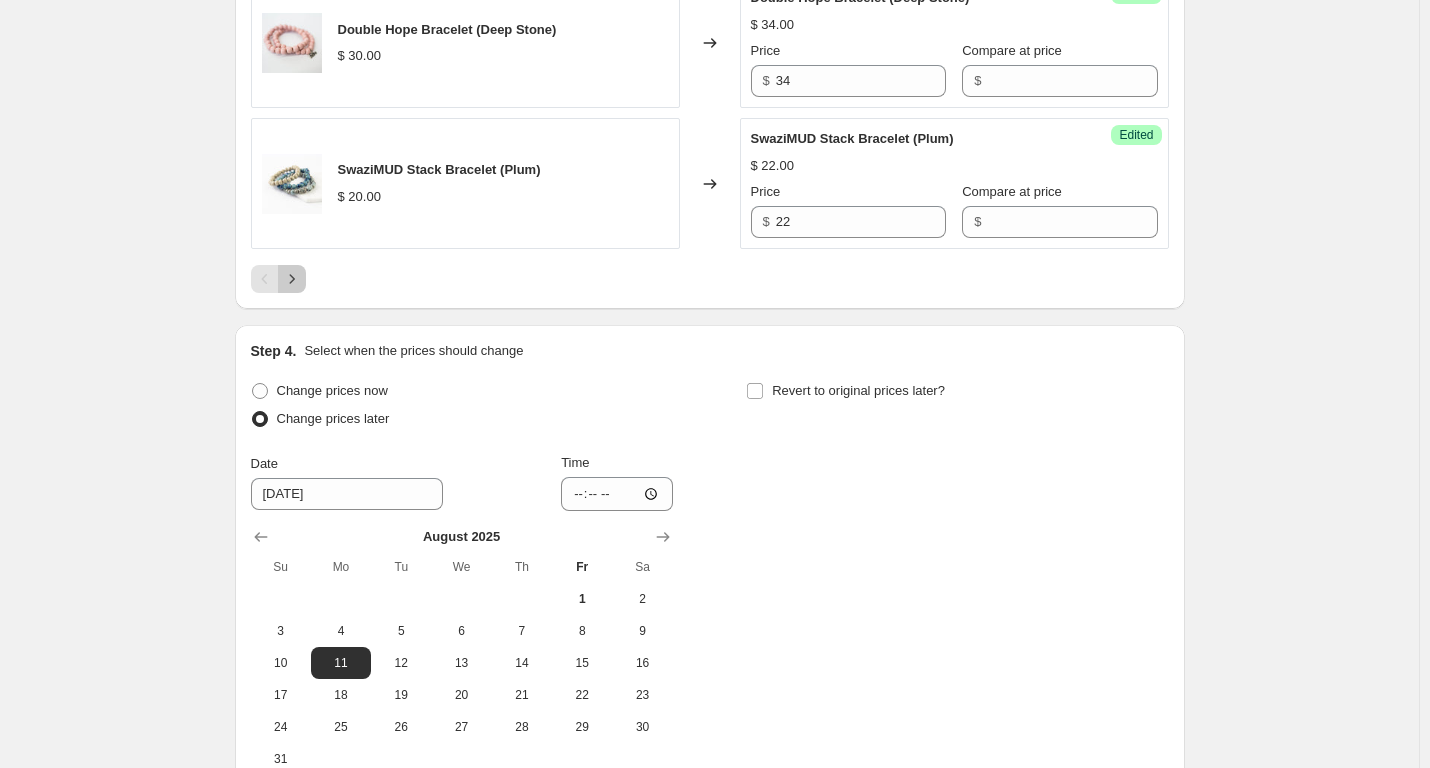 click 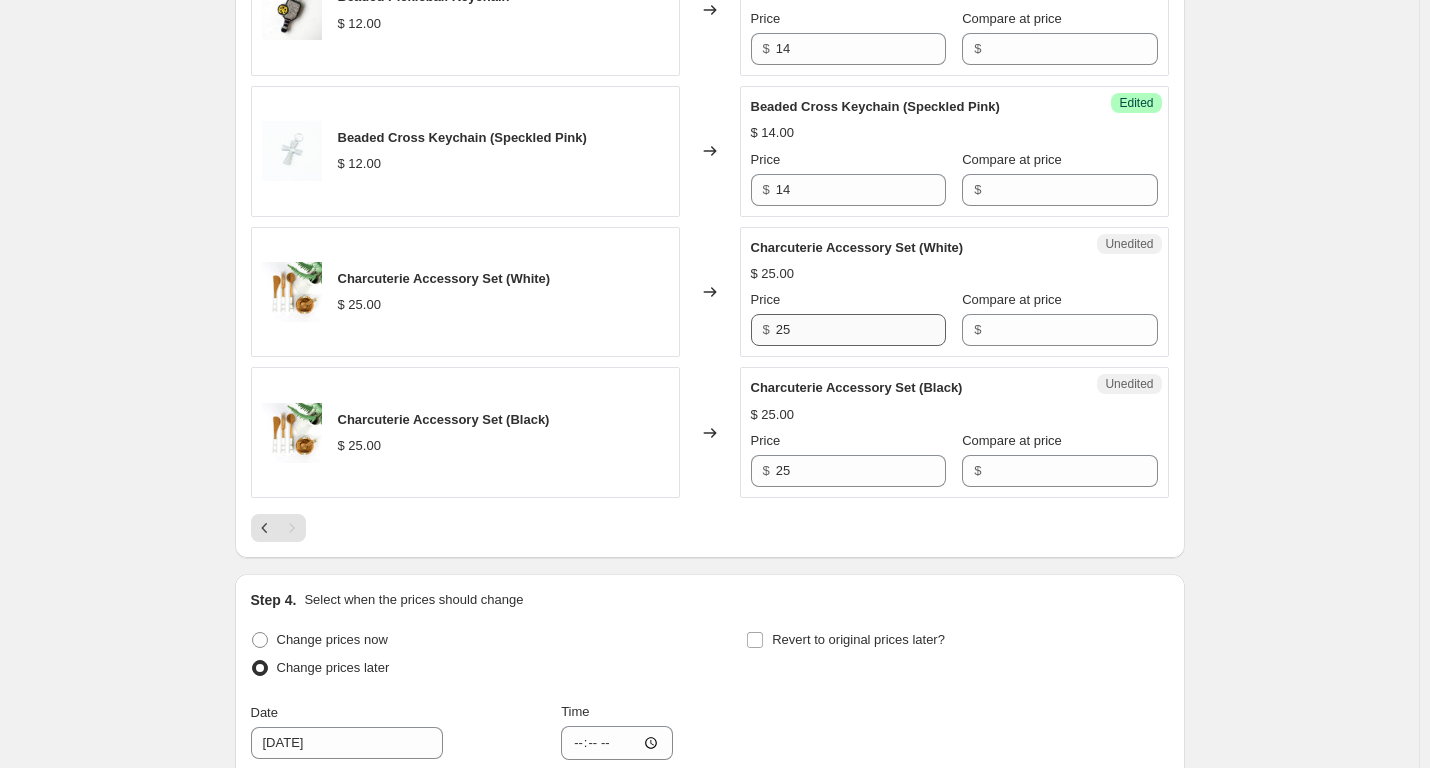 scroll, scrollTop: 2357, scrollLeft: 0, axis: vertical 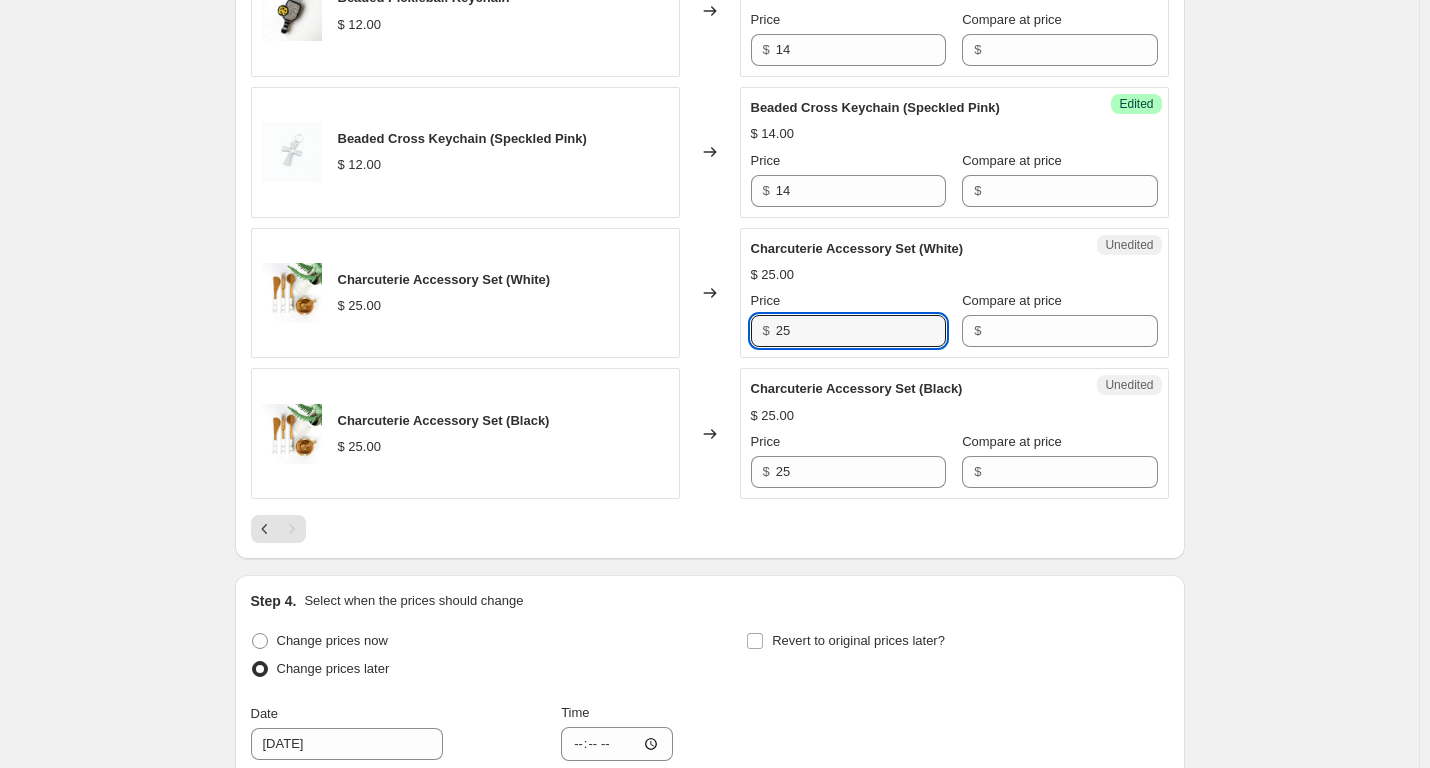 drag, startPoint x: 812, startPoint y: 377, endPoint x: 761, endPoint y: 368, distance: 51.78803 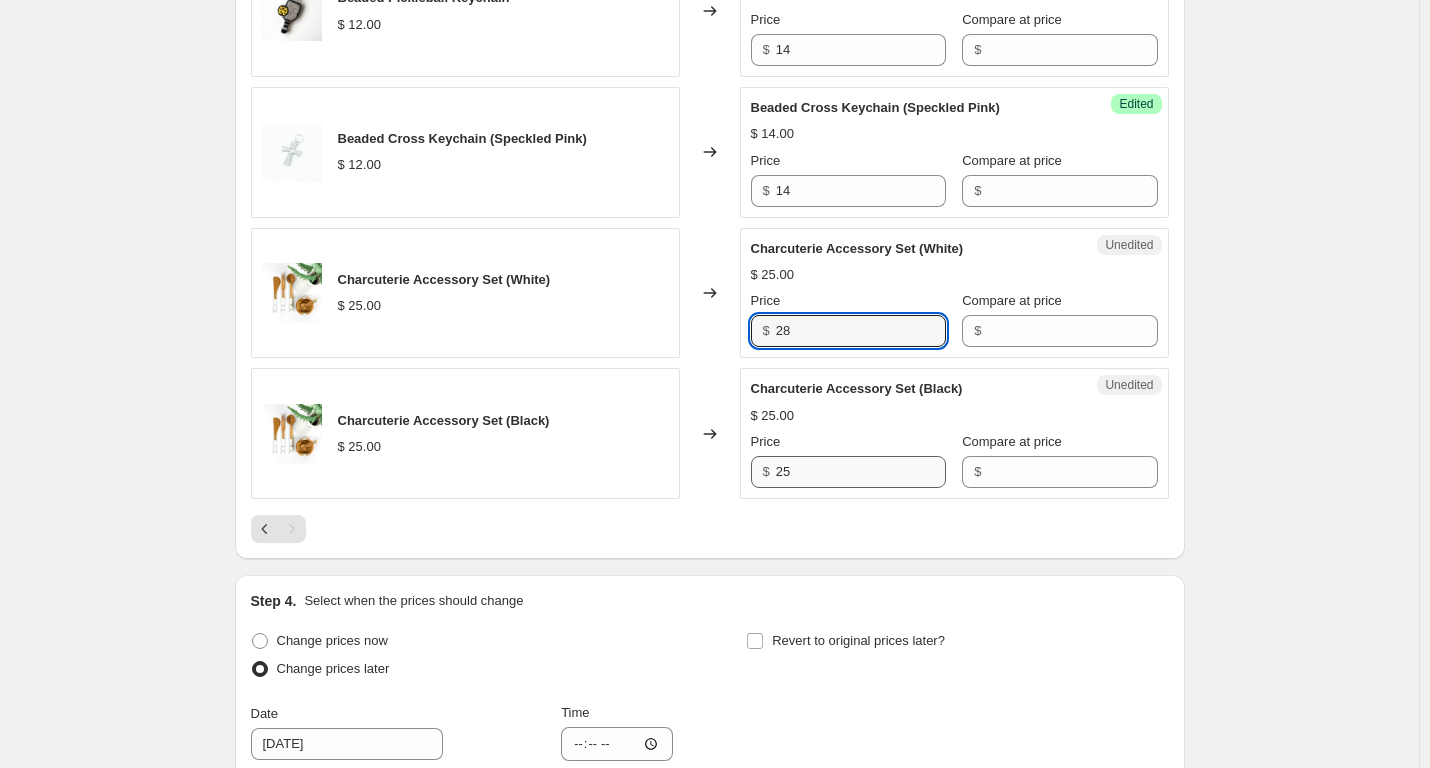 type on "28" 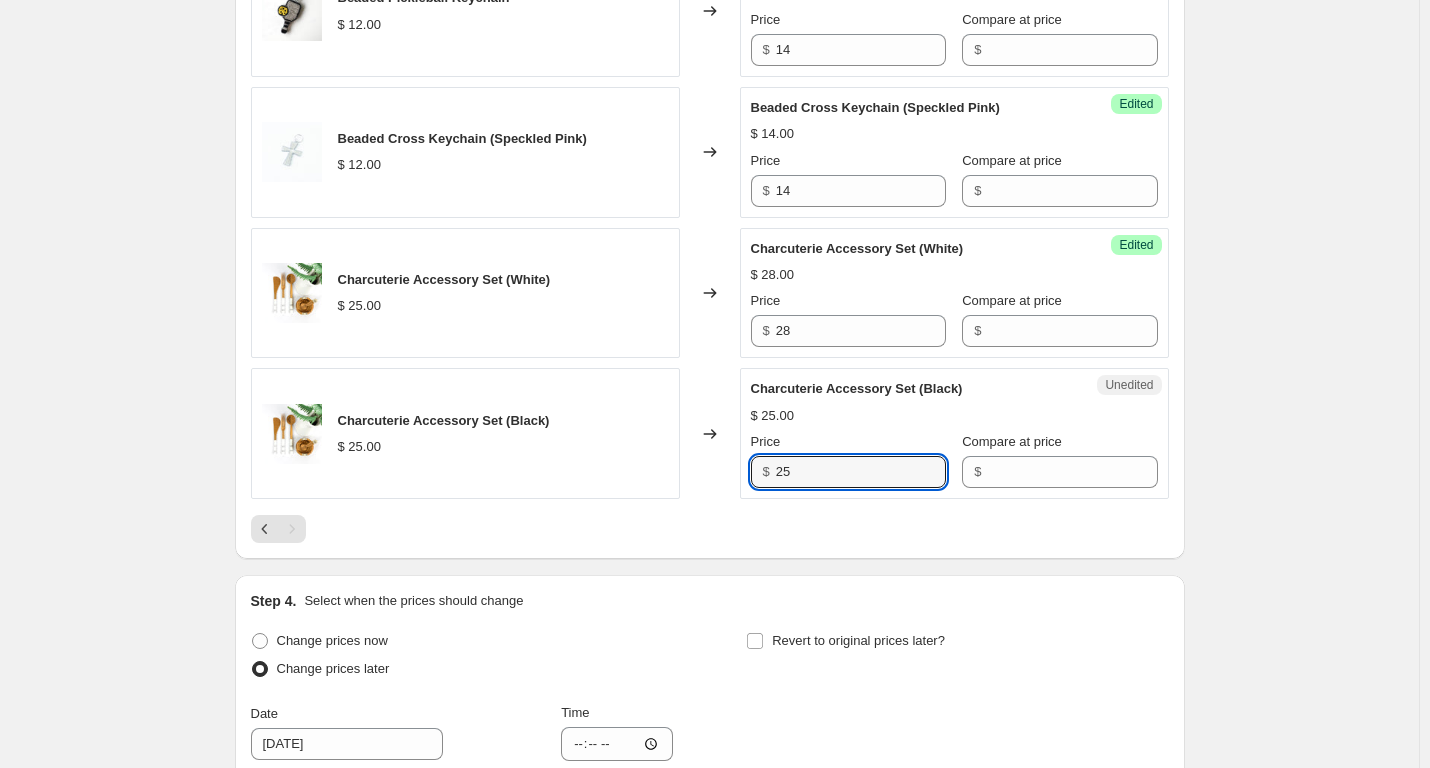 drag, startPoint x: 819, startPoint y: 508, endPoint x: 730, endPoint y: 514, distance: 89.20202 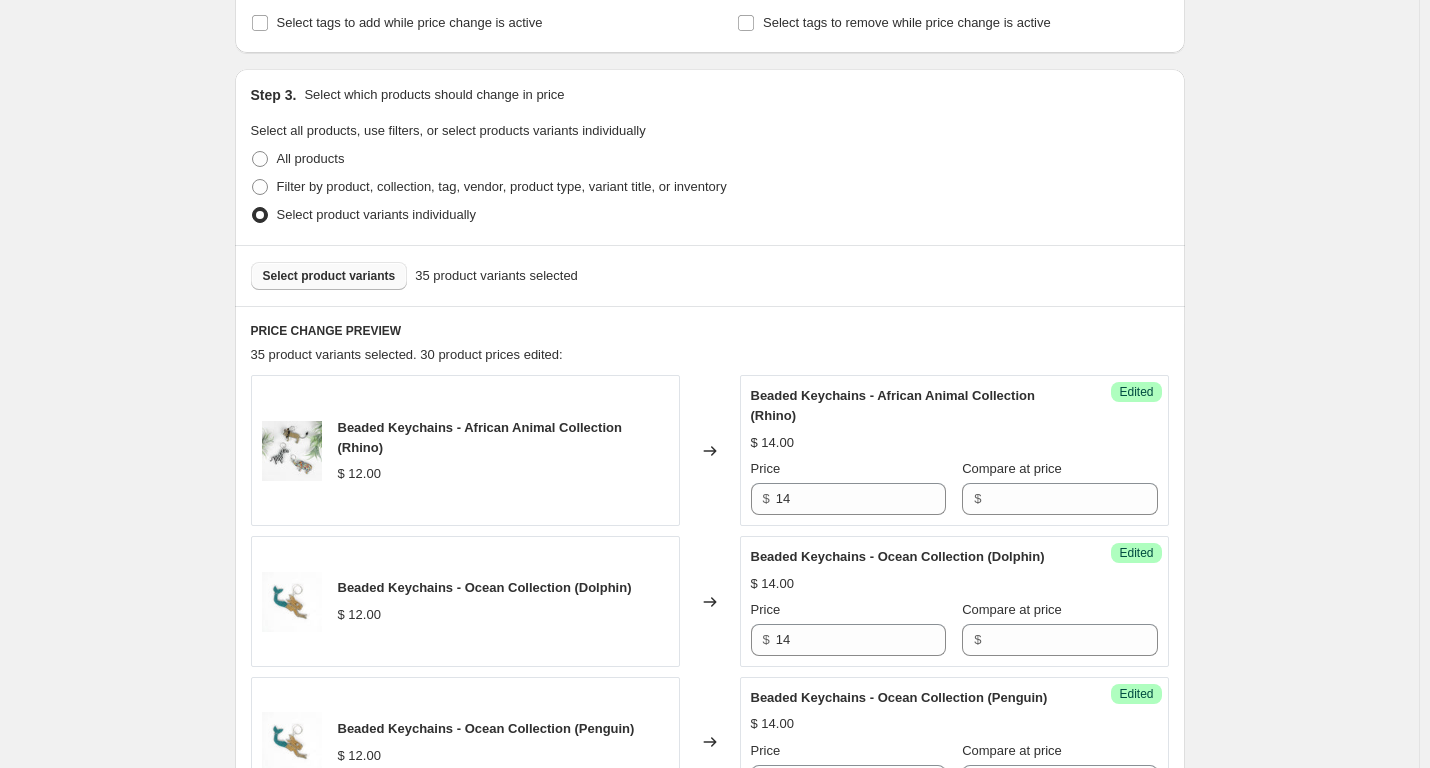 scroll, scrollTop: 358, scrollLeft: 0, axis: vertical 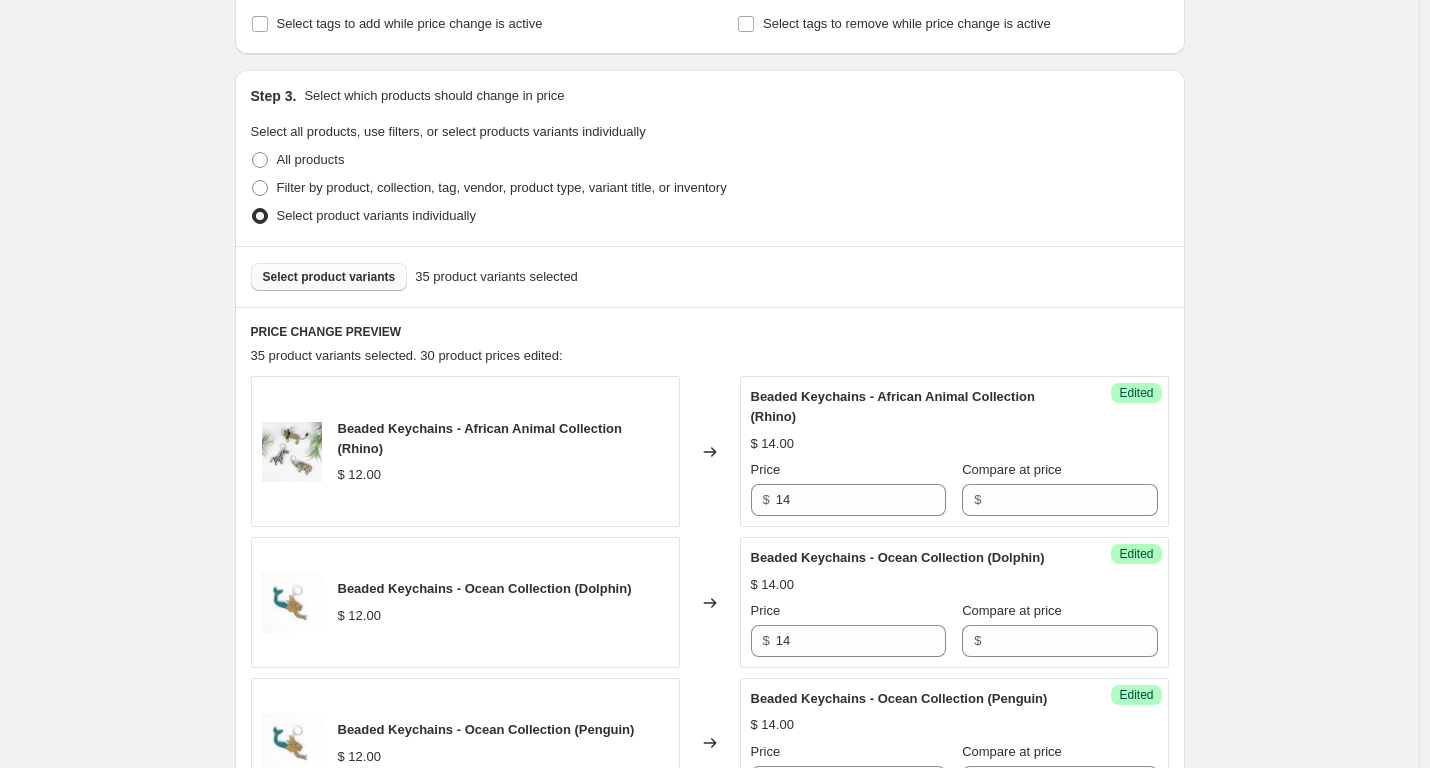 type on "28" 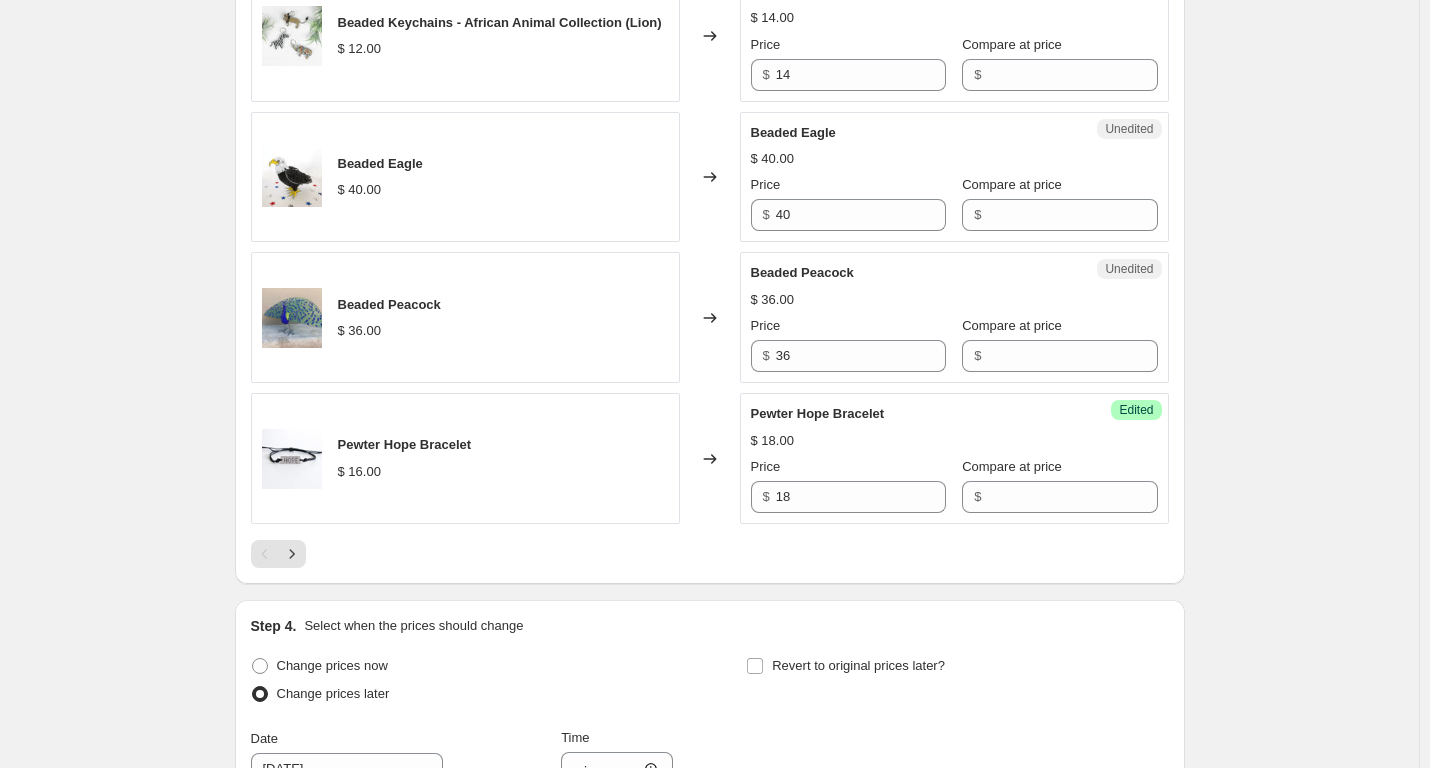 scroll, scrollTop: 3057, scrollLeft: 0, axis: vertical 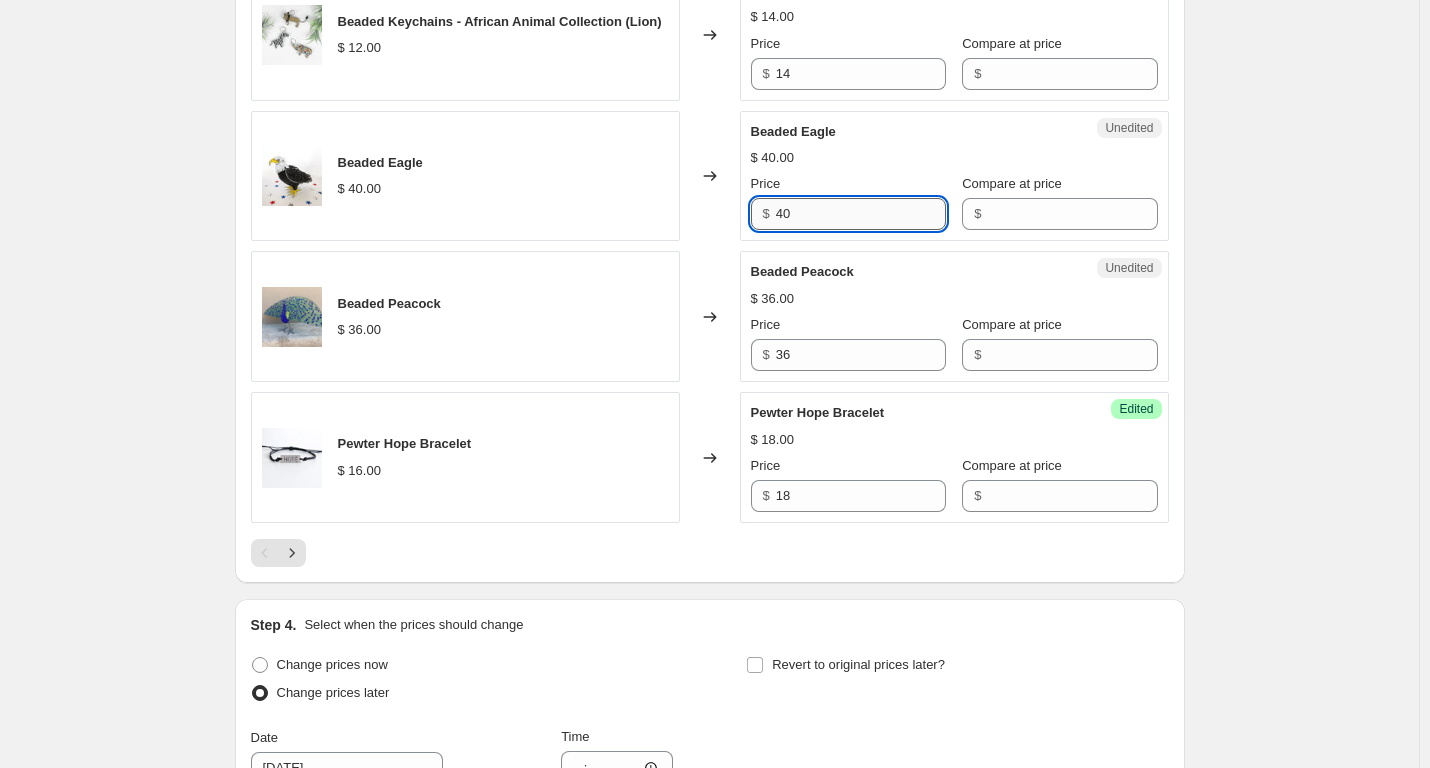 drag, startPoint x: 802, startPoint y: 236, endPoint x: 780, endPoint y: 234, distance: 22.090721 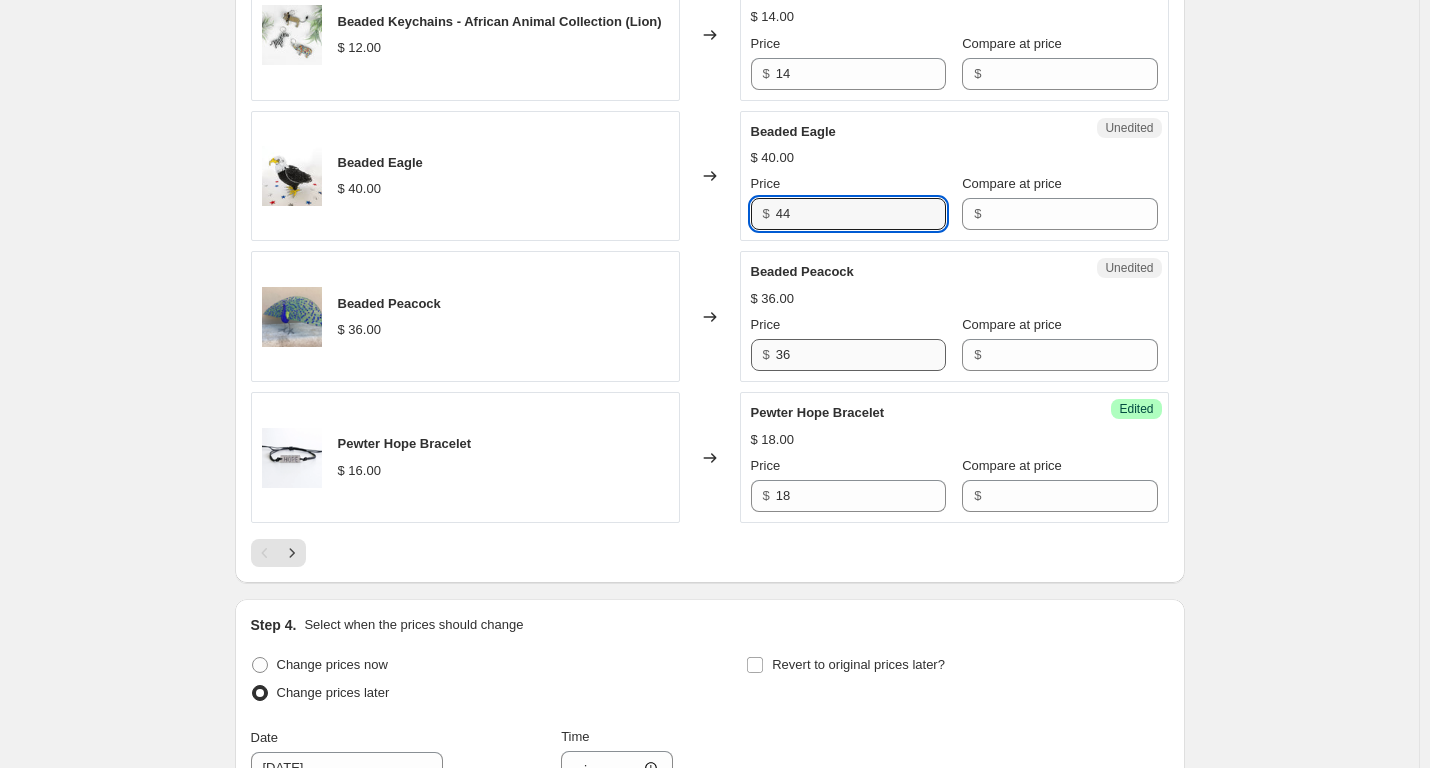 type on "44" 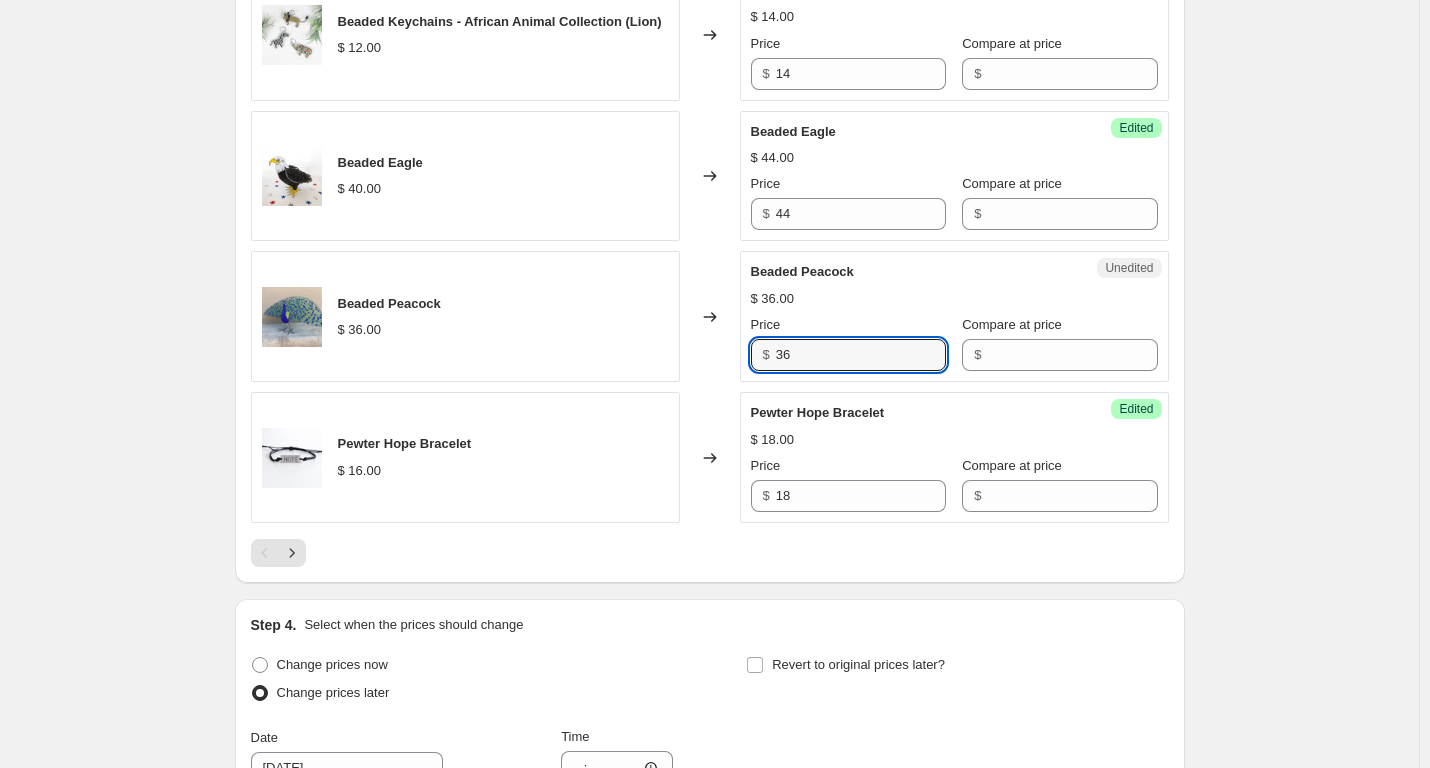 drag, startPoint x: 818, startPoint y: 380, endPoint x: 776, endPoint y: 379, distance: 42.0119 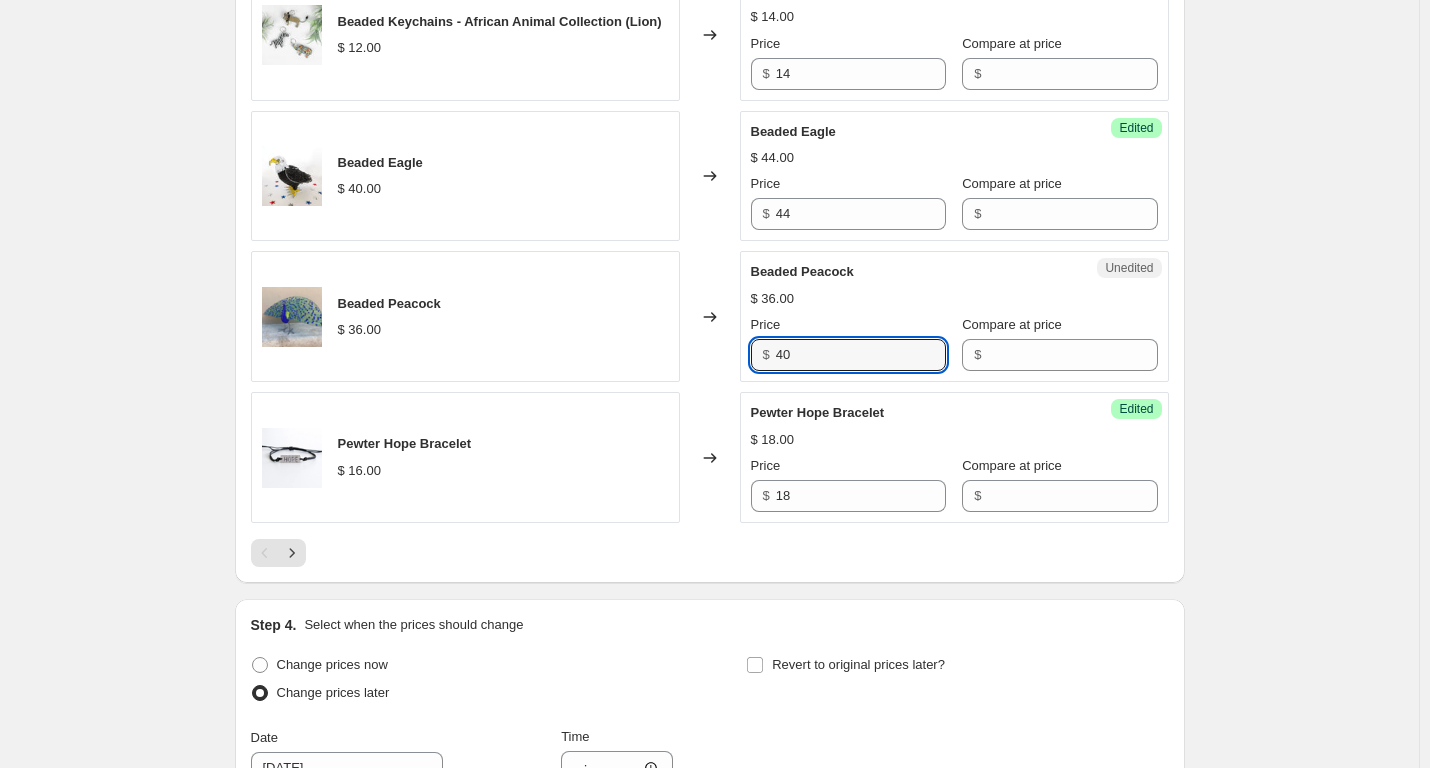 type on "40" 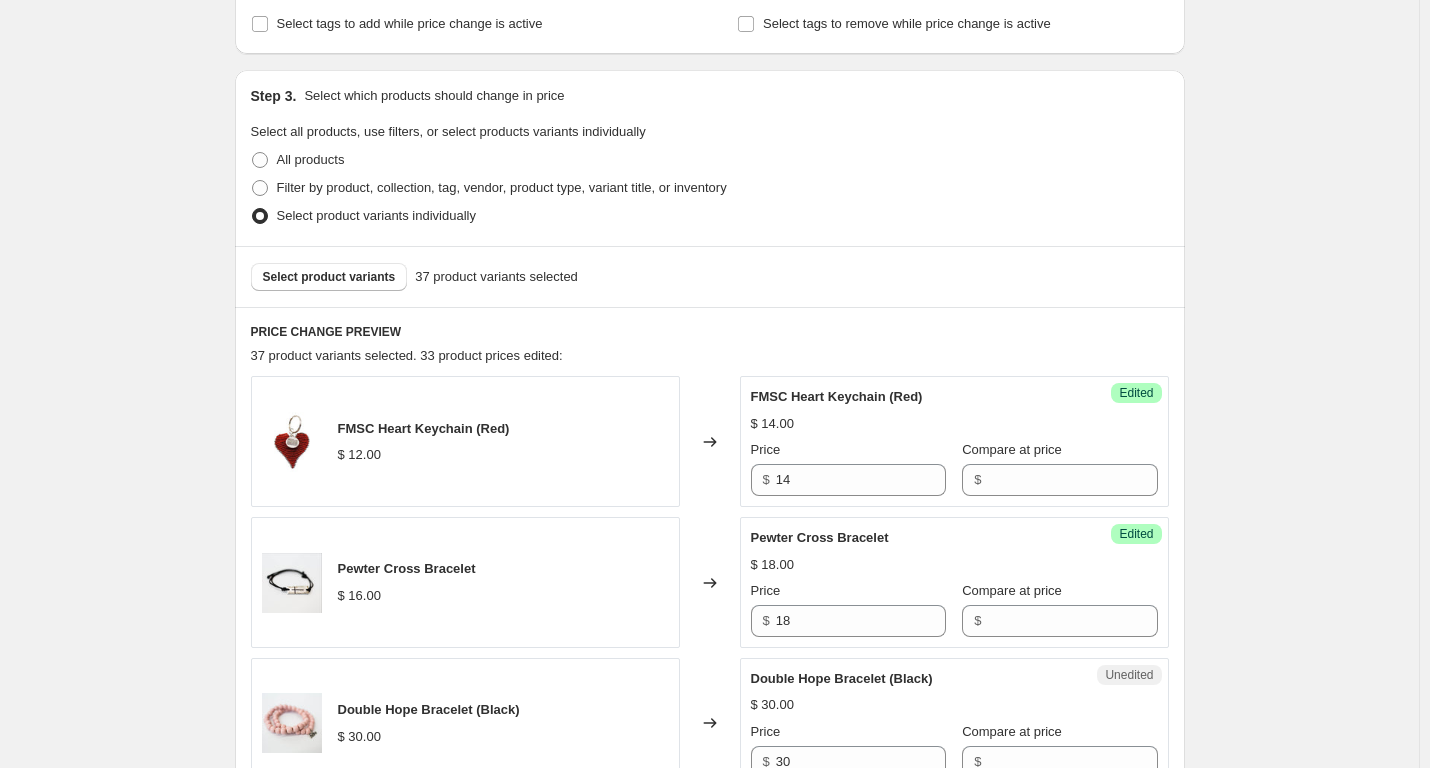 scroll, scrollTop: 357, scrollLeft: 0, axis: vertical 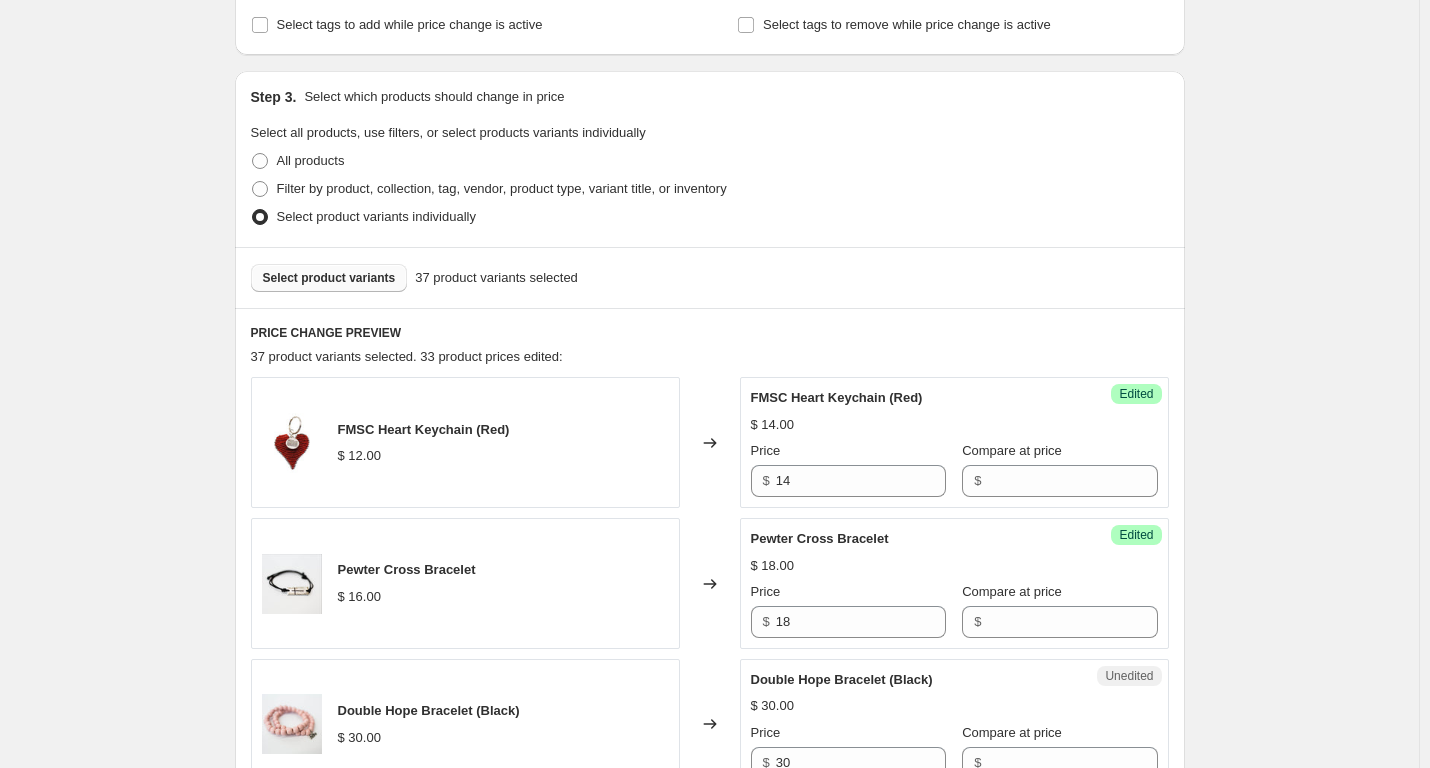 click on "Select product variants" at bounding box center [329, 278] 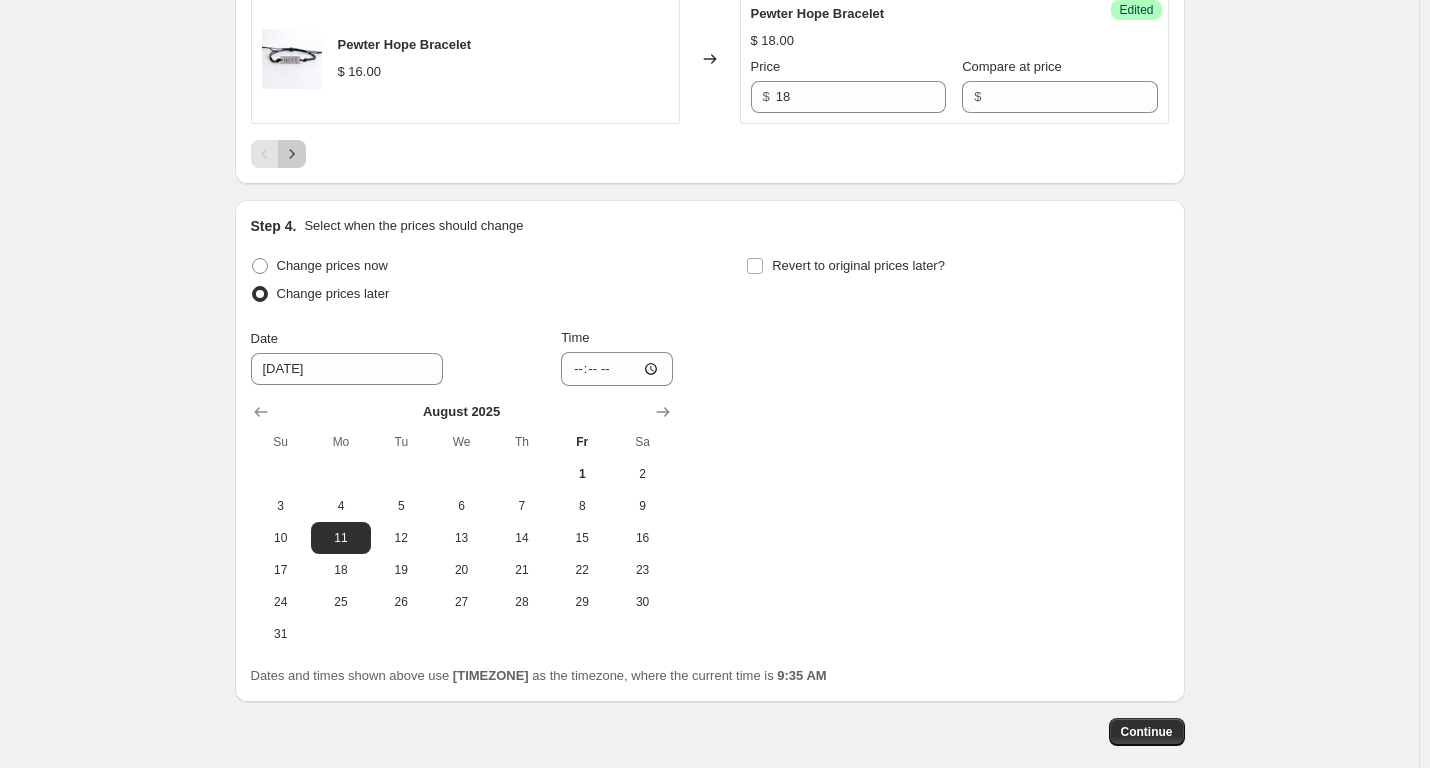 scroll, scrollTop: 3457, scrollLeft: 0, axis: vertical 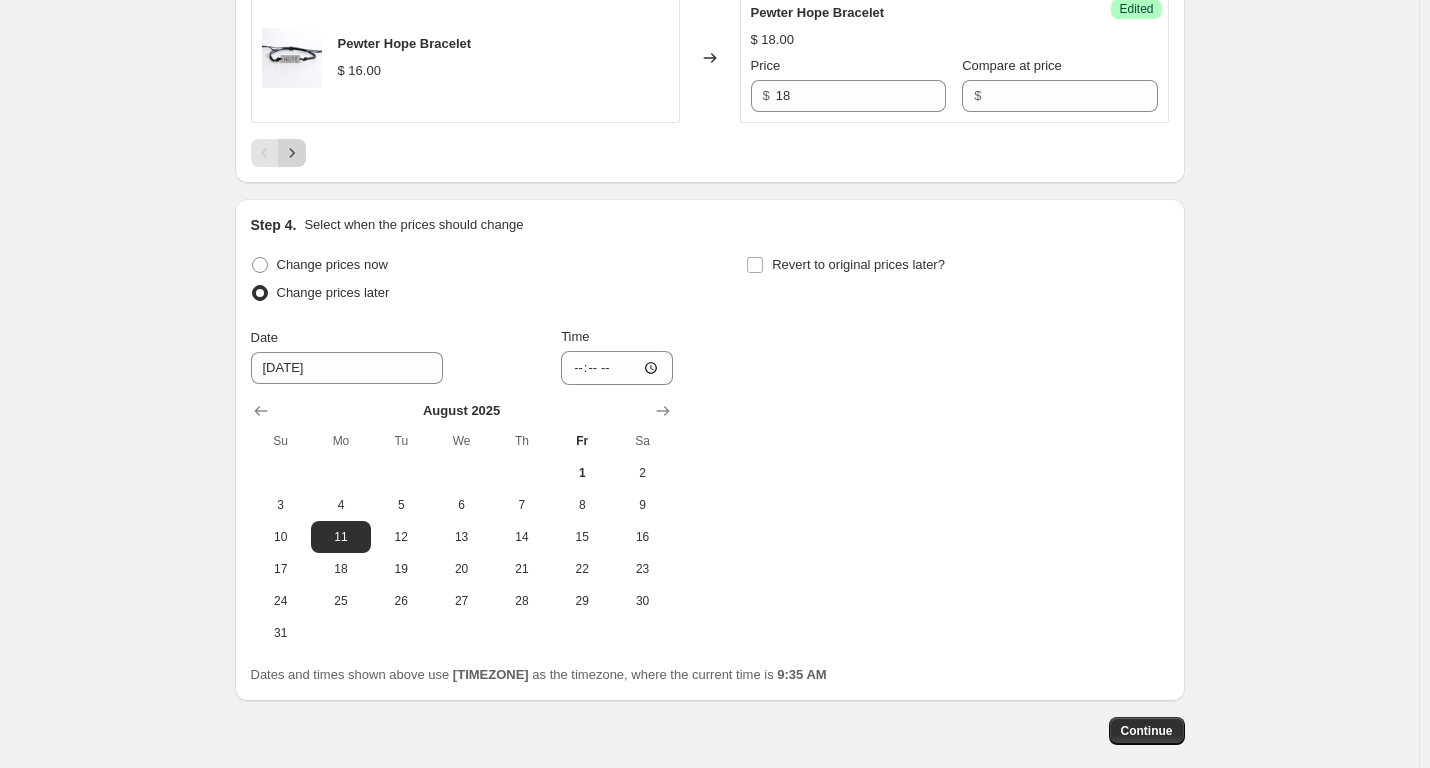 click 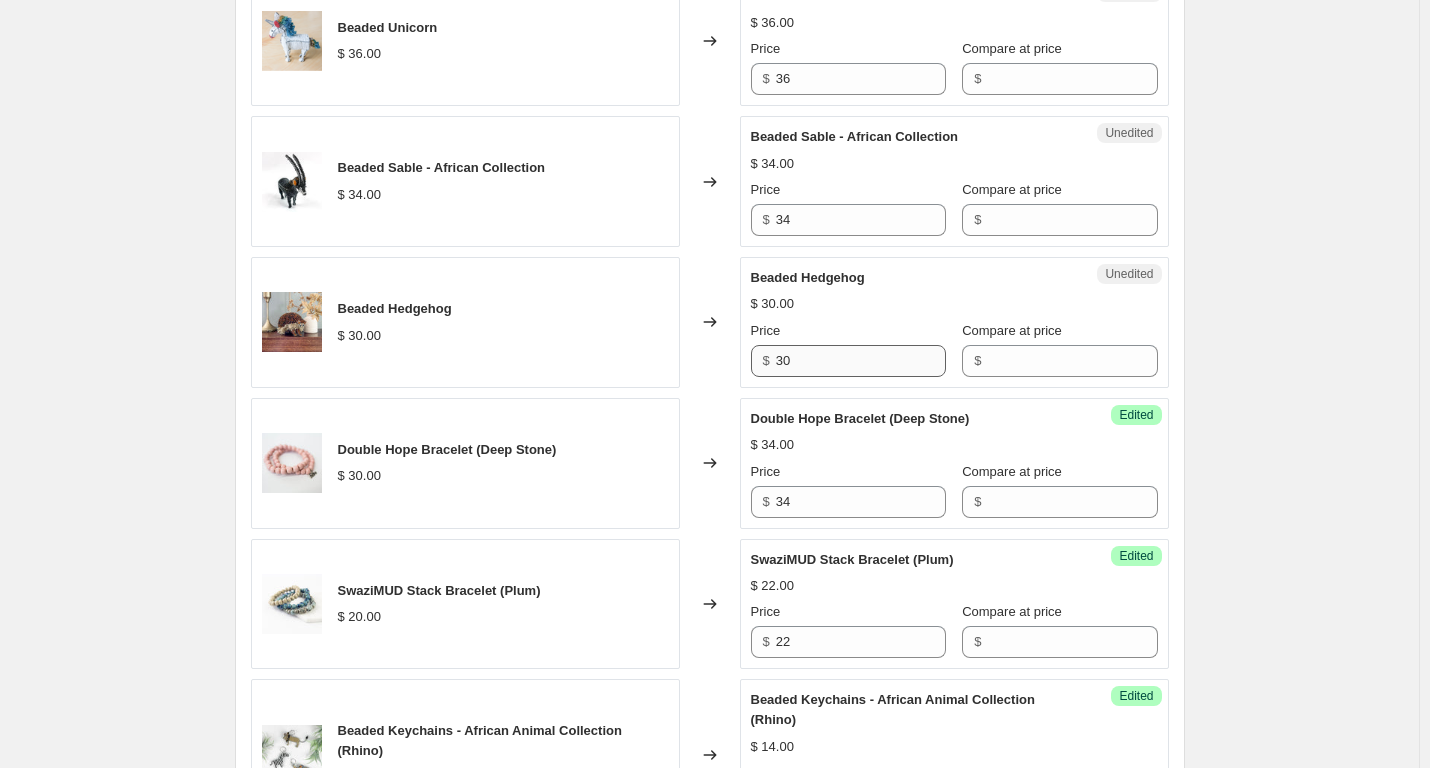 scroll, scrollTop: 758, scrollLeft: 0, axis: vertical 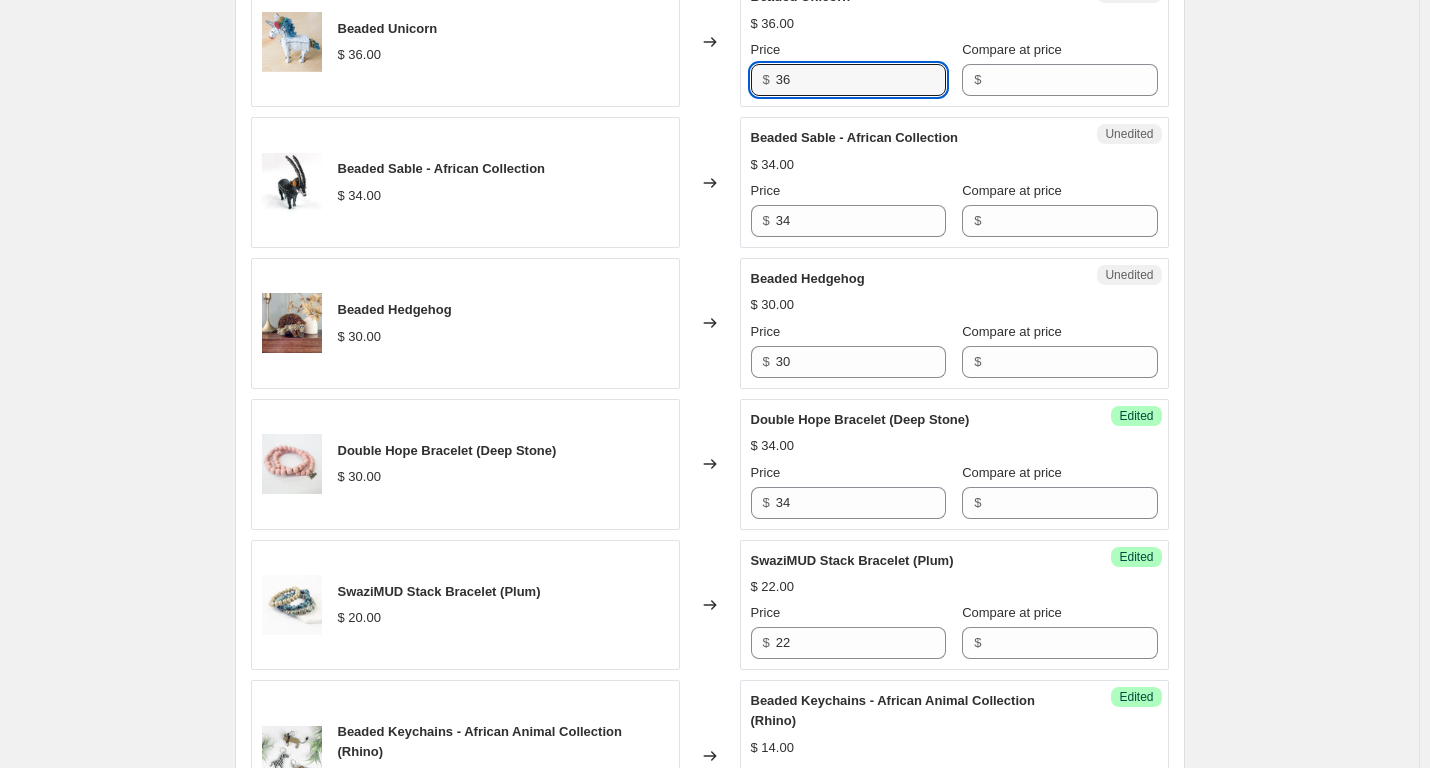 drag, startPoint x: 814, startPoint y: 82, endPoint x: 753, endPoint y: 82, distance: 61 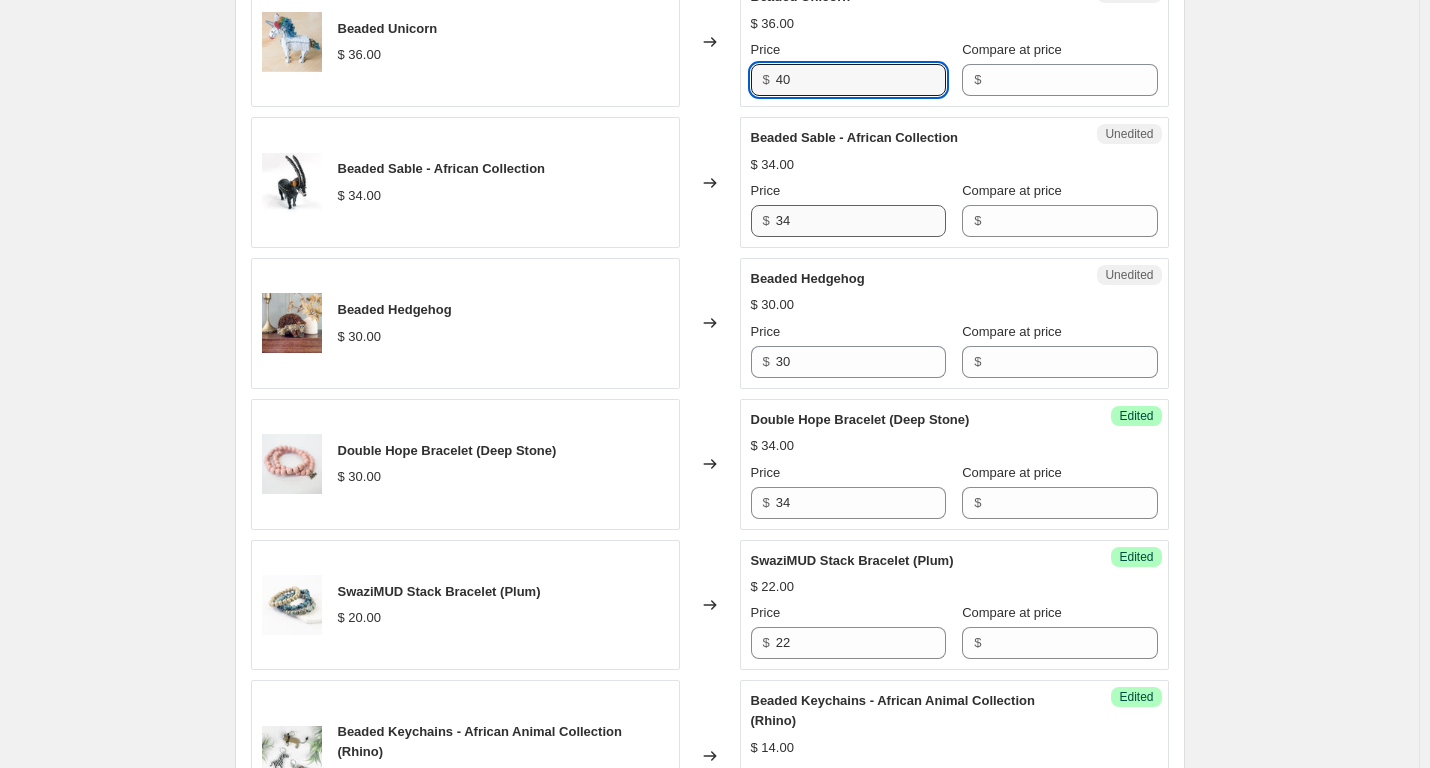type on "40" 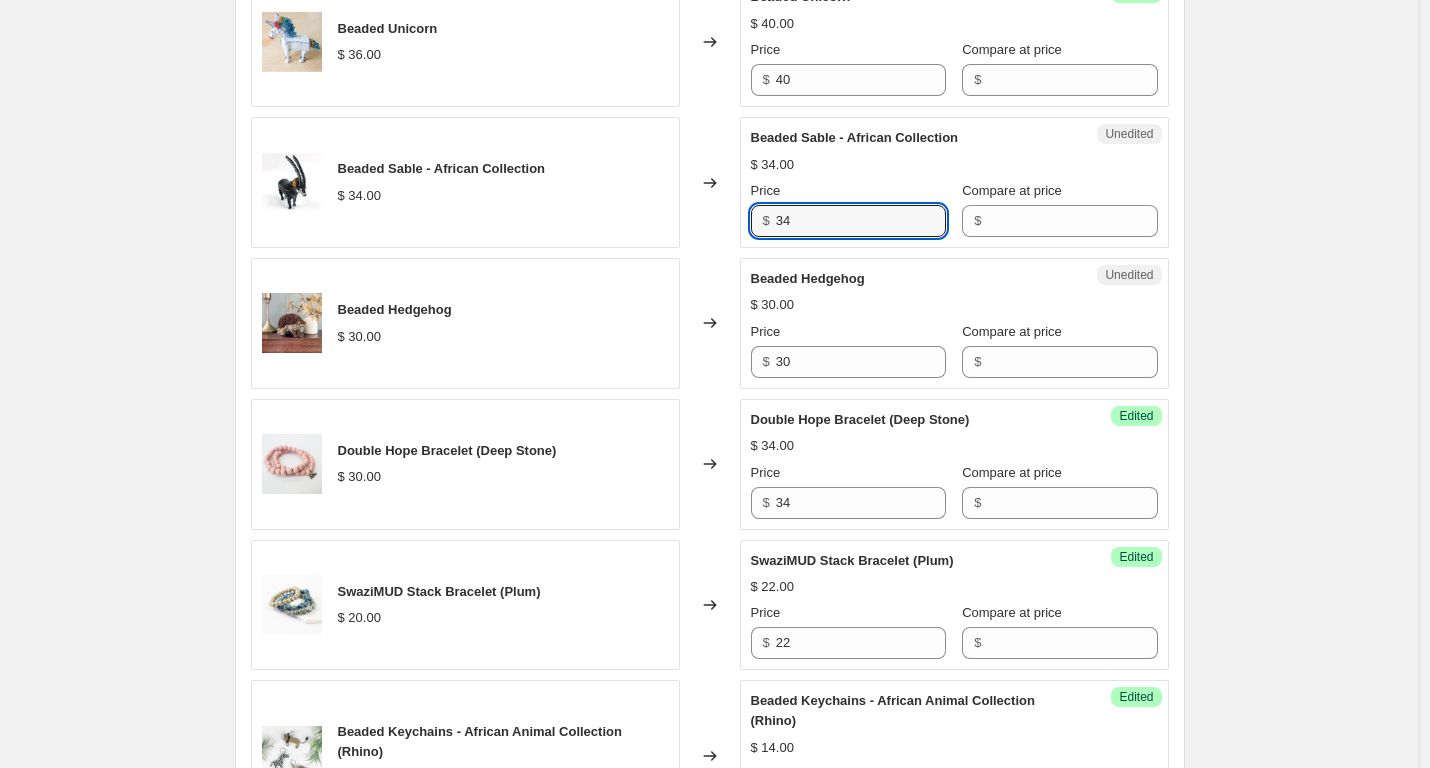 drag, startPoint x: 822, startPoint y: 228, endPoint x: 767, endPoint y: 221, distance: 55.443665 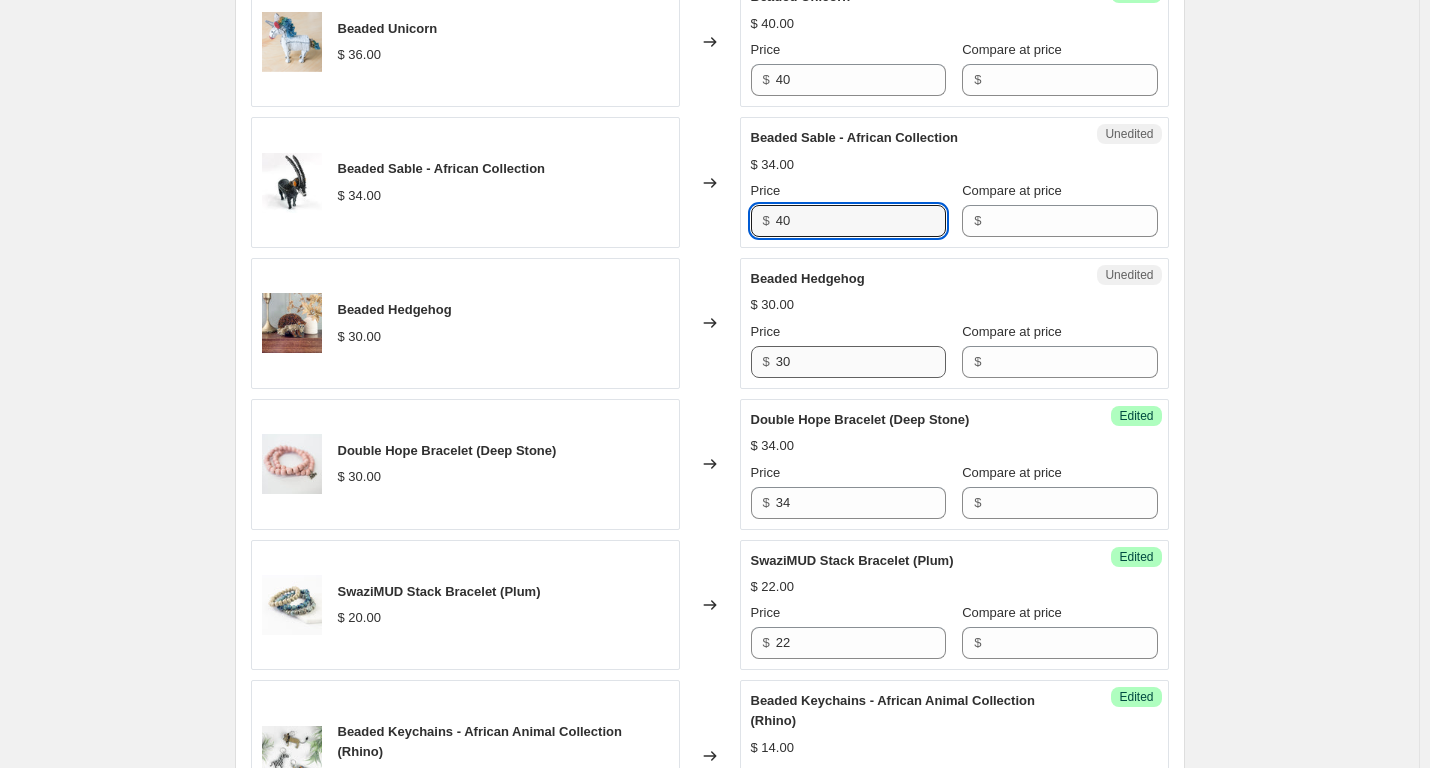 type on "40" 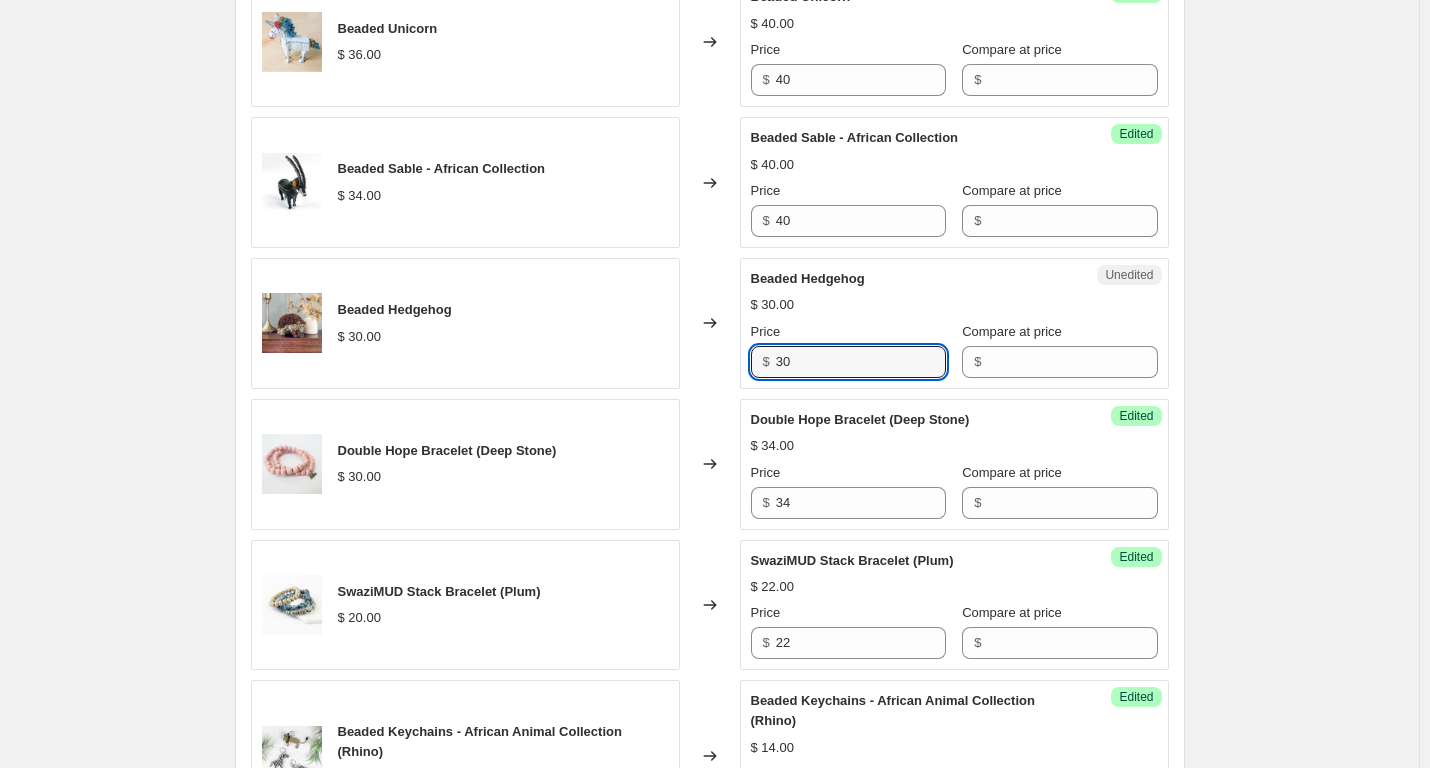 drag, startPoint x: 820, startPoint y: 363, endPoint x: 726, endPoint y: 355, distance: 94.33981 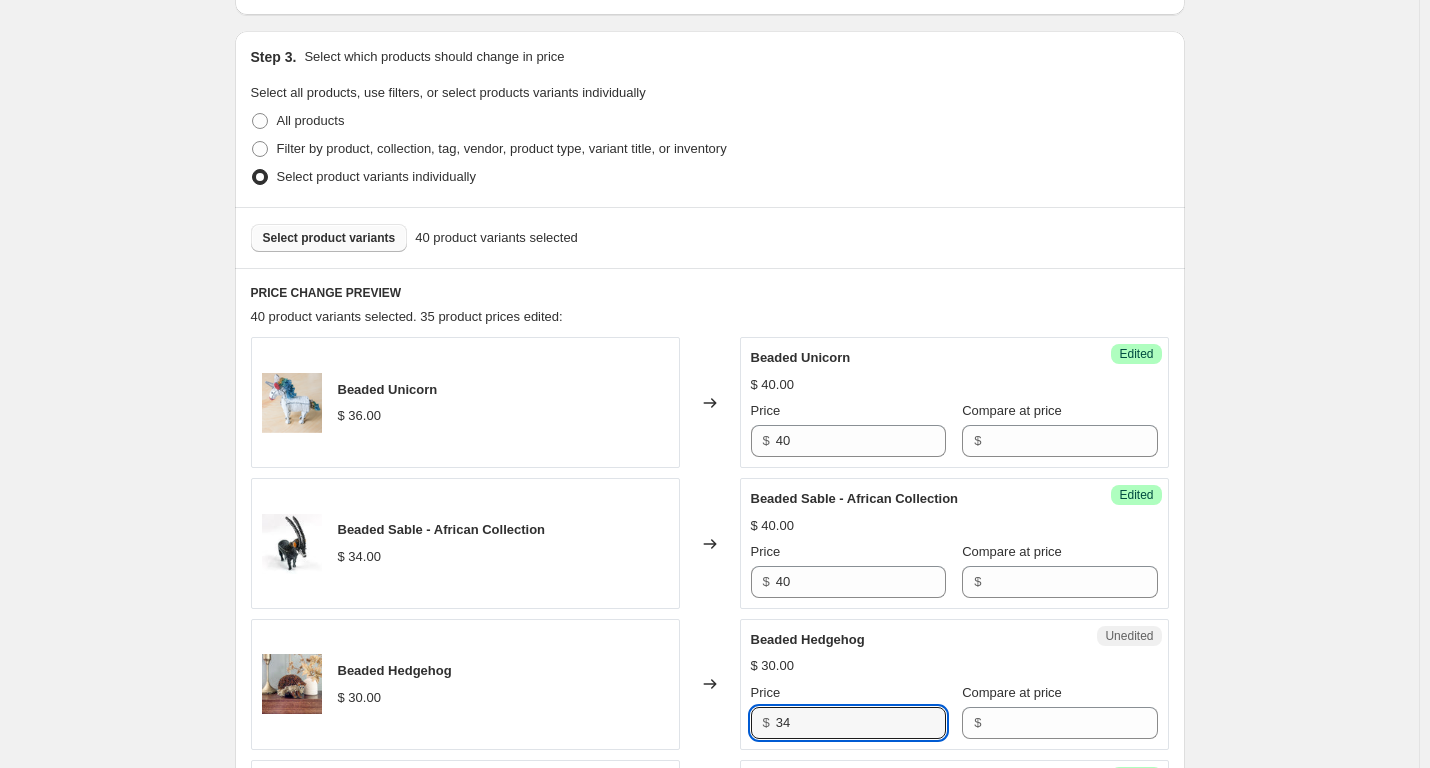 scroll, scrollTop: 399, scrollLeft: 0, axis: vertical 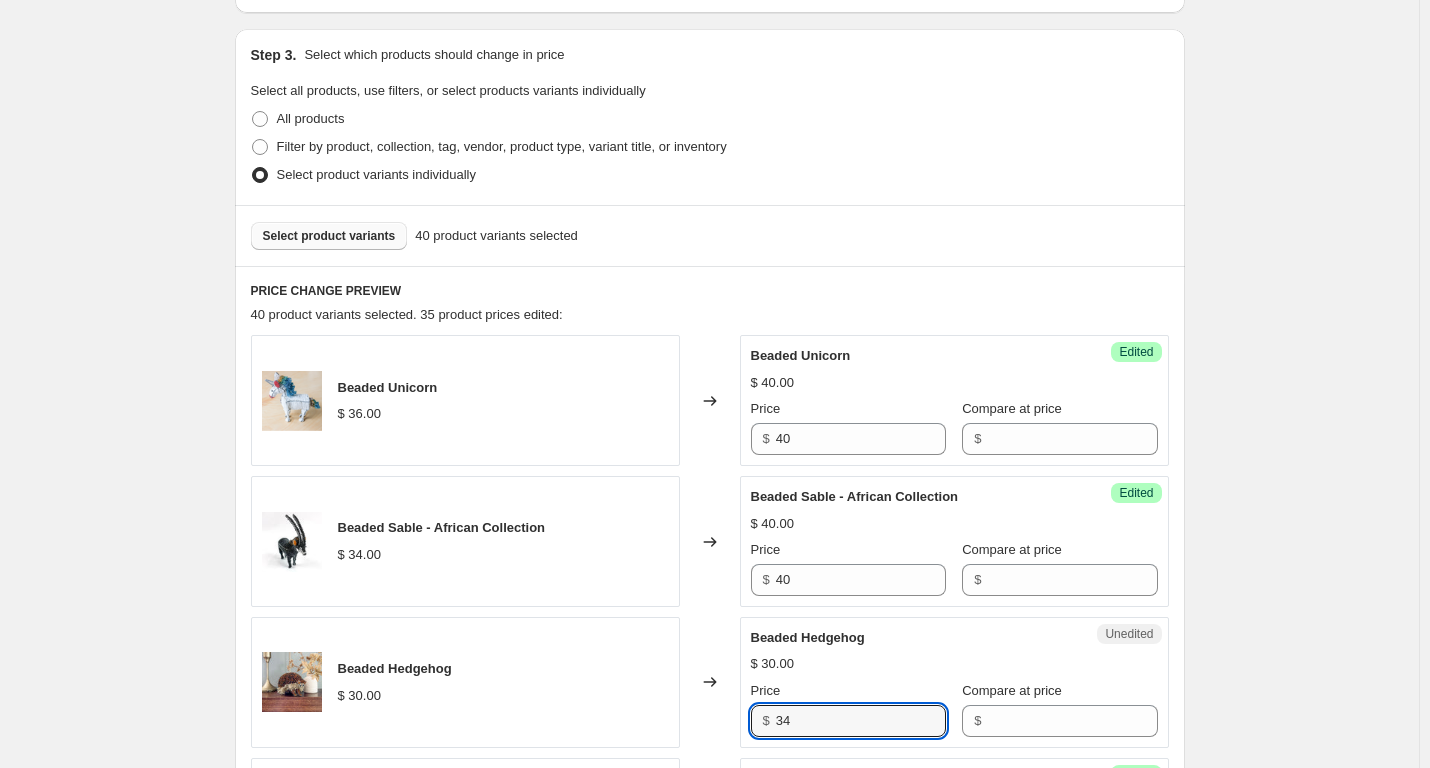 type on "34" 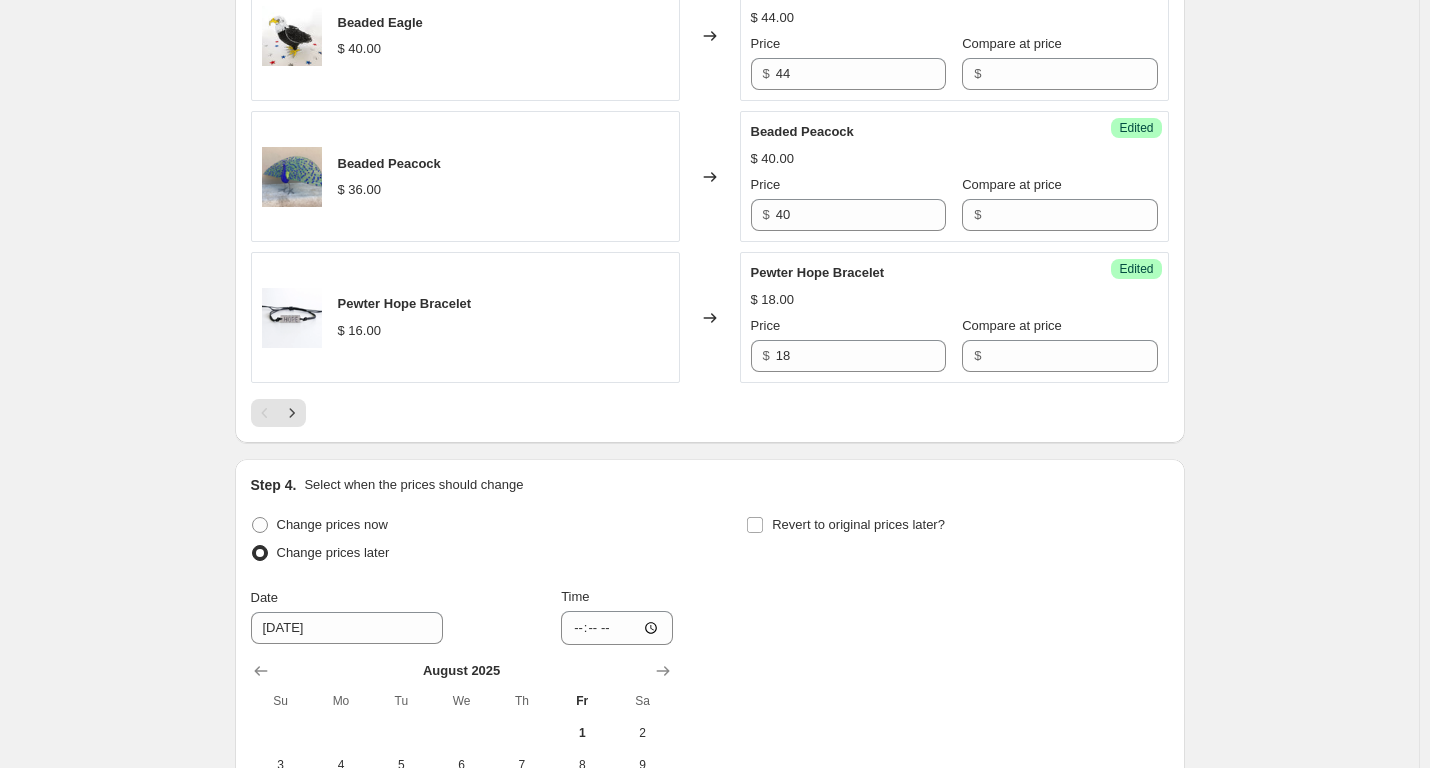 scroll, scrollTop: 3199, scrollLeft: 0, axis: vertical 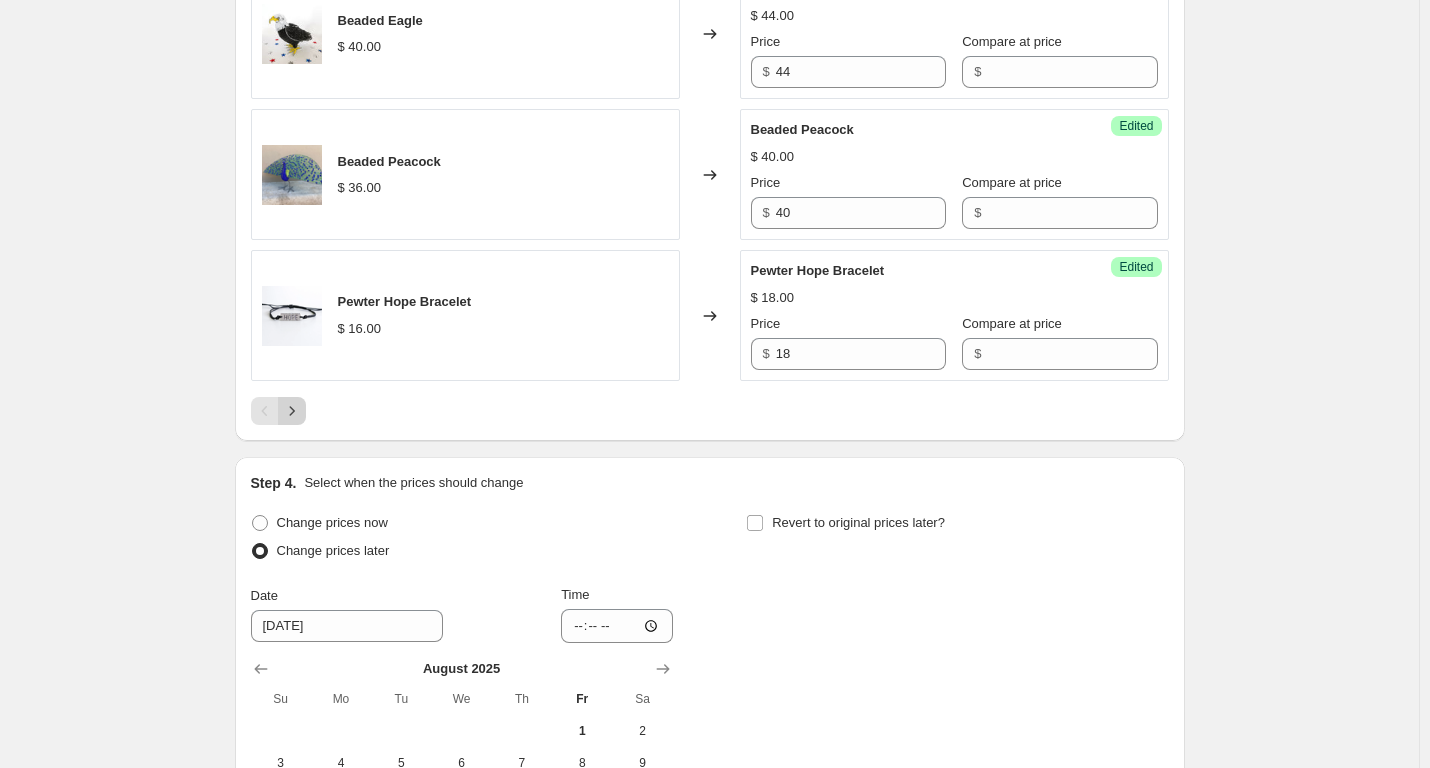 click at bounding box center (292, 411) 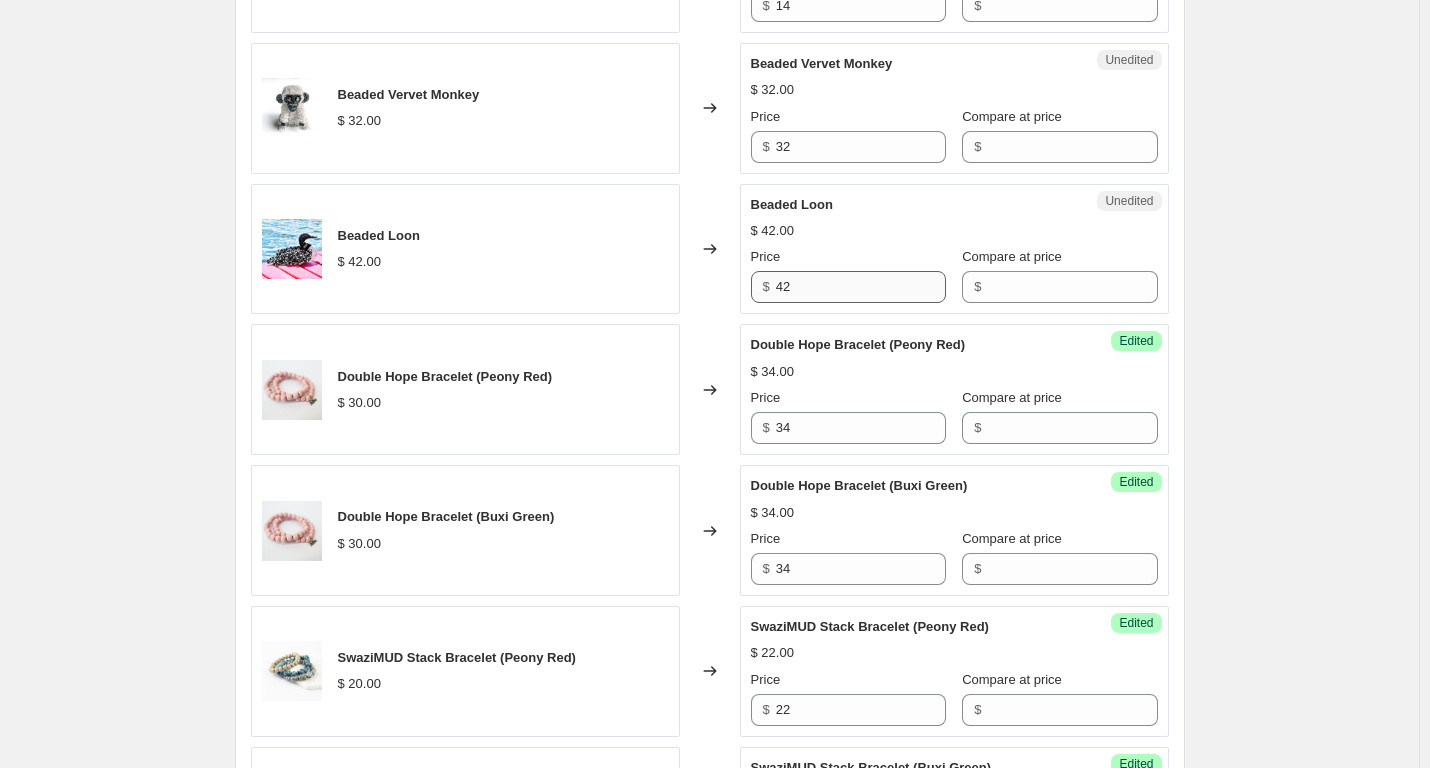 scroll, scrollTop: 2400, scrollLeft: 0, axis: vertical 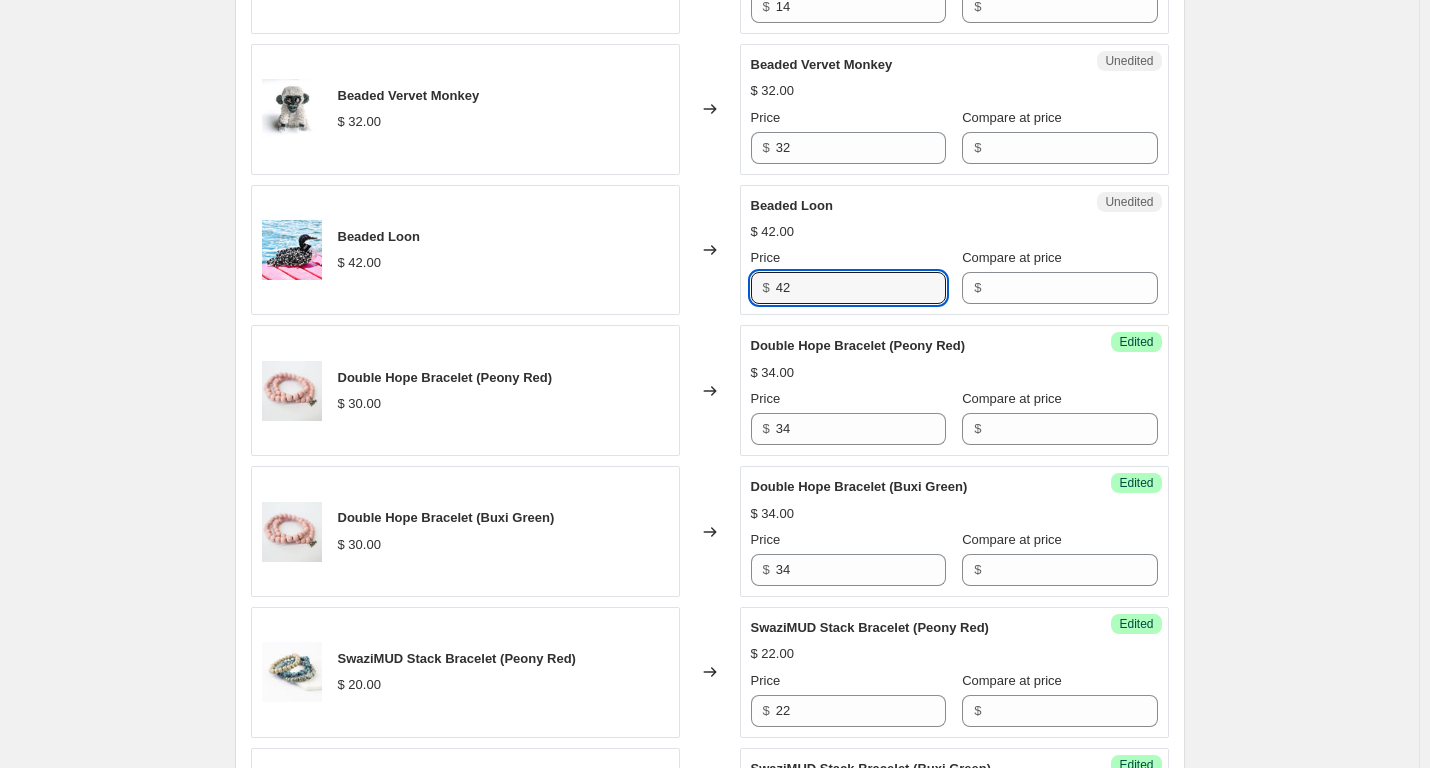 drag, startPoint x: 826, startPoint y: 331, endPoint x: 770, endPoint y: 330, distance: 56.008926 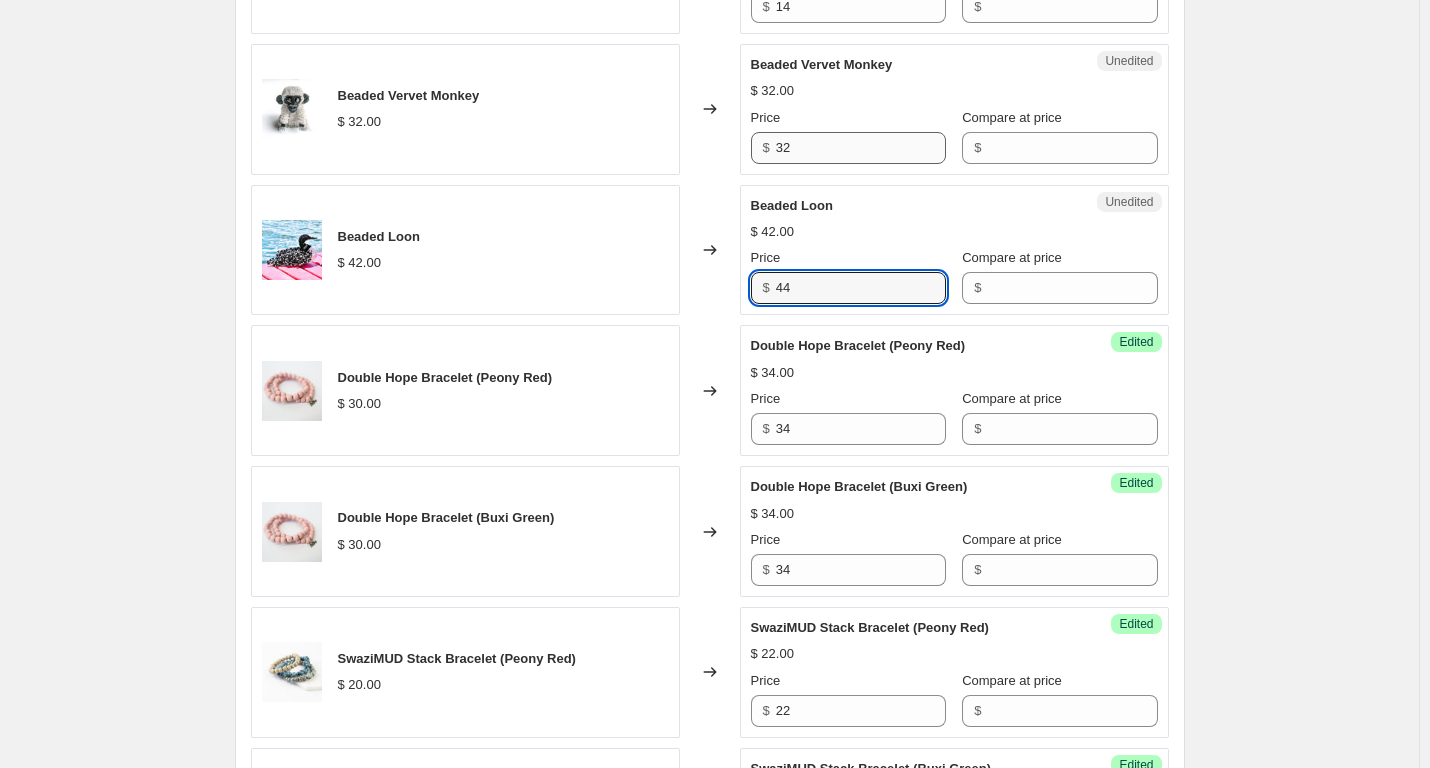 type on "44" 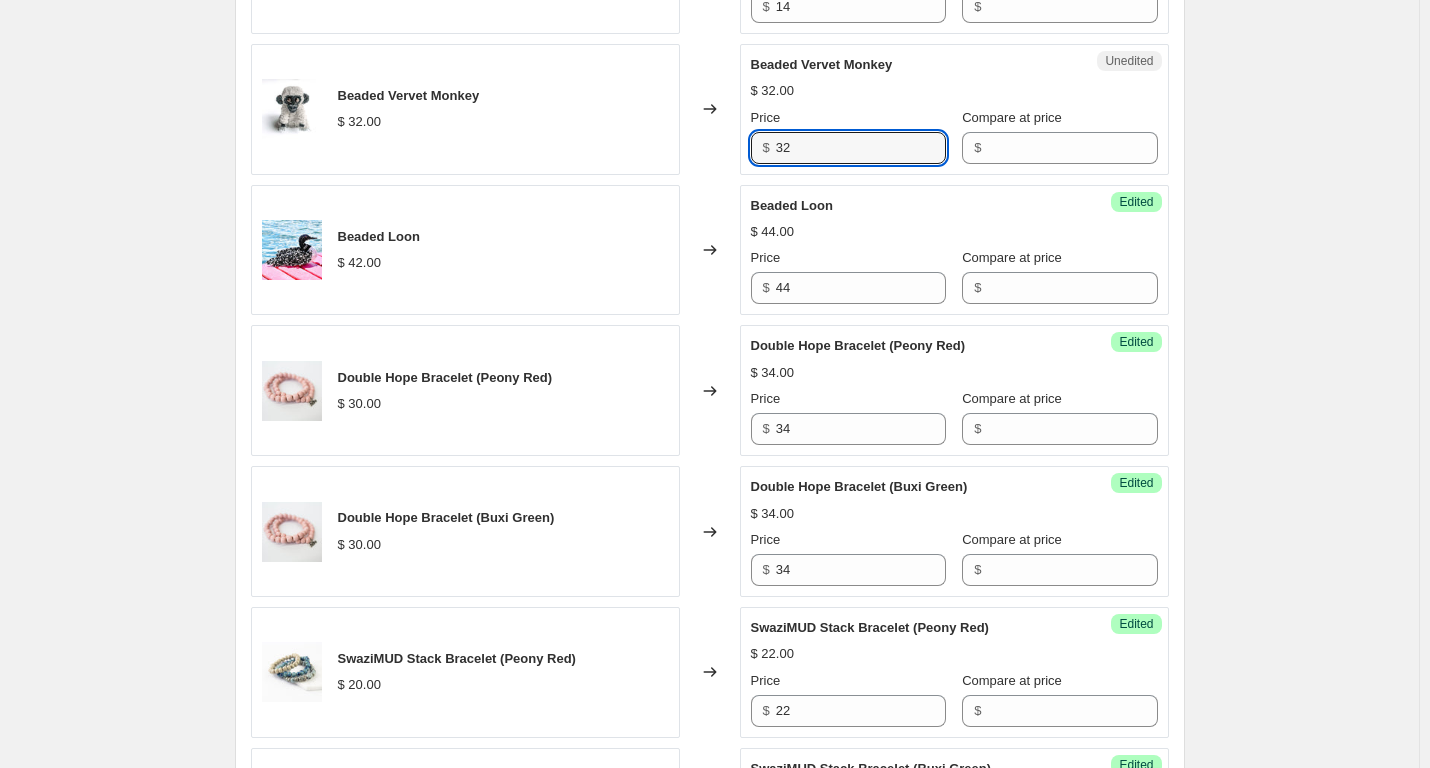 drag, startPoint x: 829, startPoint y: 190, endPoint x: 737, endPoint y: 191, distance: 92.00543 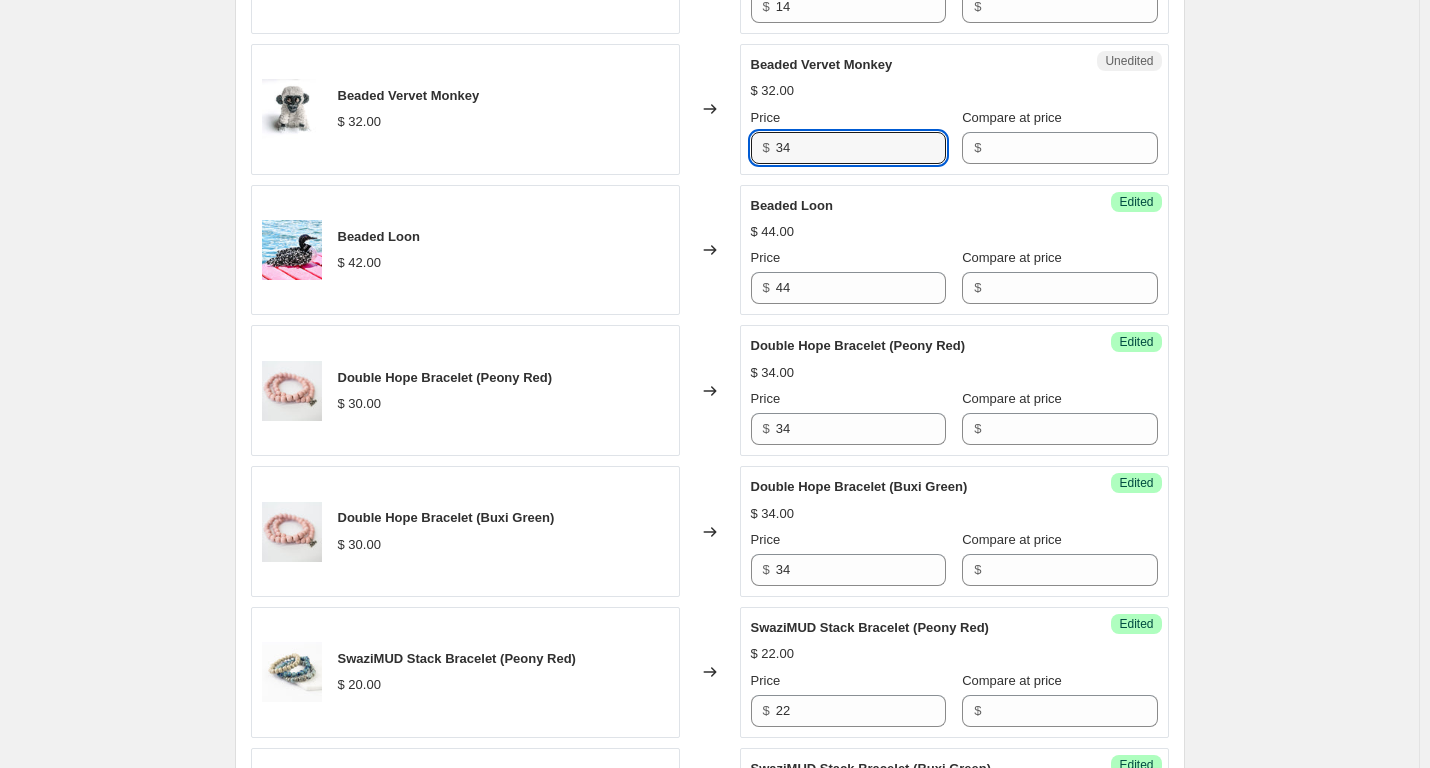 type on "34" 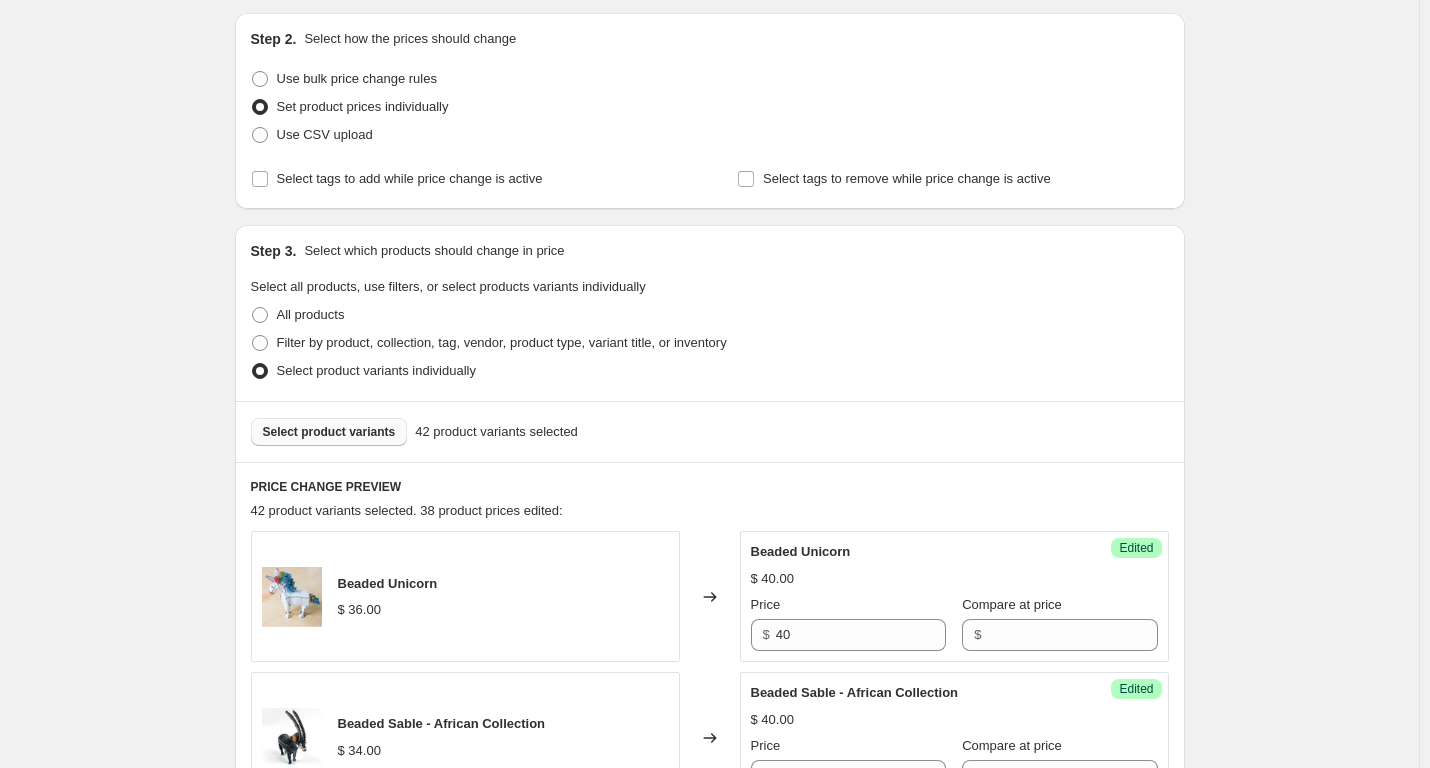 scroll, scrollTop: 202, scrollLeft: 0, axis: vertical 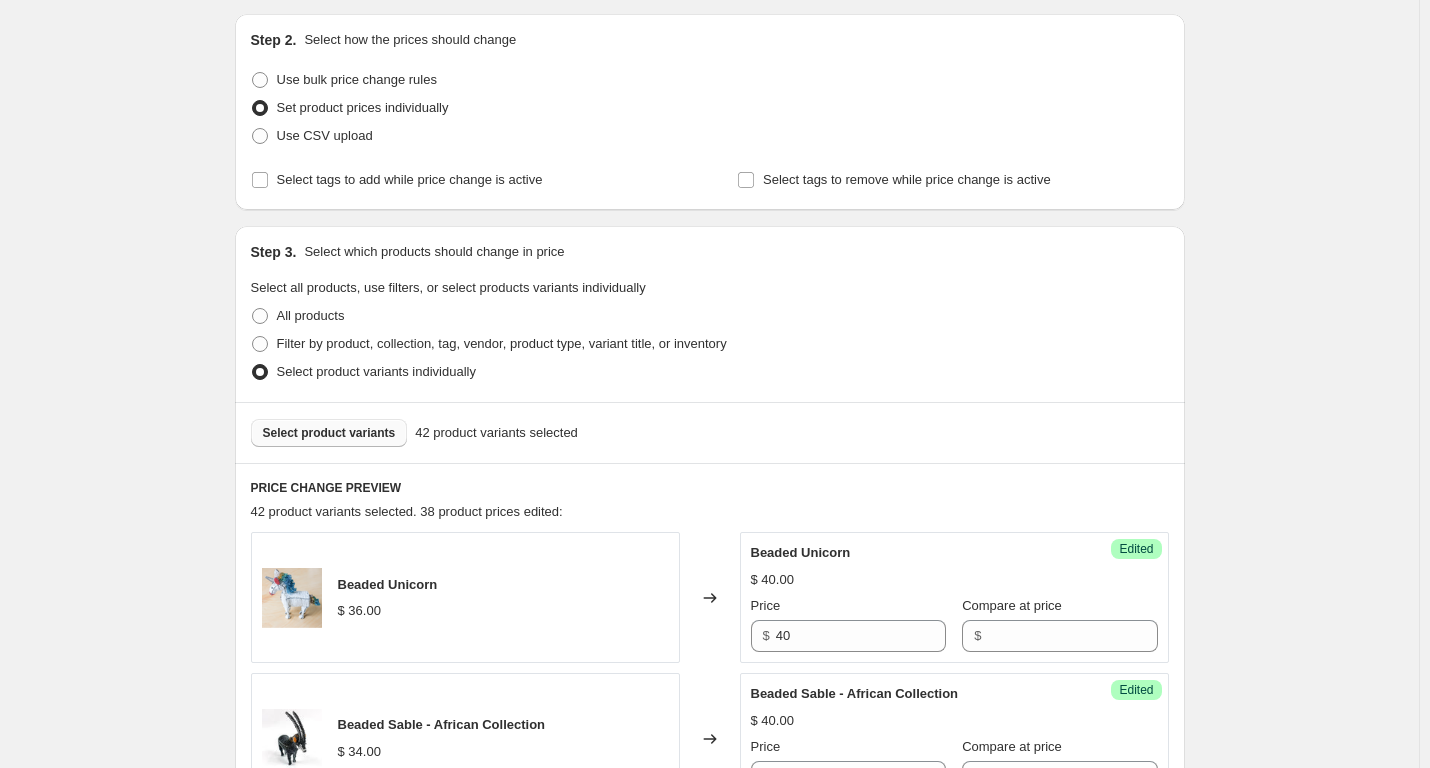 click on "Select product variants" at bounding box center (329, 433) 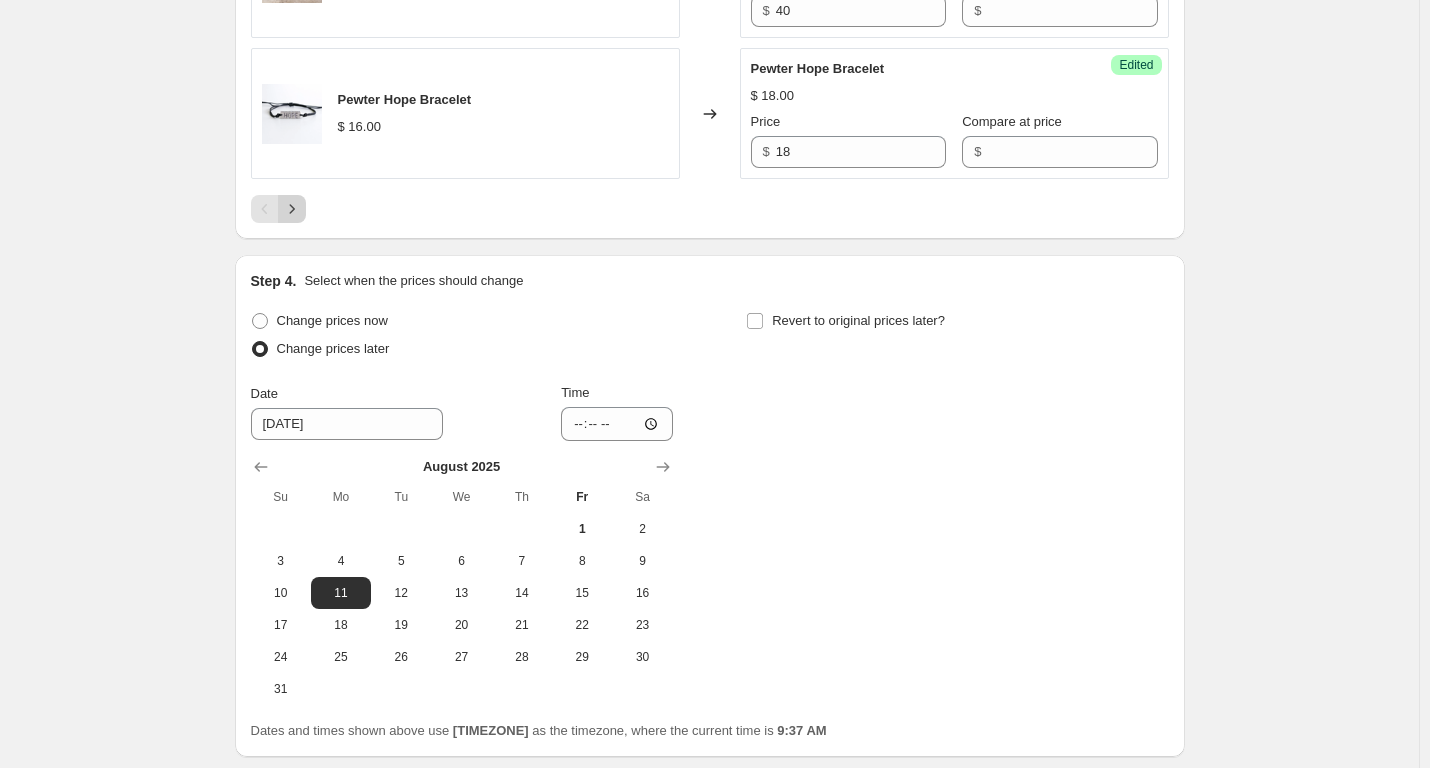scroll, scrollTop: 3402, scrollLeft: 0, axis: vertical 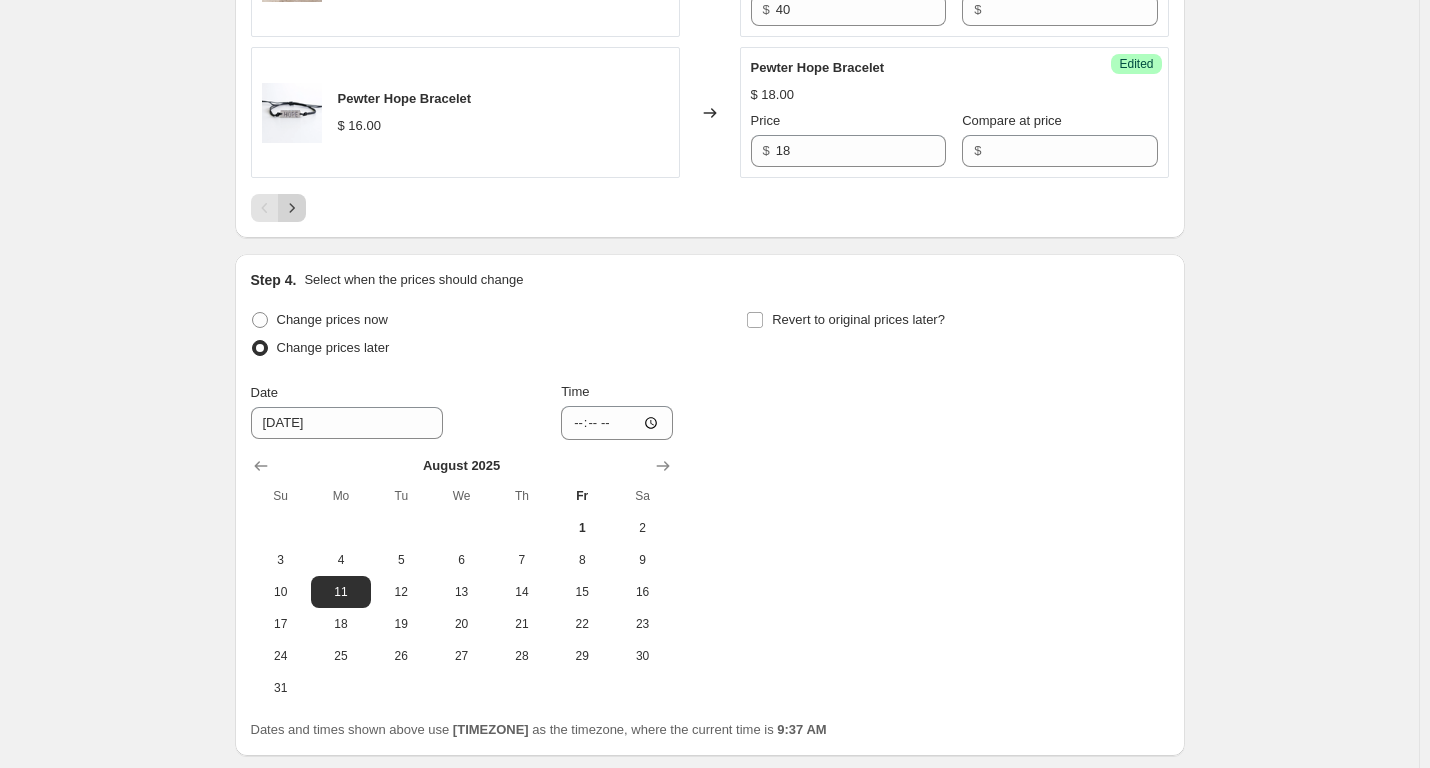 click 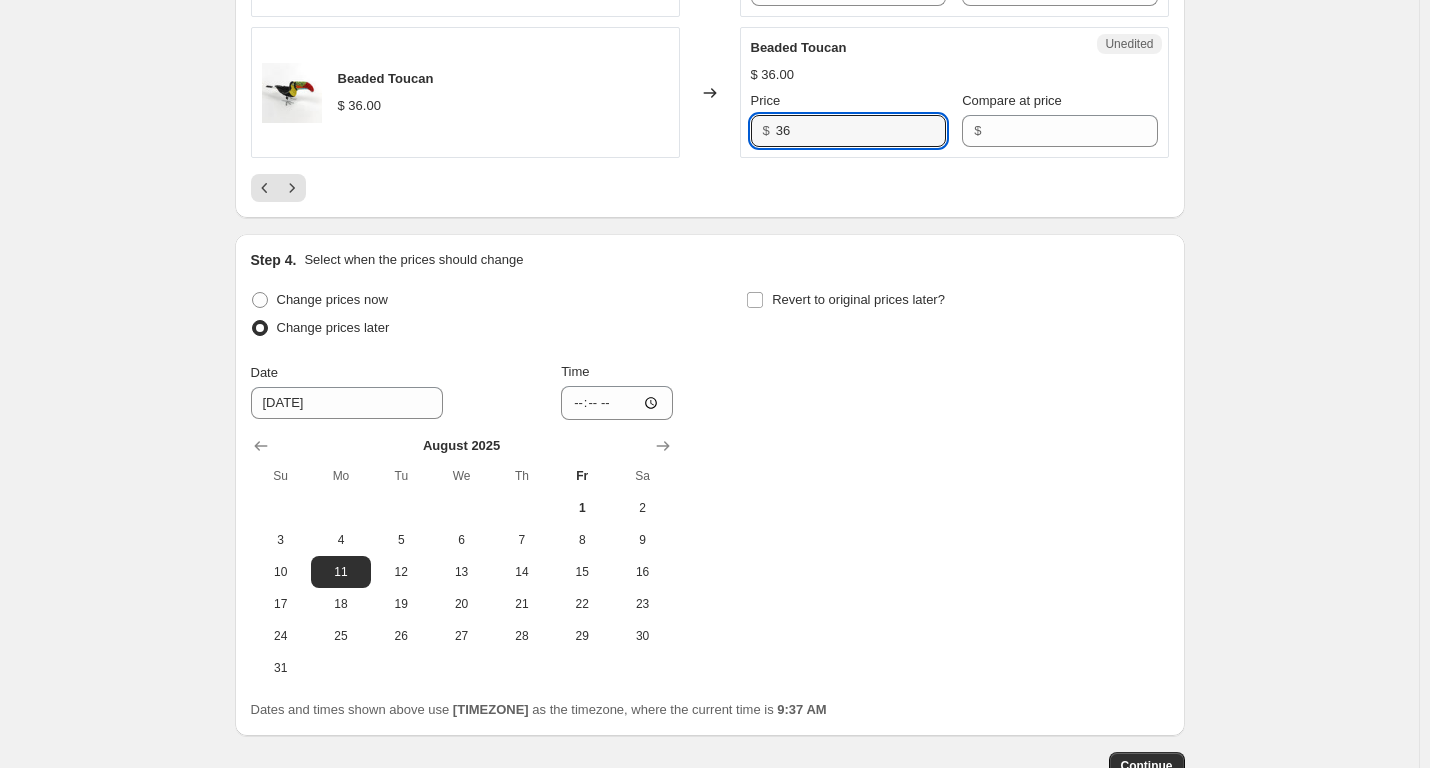drag, startPoint x: 843, startPoint y: 172, endPoint x: 770, endPoint y: 185, distance: 74.1485 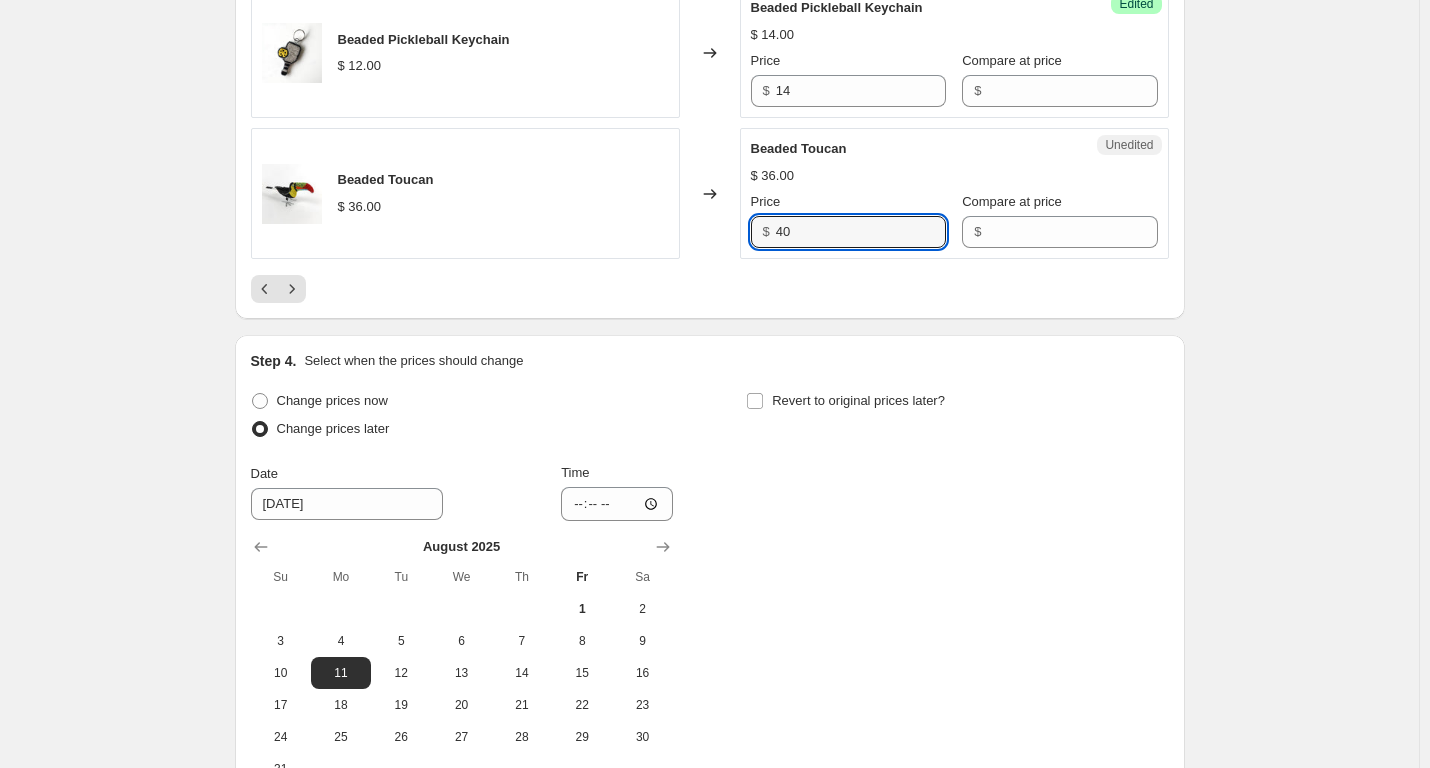 scroll, scrollTop: 3302, scrollLeft: 0, axis: vertical 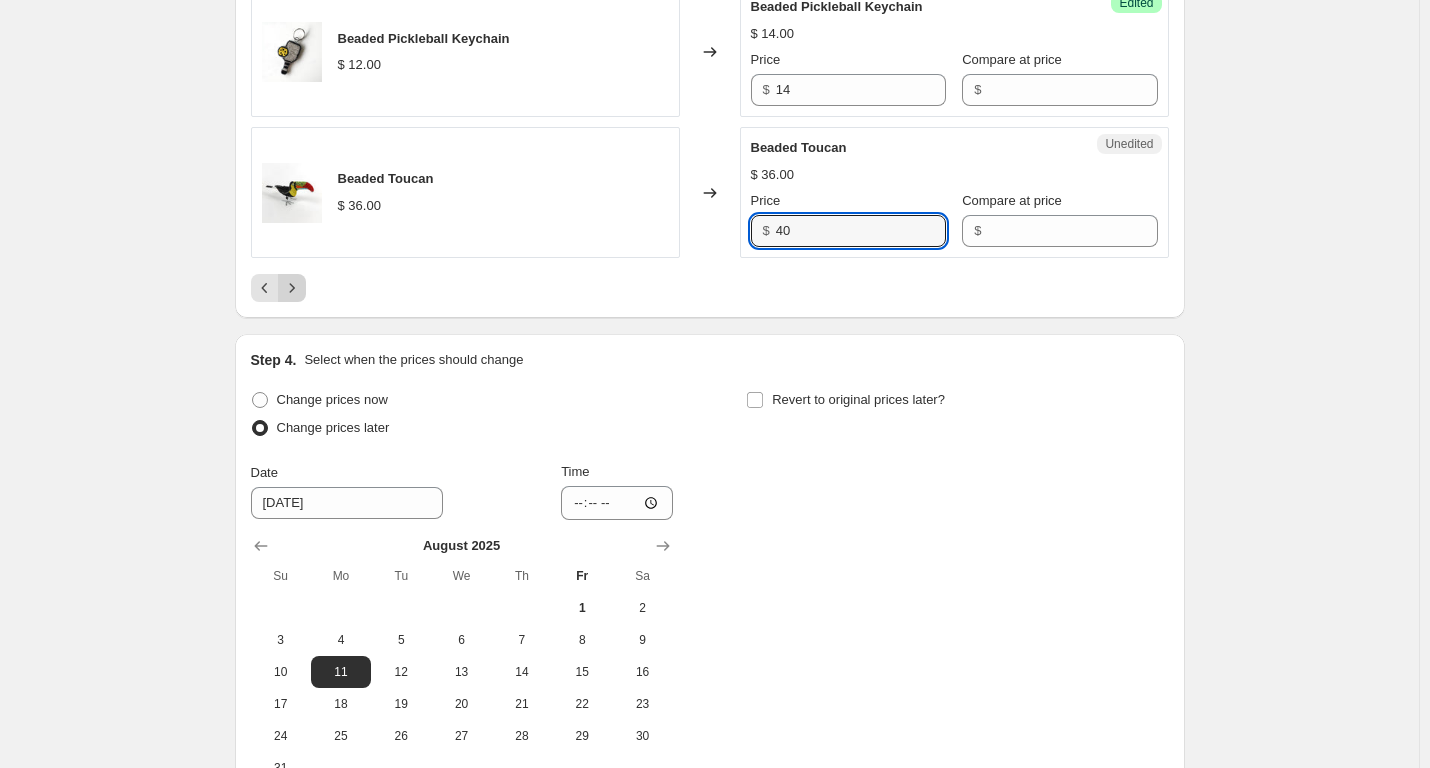 type on "40" 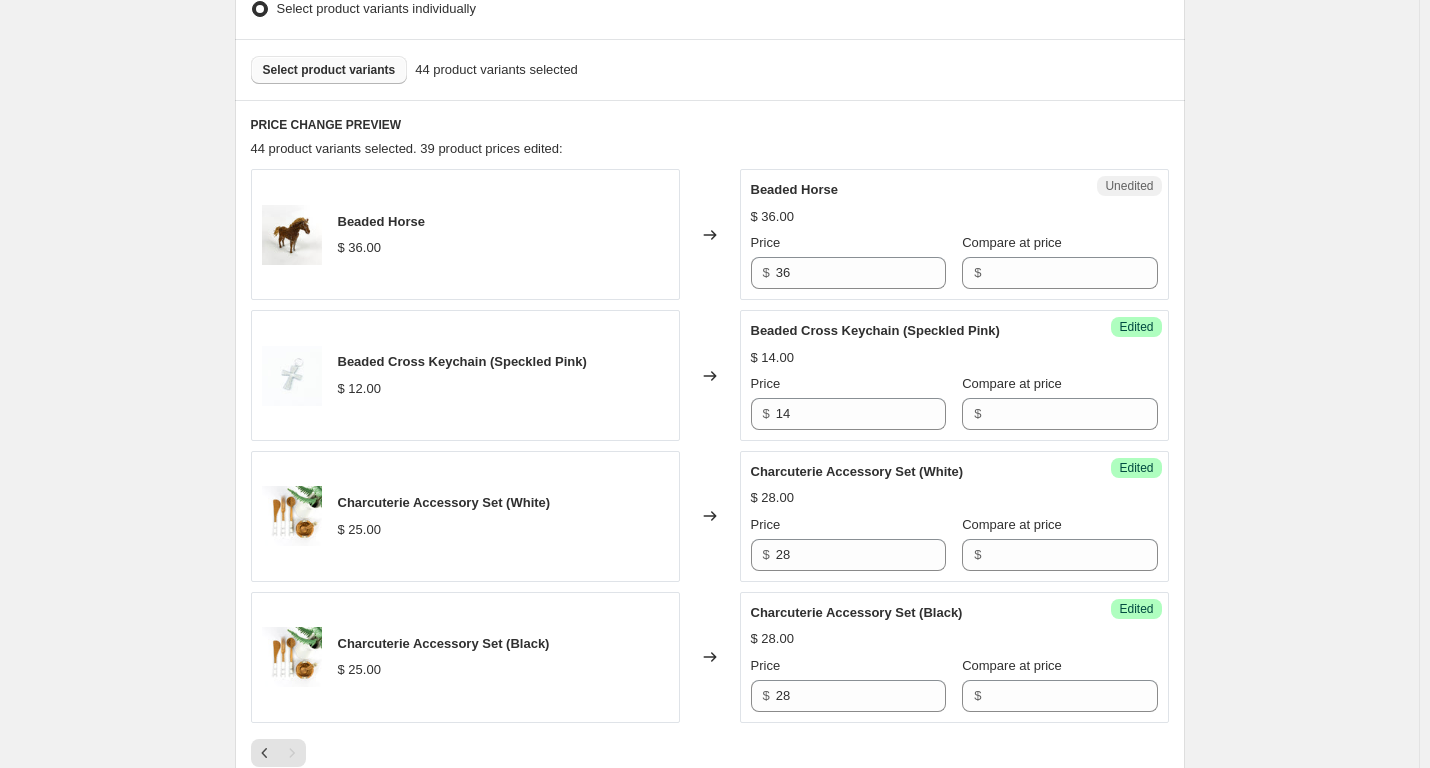 scroll, scrollTop: 564, scrollLeft: 0, axis: vertical 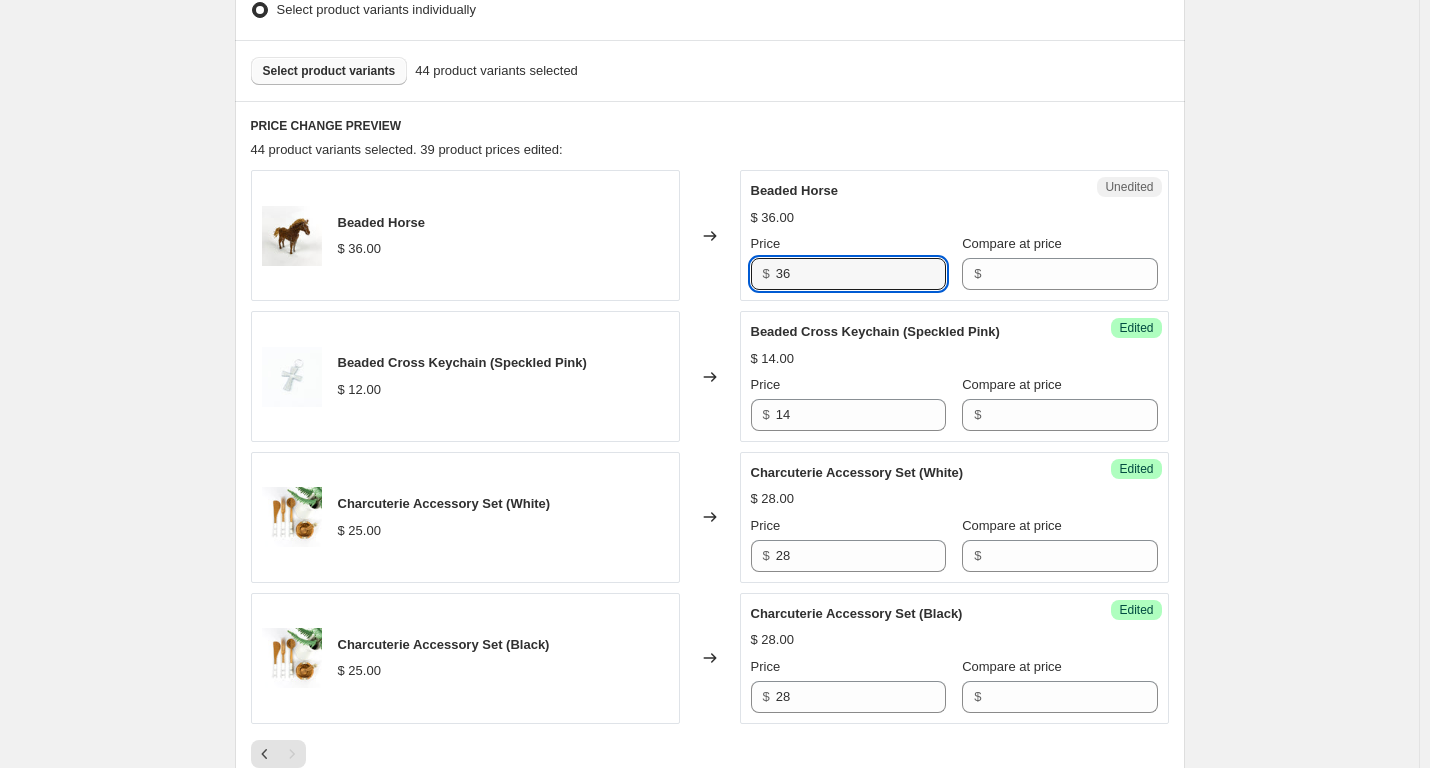 drag, startPoint x: 793, startPoint y: 276, endPoint x: 772, endPoint y: 276, distance: 21 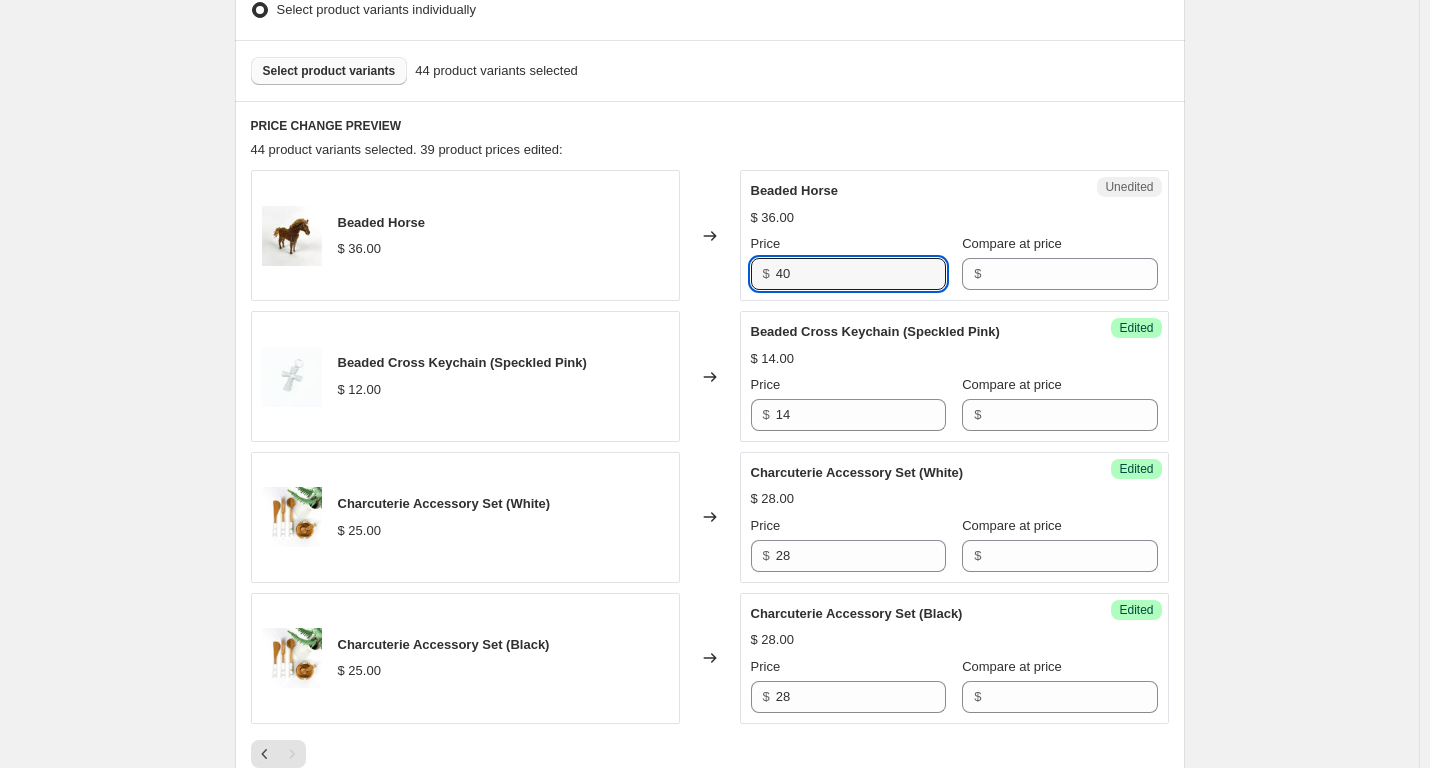 type on "40" 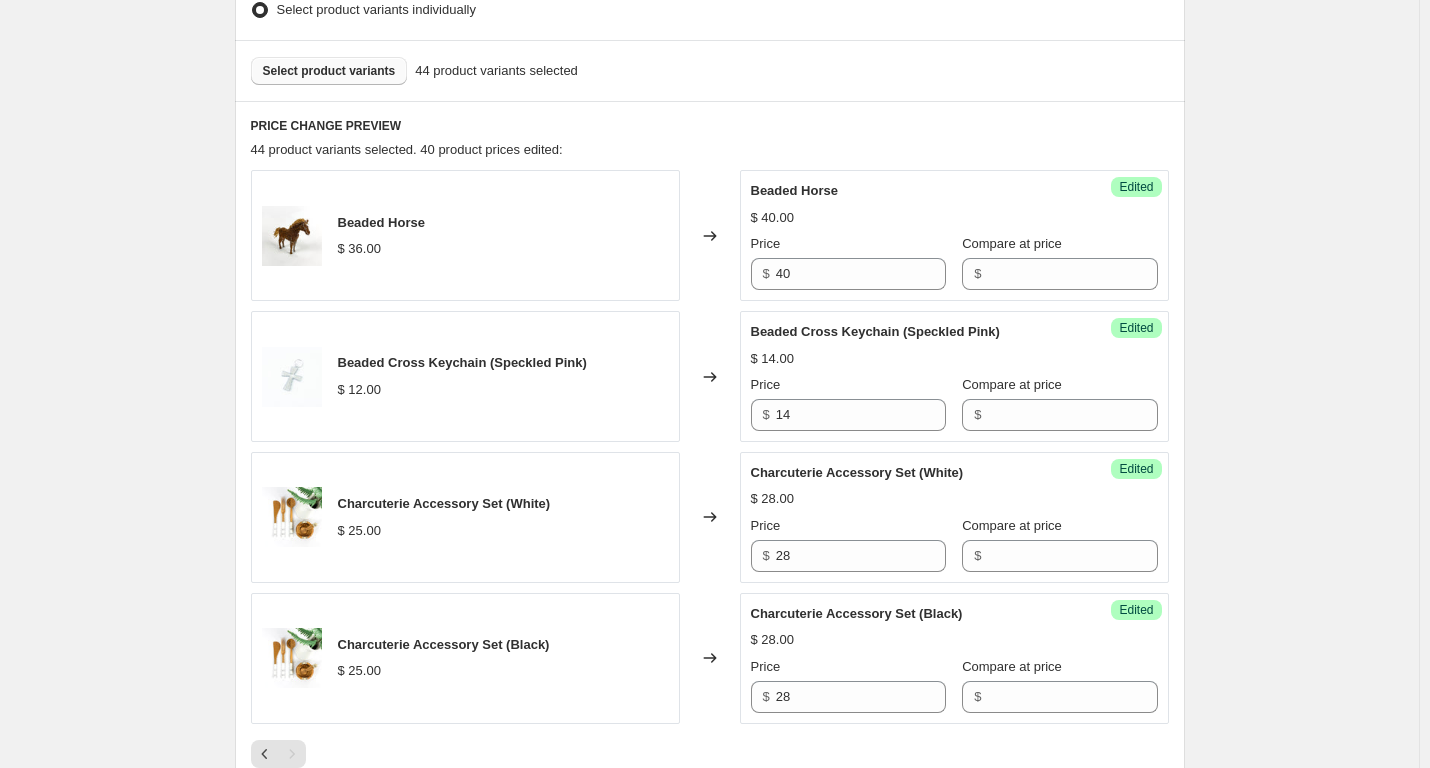 click on "Select product variants" at bounding box center [329, 71] 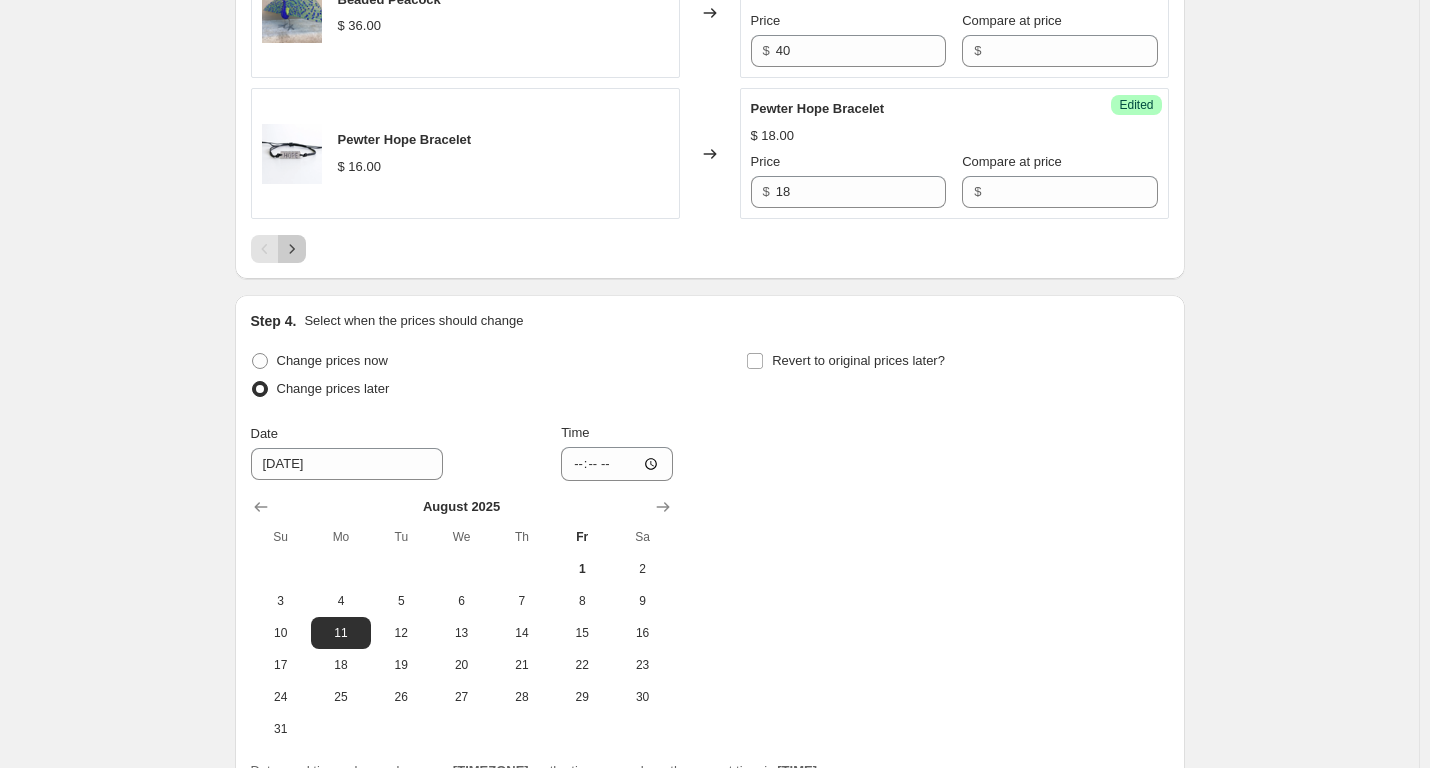 click at bounding box center (292, 249) 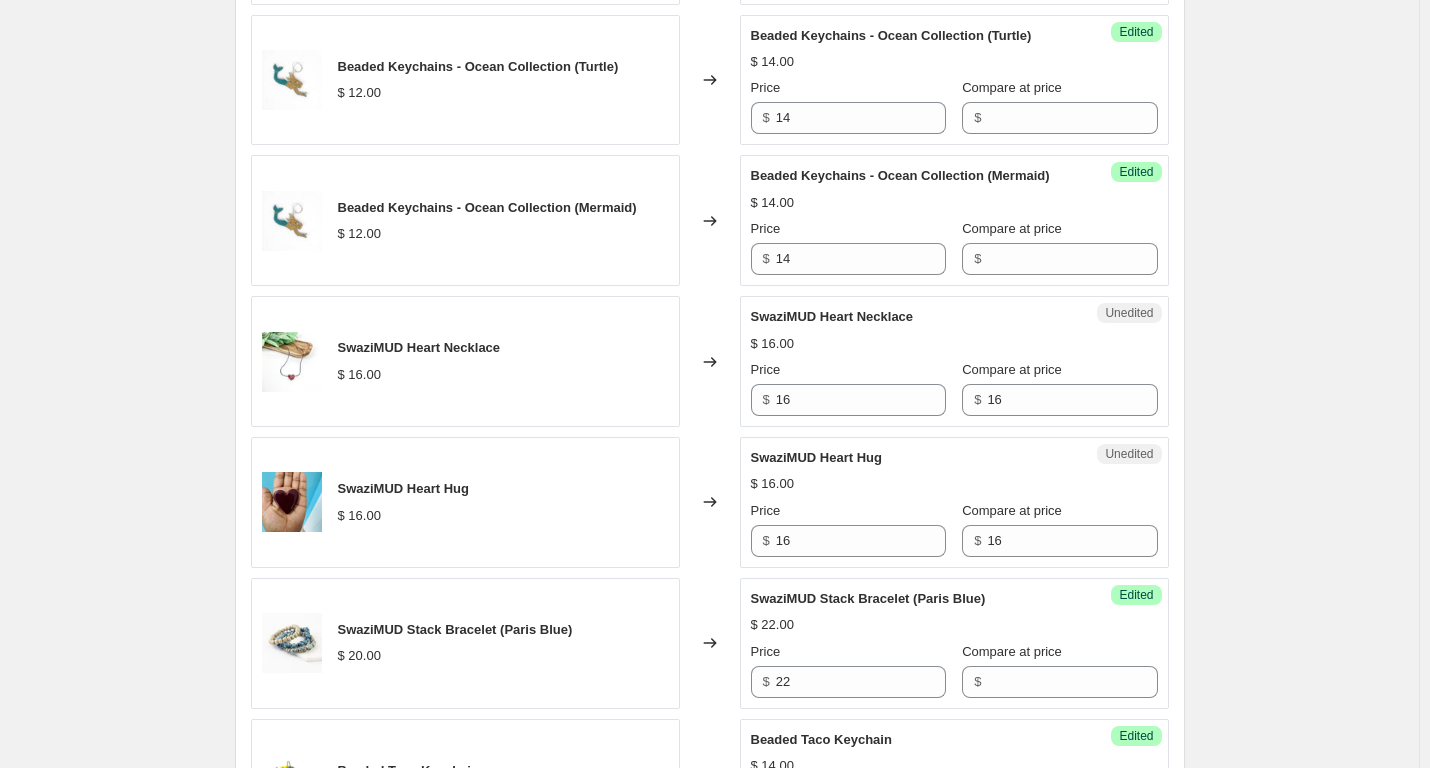 scroll, scrollTop: 1865, scrollLeft: 0, axis: vertical 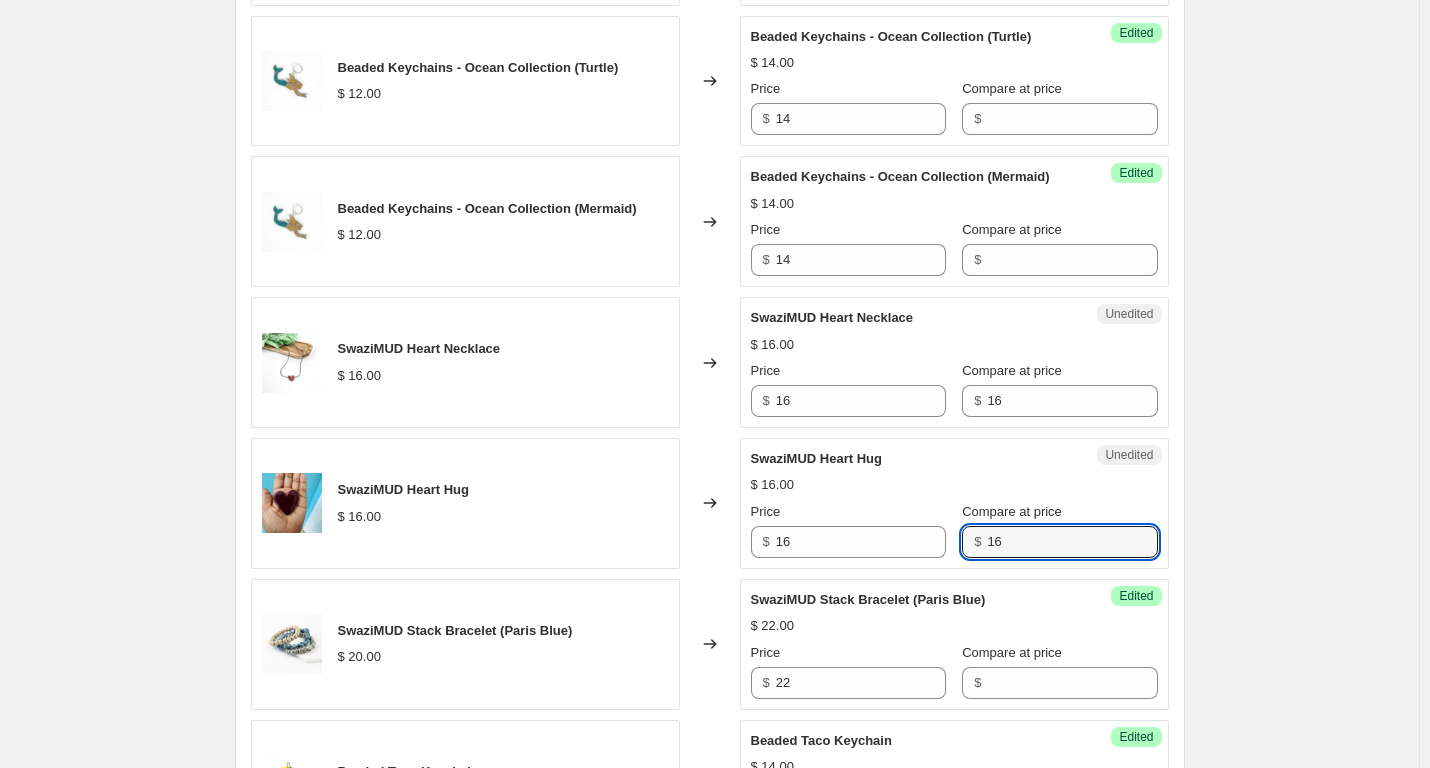 drag, startPoint x: 1000, startPoint y: 585, endPoint x: 939, endPoint y: 575, distance: 61.81424 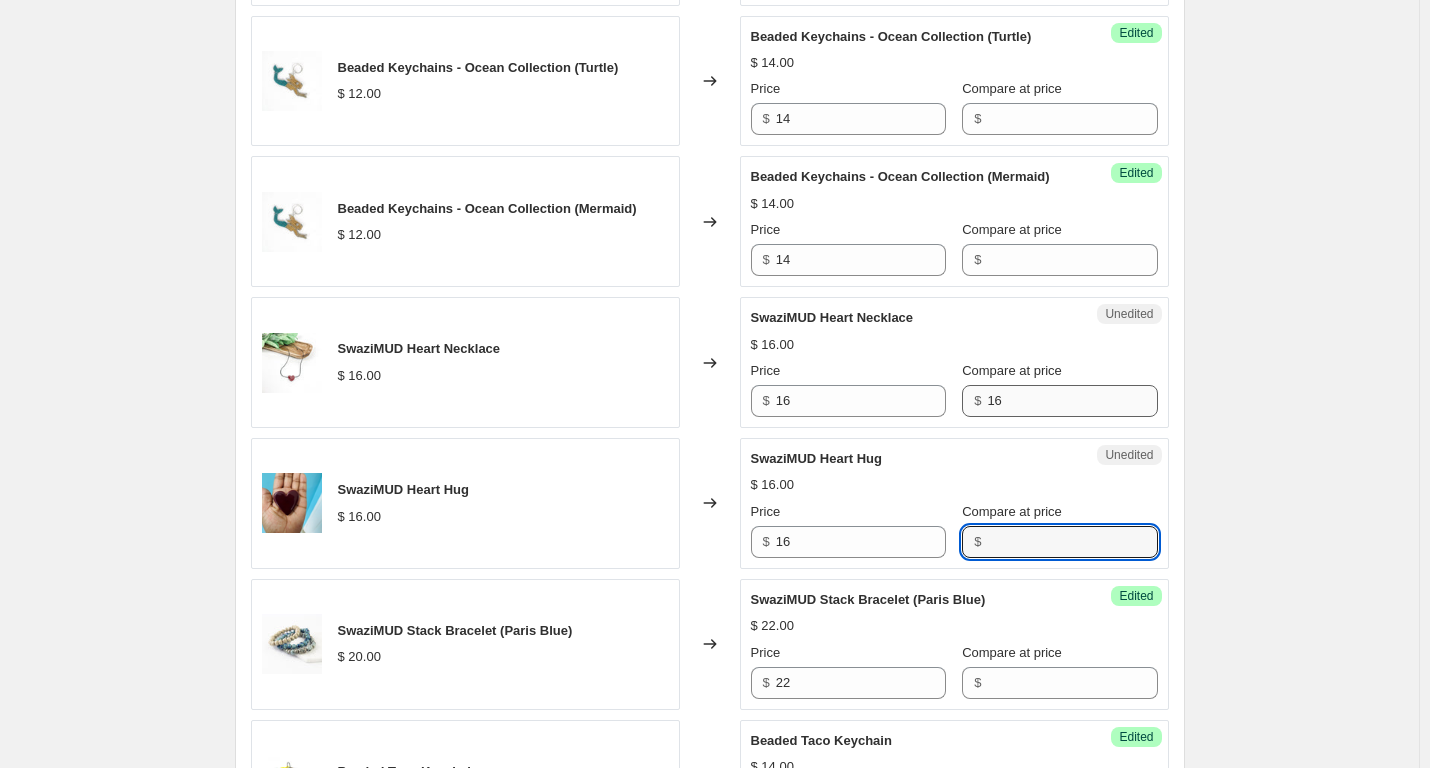 type 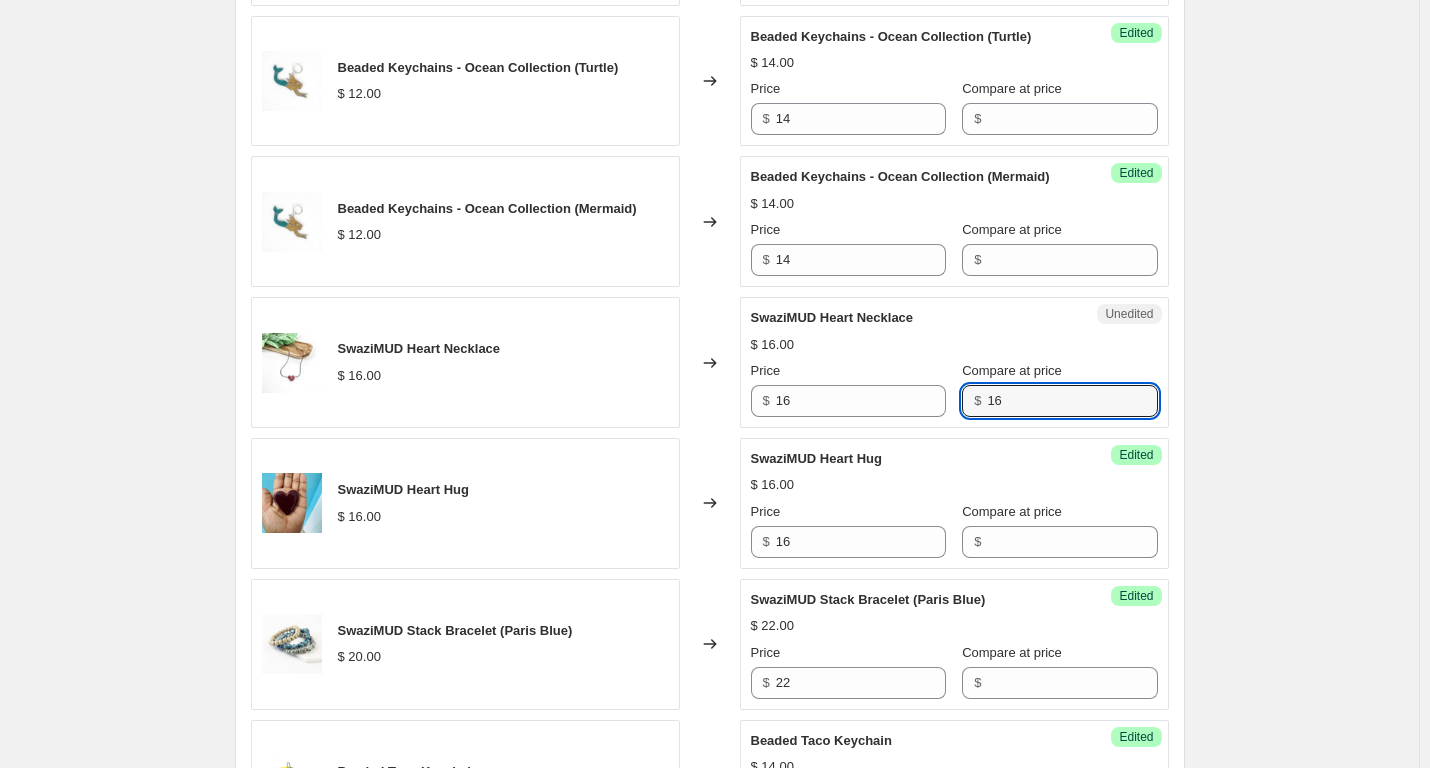 drag, startPoint x: 996, startPoint y: 432, endPoint x: 956, endPoint y: 450, distance: 43.863426 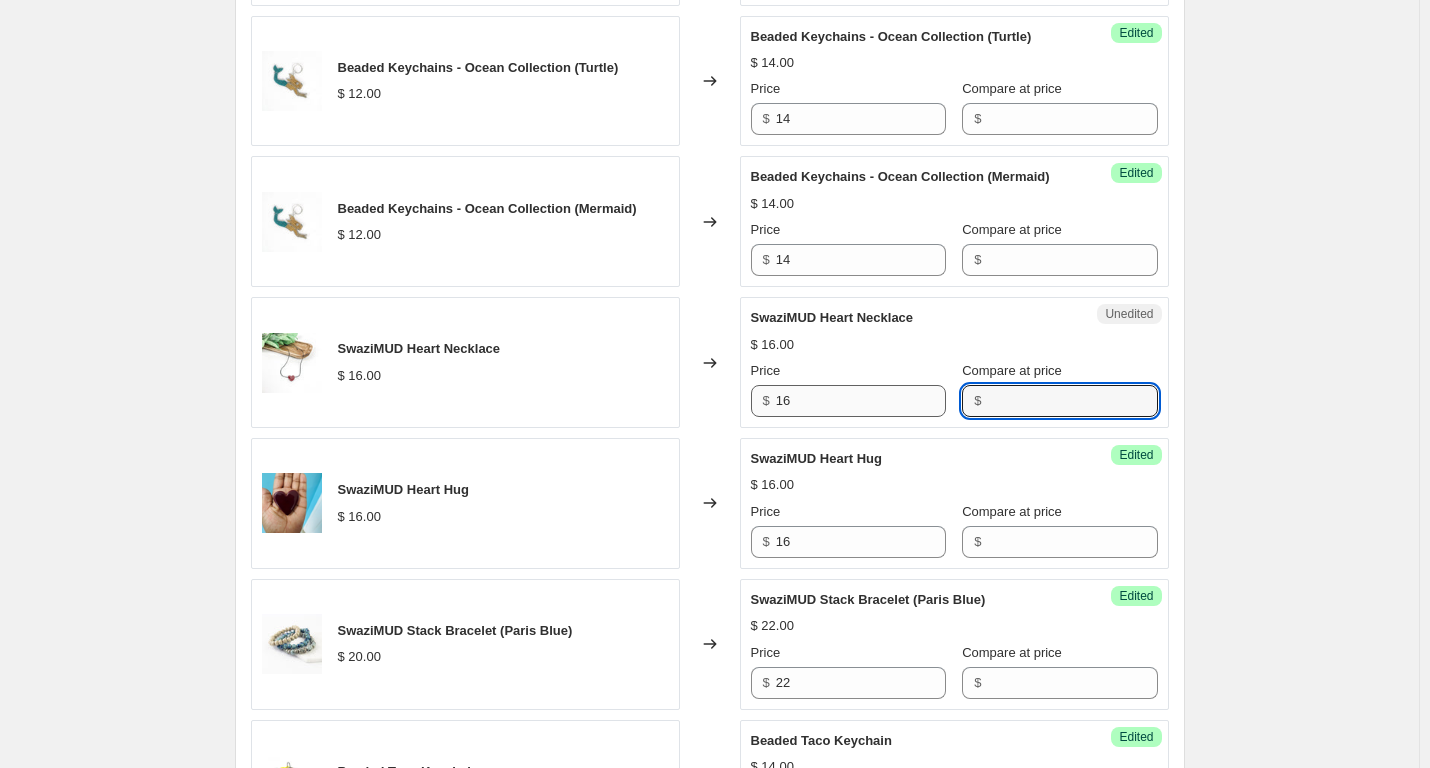 type 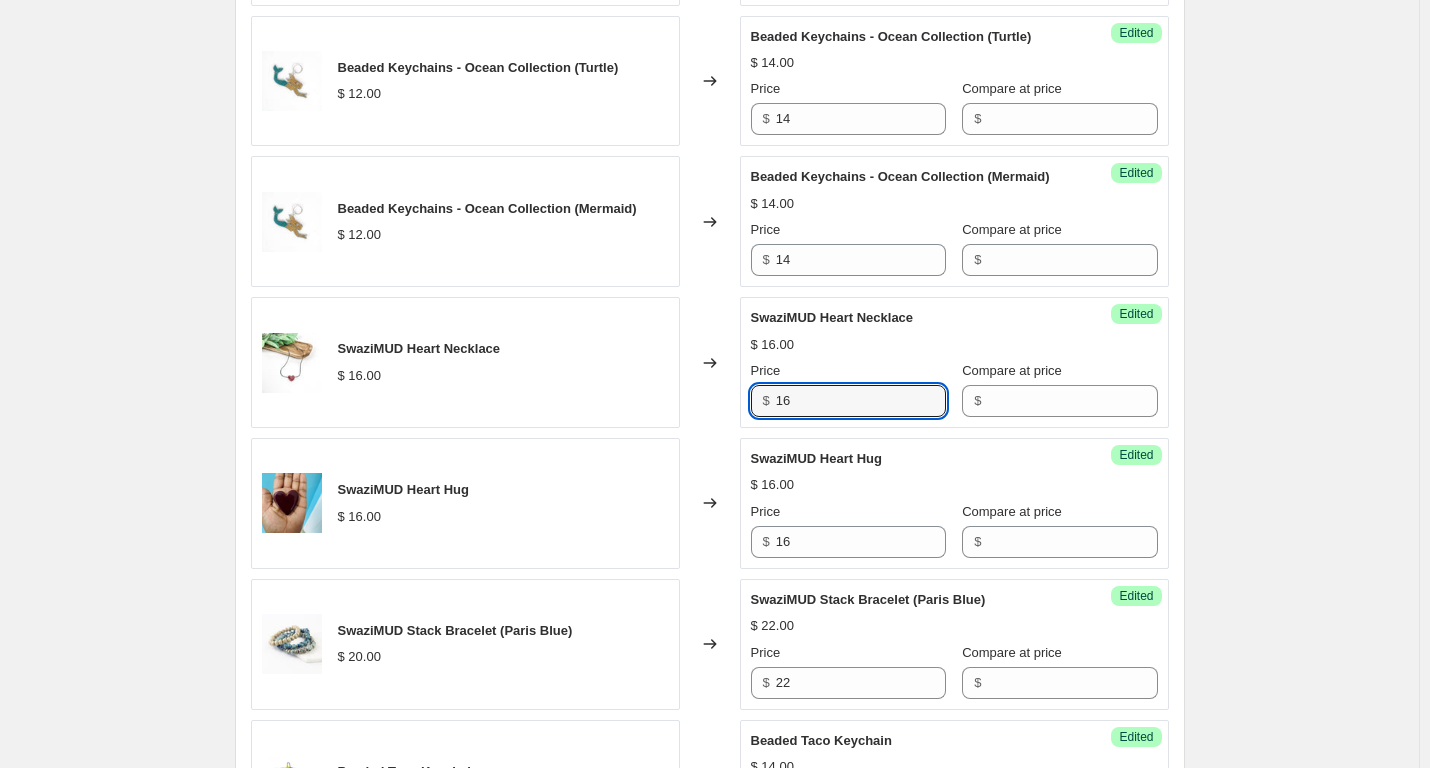 drag, startPoint x: 809, startPoint y: 441, endPoint x: 746, endPoint y: 456, distance: 64.7611 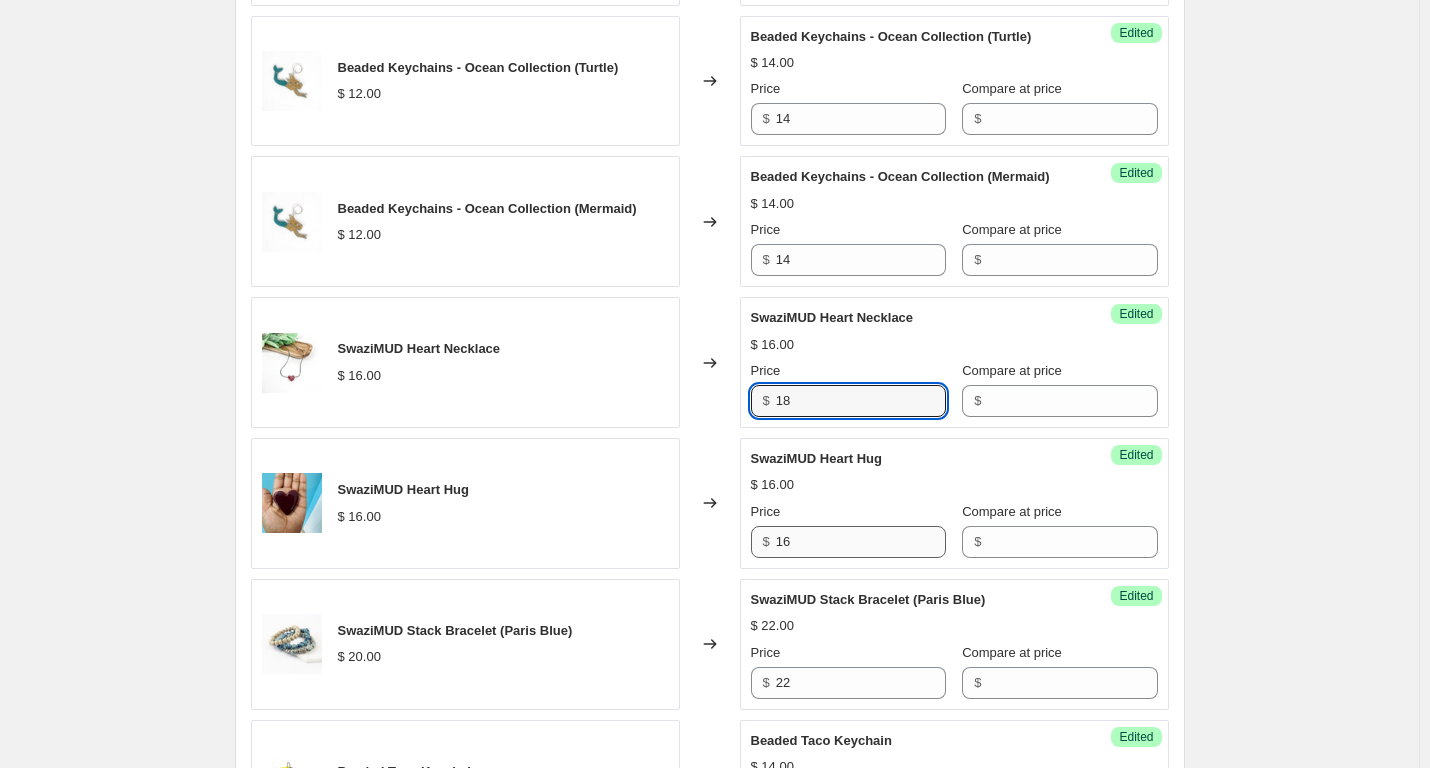 type on "18" 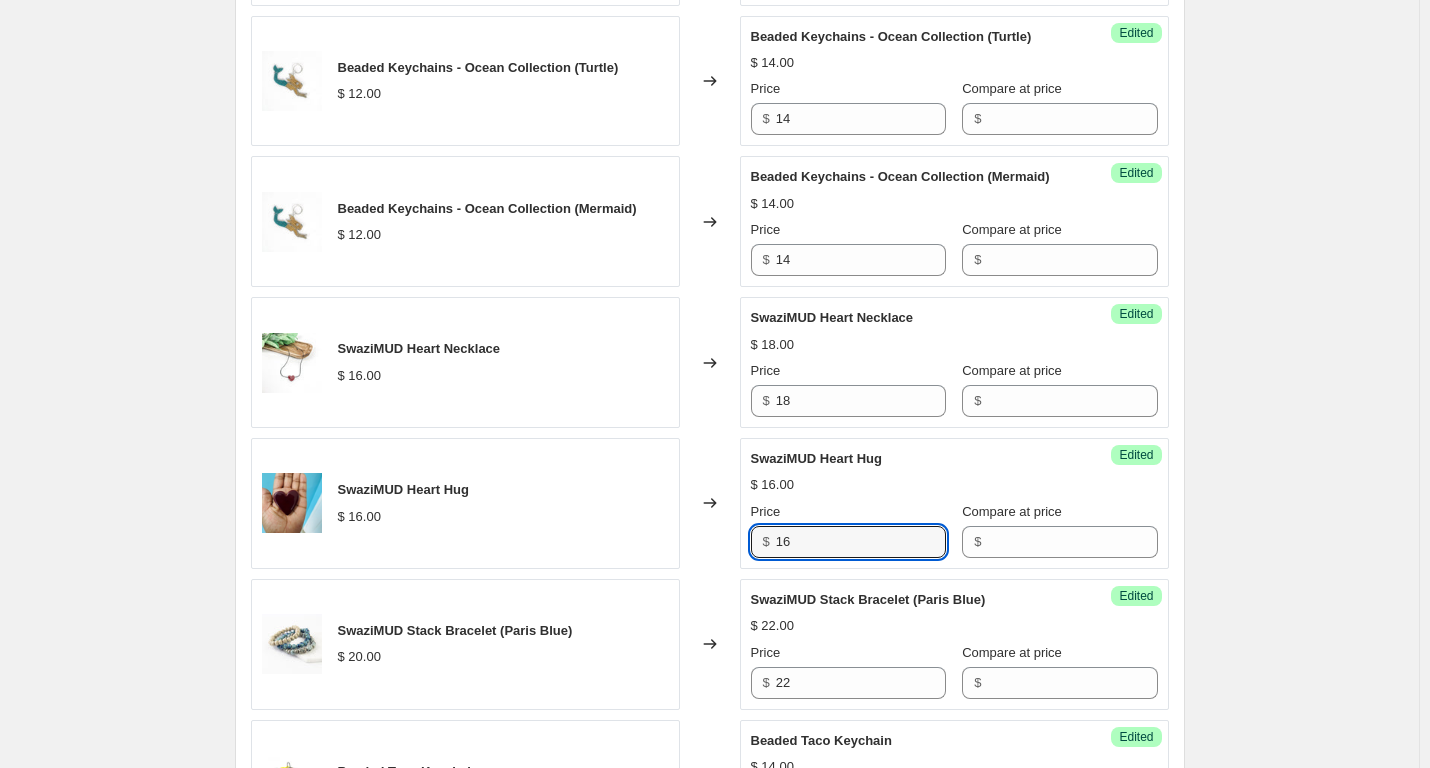 drag, startPoint x: 805, startPoint y: 590, endPoint x: 763, endPoint y: 590, distance: 42 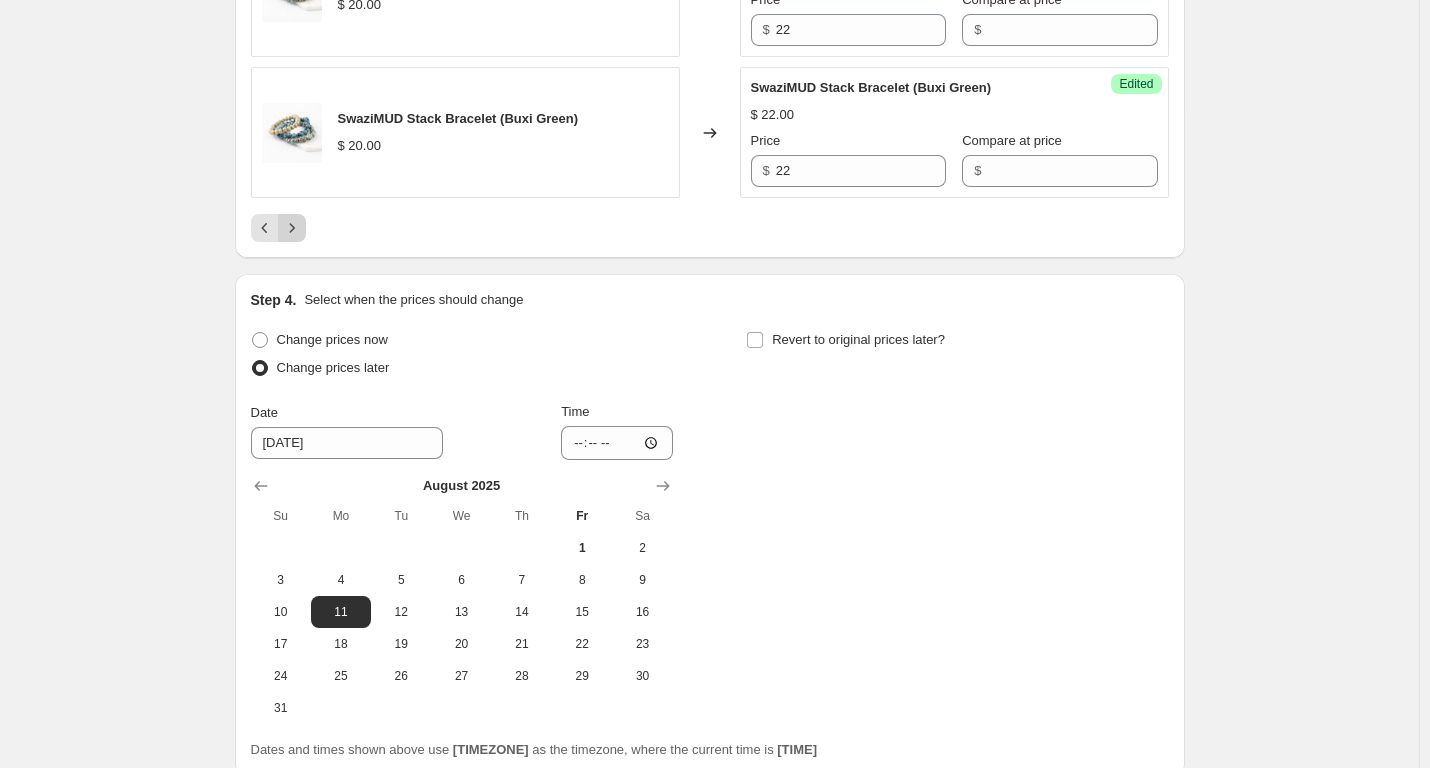 type on "18" 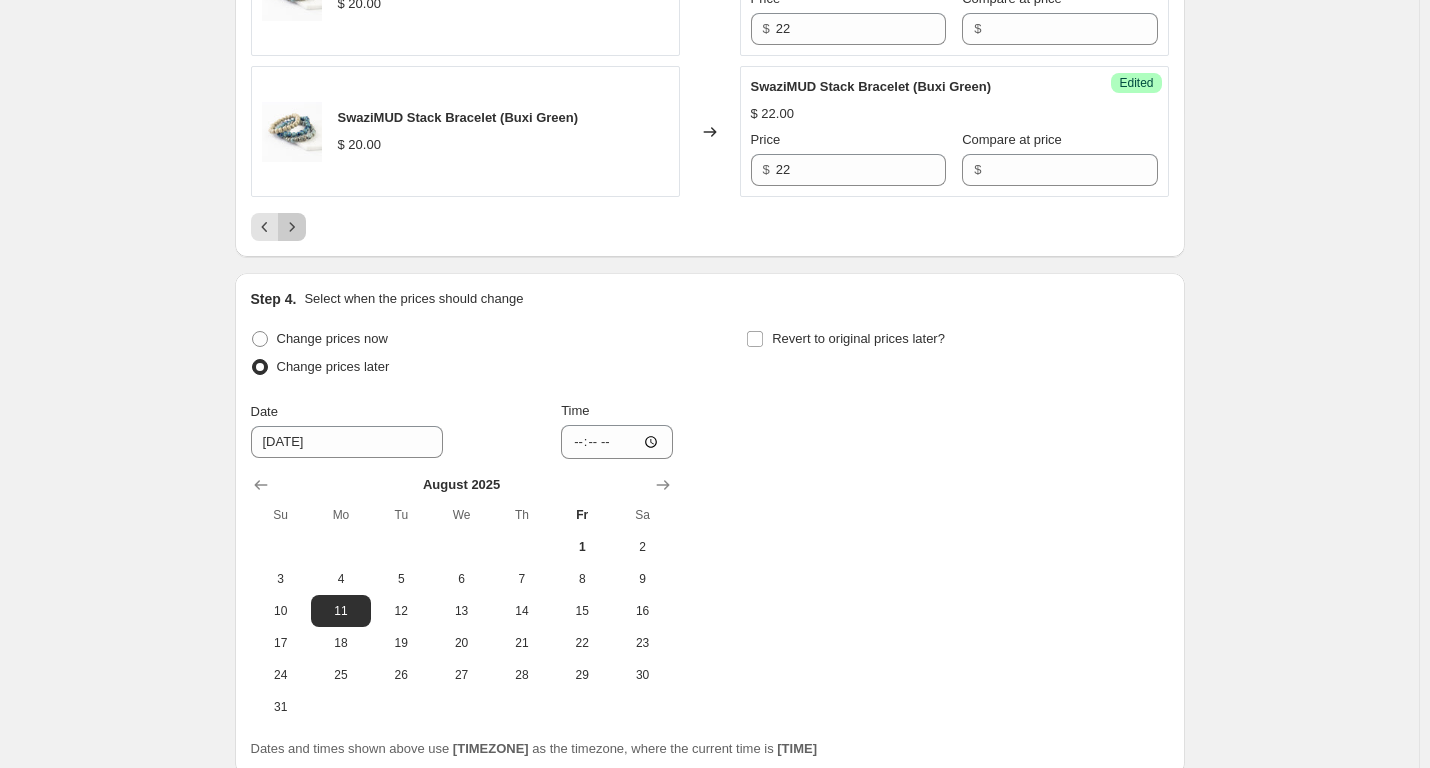 click 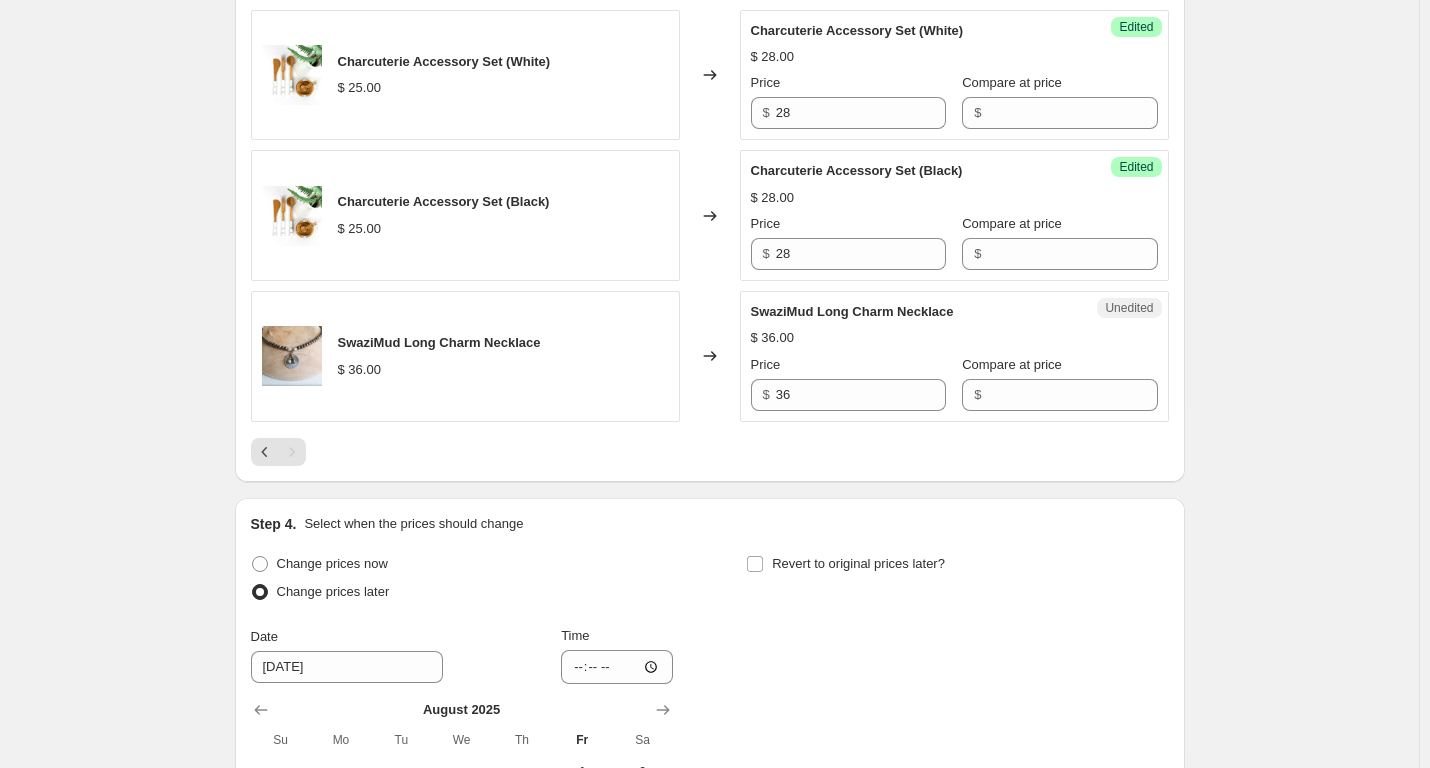 scroll, scrollTop: 1287, scrollLeft: 0, axis: vertical 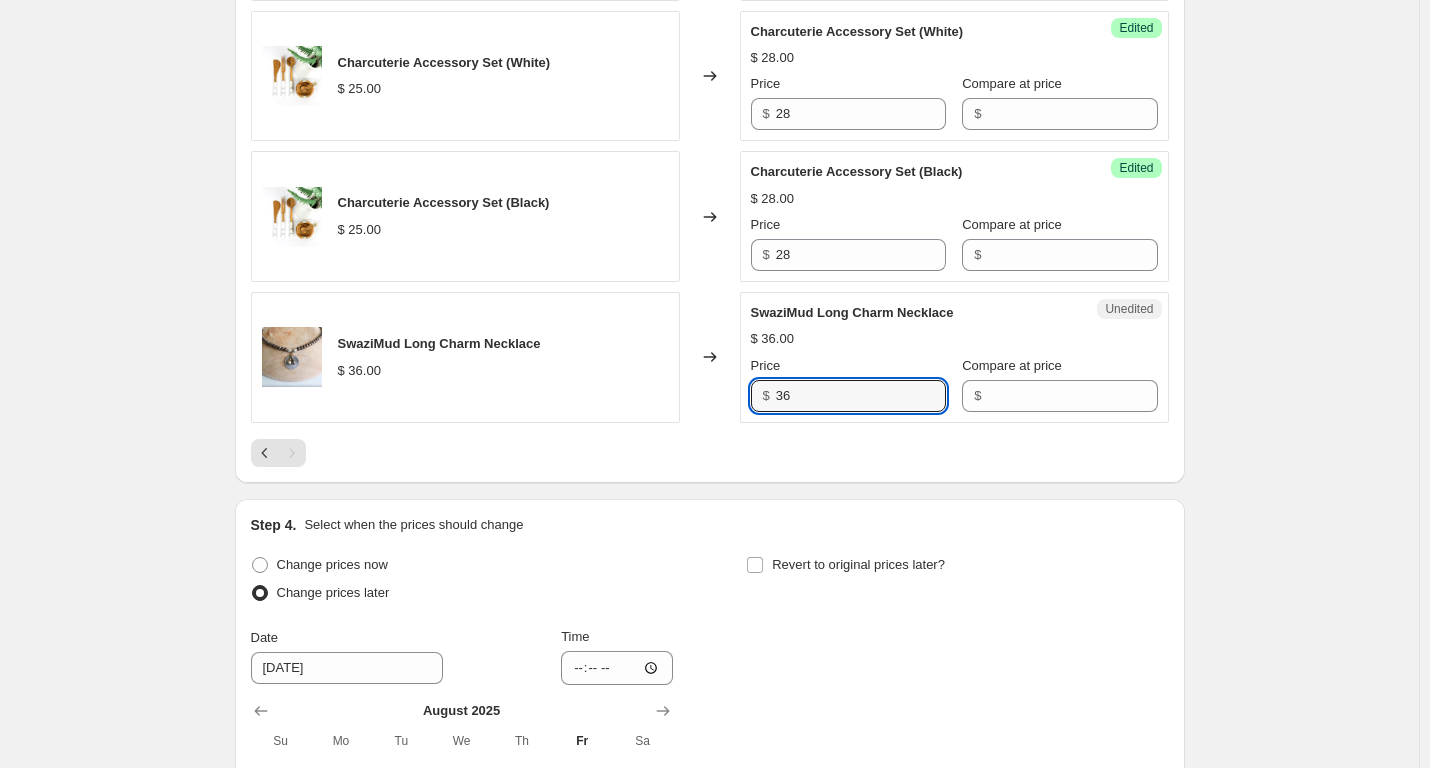 drag, startPoint x: 807, startPoint y: 394, endPoint x: 772, endPoint y: 400, distance: 35.510563 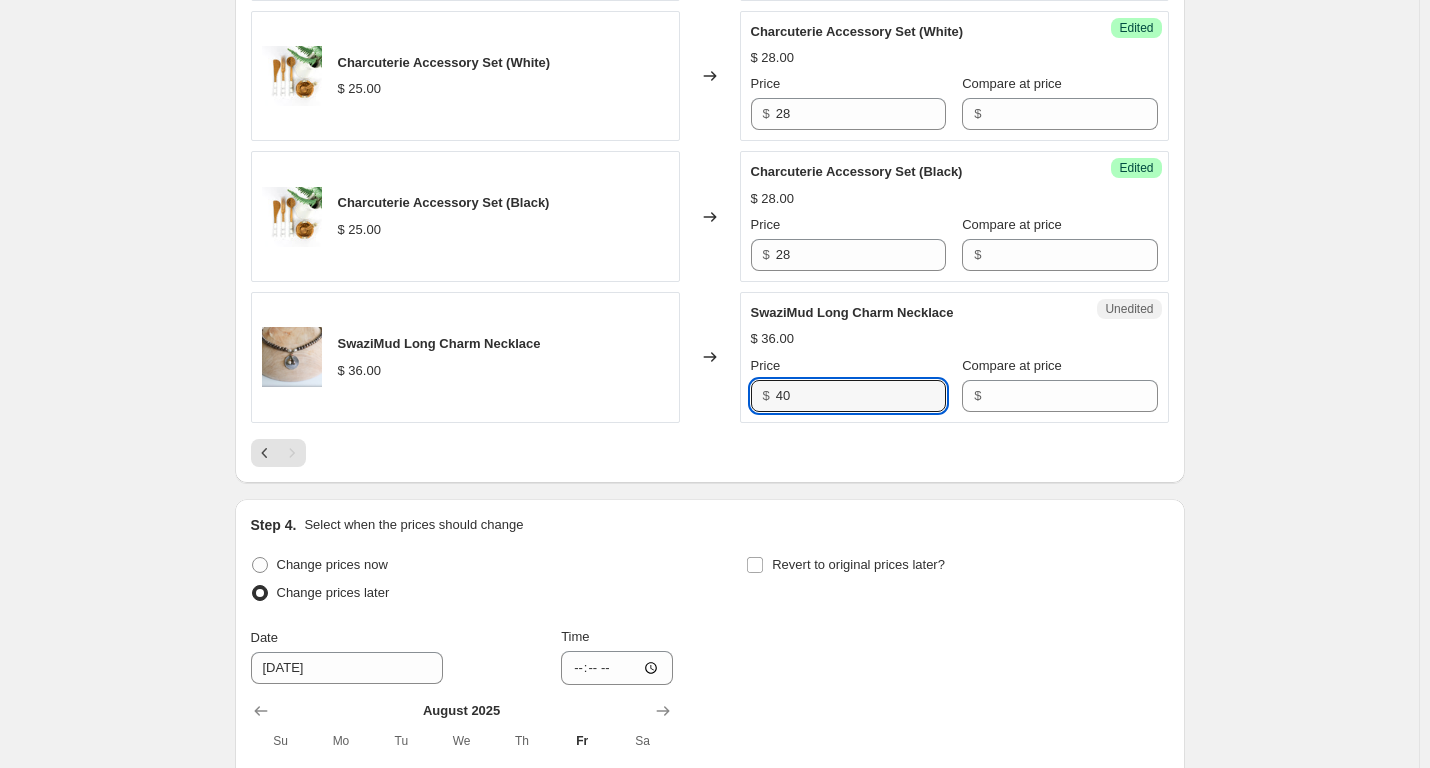 type on "40" 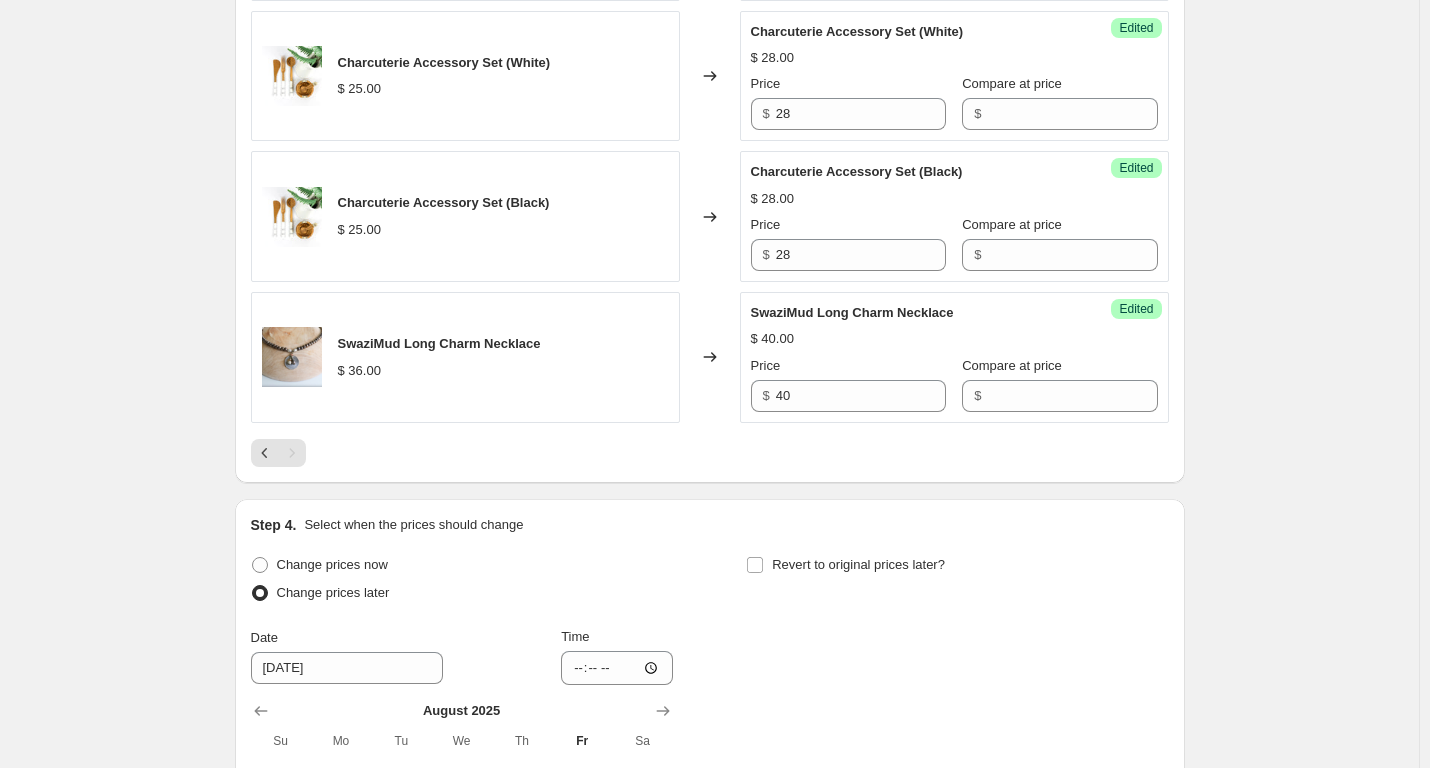 click on "Create new price change job. This page is ready Create new price change job Draft Step 1. Optionally give your price change job a title (eg "March 30% off sale on boots") [MONTH] 11 Heart for Africa Retail Price Changes This title is just for internal use, customers won't see it Step 2. Select how the prices should change Use bulk price change rules Set product prices individually Use CSV upload Select tags to add while price change is active Select tags to remove while price change is active Step 3. Select which products should change in price Select all products, use filters, or select products variants individually All products Filter by product, collection, tag, vendor, product type, variant title, or inventory Select product variants individually Select product variants 47   product variants selected PRICE CHANGE PREVIEW 47 product variants selected. 43 product prices edited: [PRODUCT] $ [PRICE] Changed to [STATUS] [PRODUCT] $ [PRICE] Price $ [PRICE] Compare at price $ Price" at bounding box center (709, -60) 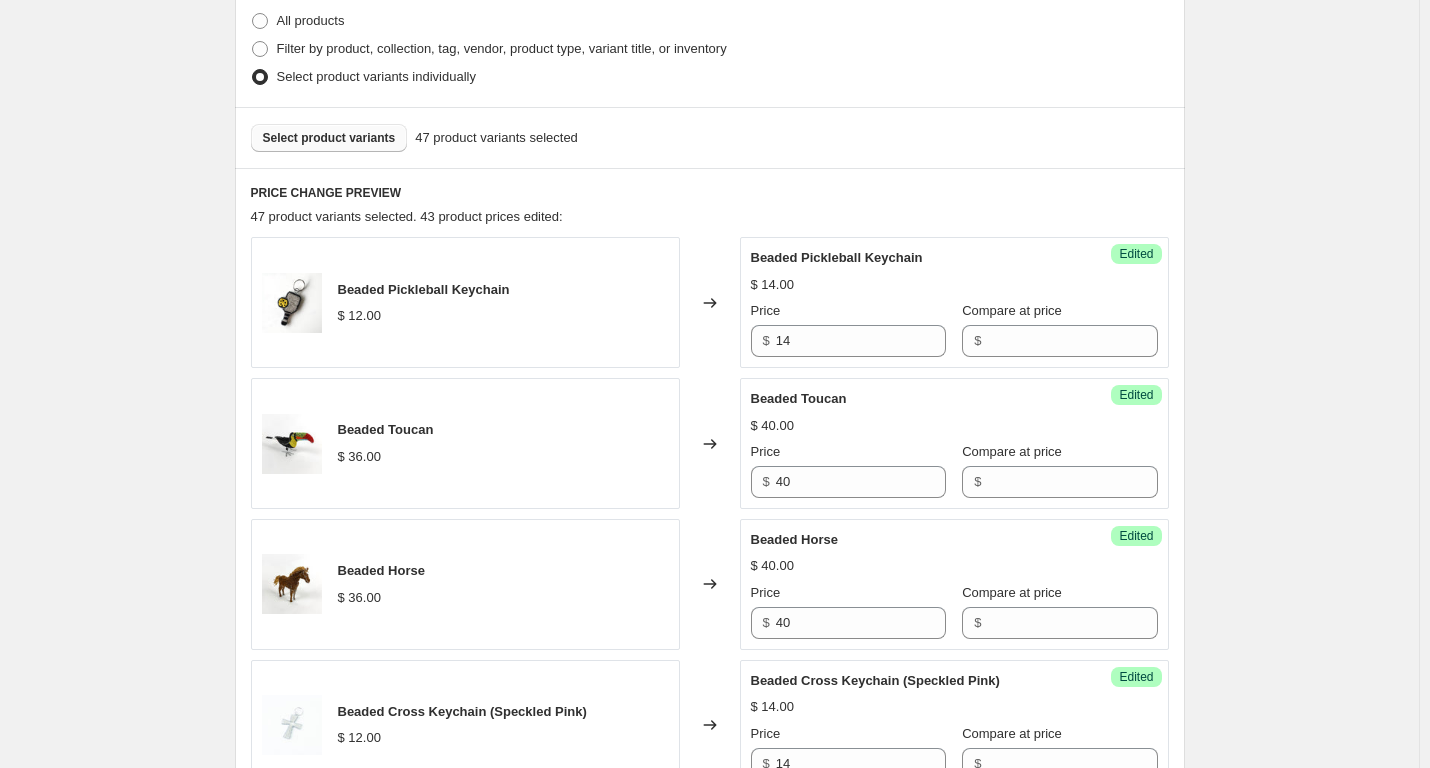 scroll, scrollTop: 498, scrollLeft: 0, axis: vertical 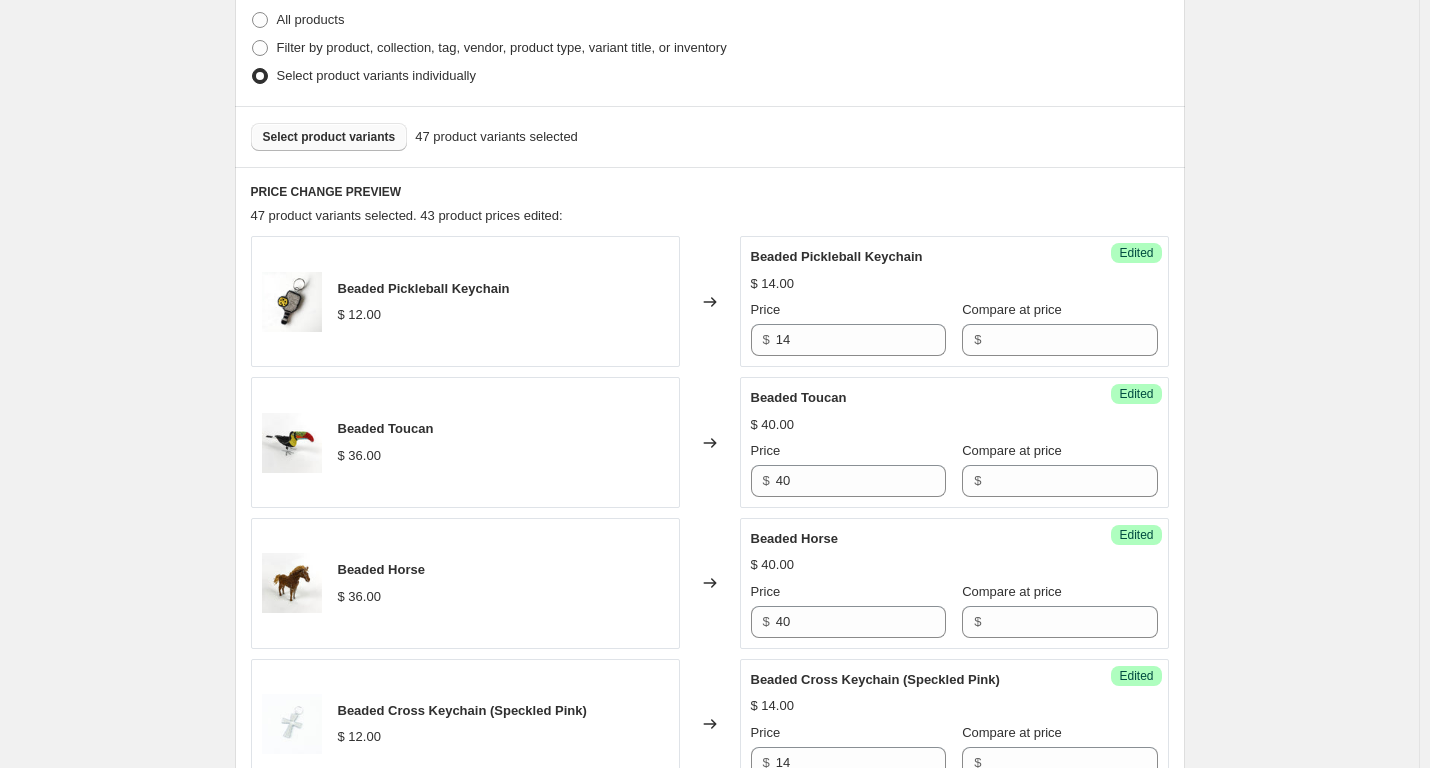 click on "Select product variants" at bounding box center (329, 137) 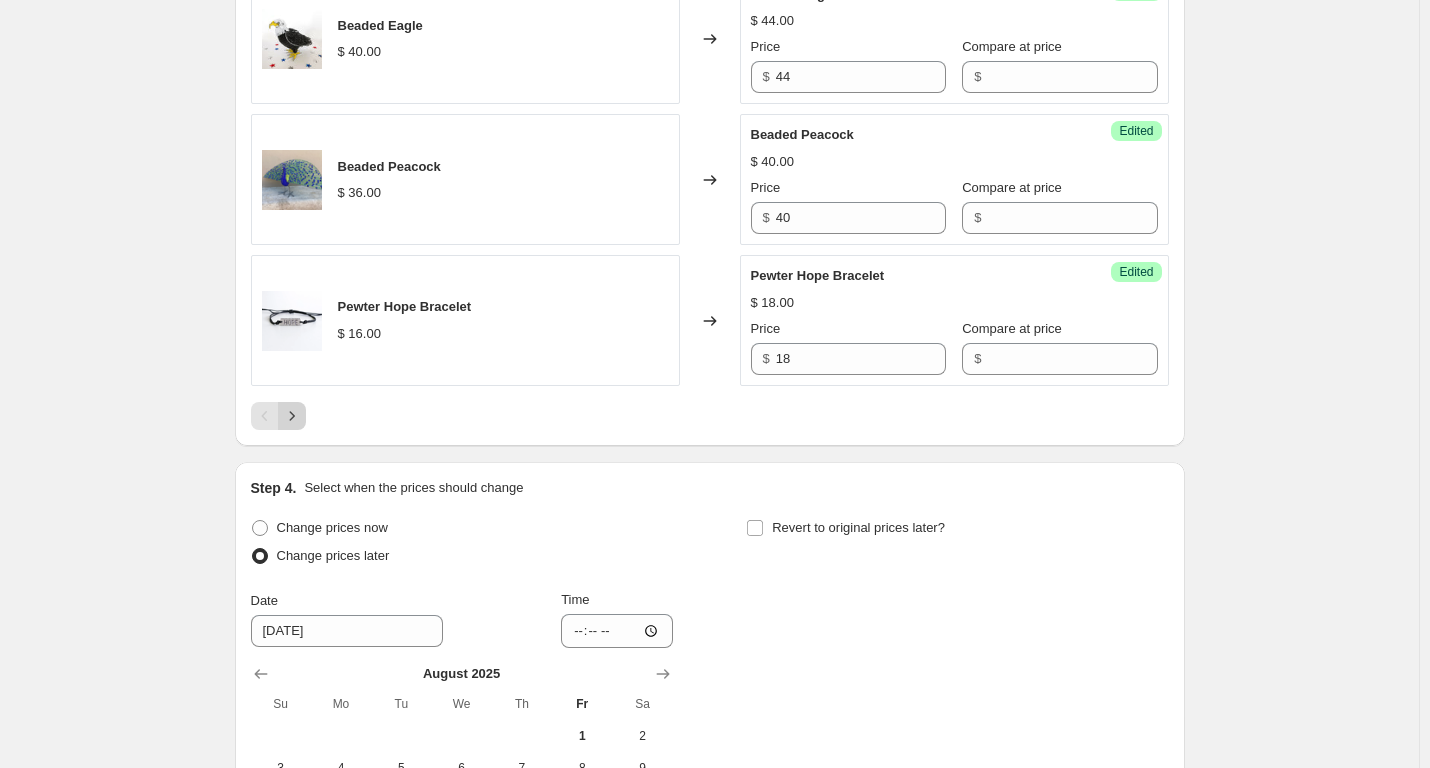 click at bounding box center (292, 416) 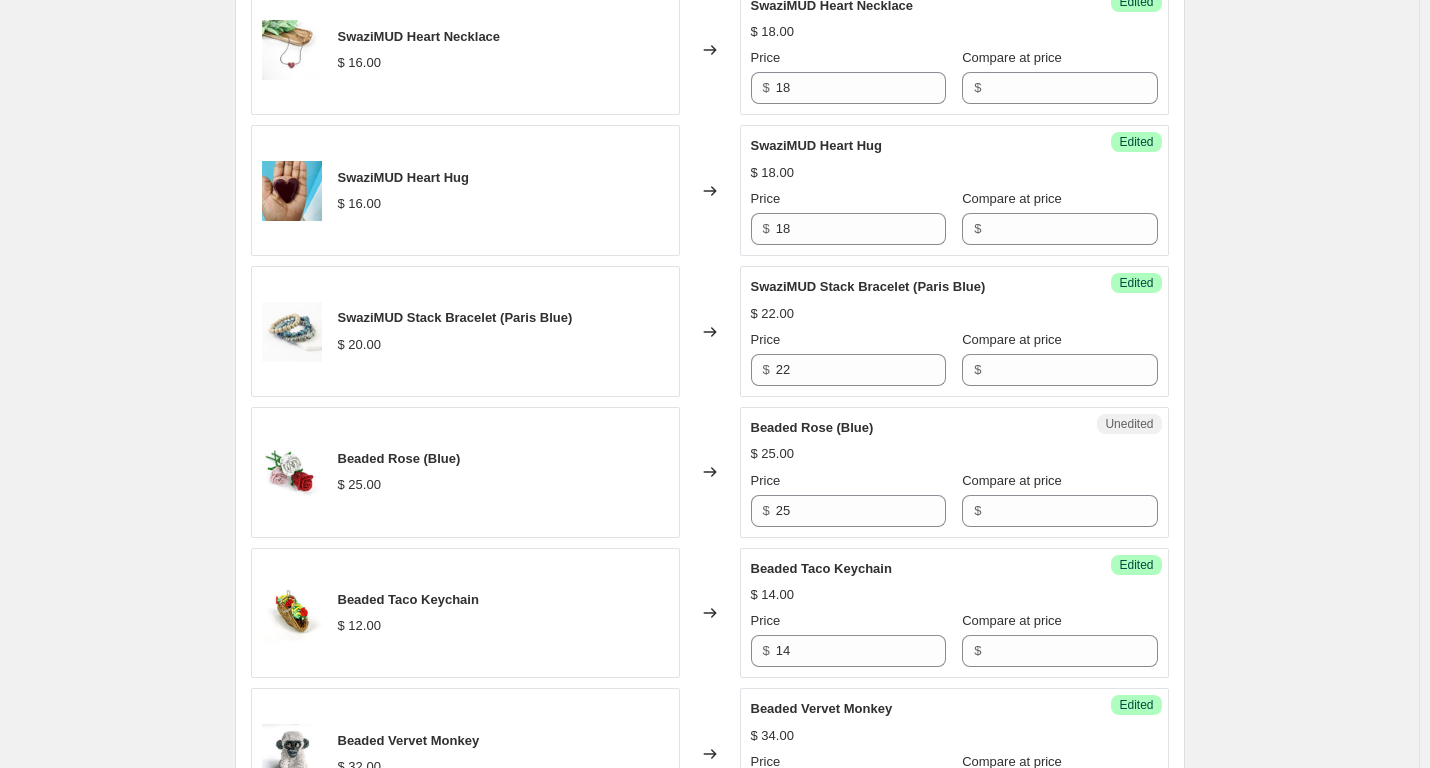 scroll, scrollTop: 2599, scrollLeft: 0, axis: vertical 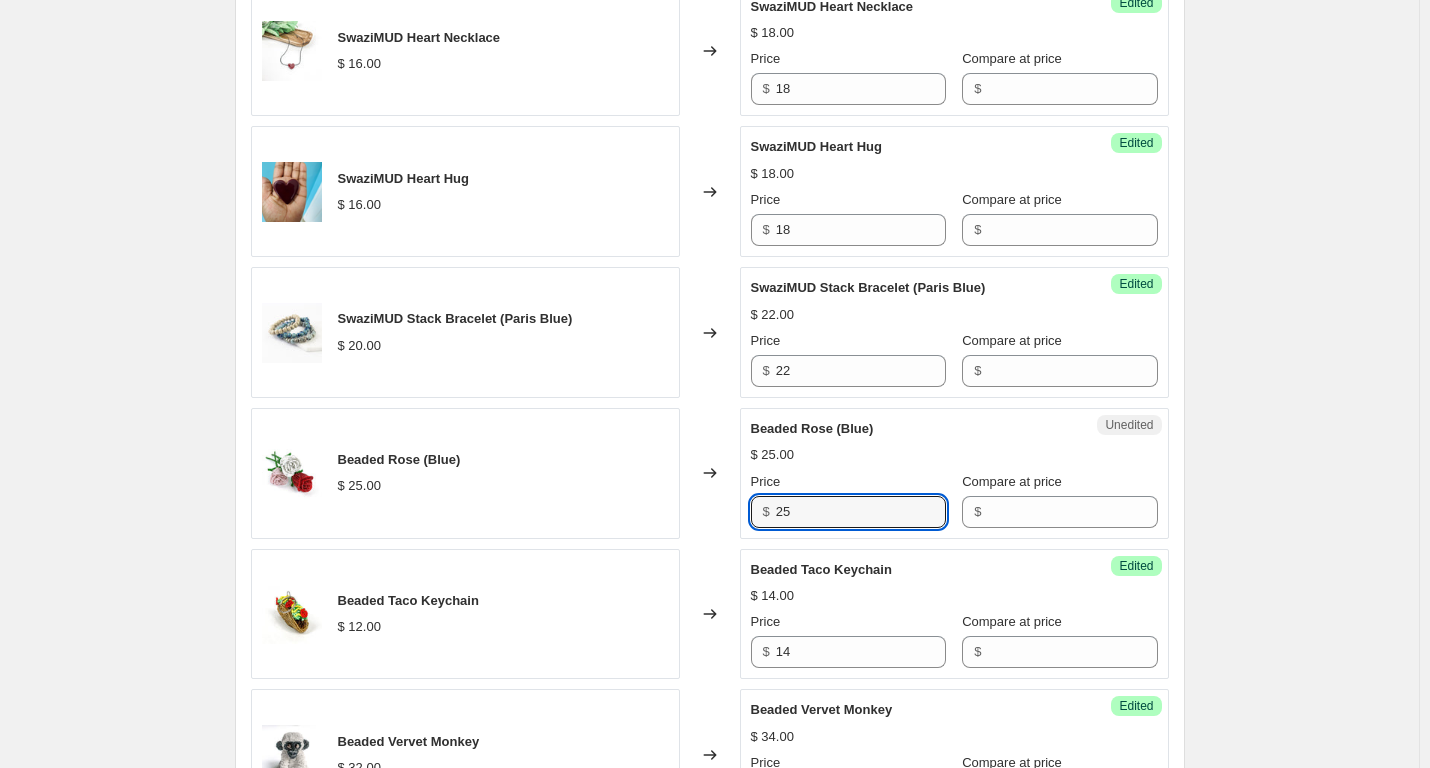 drag, startPoint x: 815, startPoint y: 554, endPoint x: 751, endPoint y: 559, distance: 64.195015 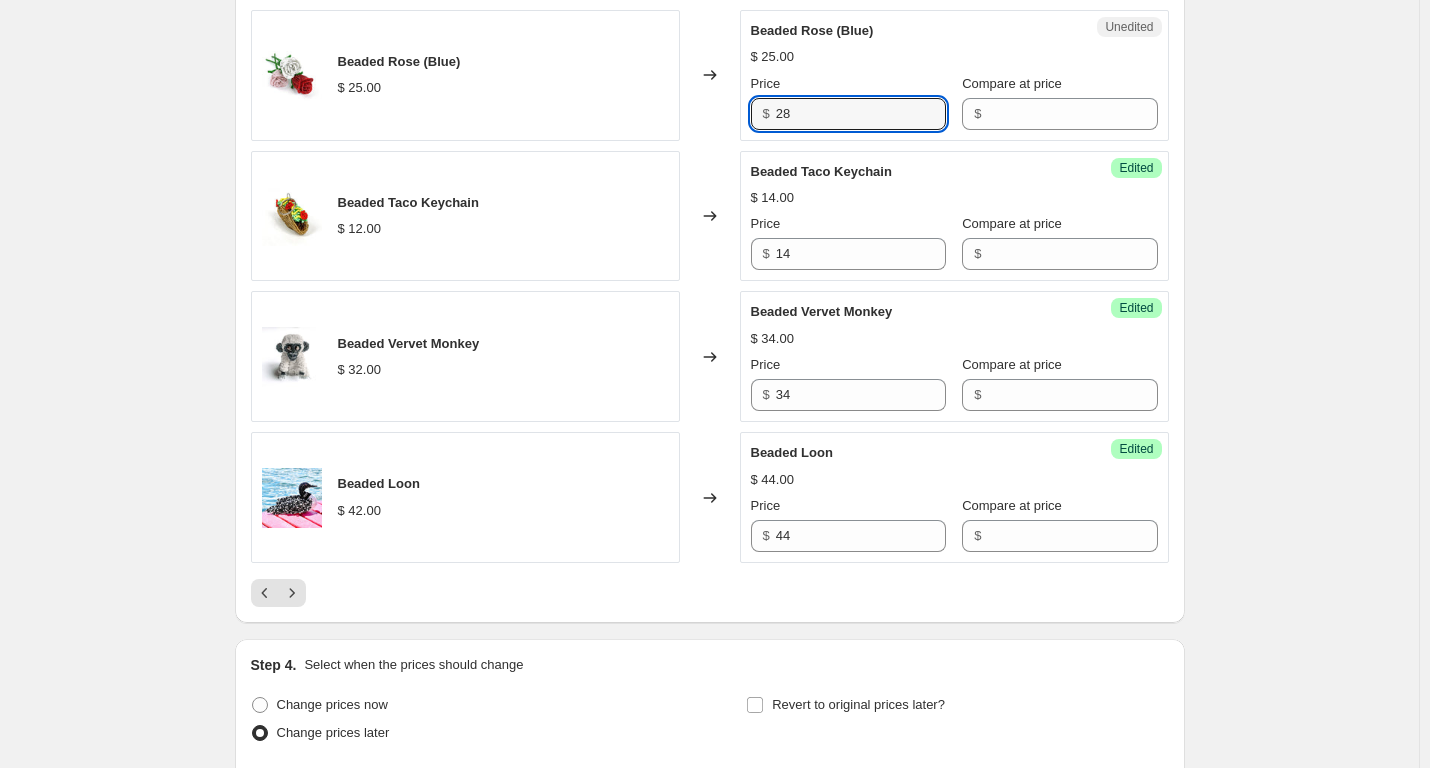 scroll, scrollTop: 2998, scrollLeft: 0, axis: vertical 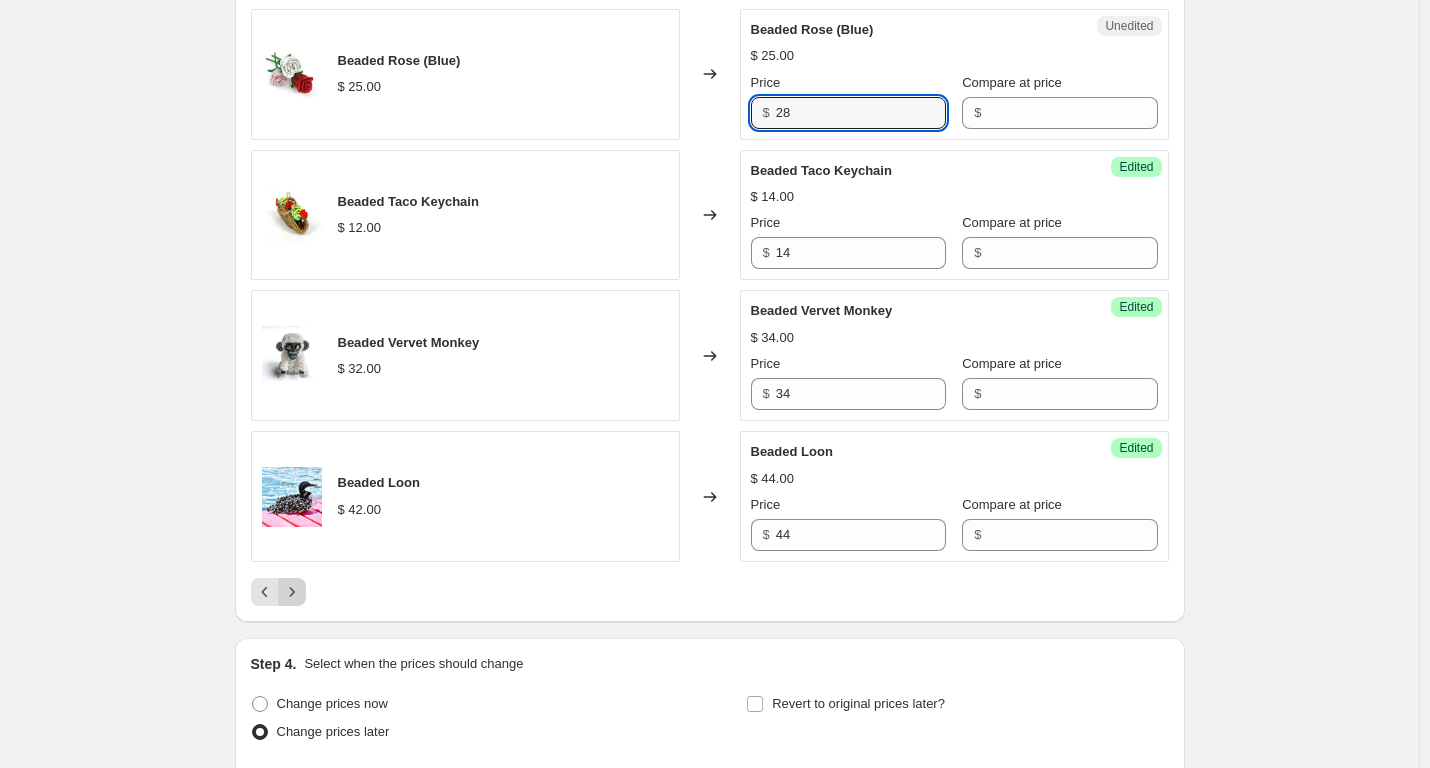 type on "28" 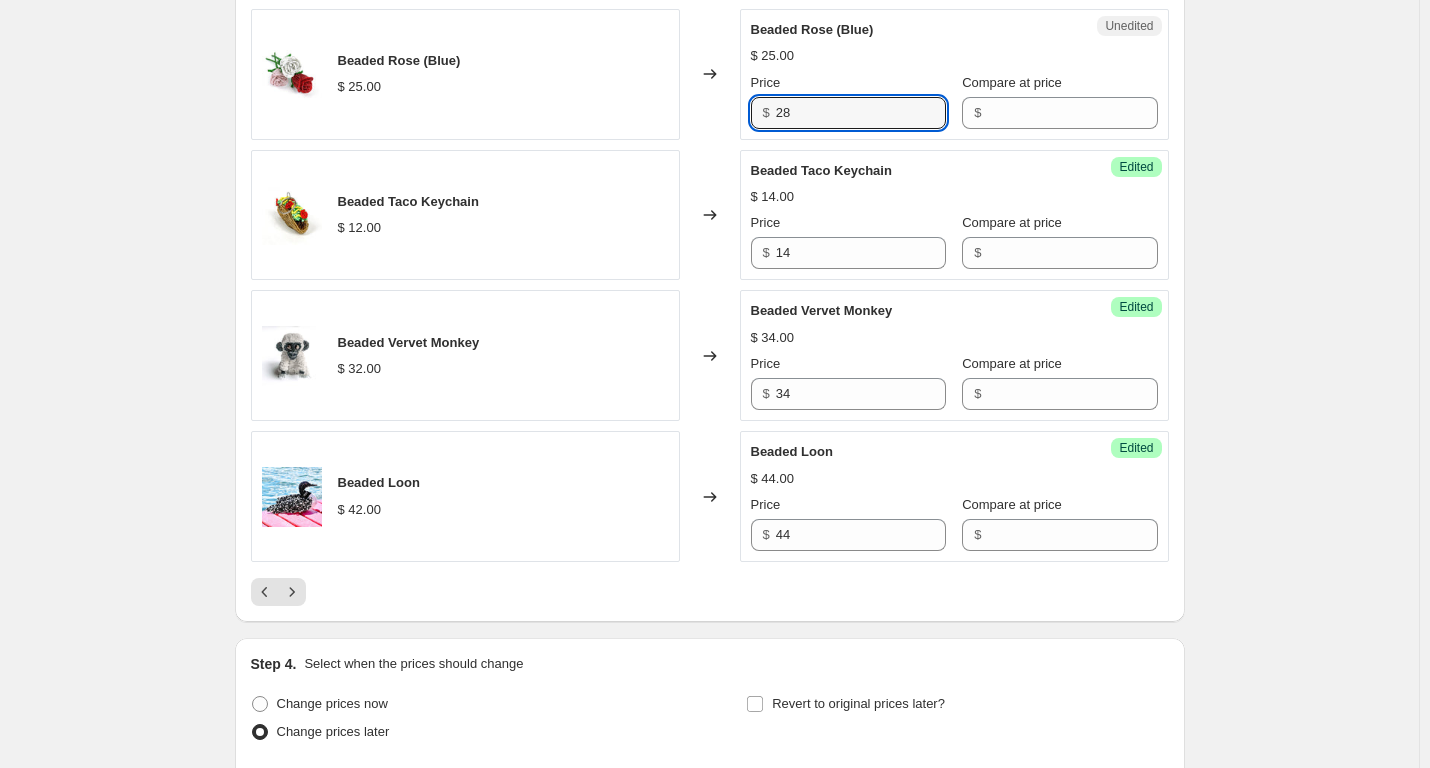 click 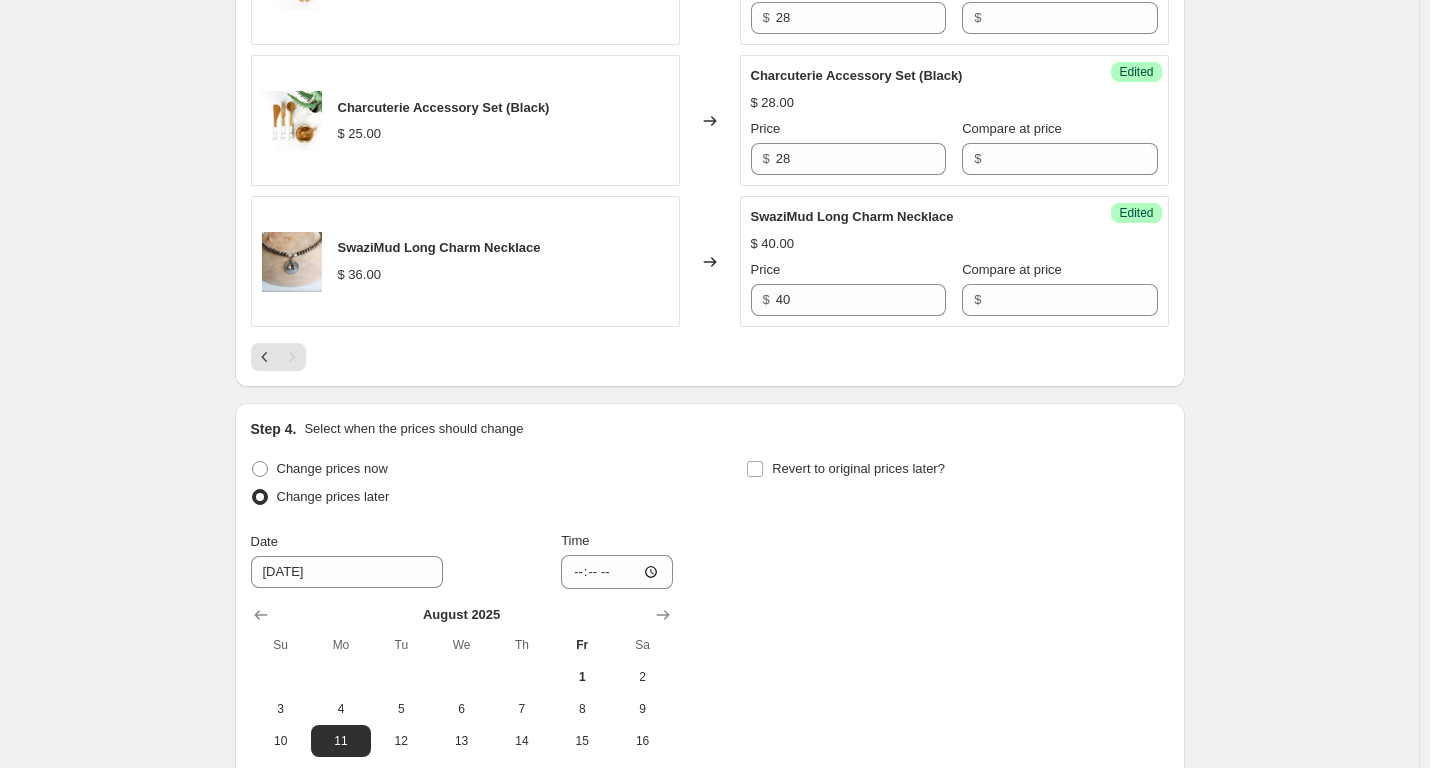 scroll, scrollTop: 1948, scrollLeft: 0, axis: vertical 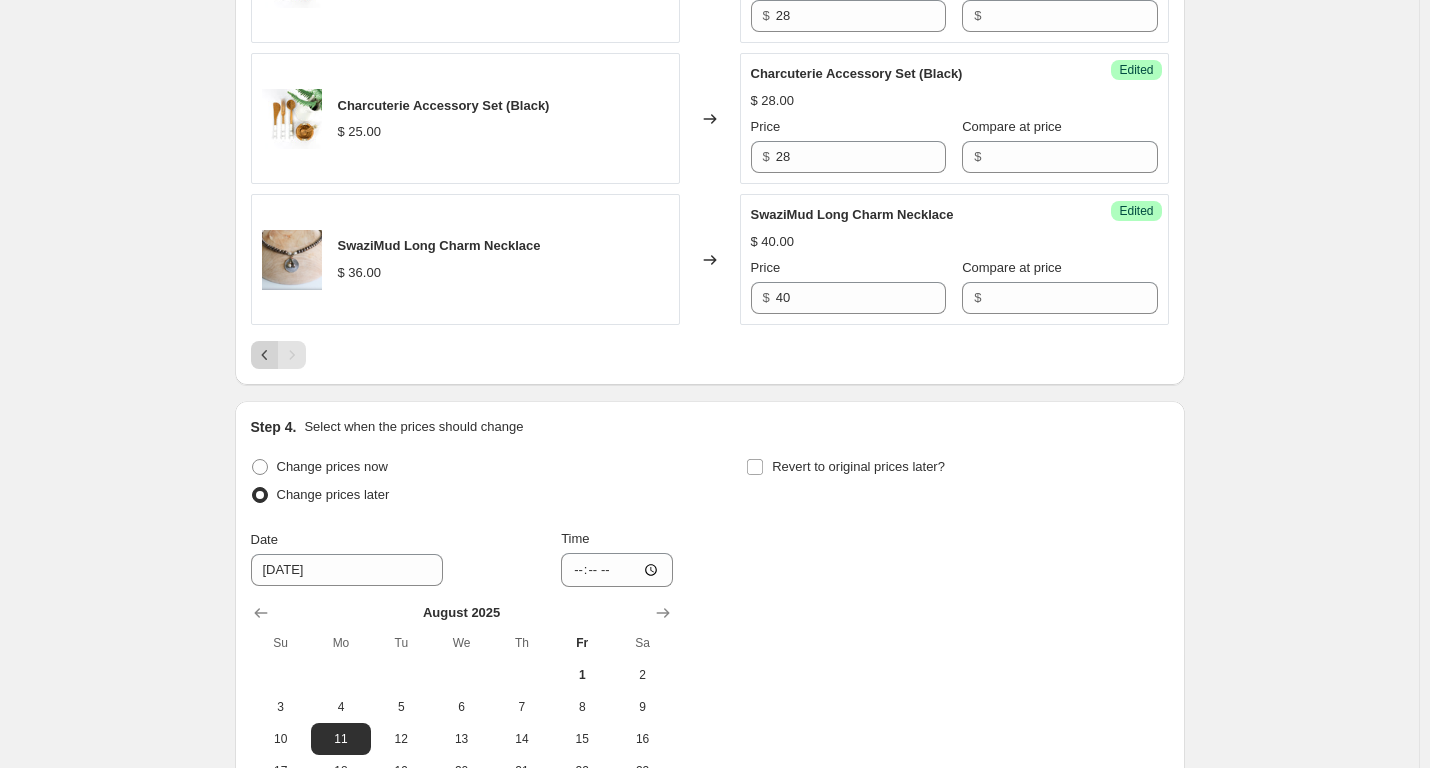 click 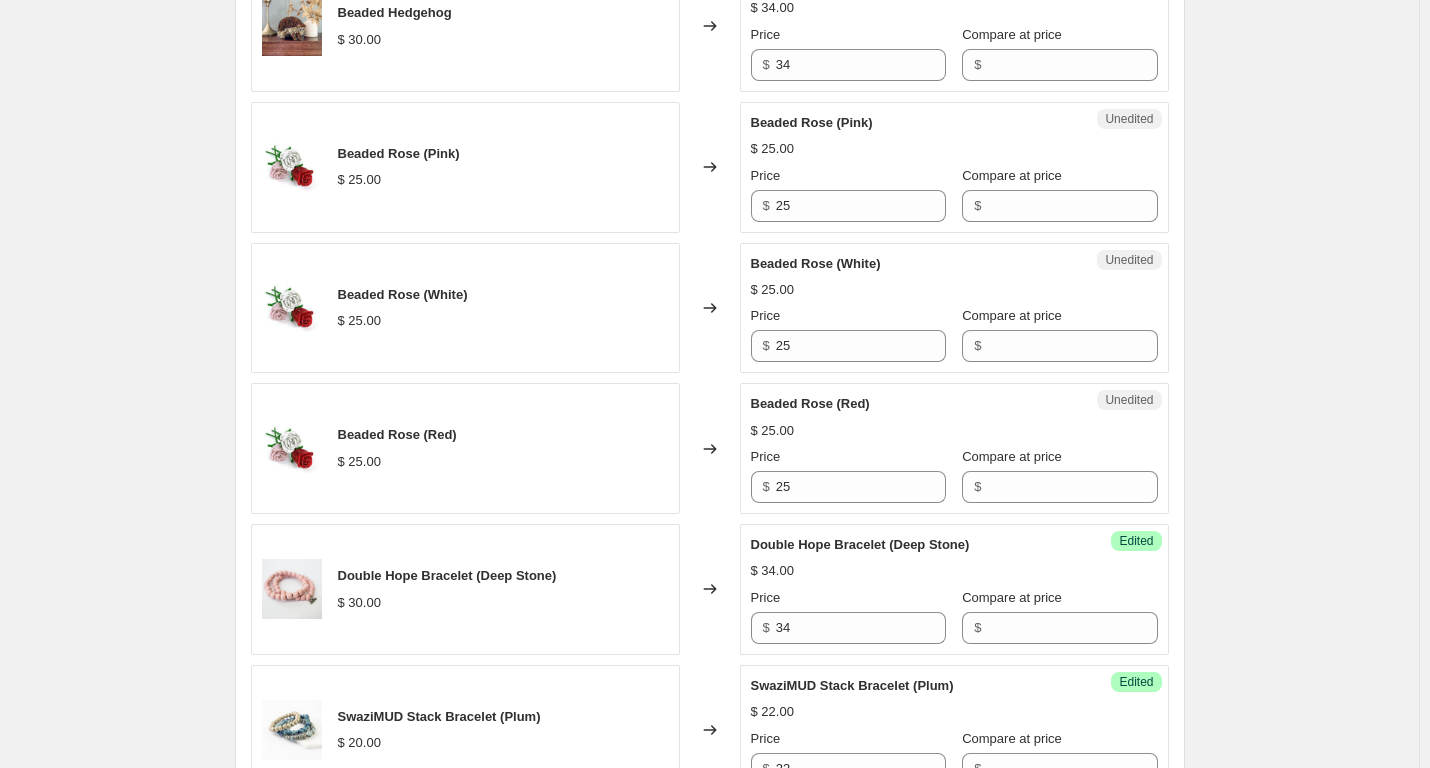 scroll, scrollTop: 1050, scrollLeft: 0, axis: vertical 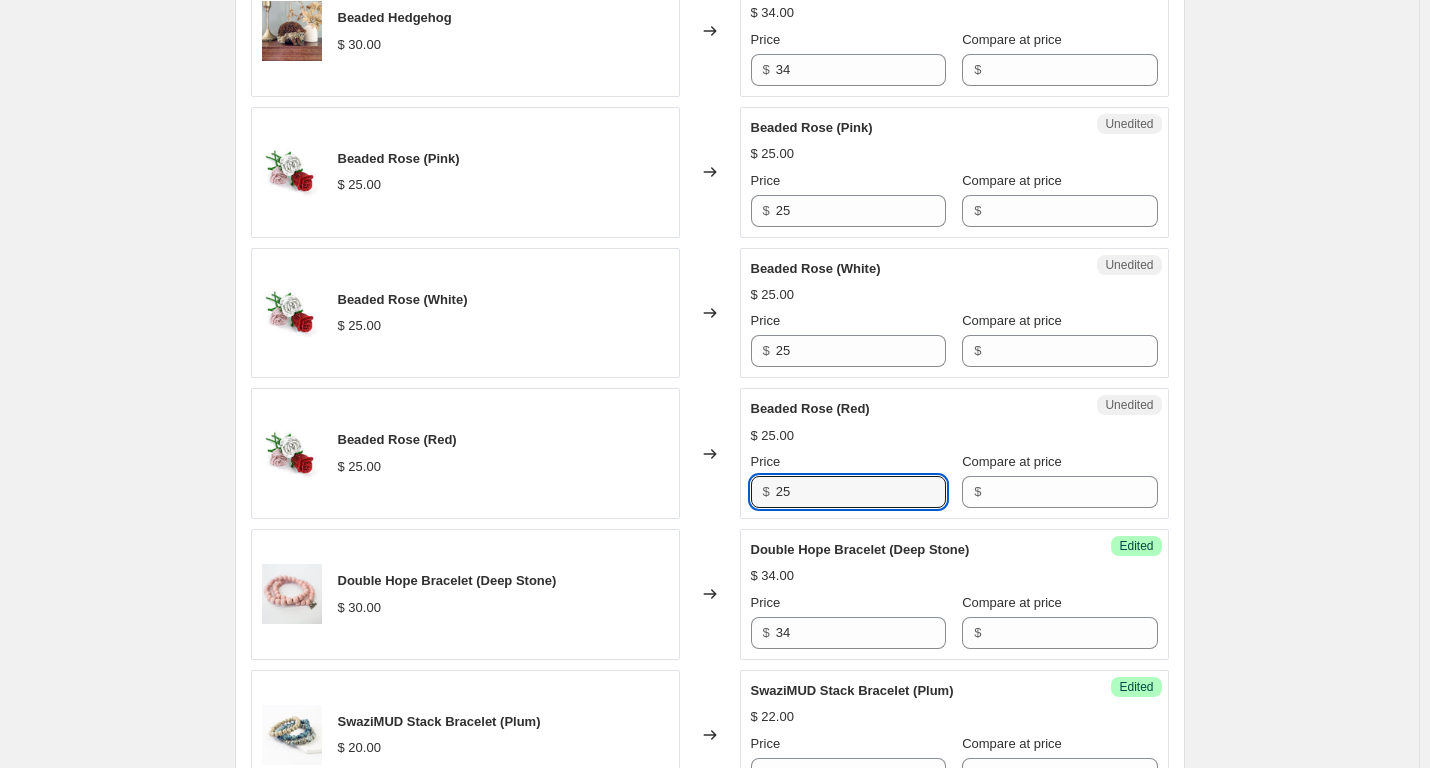 drag, startPoint x: 820, startPoint y: 494, endPoint x: 776, endPoint y: 499, distance: 44.28318 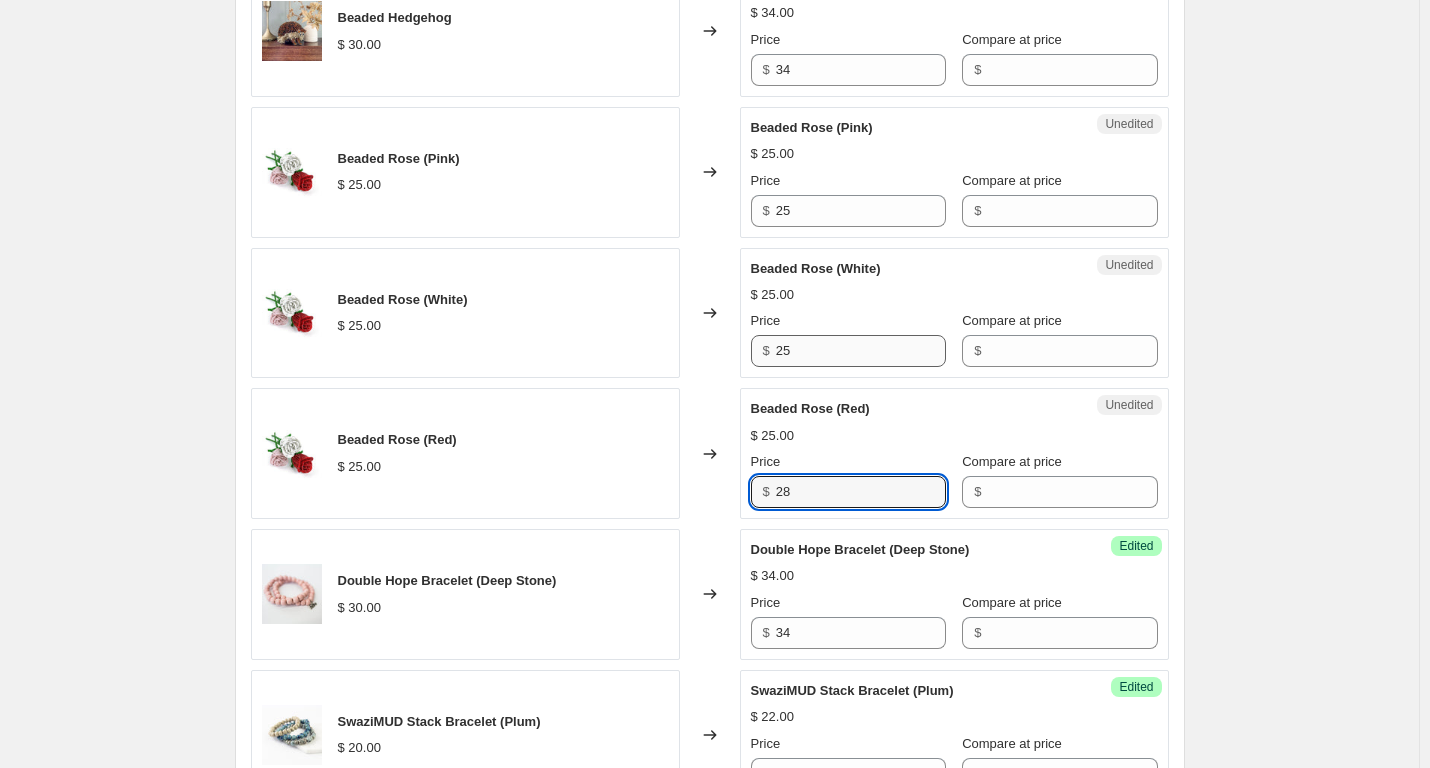 type on "28" 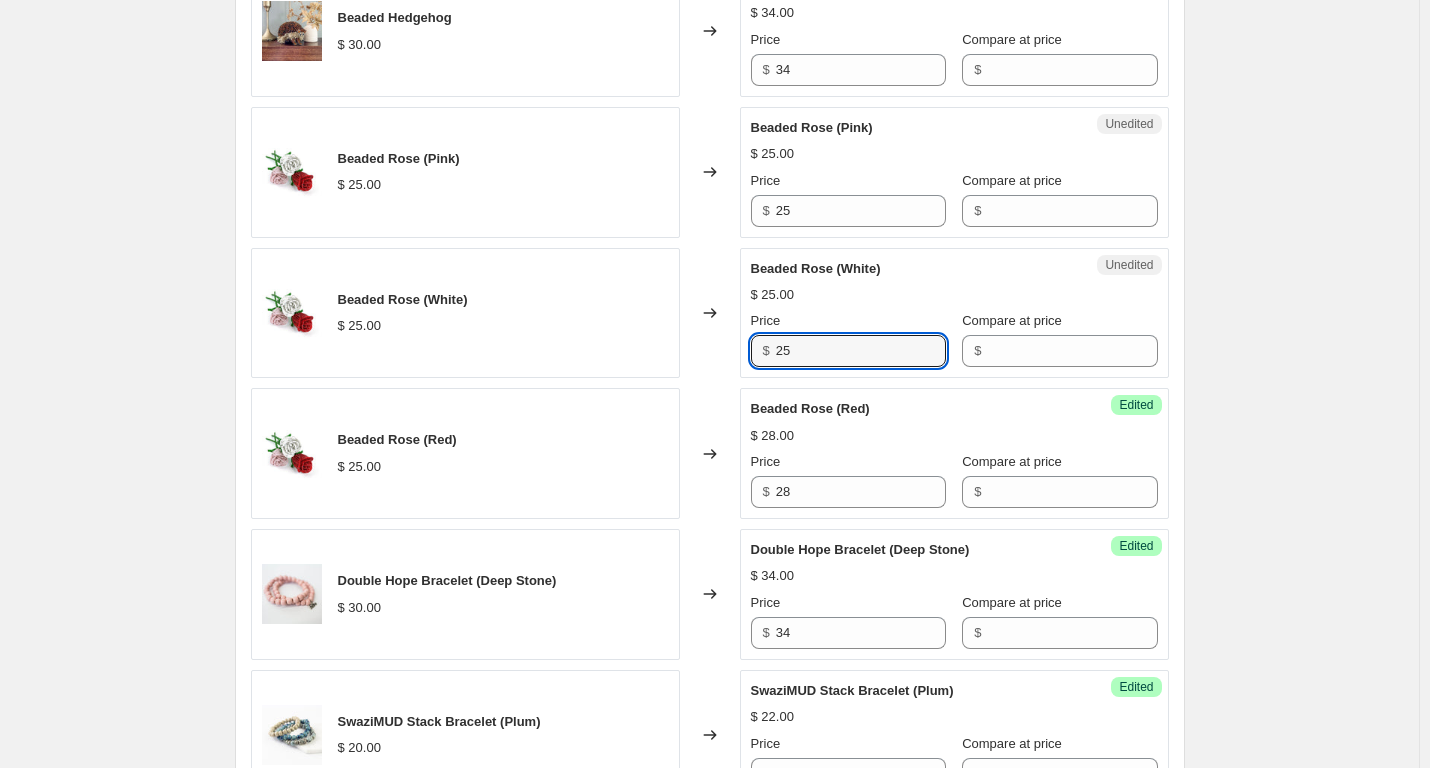 drag, startPoint x: 805, startPoint y: 345, endPoint x: 770, endPoint y: 357, distance: 37 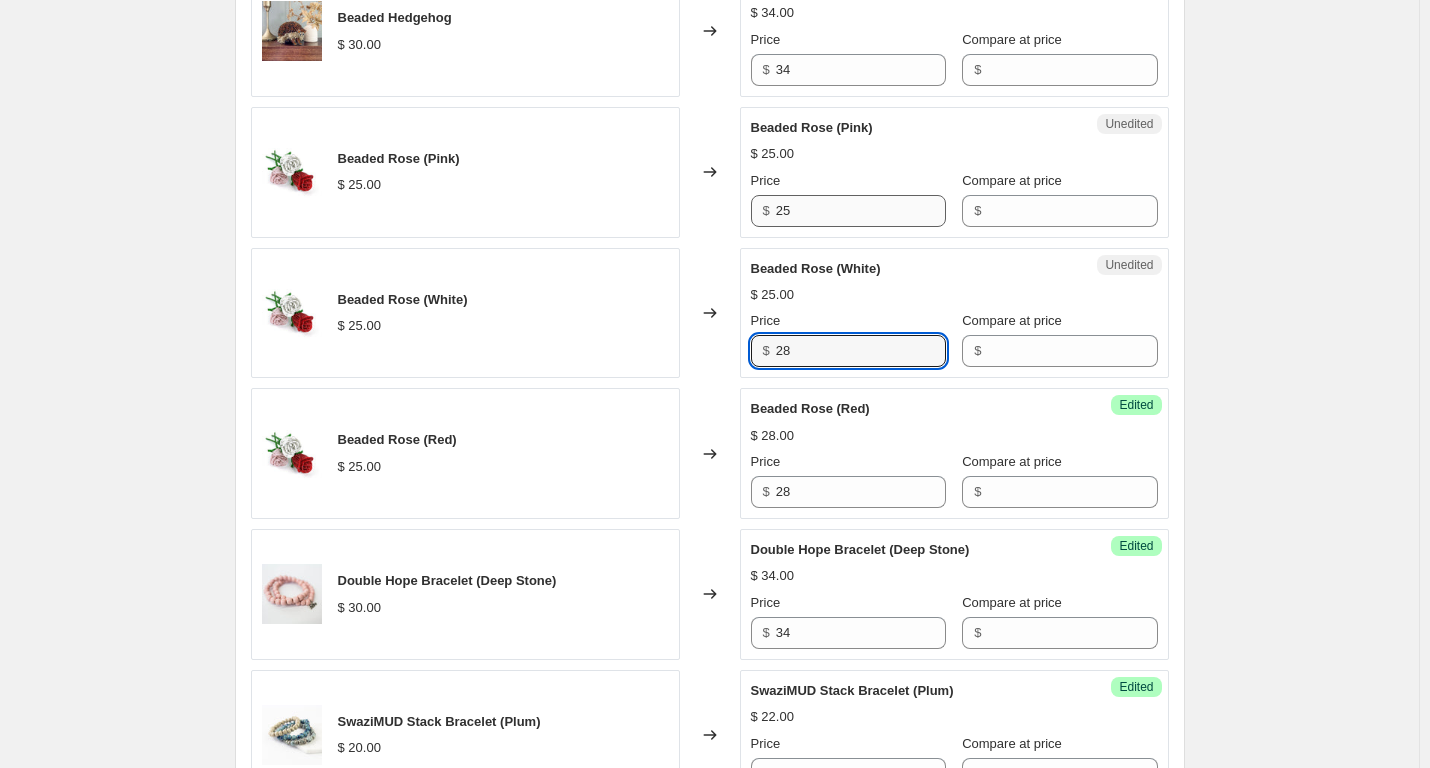 type on "28" 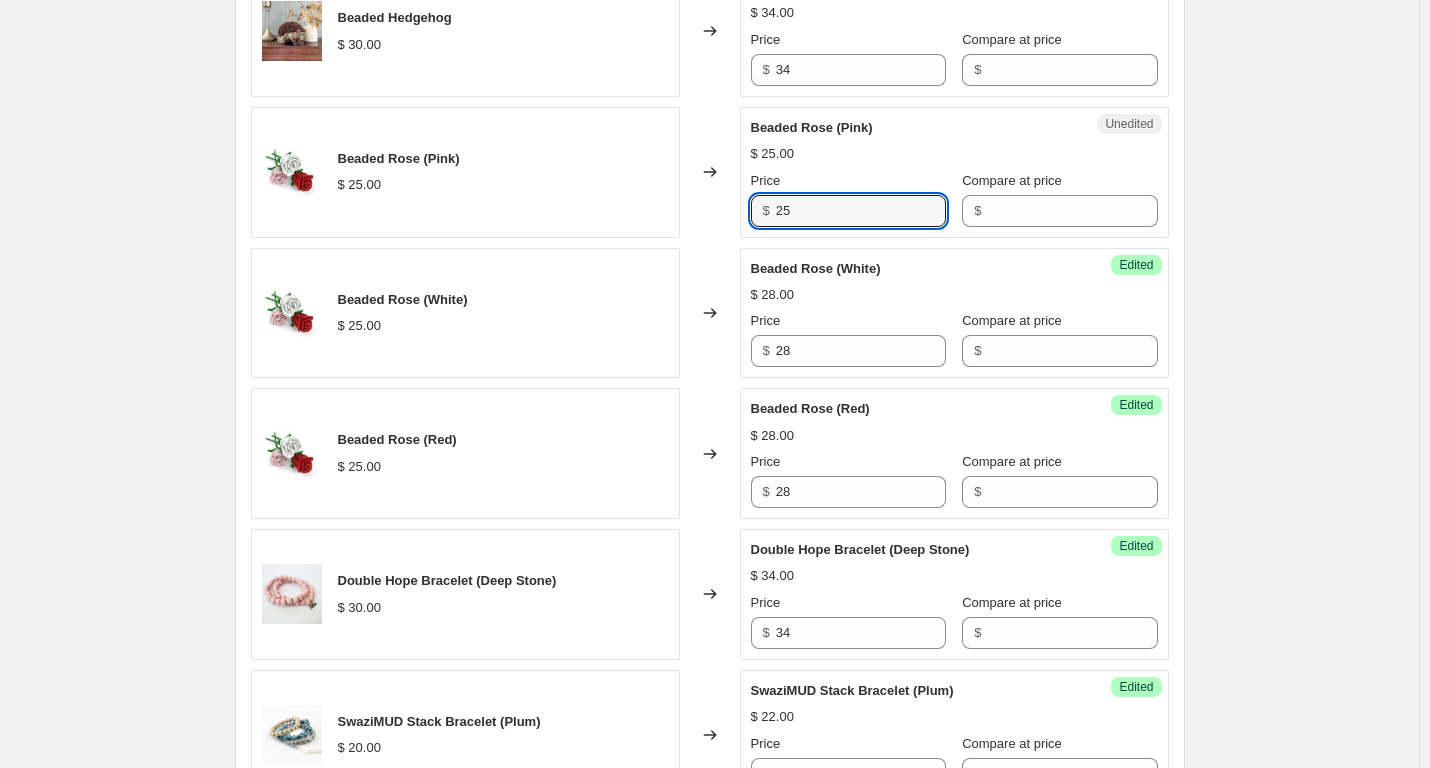 drag, startPoint x: 807, startPoint y: 214, endPoint x: 736, endPoint y: 219, distance: 71.17584 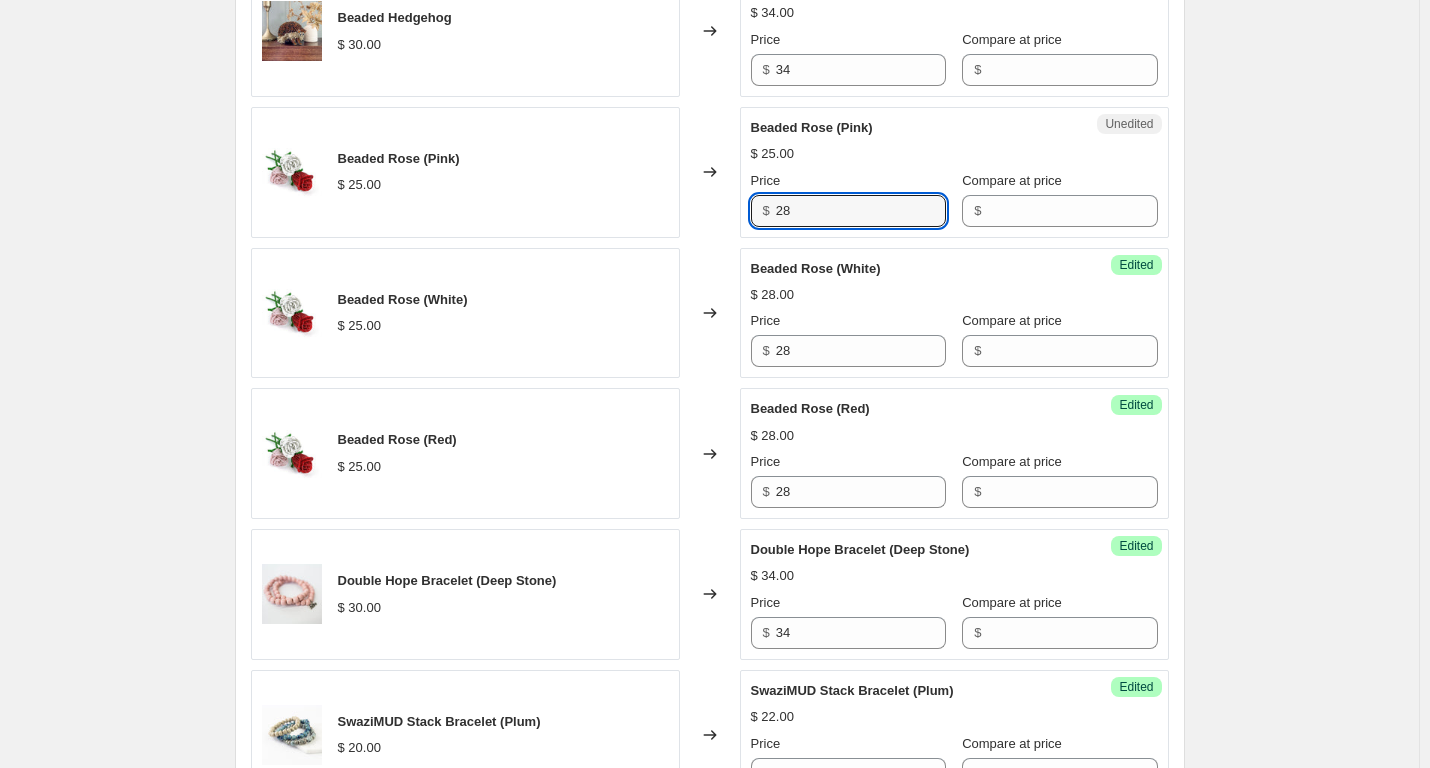type on "28" 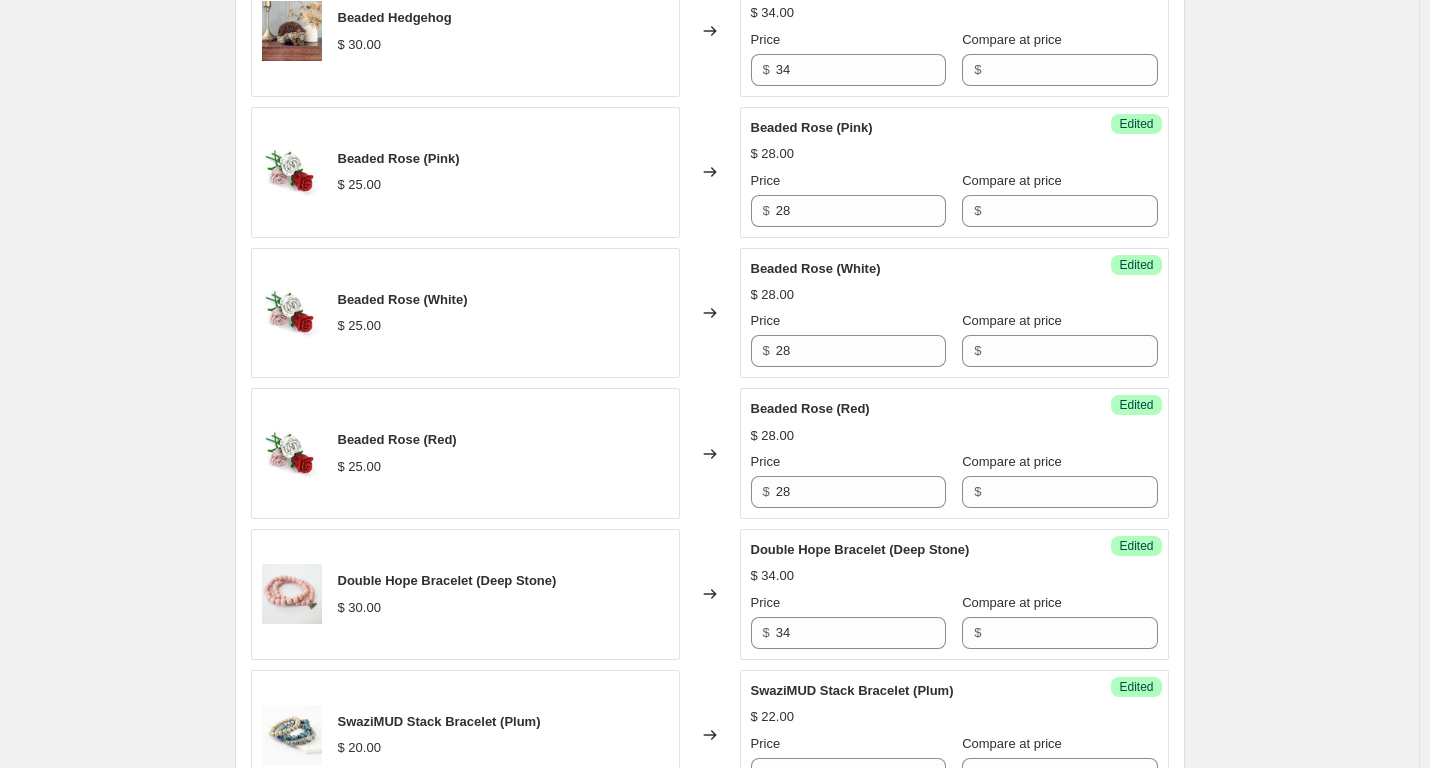 click on "Create new price change job. This page is ready Create new price change job Draft Step 1. Optionally give your price change job a title (eg "March 30% off sale on boots") [DATE] Heart for Africa Retail Price Changes This title is just for internal use, customers won't see it Step 2. Select how the prices should change Use bulk price change rules Set product prices individually Use CSV upload Select tags to add while price change is active Select tags to remove while price change is active Step 3. Select which products should change in price Select all products, use filters, or select products variants individually All products Filter by product, collection, tag, vendor, product type, variant title, or inventory Select product variants individually Select product variants 51   product variants selected PRICE CHANGE PREVIEW 51 product variants selected. 47 product prices edited: Beaded Unicorn $ 36.00 Changed to Success Edited Beaded Unicorn $ 40.00 Price $ 40 Compare at price $ $ 34.00 Changed to Success $" at bounding box center [709, 1102] 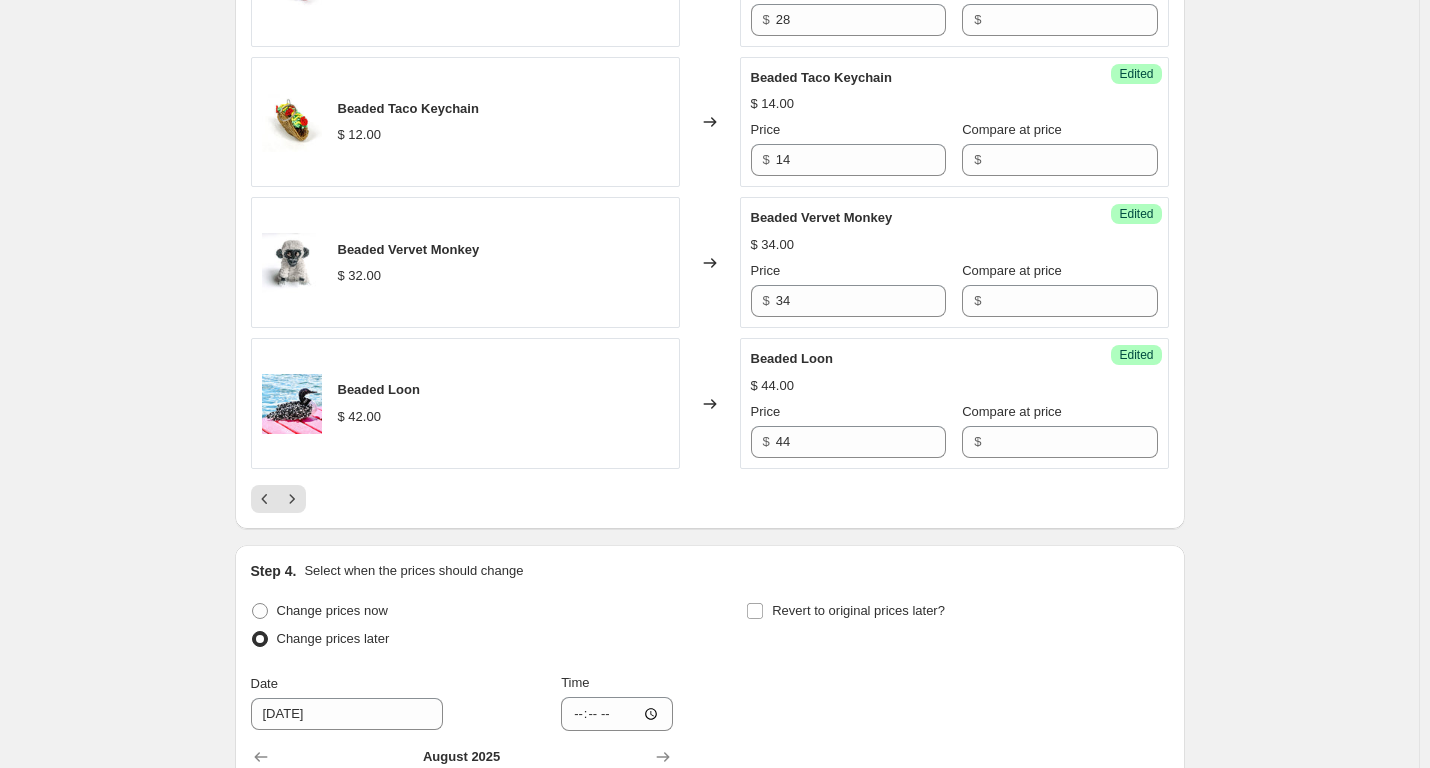 scroll, scrollTop: 3092, scrollLeft: 0, axis: vertical 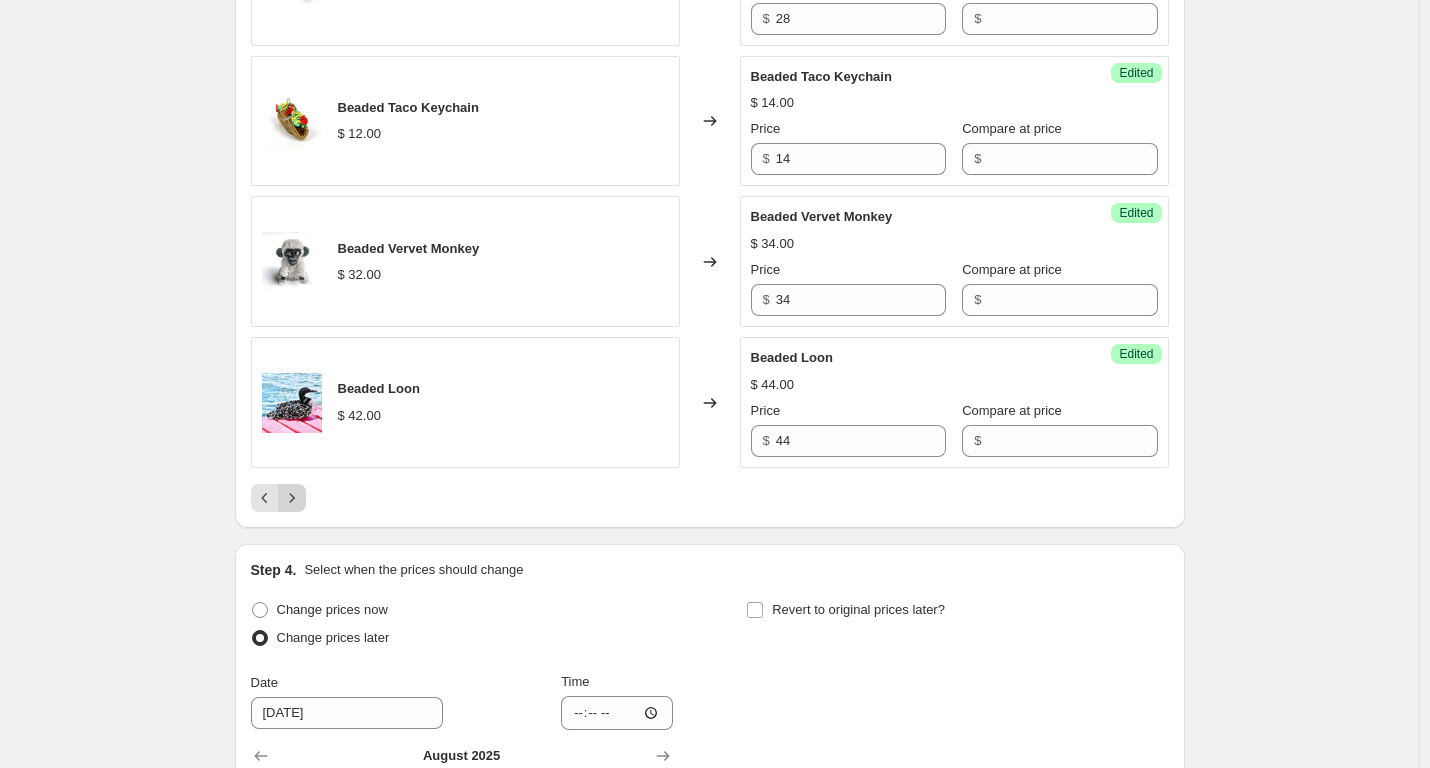 click 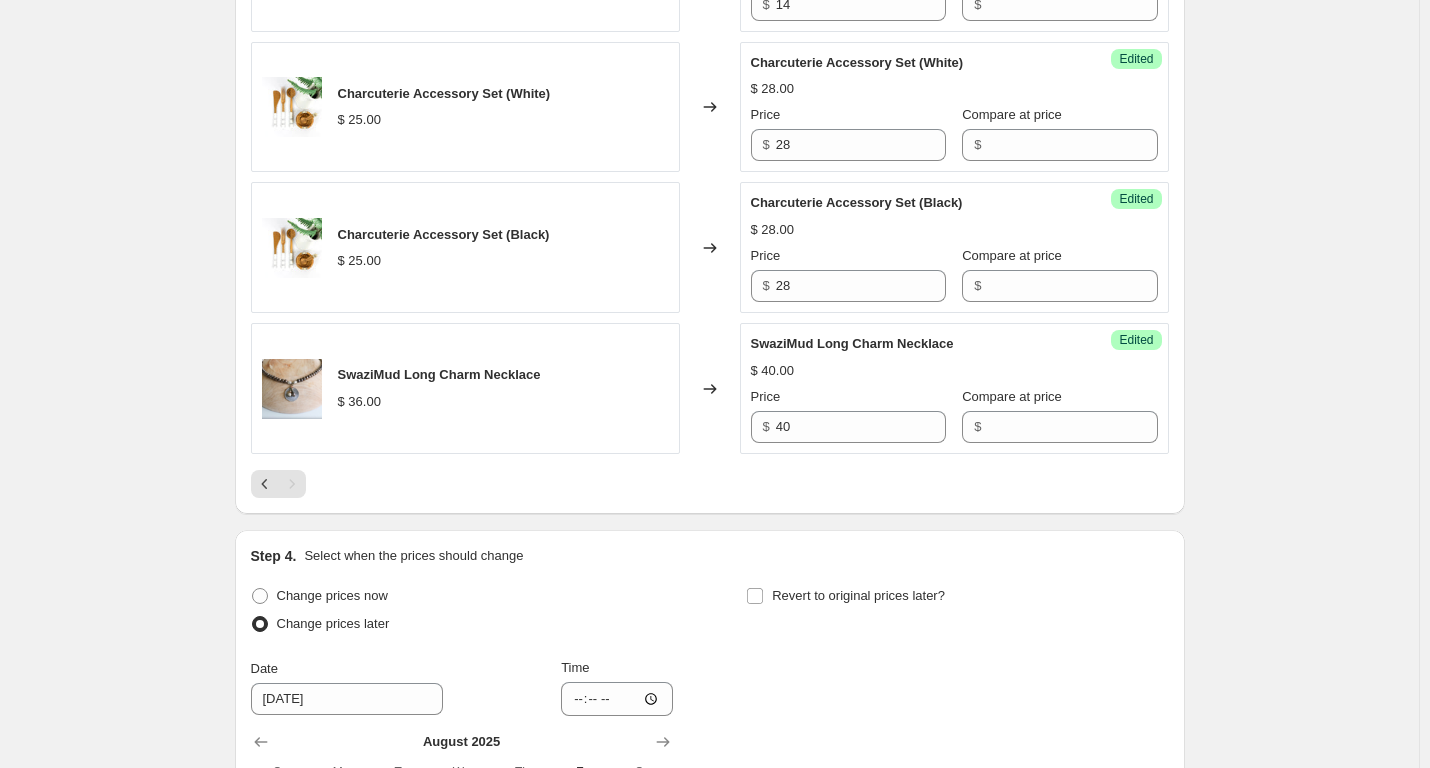 scroll, scrollTop: 1820, scrollLeft: 0, axis: vertical 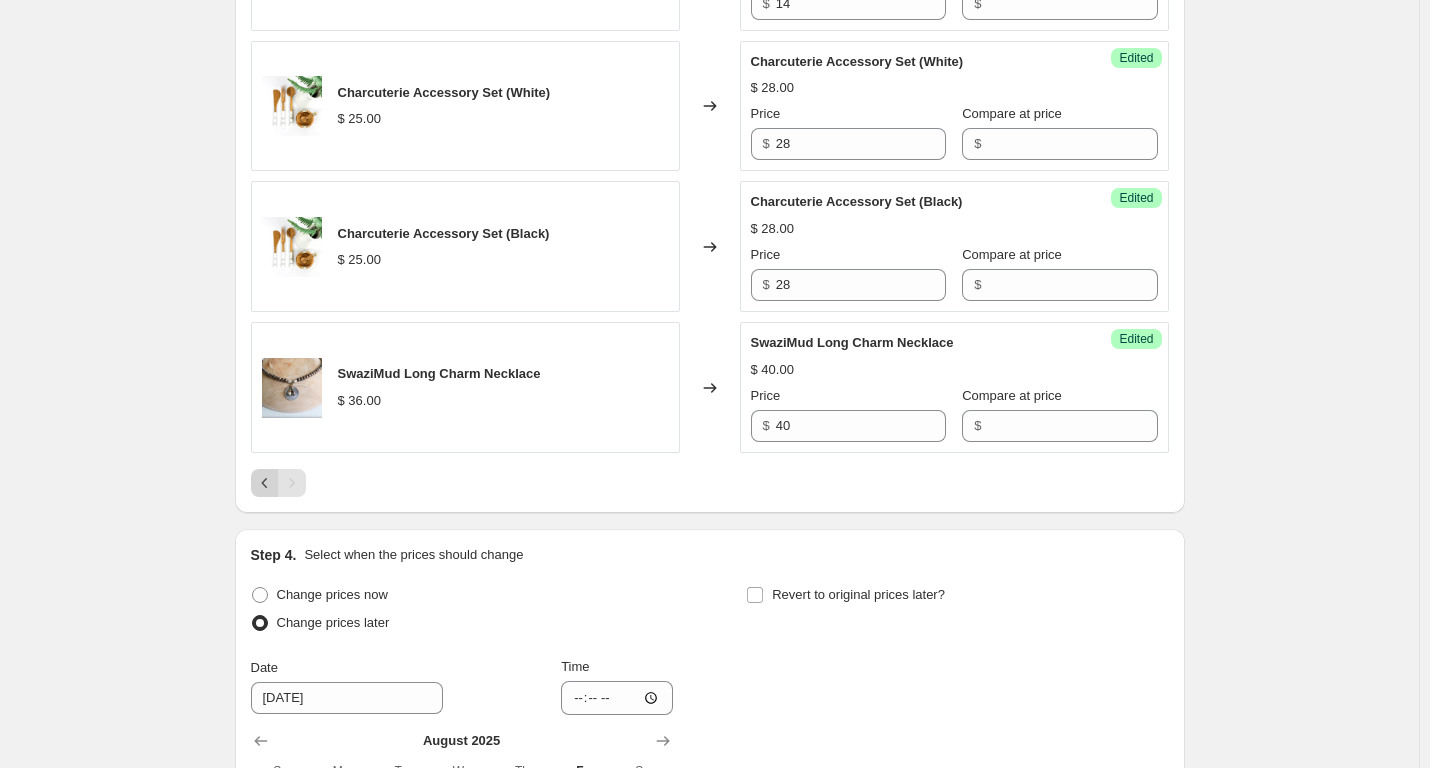 click 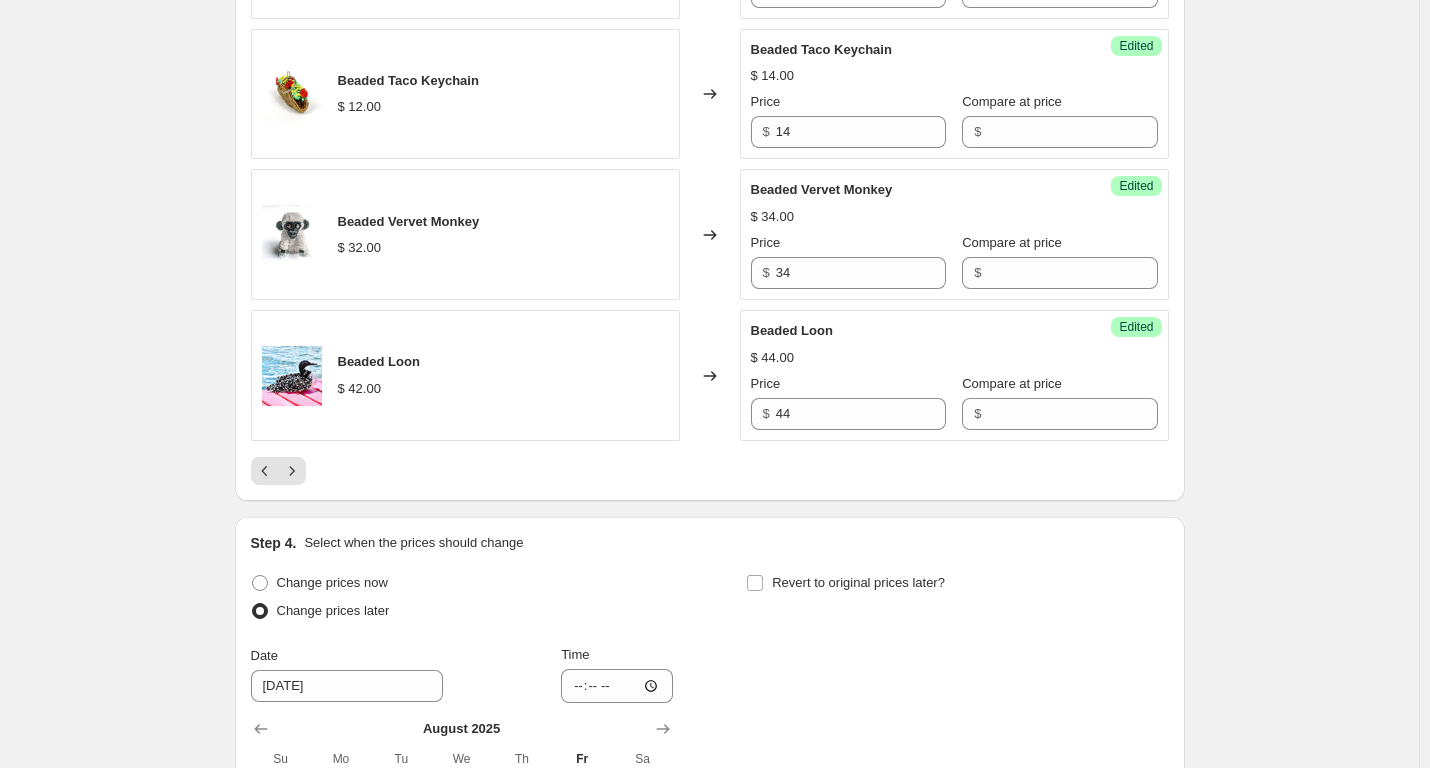 scroll, scrollTop: 3120, scrollLeft: 0, axis: vertical 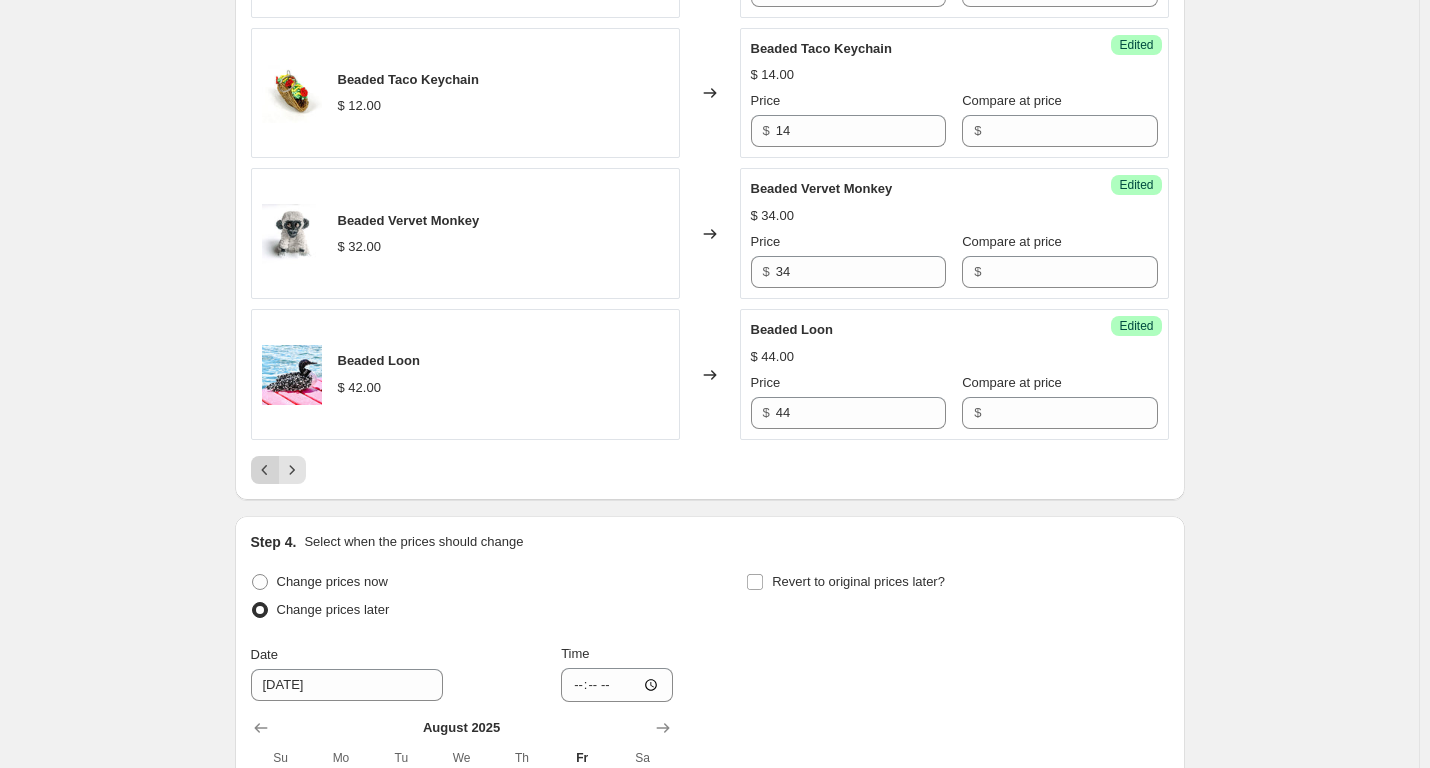 click 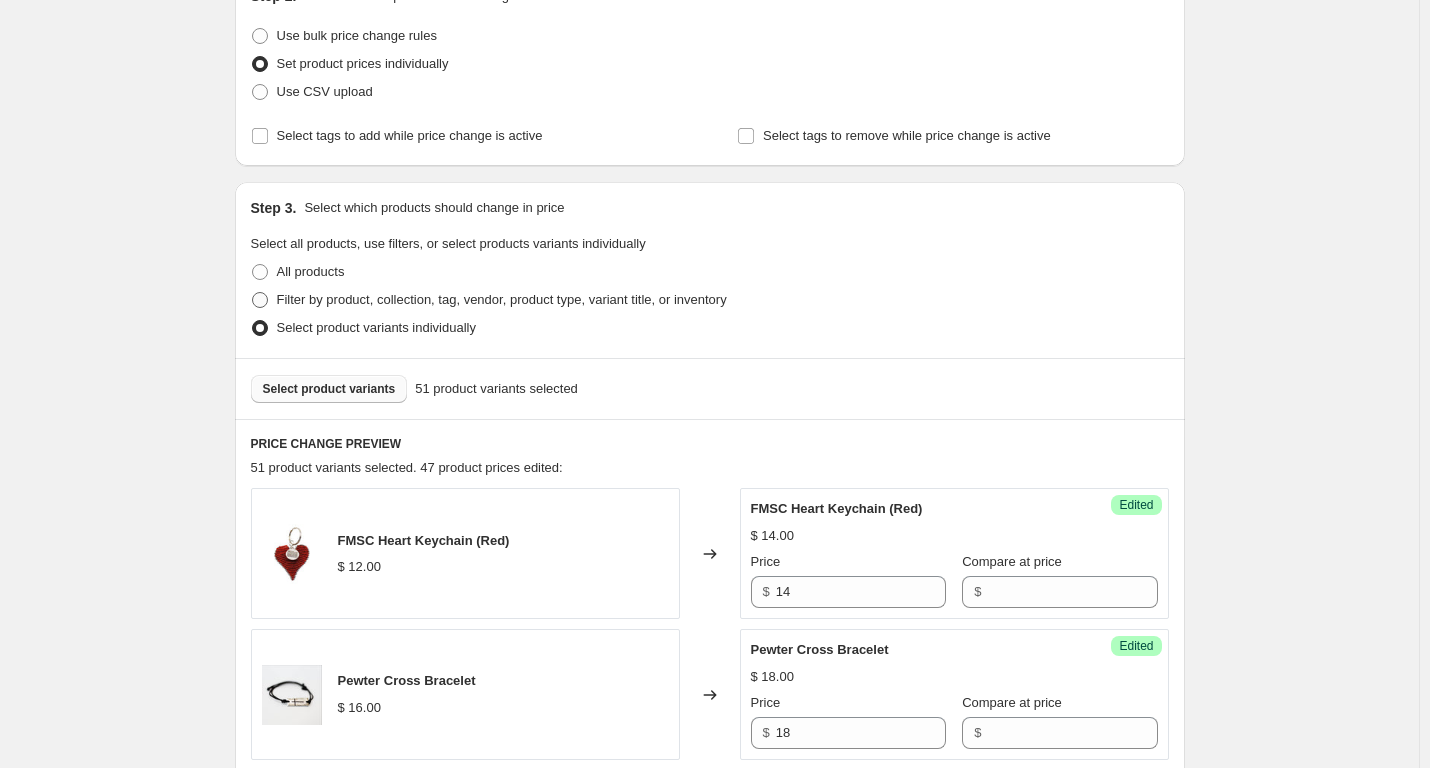 scroll, scrollTop: 245, scrollLeft: 0, axis: vertical 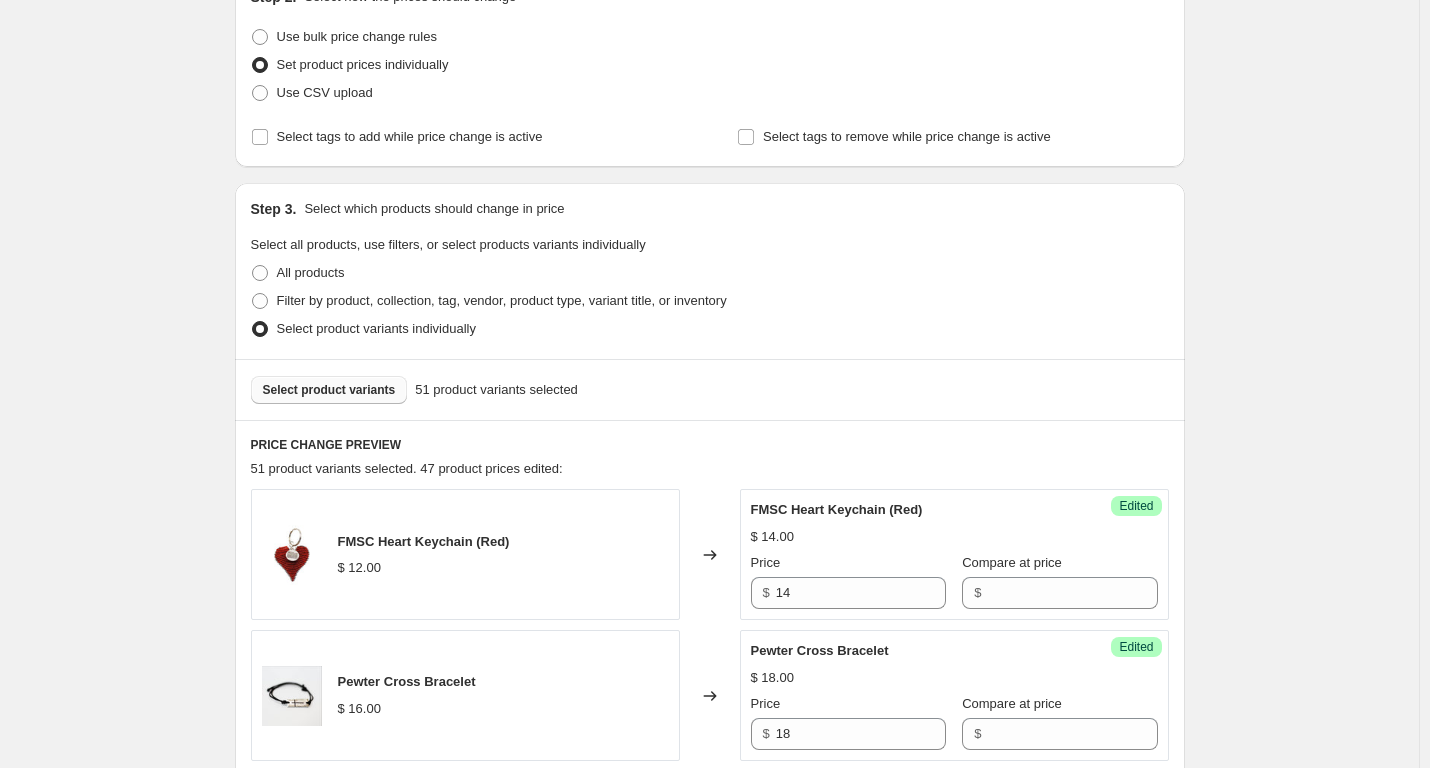 click on "Select product variants" at bounding box center (329, 390) 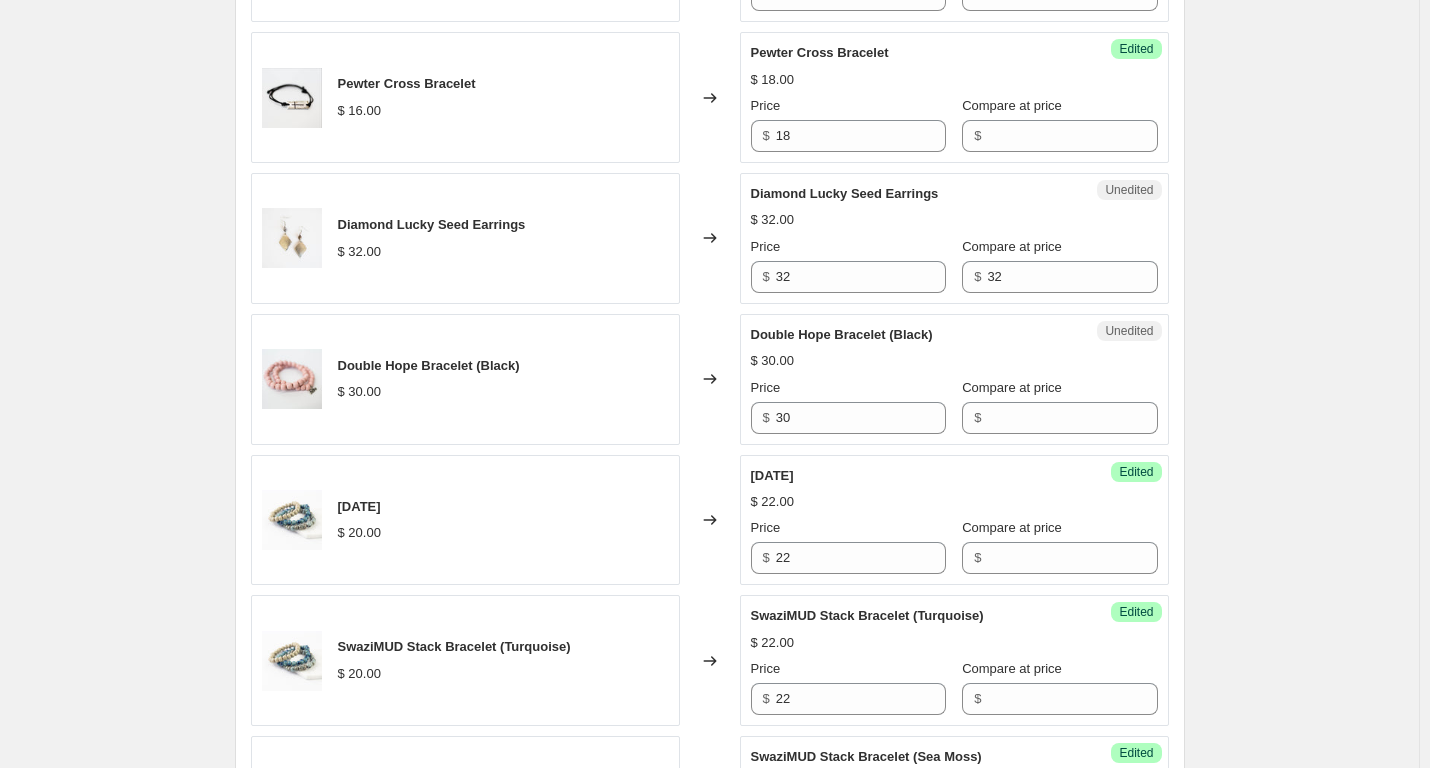 scroll, scrollTop: 844, scrollLeft: 0, axis: vertical 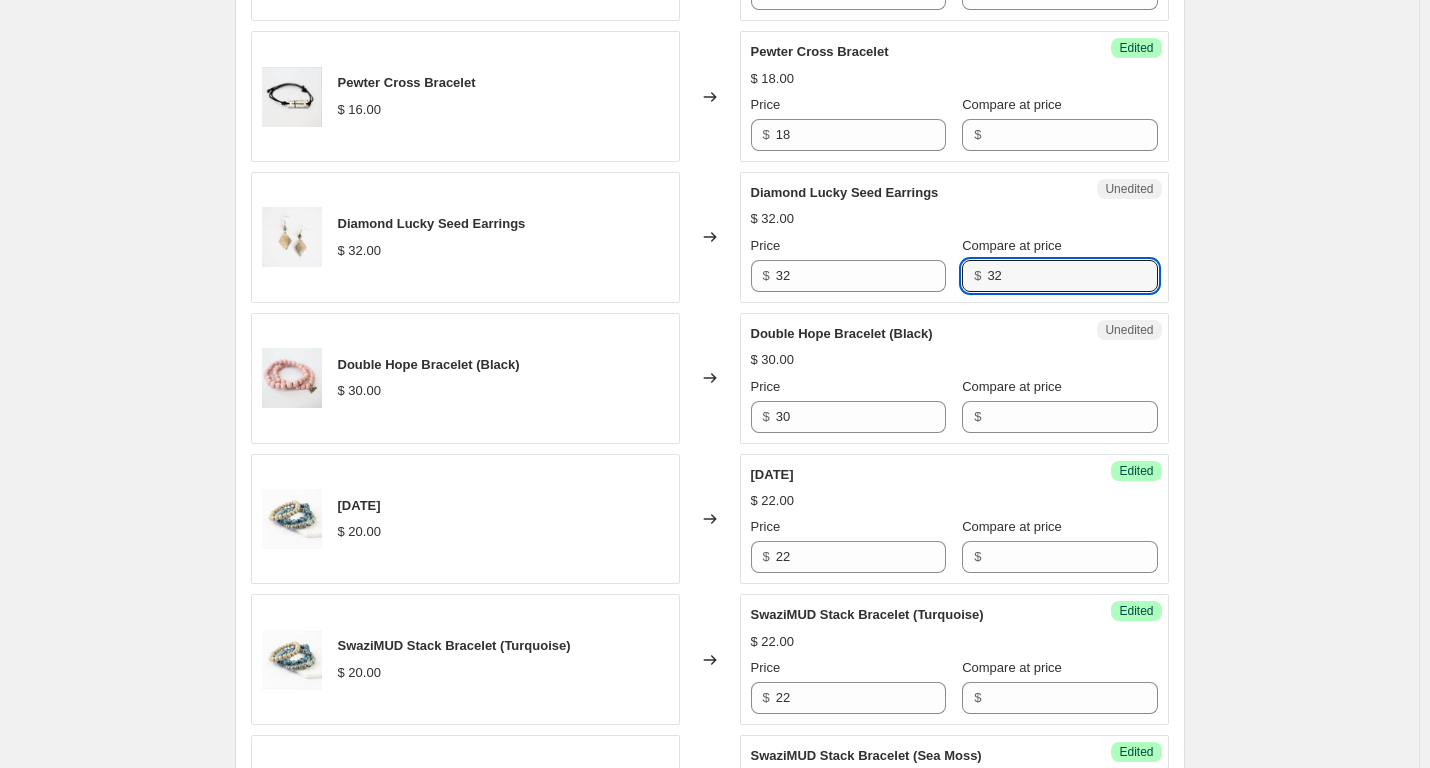 drag, startPoint x: 993, startPoint y: 280, endPoint x: 965, endPoint y: 275, distance: 28.442924 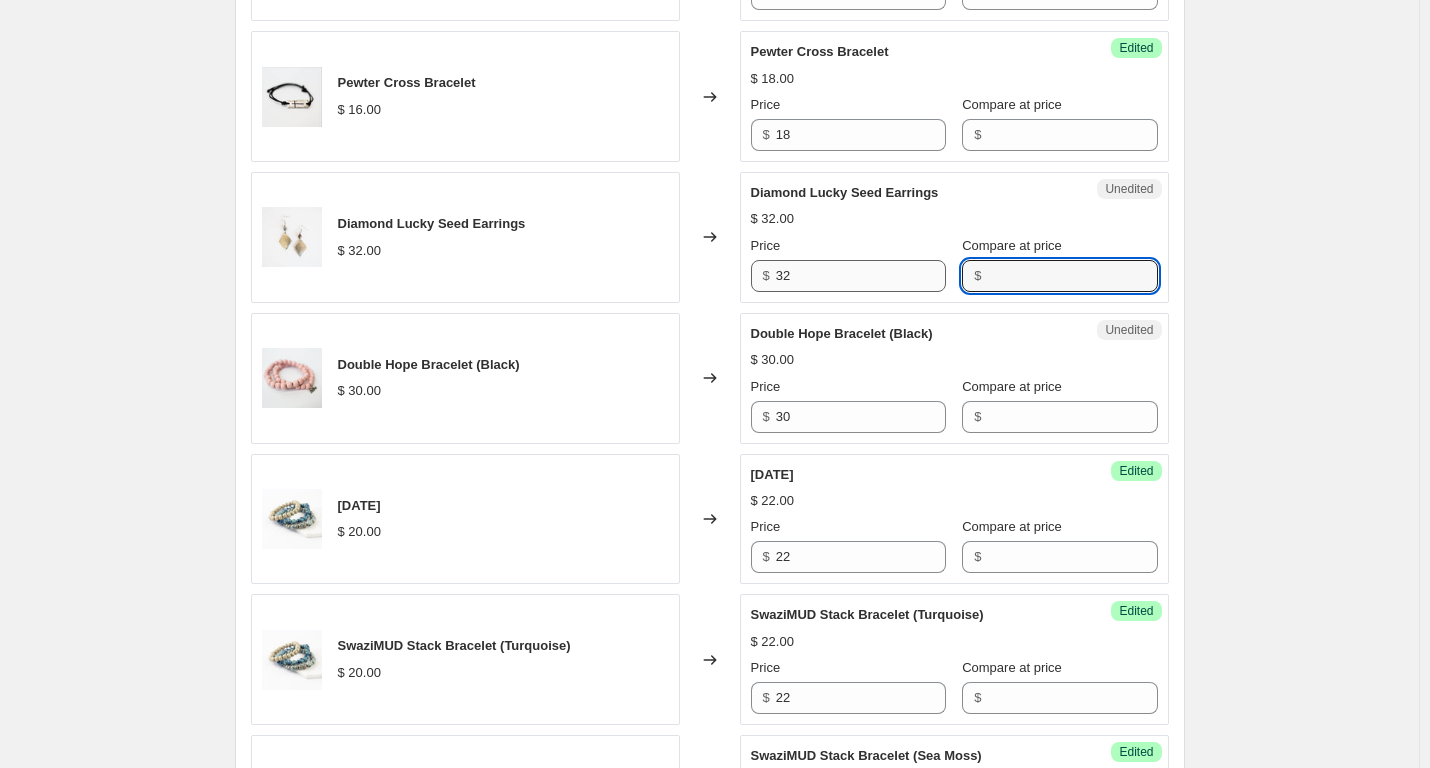 type 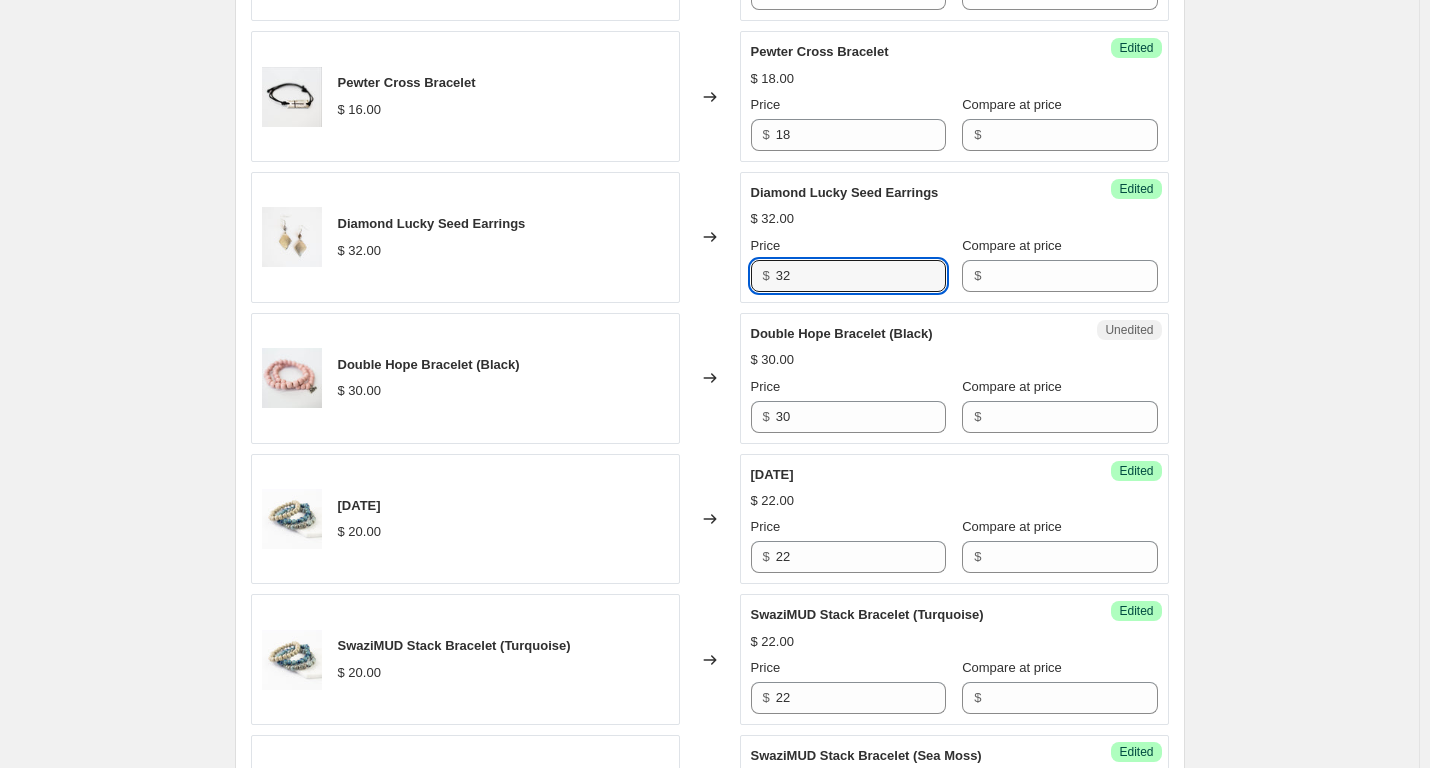 drag, startPoint x: 805, startPoint y: 277, endPoint x: 777, endPoint y: 277, distance: 28 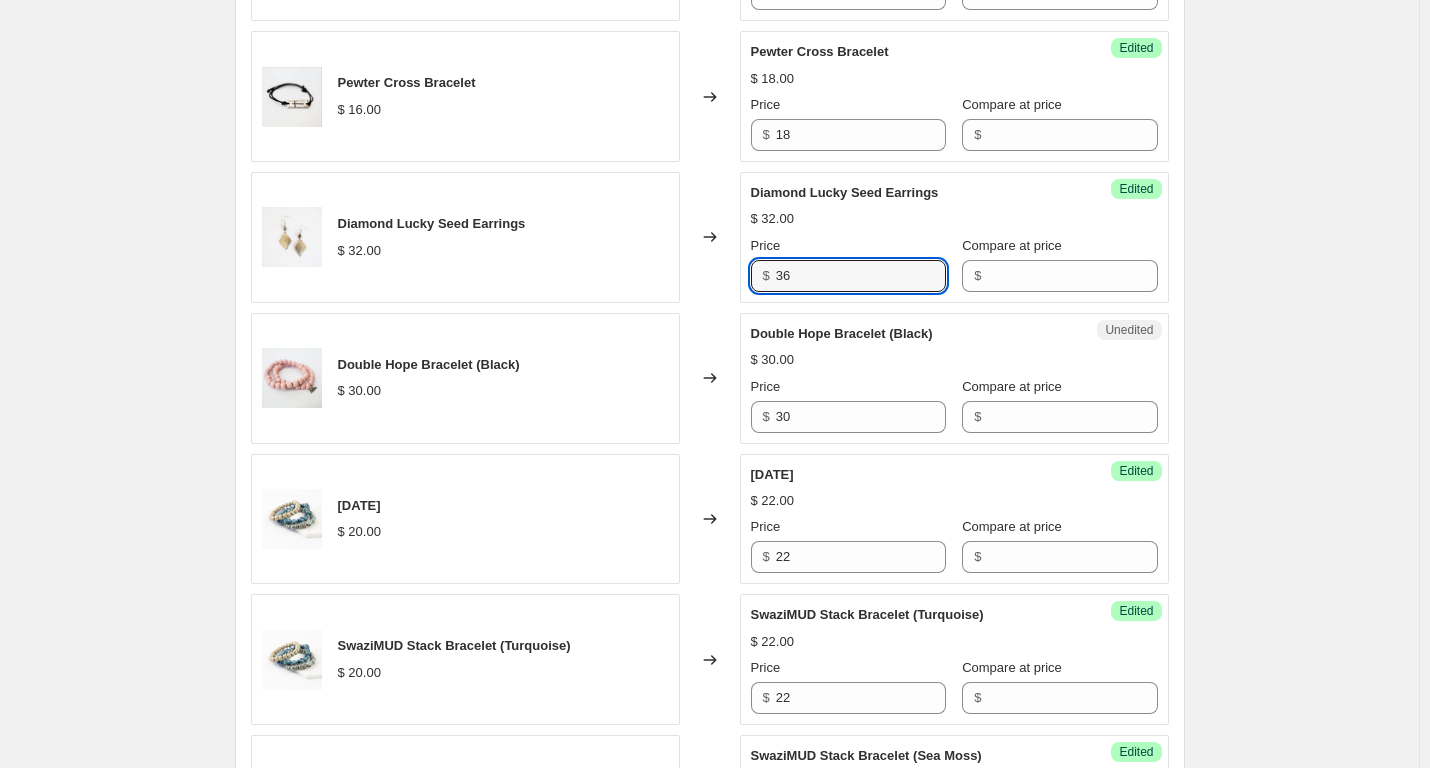 type on "36" 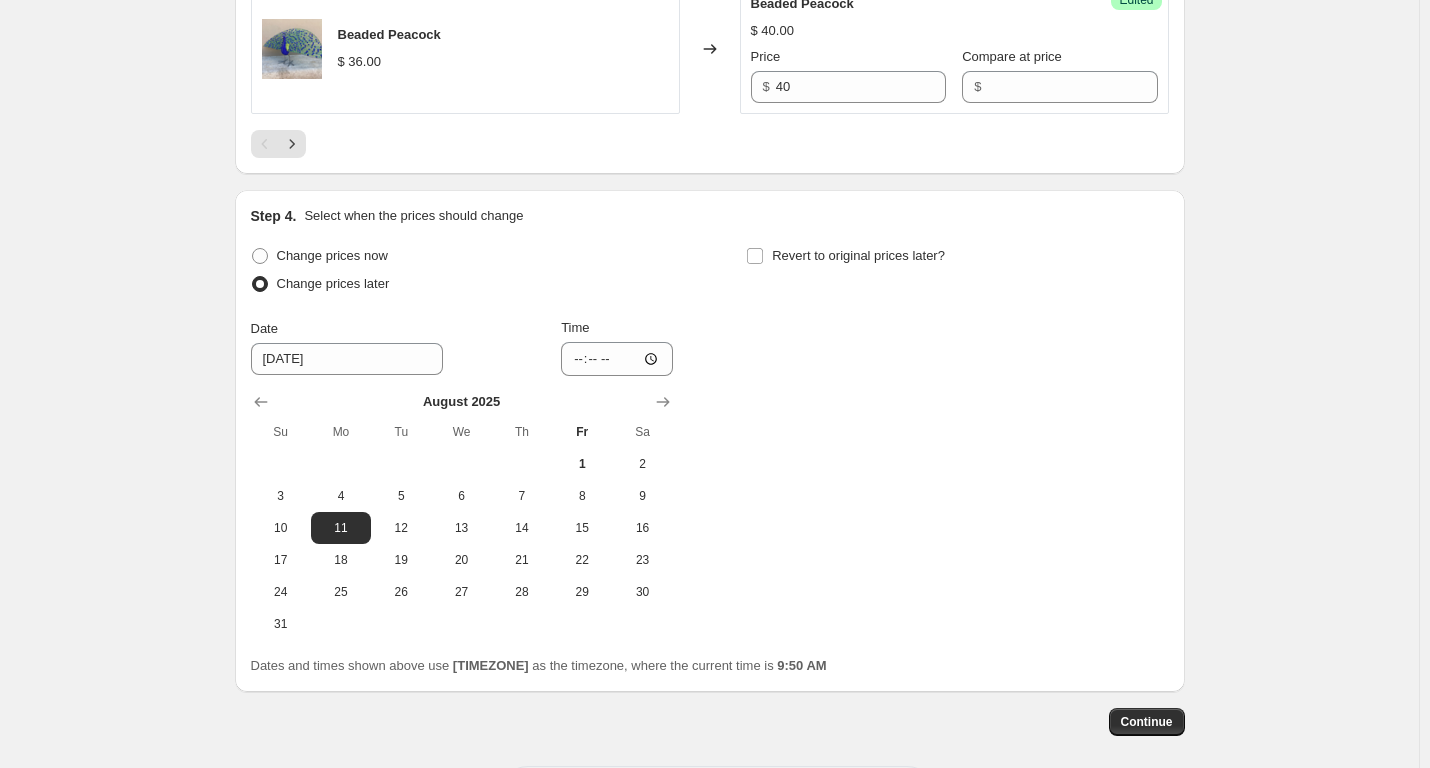 scroll, scrollTop: 3576, scrollLeft: 0, axis: vertical 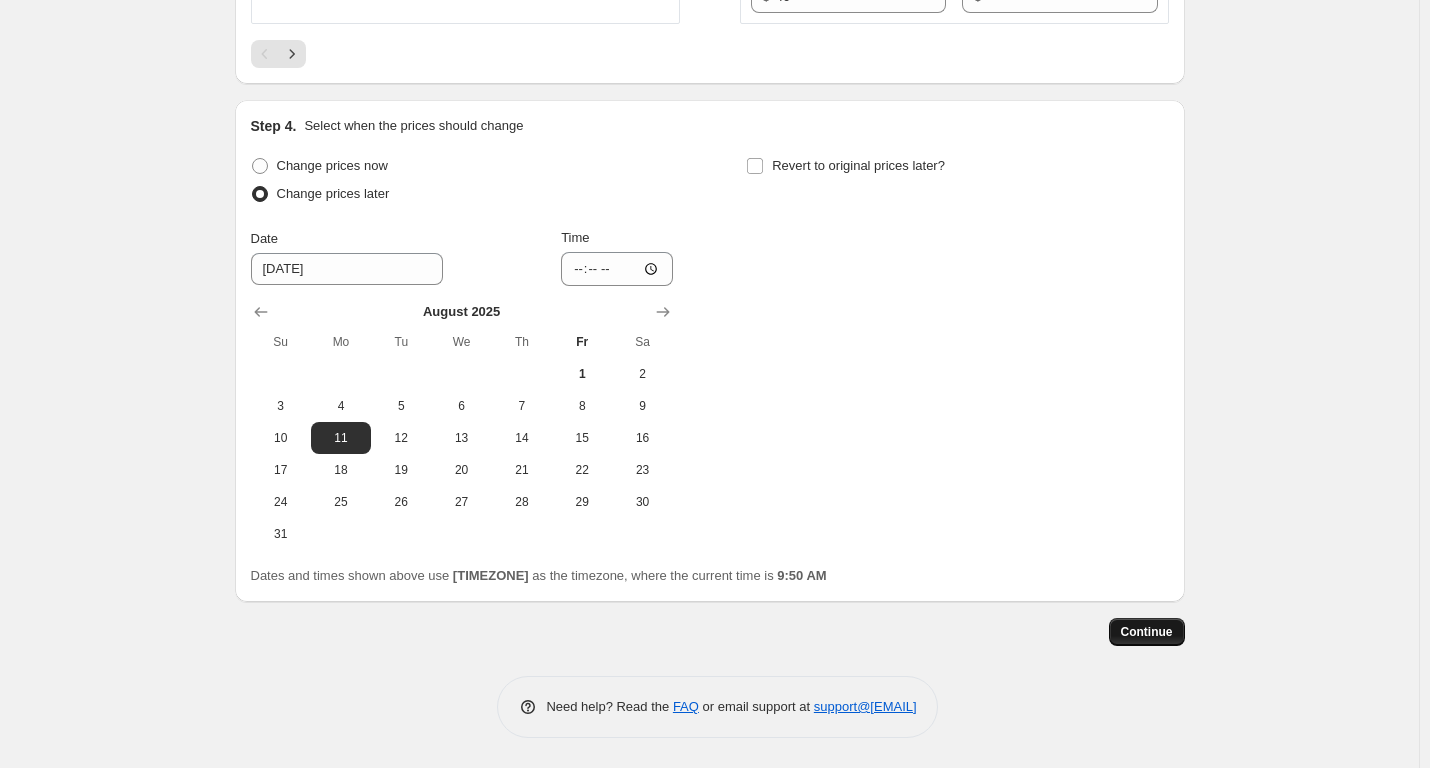 click on "Continue" at bounding box center (1147, 632) 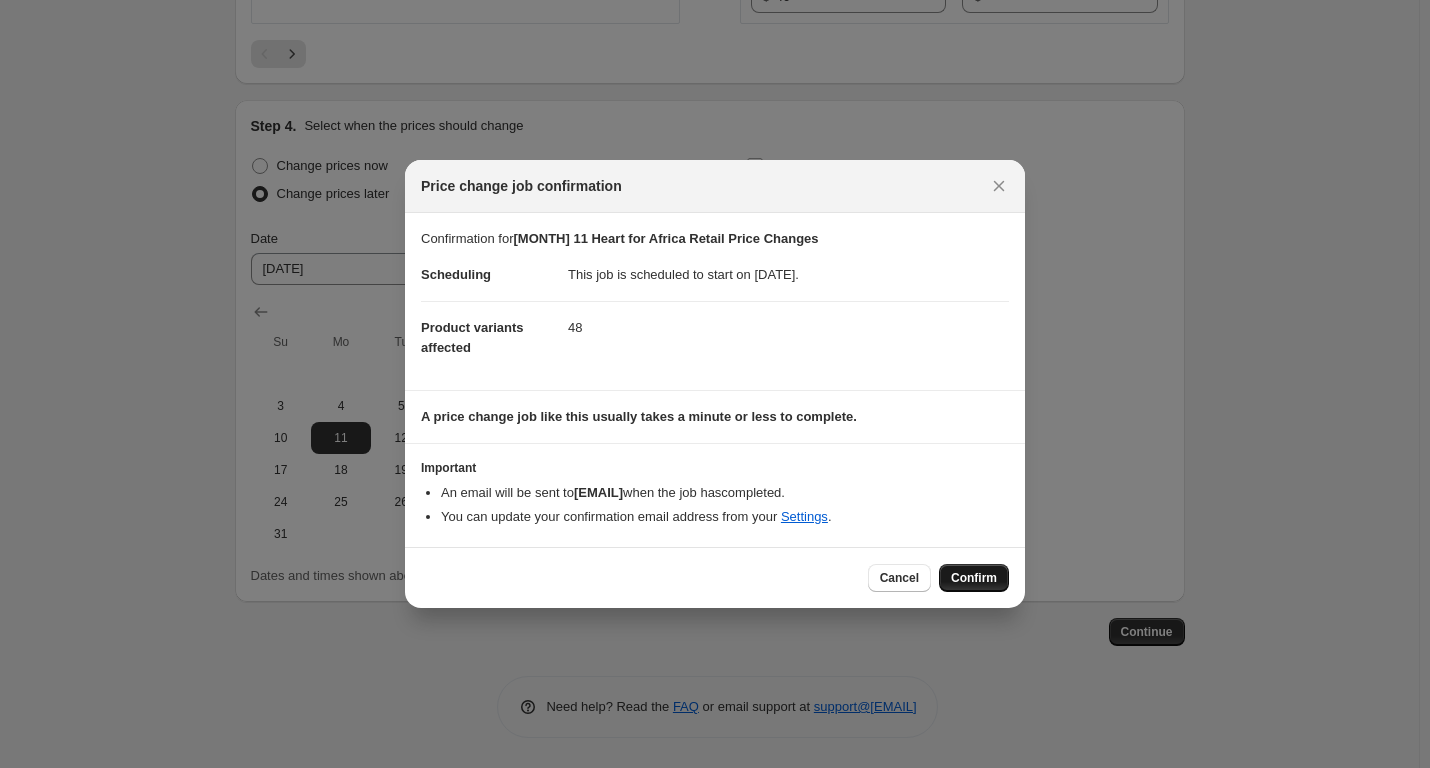click on "Confirm" at bounding box center [974, 578] 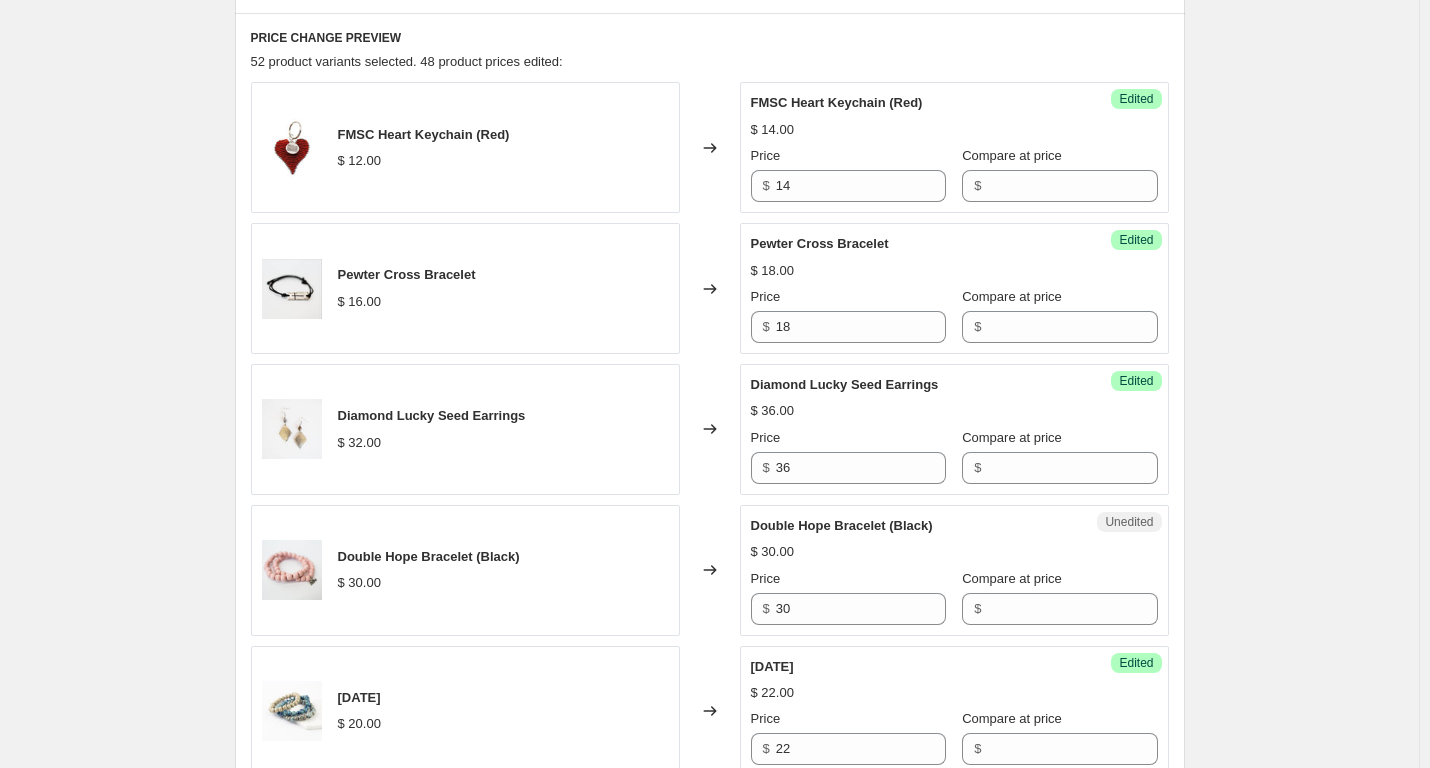 scroll, scrollTop: 775, scrollLeft: 0, axis: vertical 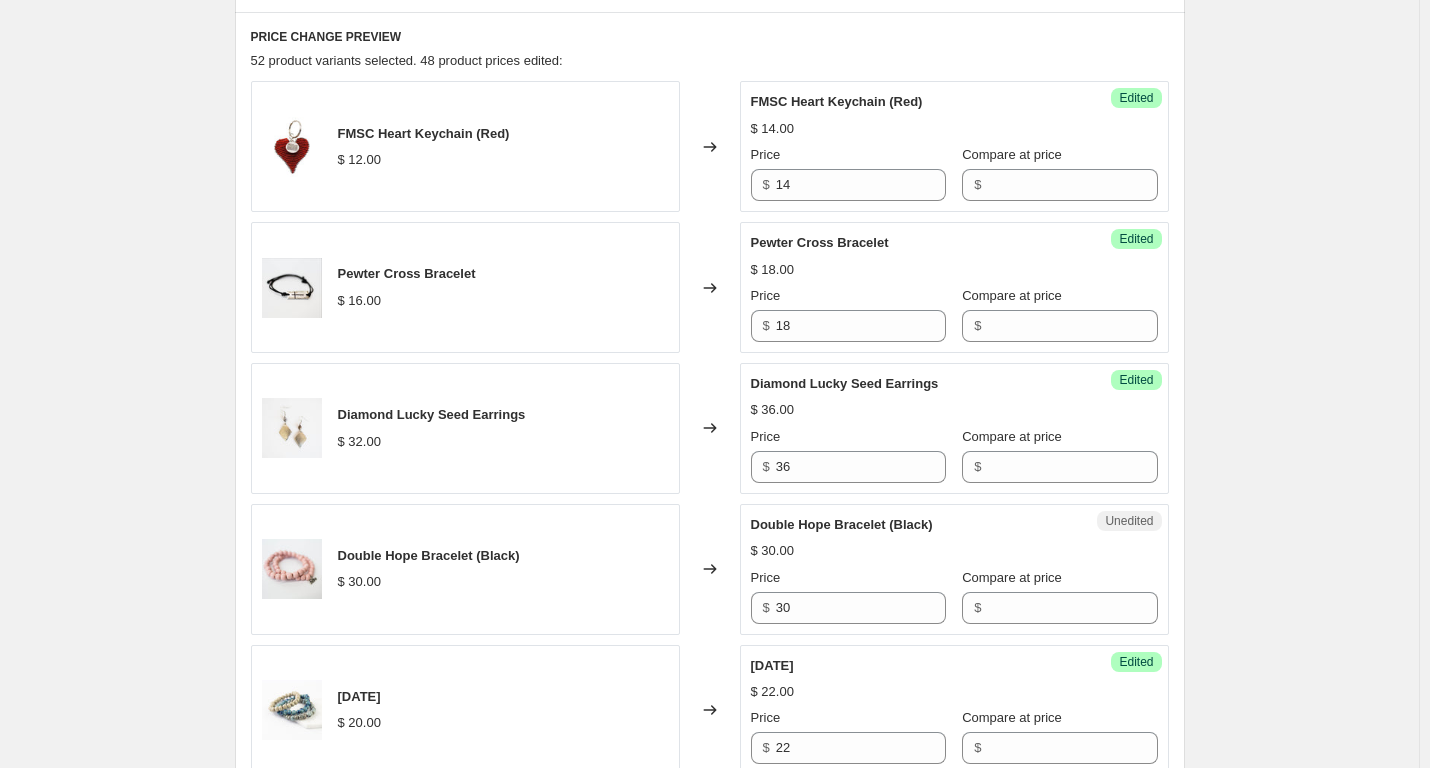 click on "Success Edited Diamond Lucky Seed Earrings $ 36.00 Price $ 36 Compare at price $" at bounding box center [954, 428] 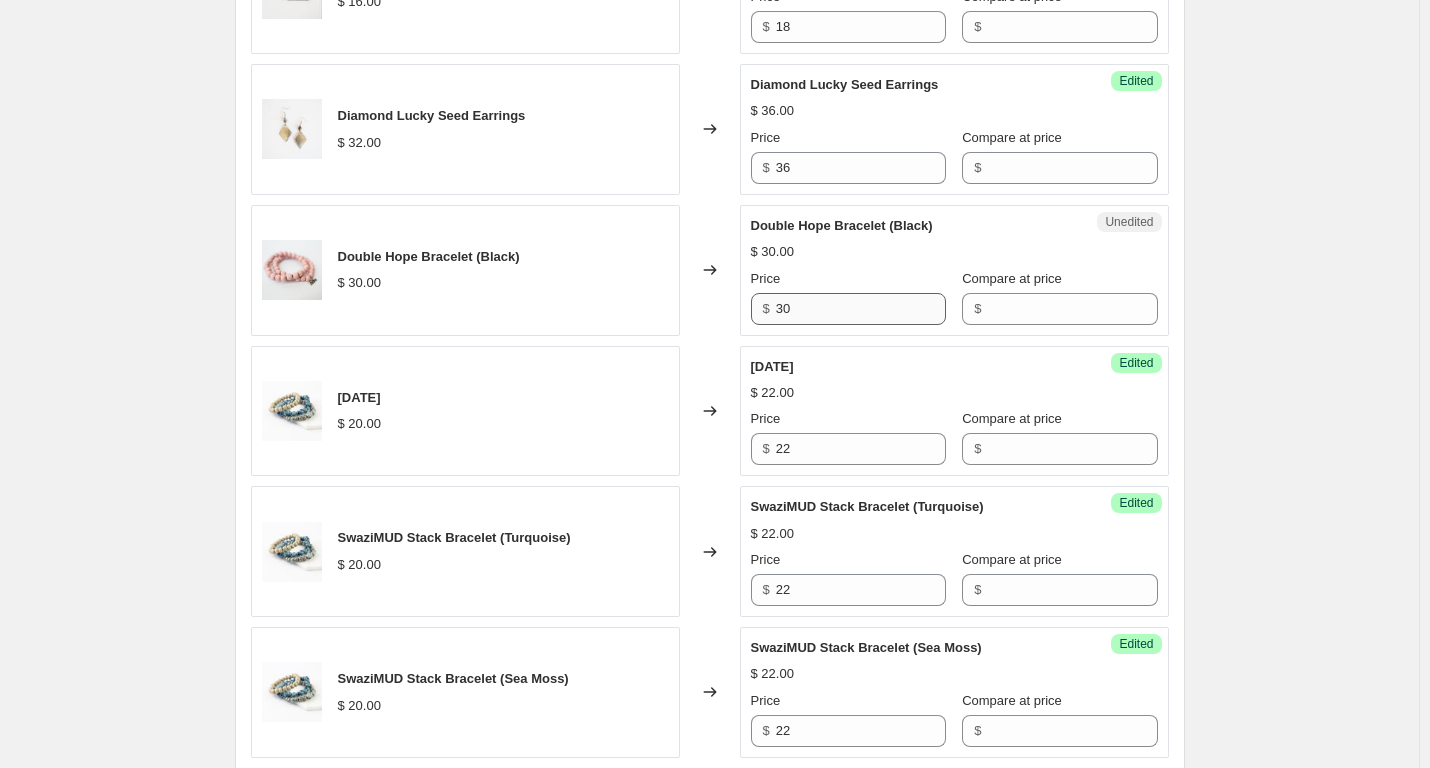 scroll, scrollTop: 1075, scrollLeft: 0, axis: vertical 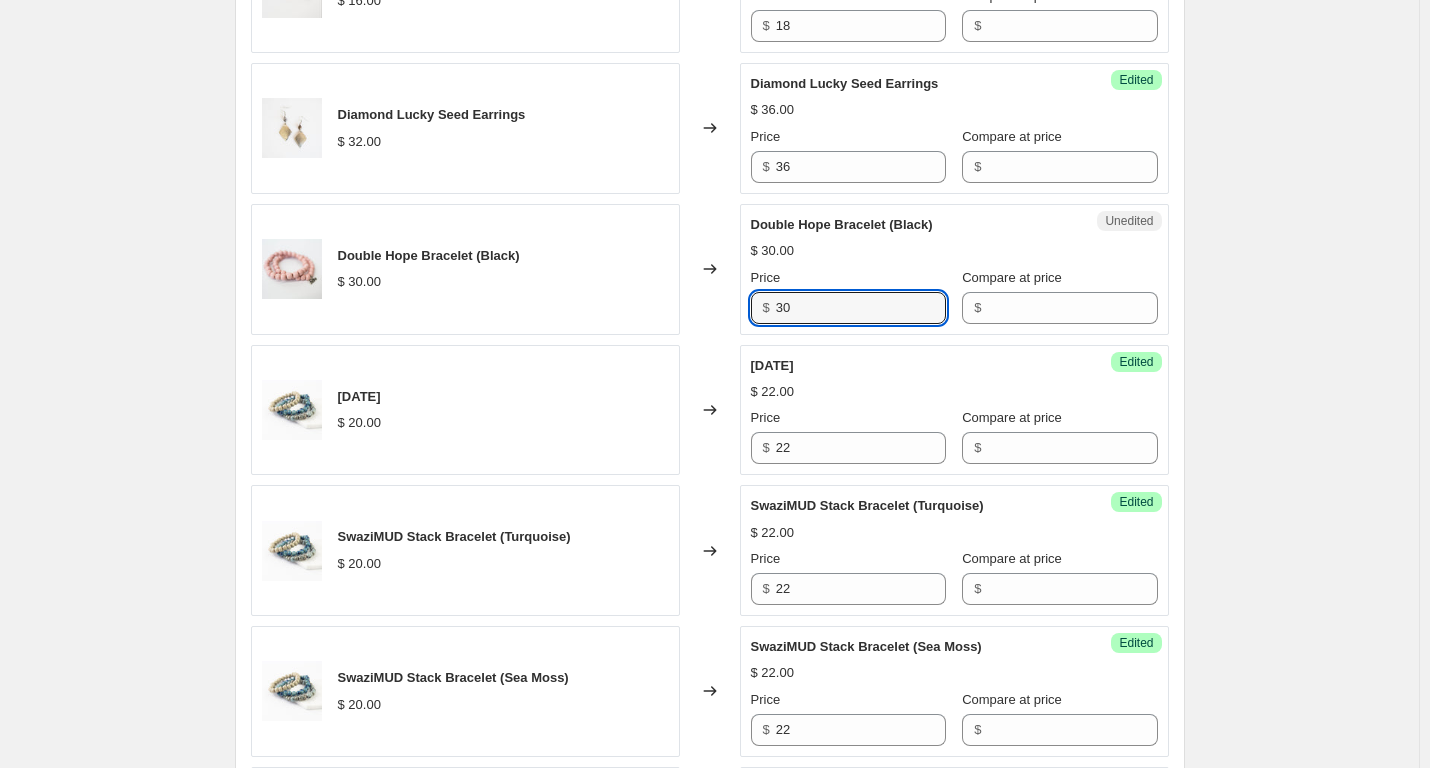 drag, startPoint x: 816, startPoint y: 302, endPoint x: 748, endPoint y: 313, distance: 68.88396 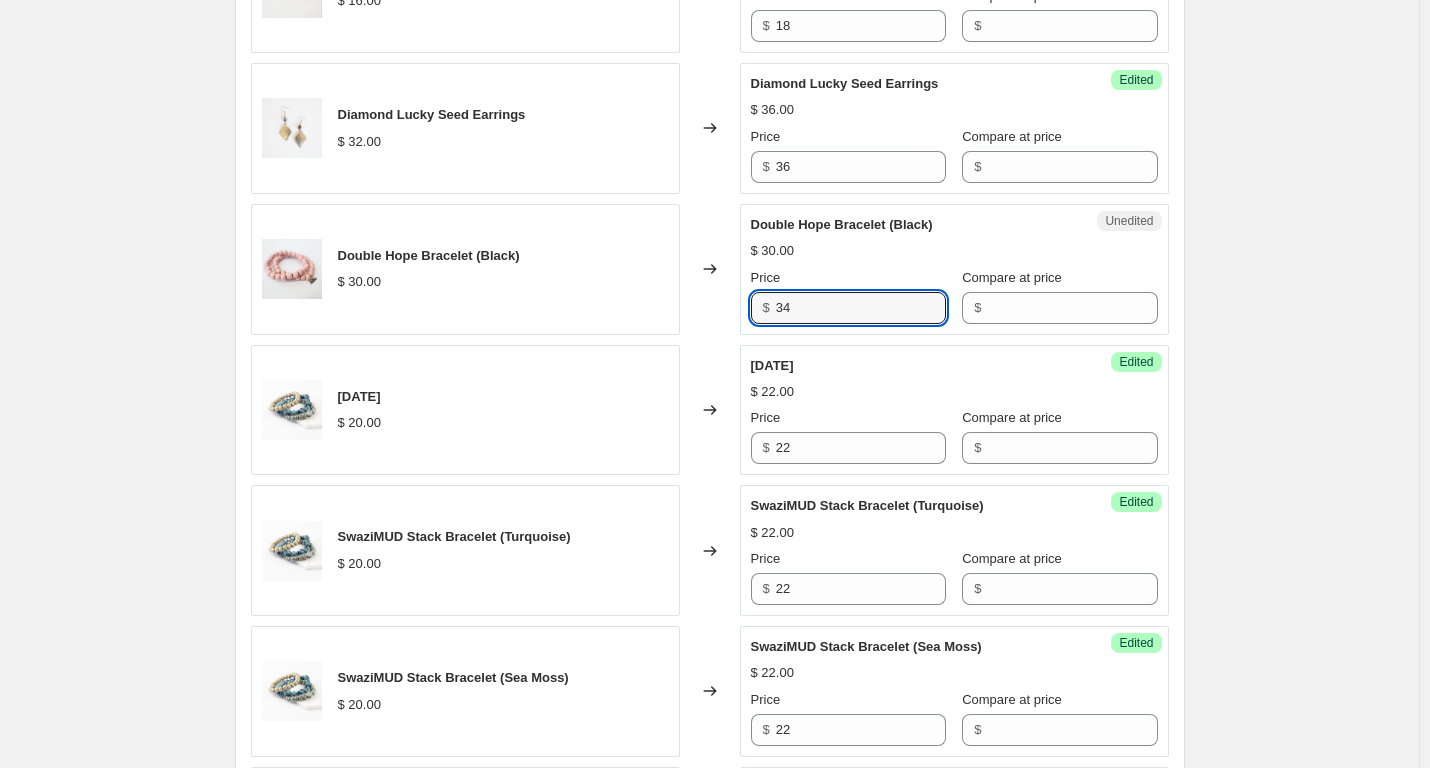 type on "34" 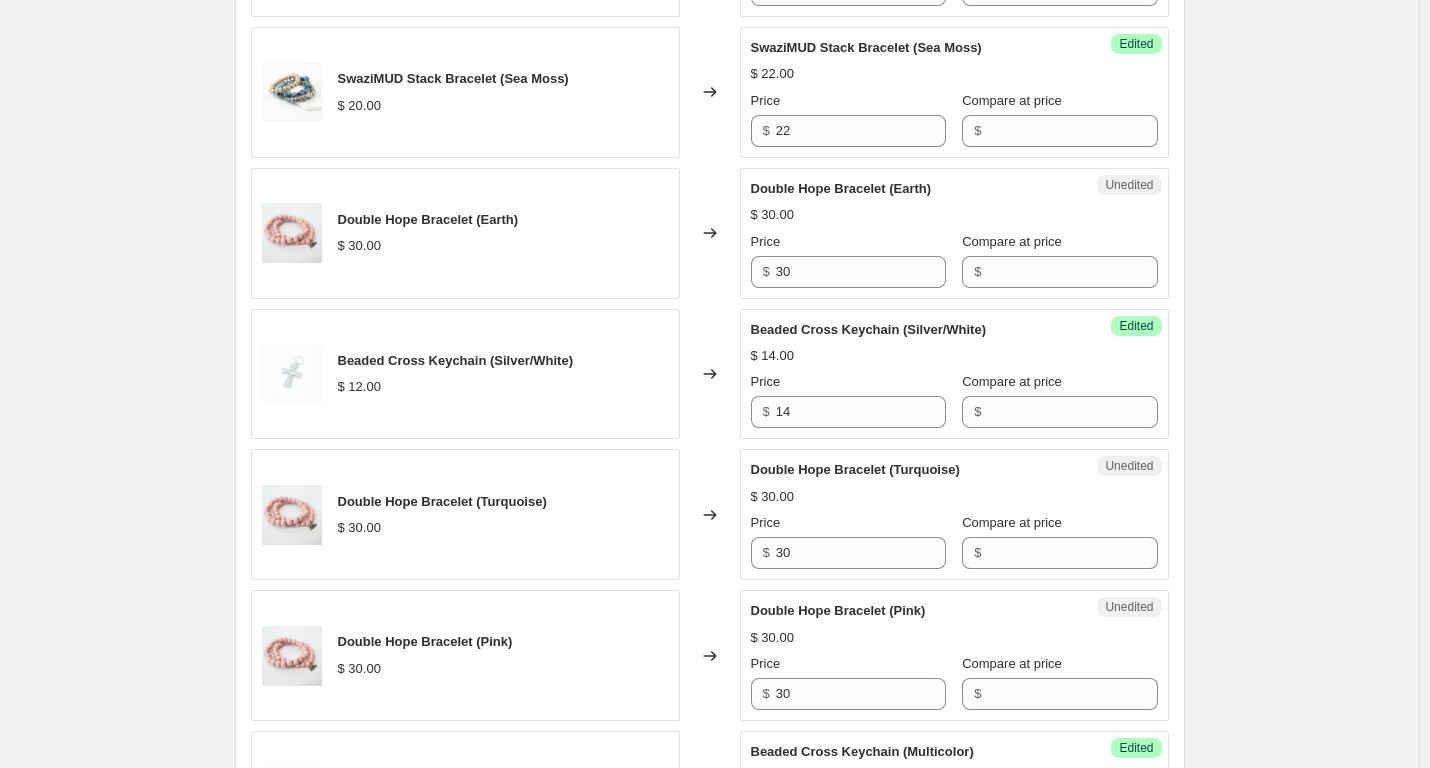 scroll, scrollTop: 1675, scrollLeft: 0, axis: vertical 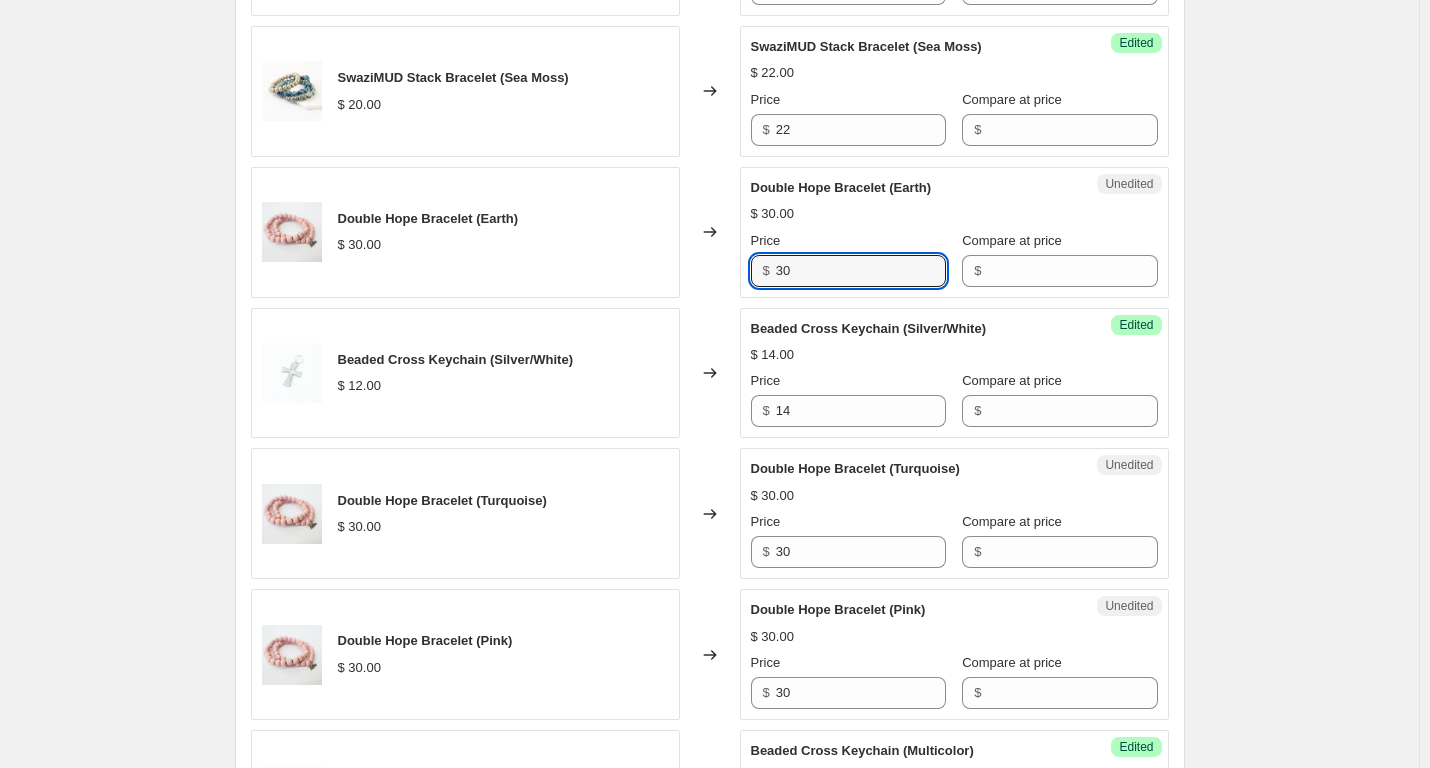 drag, startPoint x: 804, startPoint y: 277, endPoint x: 739, endPoint y: 279, distance: 65.03076 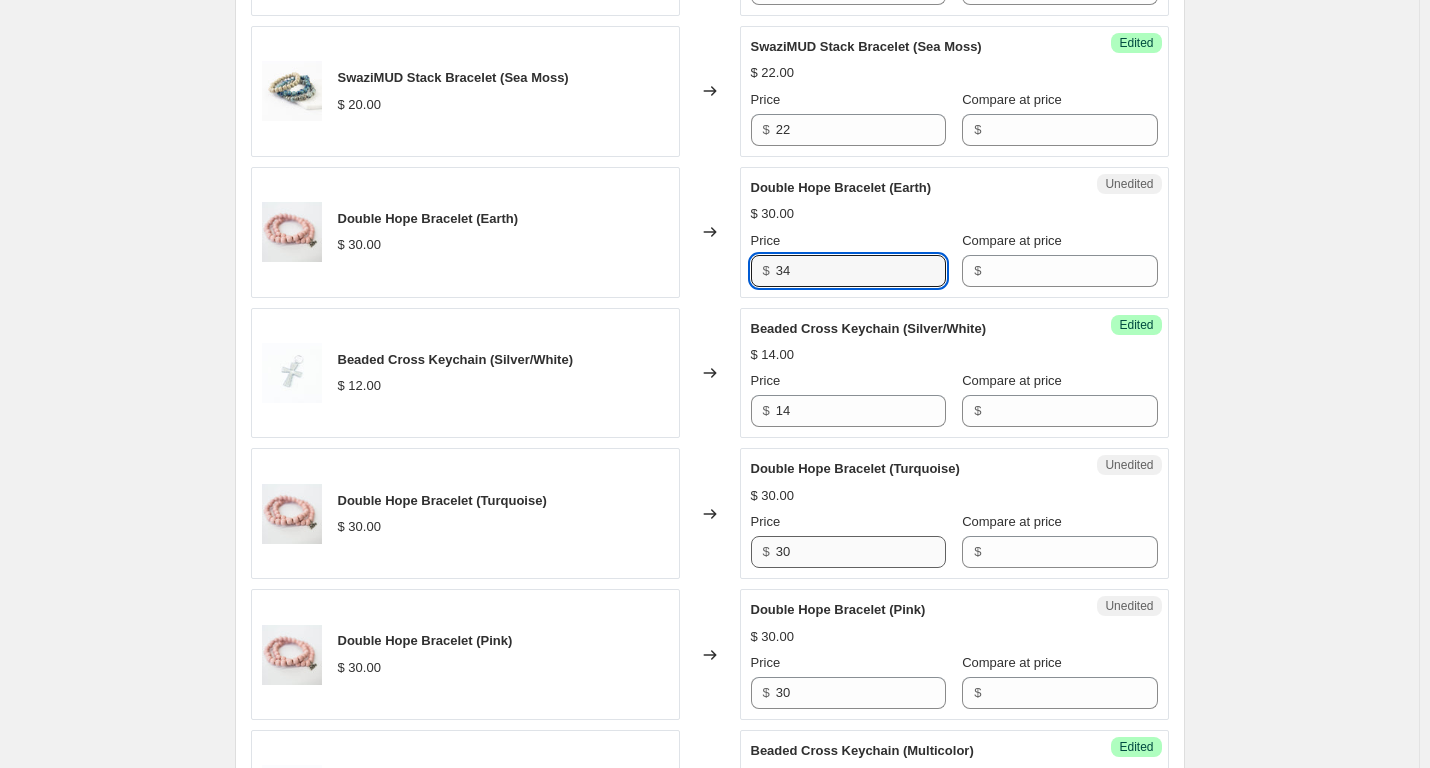 type on "34" 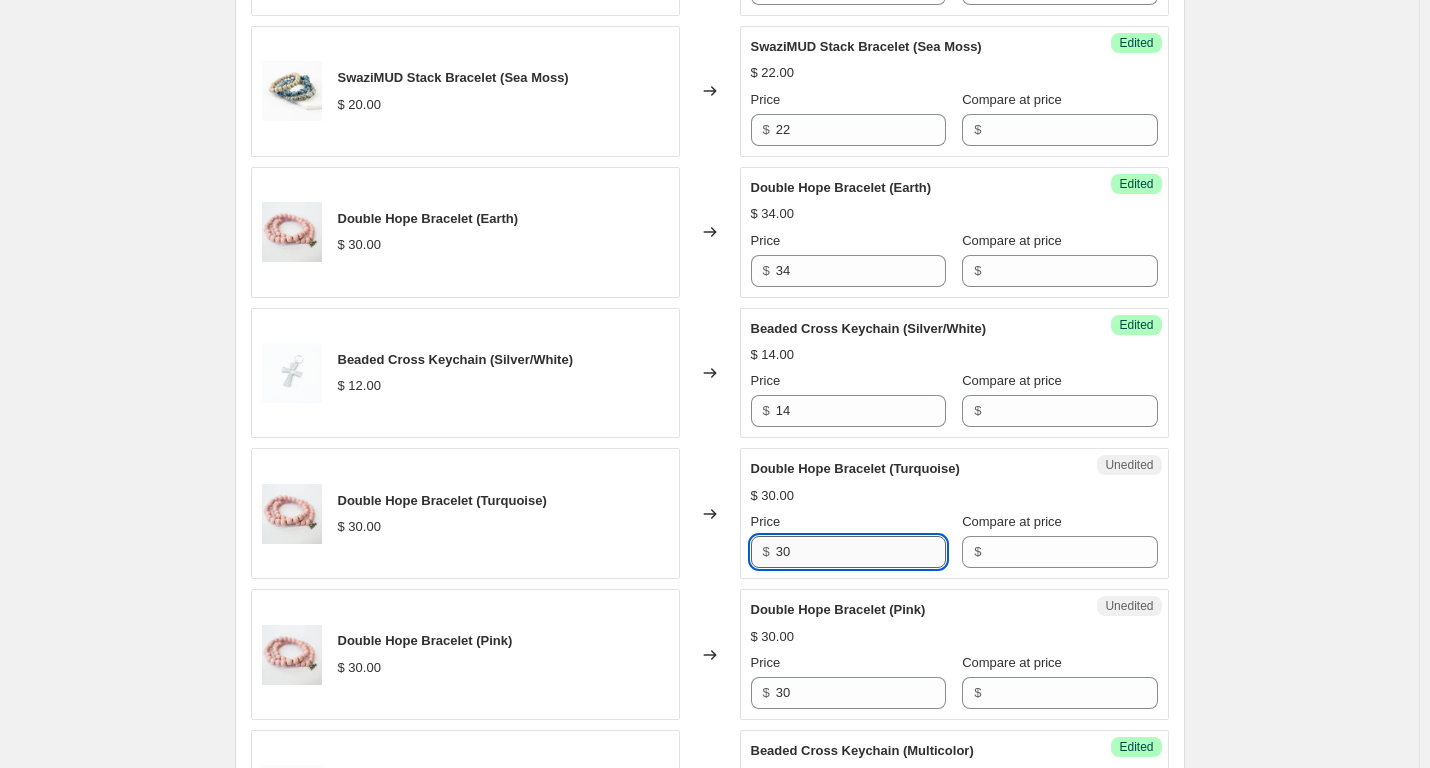 drag, startPoint x: 806, startPoint y: 558, endPoint x: 787, endPoint y: 557, distance: 19.026299 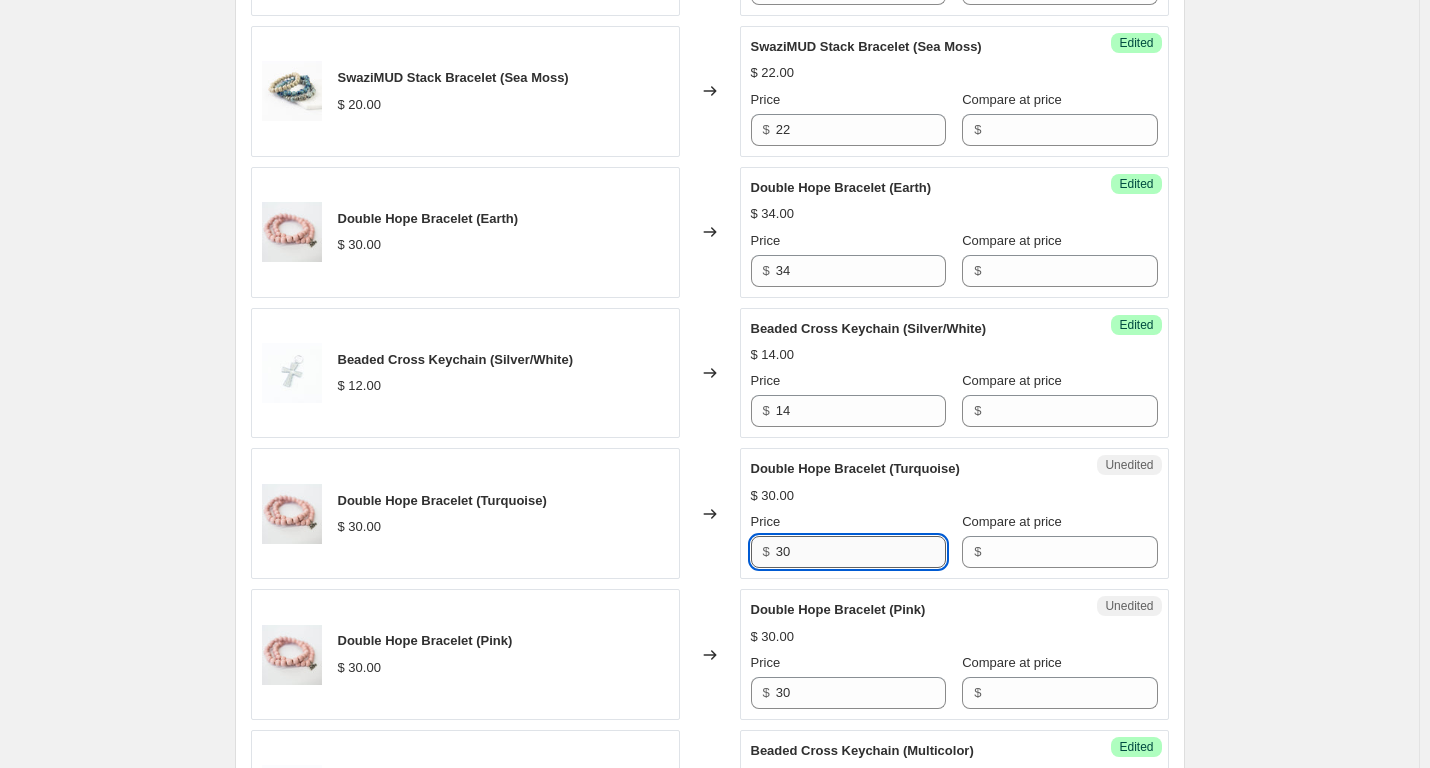 click on "30" at bounding box center [861, 552] 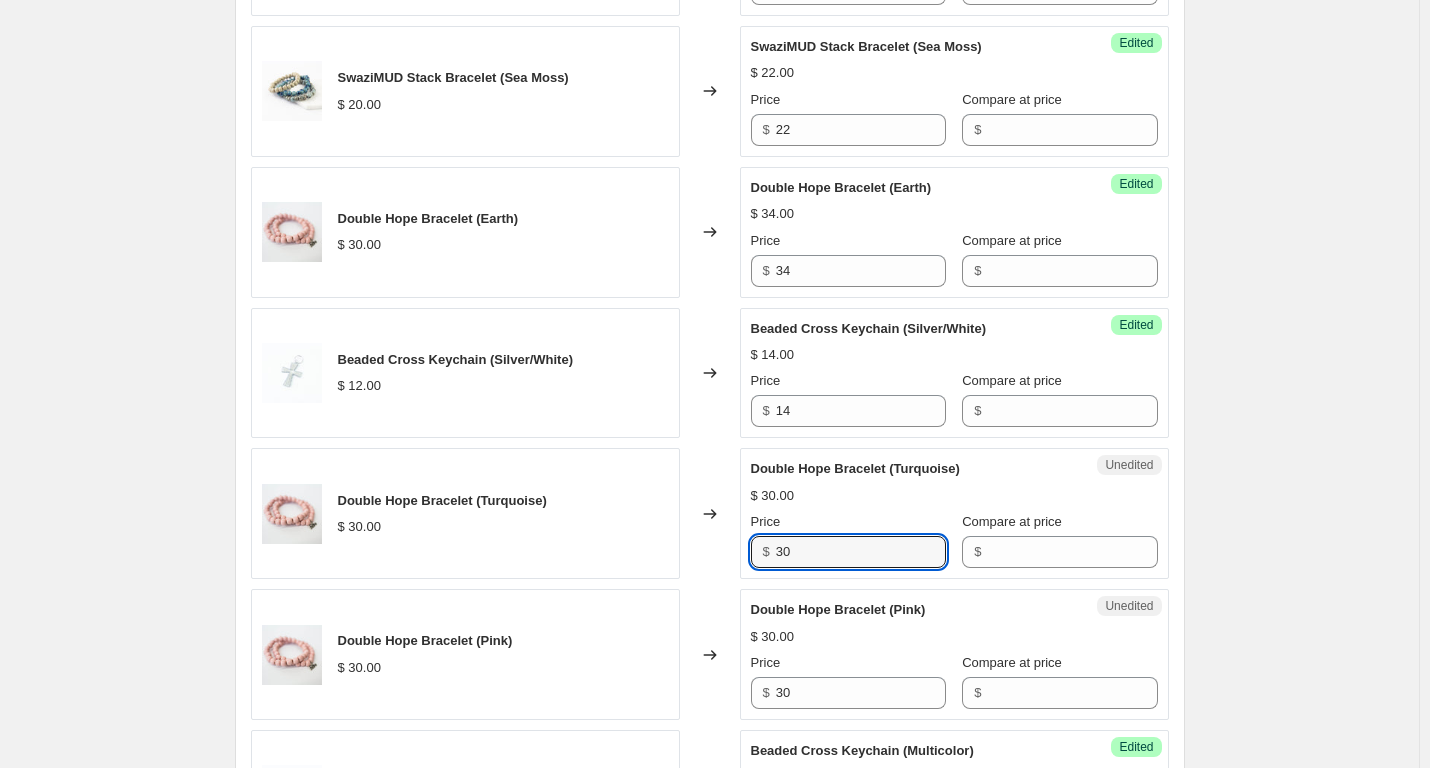 drag, startPoint x: 817, startPoint y: 556, endPoint x: 749, endPoint y: 554, distance: 68.0294 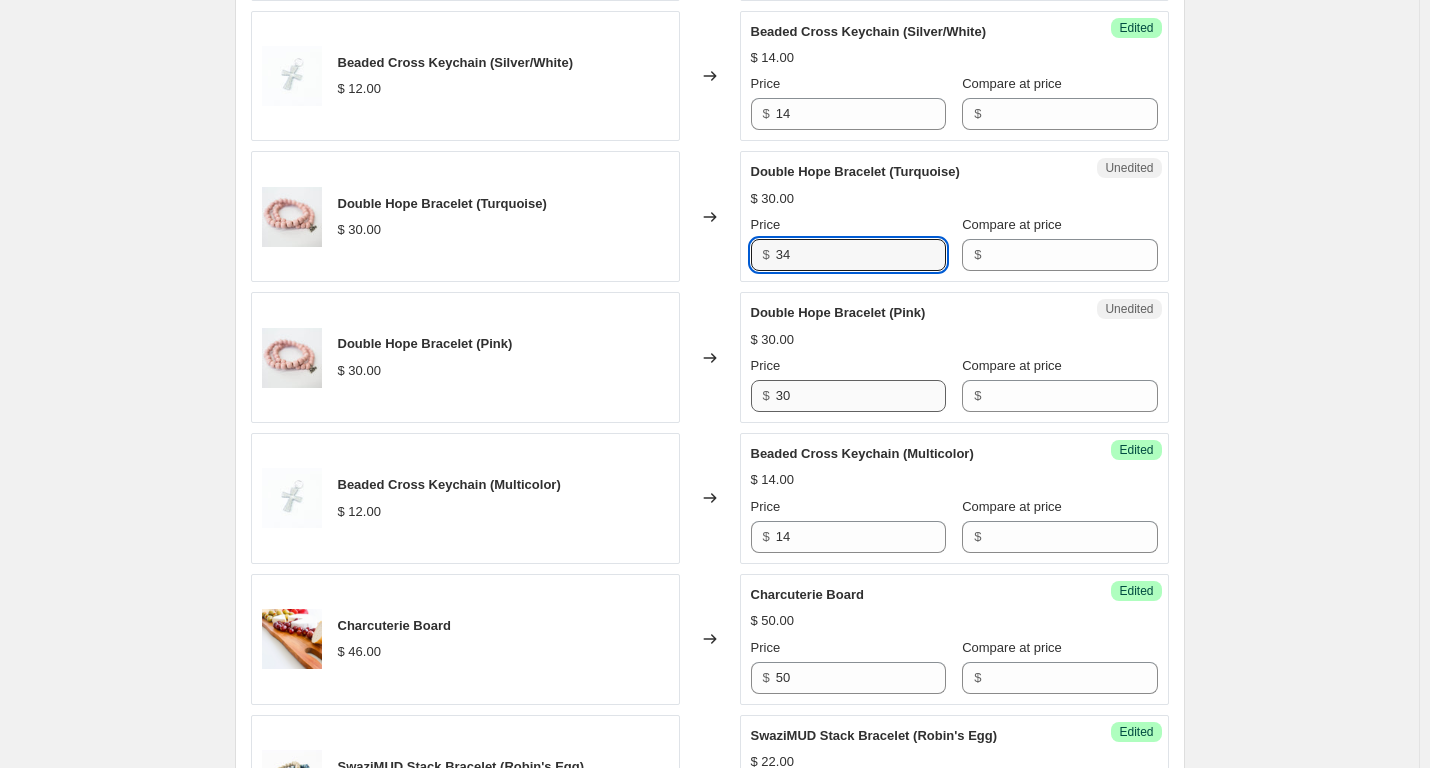scroll, scrollTop: 1974, scrollLeft: 0, axis: vertical 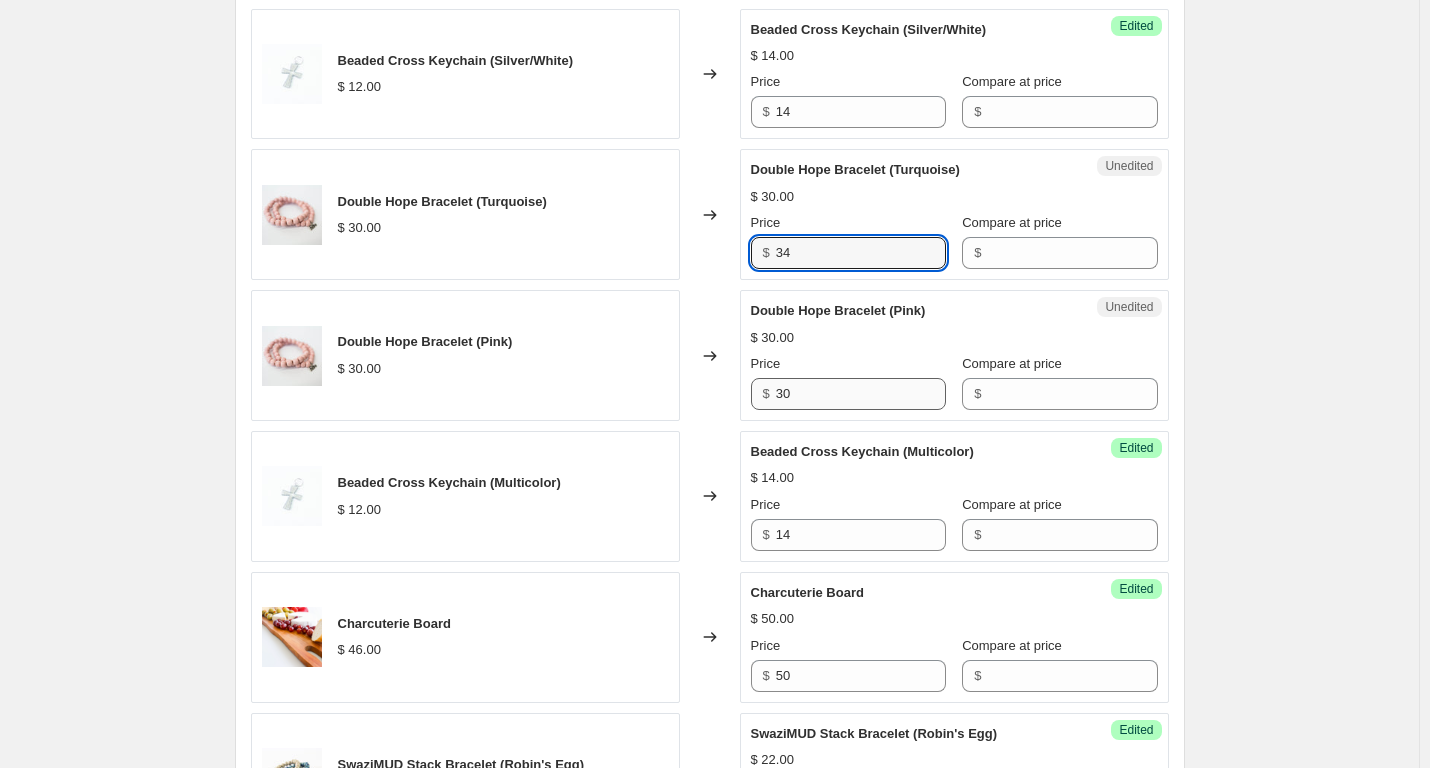 type on "34" 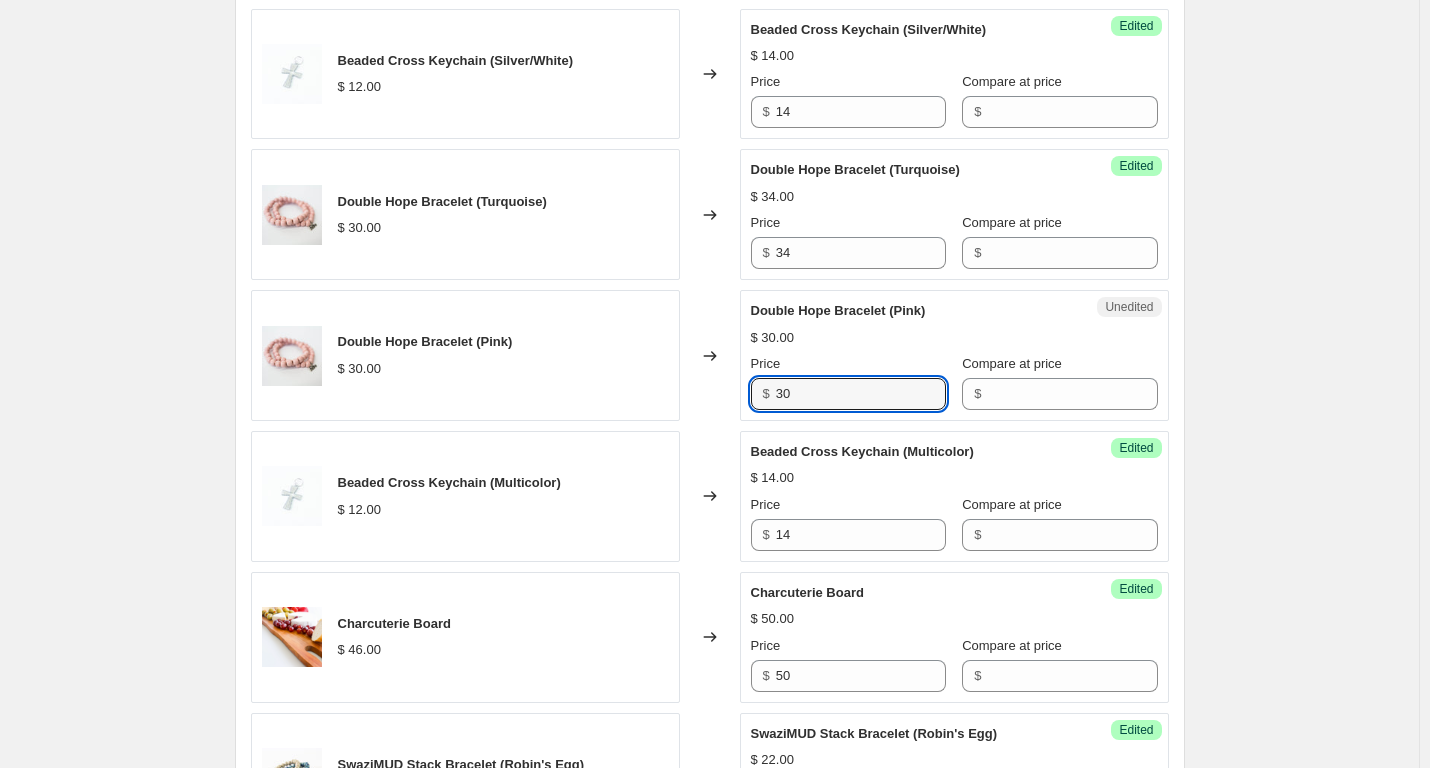 drag, startPoint x: 819, startPoint y: 399, endPoint x: 751, endPoint y: 398, distance: 68.007355 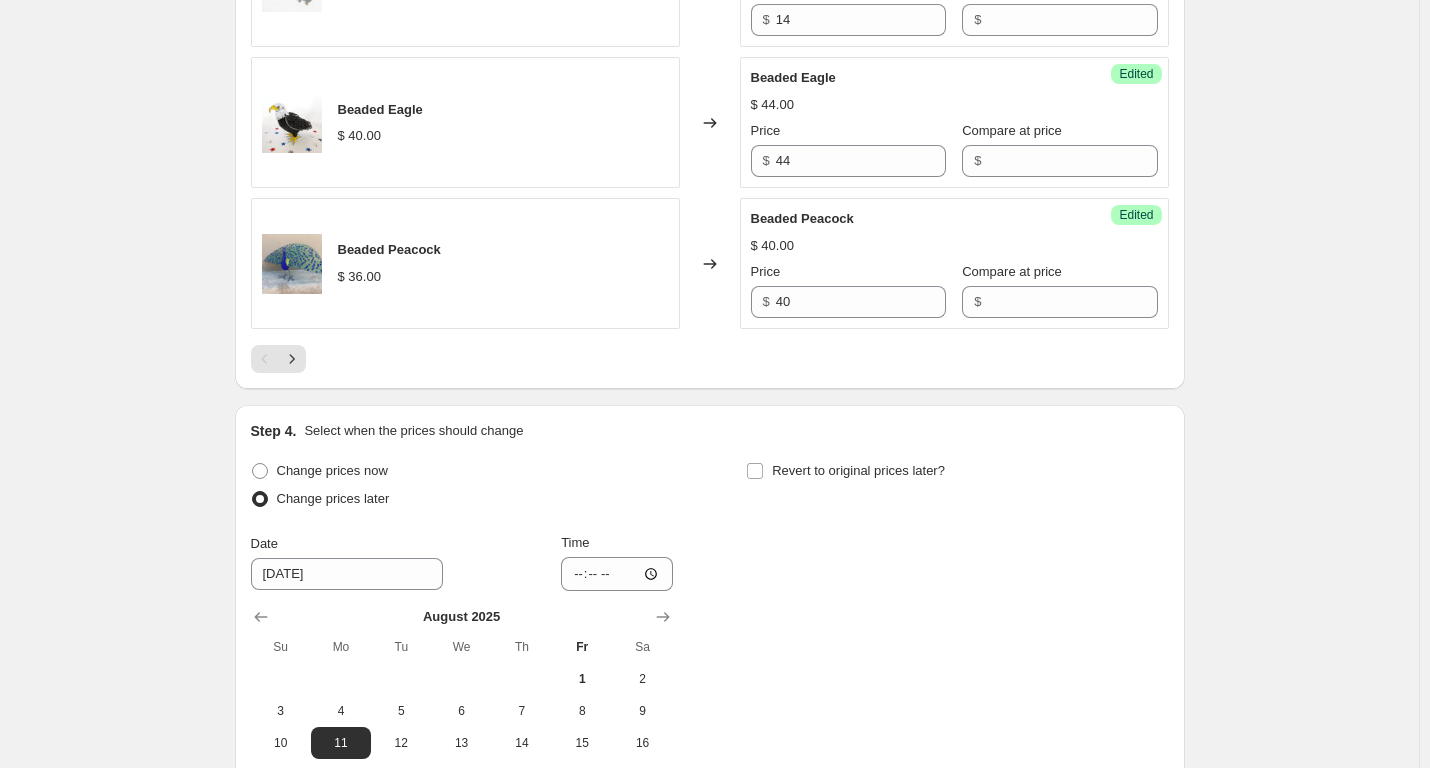 scroll, scrollTop: 3374, scrollLeft: 0, axis: vertical 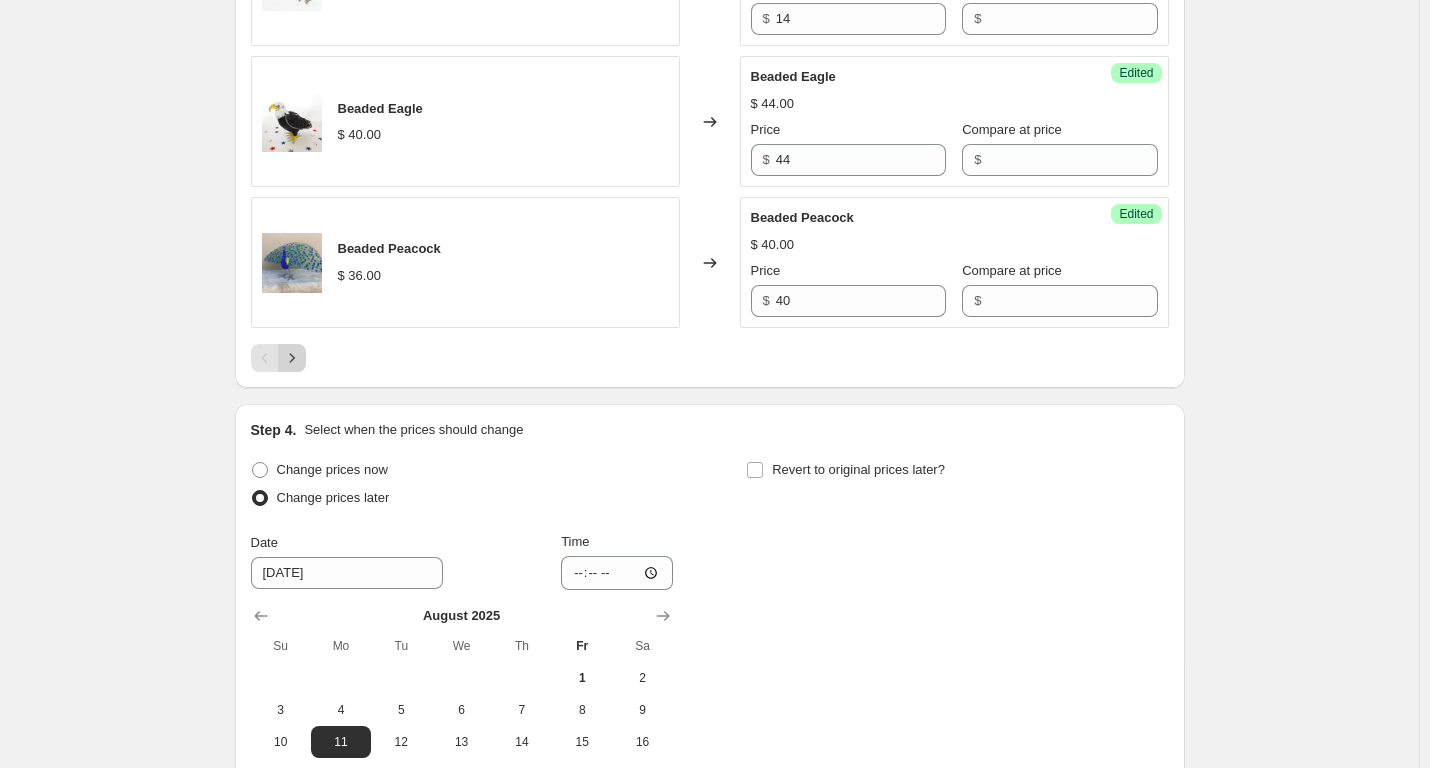 type on "34" 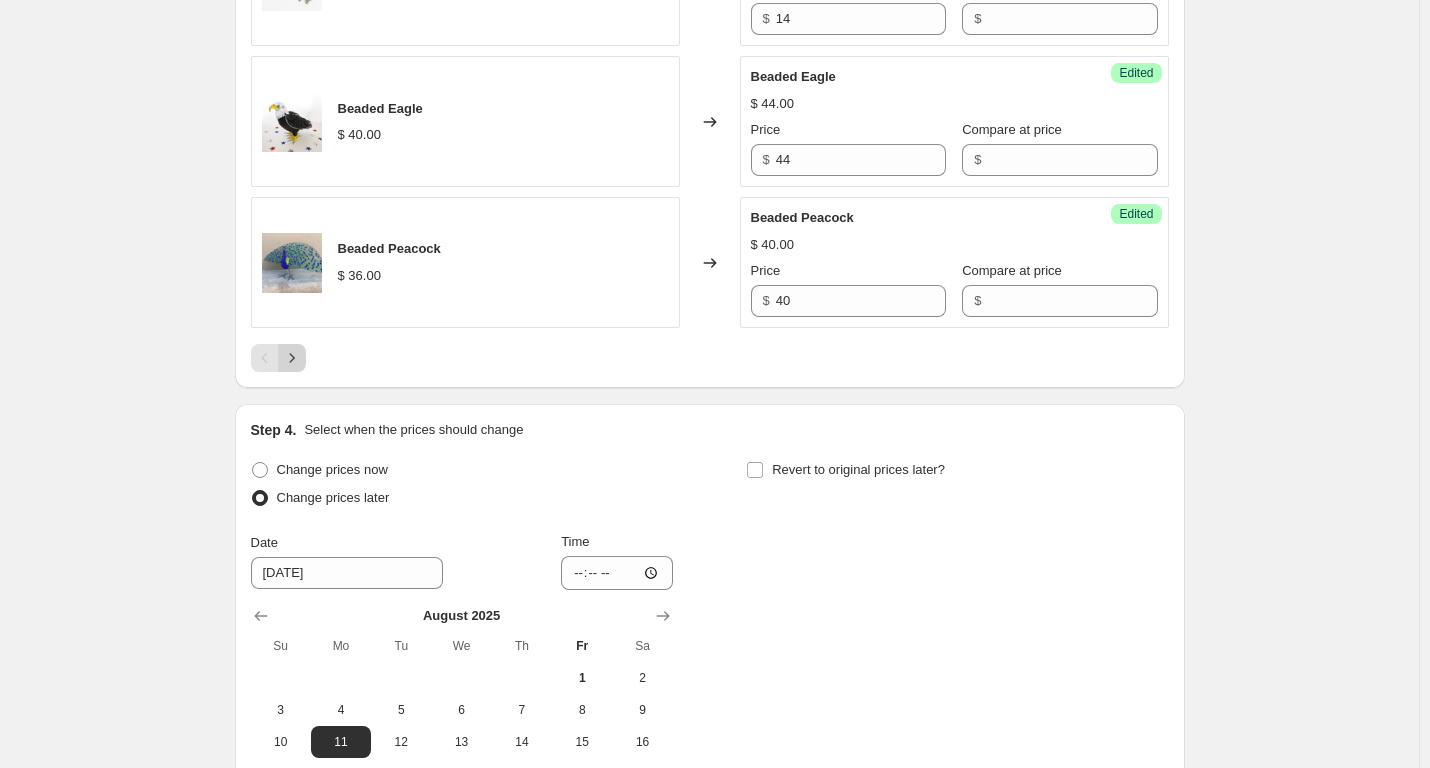 click at bounding box center (292, 358) 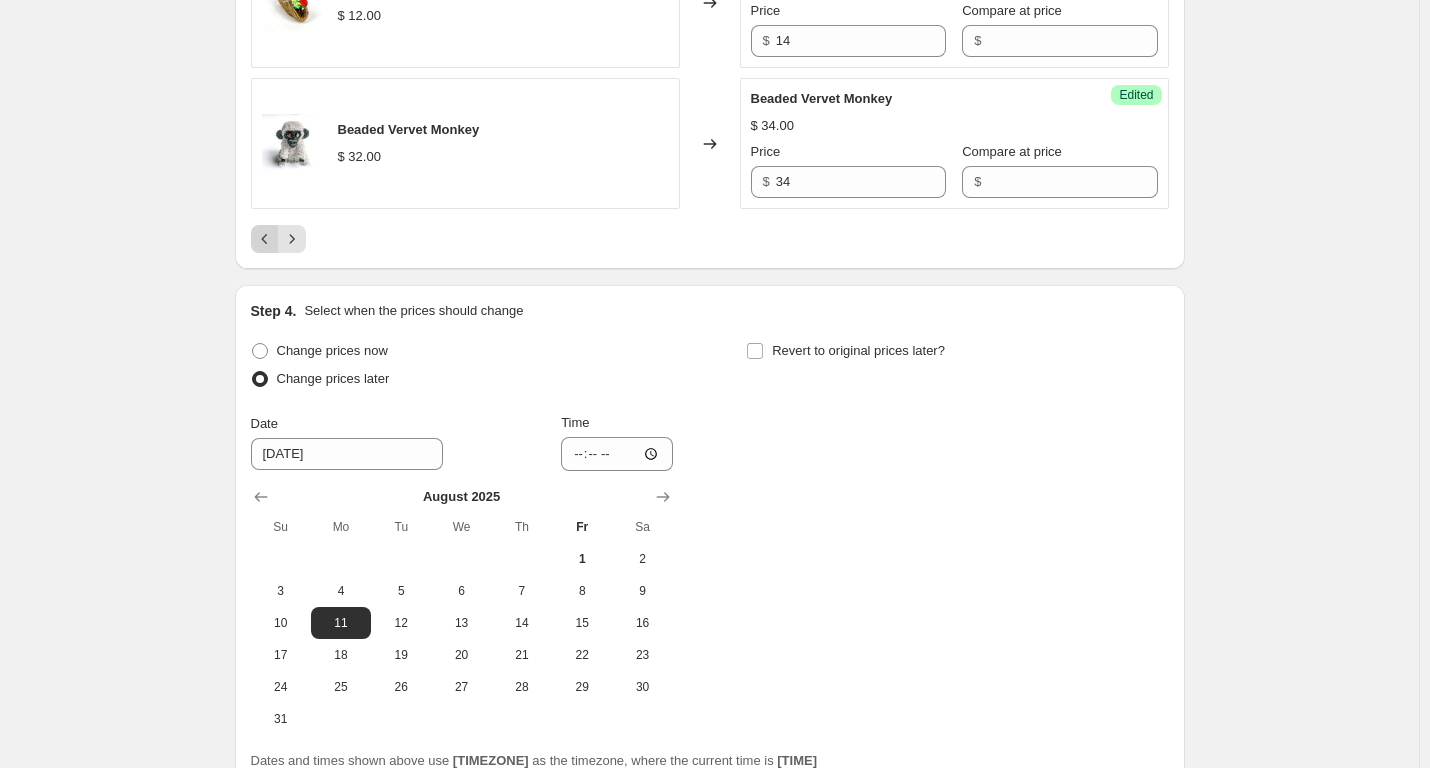 scroll, scrollTop: 3474, scrollLeft: 0, axis: vertical 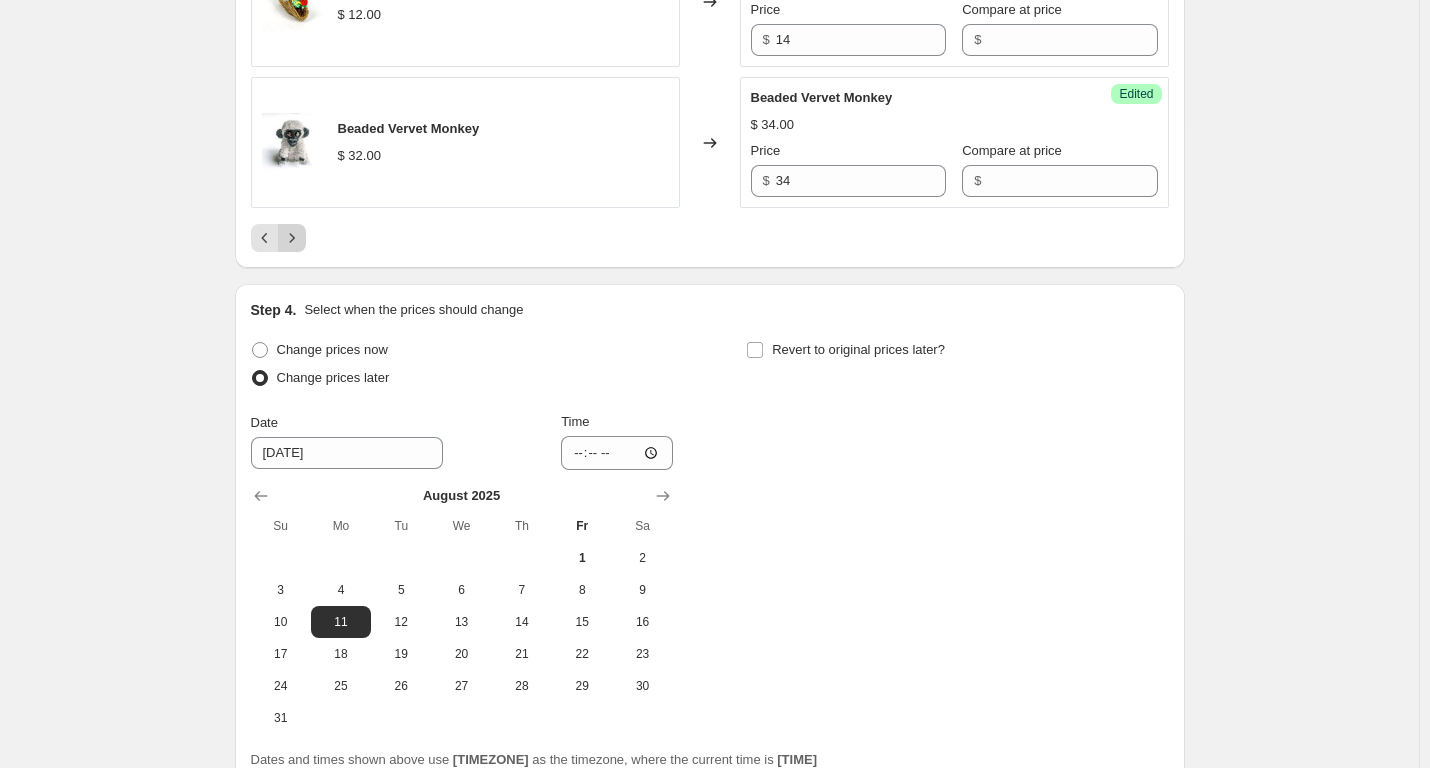 click 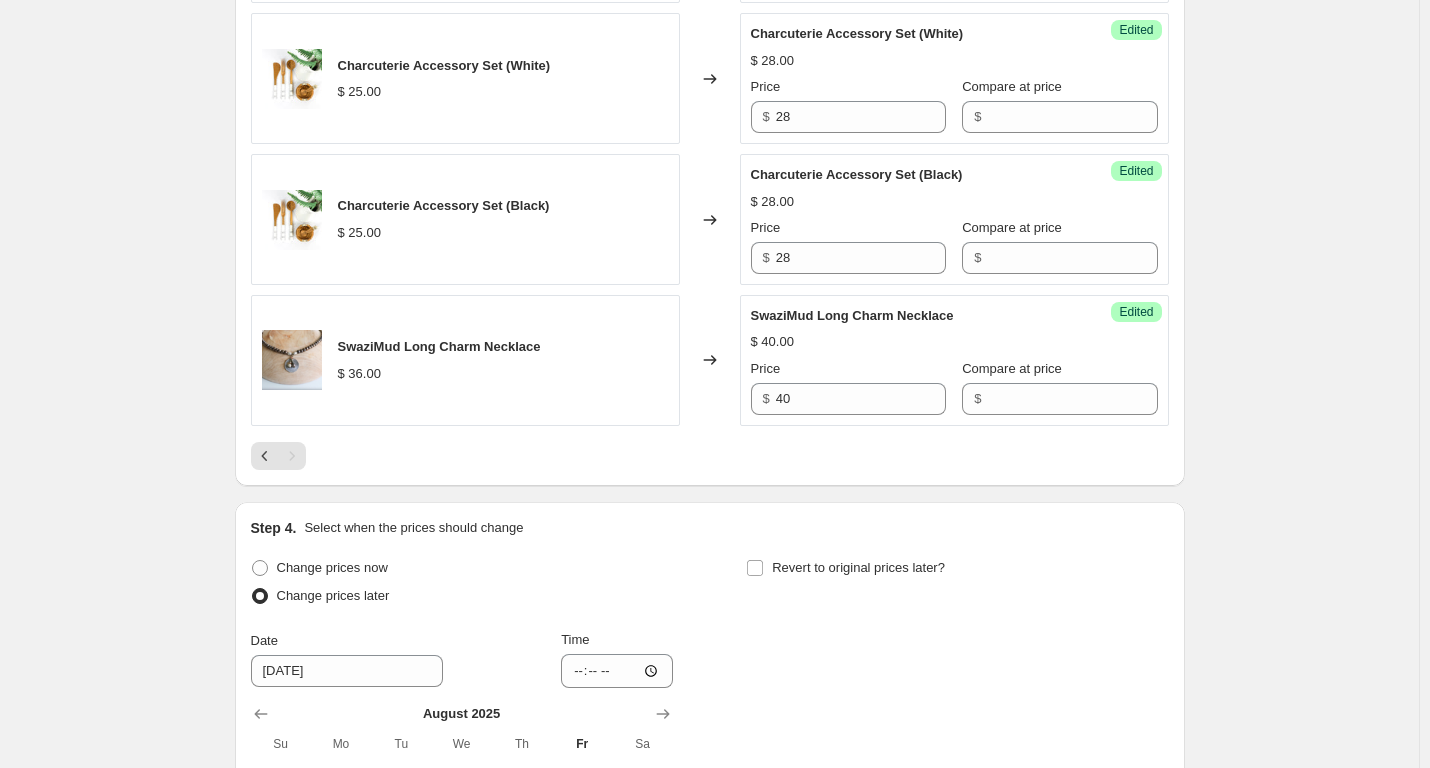 scroll, scrollTop: 2111, scrollLeft: 0, axis: vertical 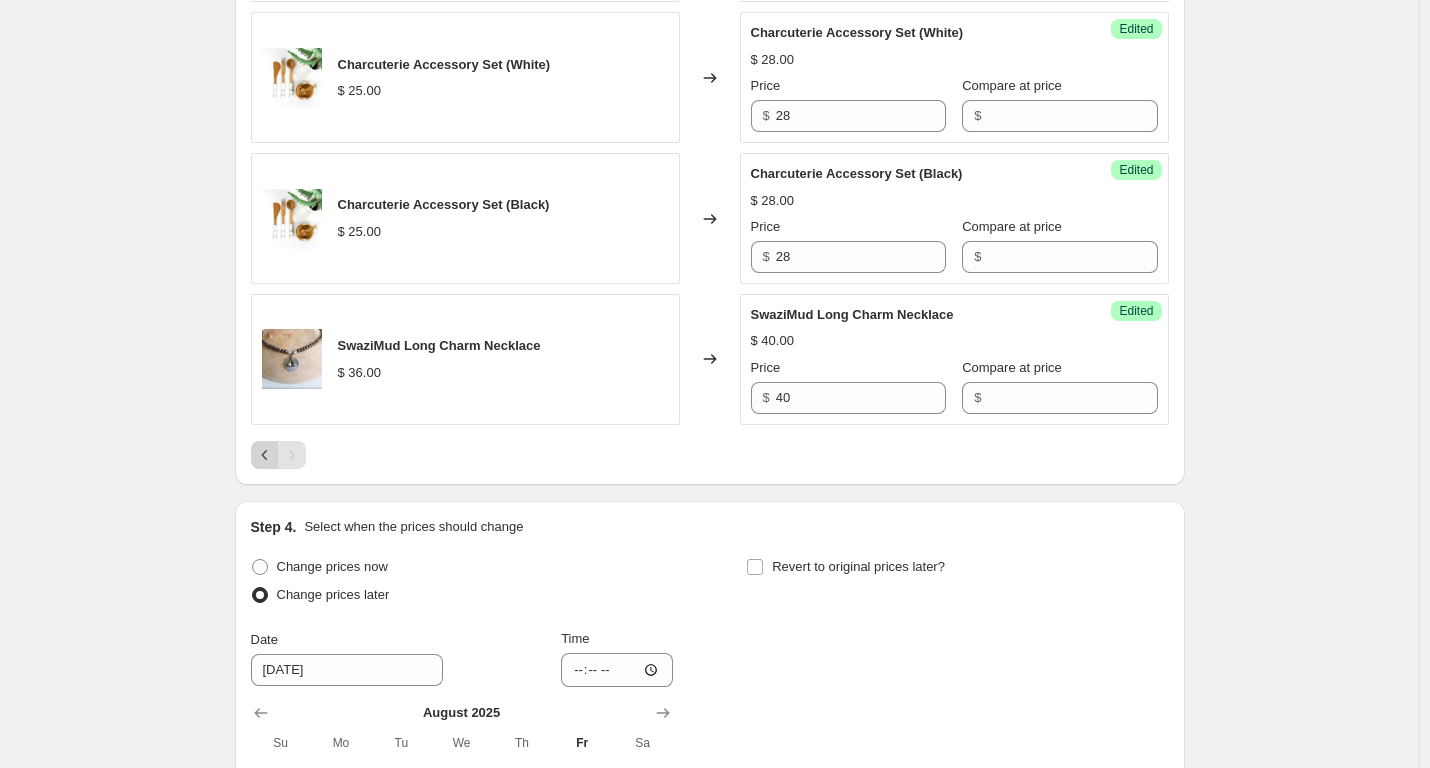 click 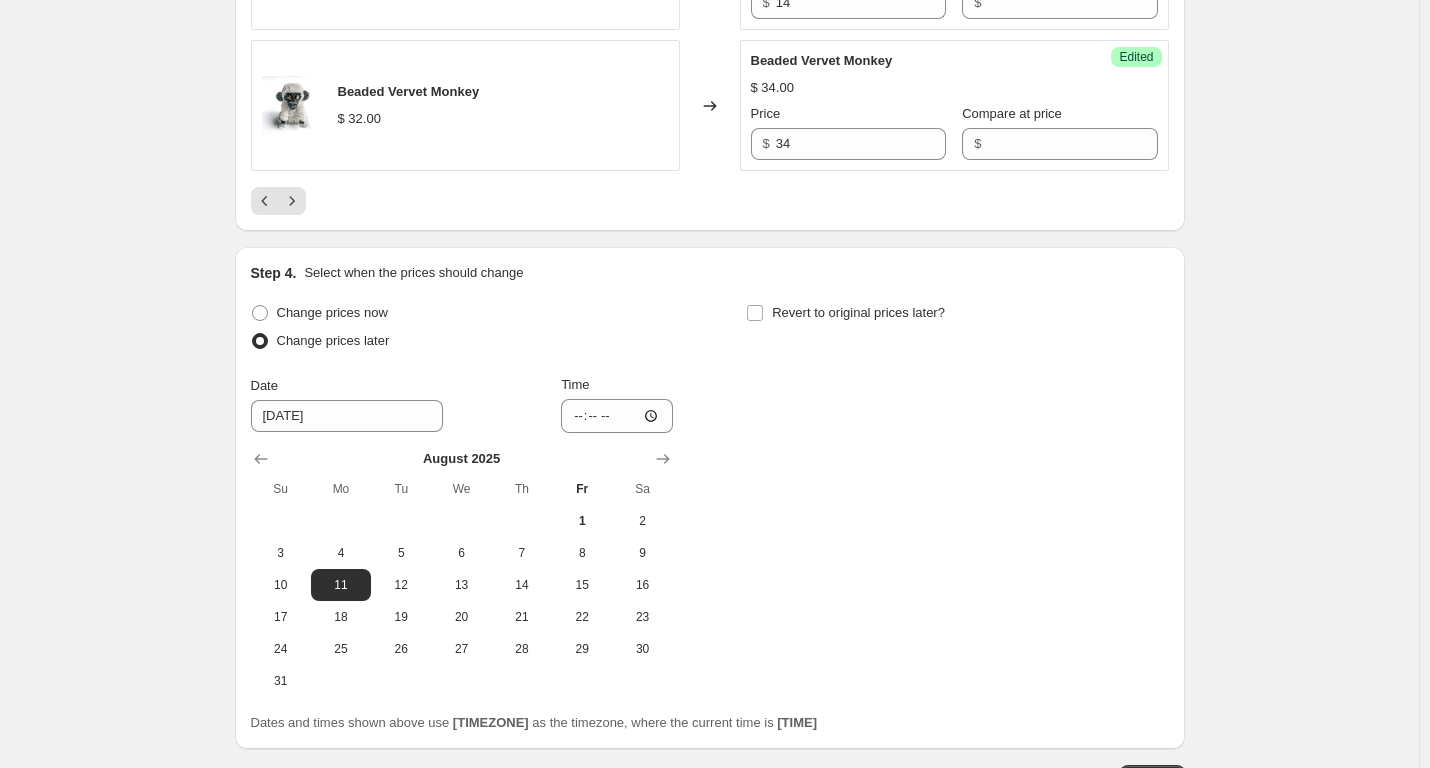 scroll, scrollTop: 3512, scrollLeft: 0, axis: vertical 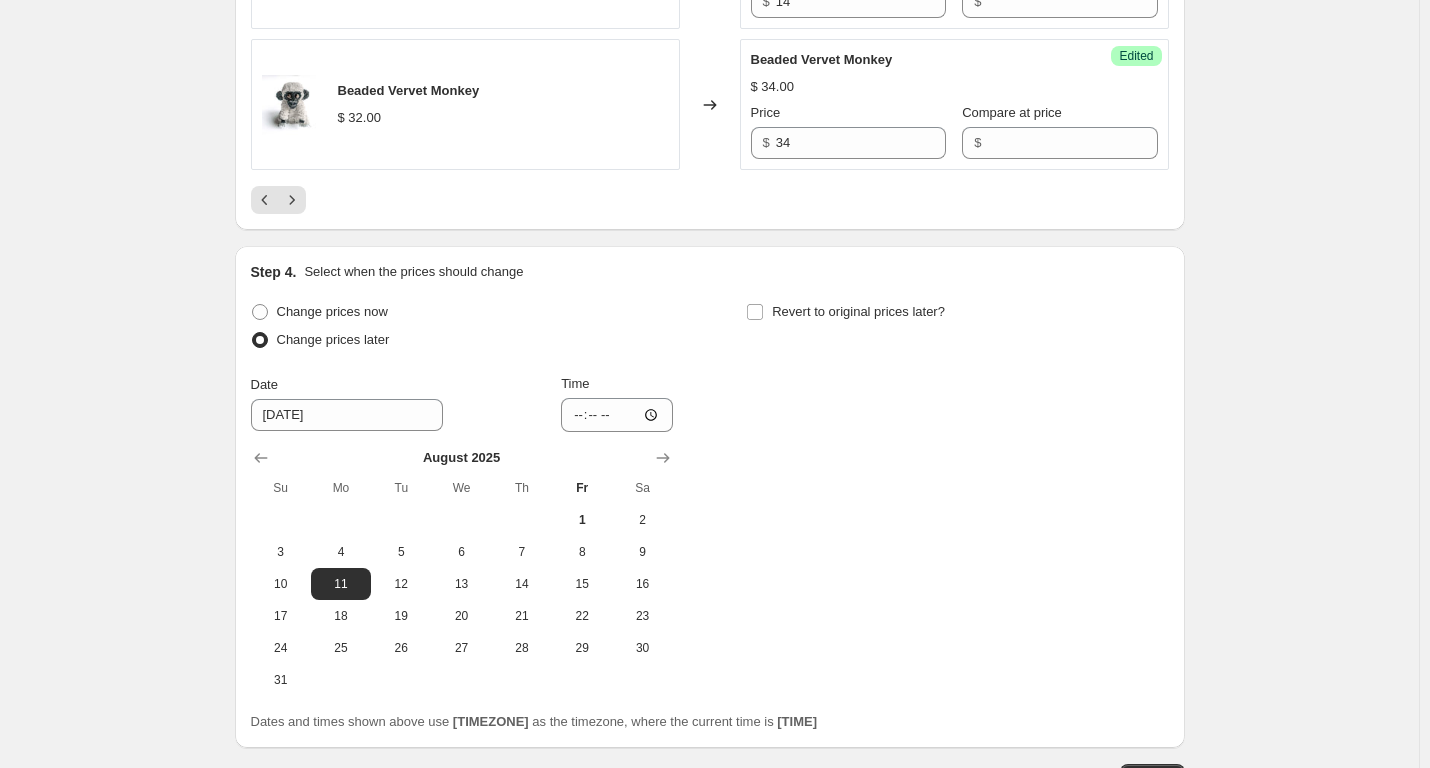 click 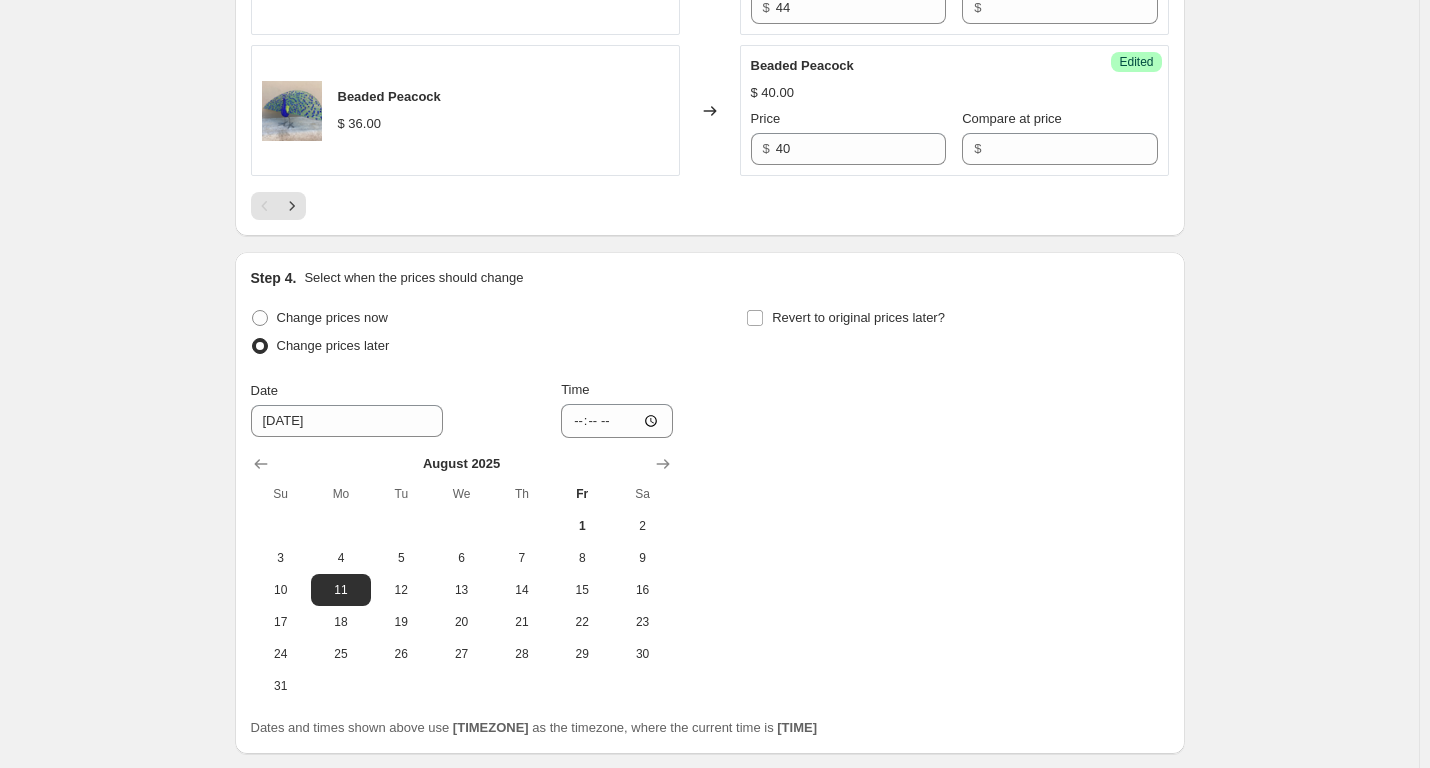 scroll, scrollTop: 3698, scrollLeft: 0, axis: vertical 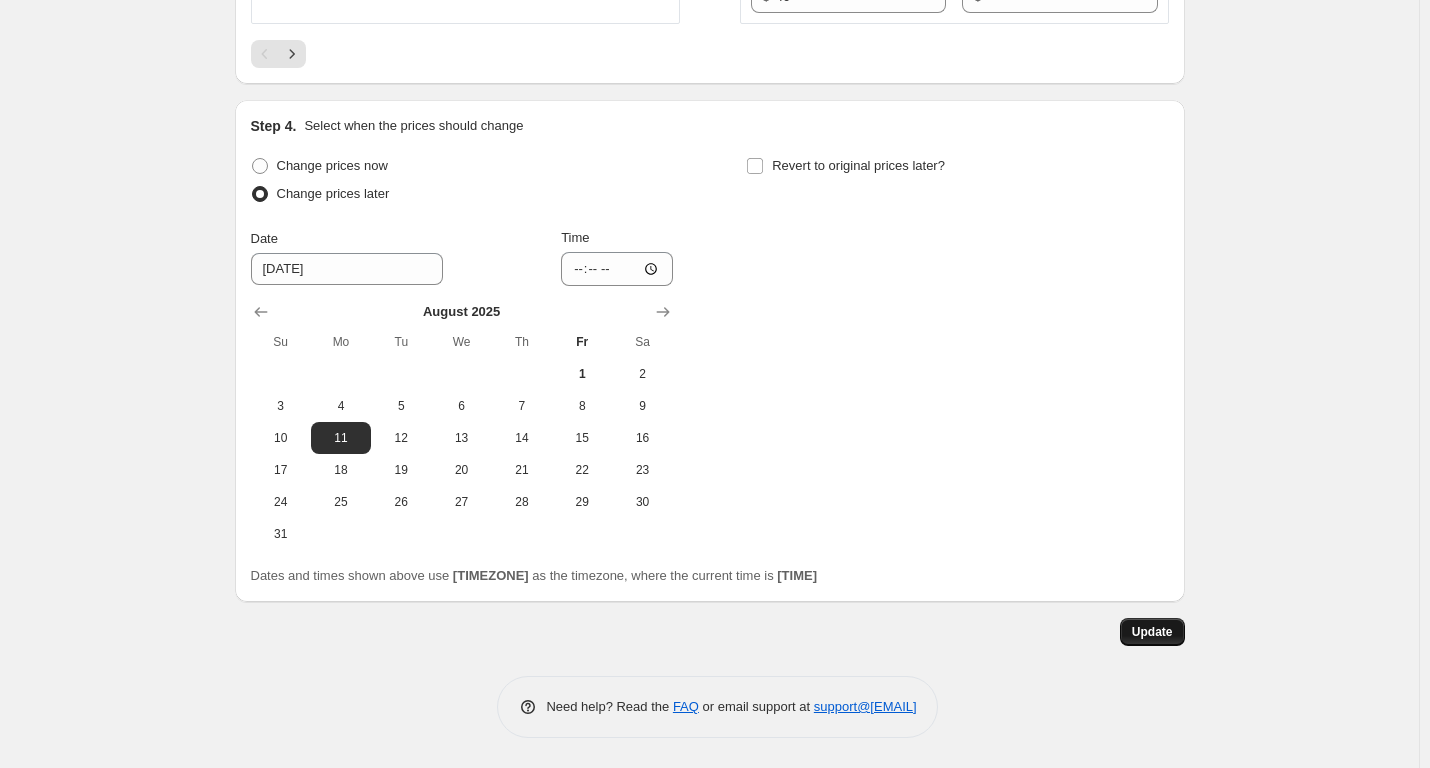 click on "Update" at bounding box center [1152, 632] 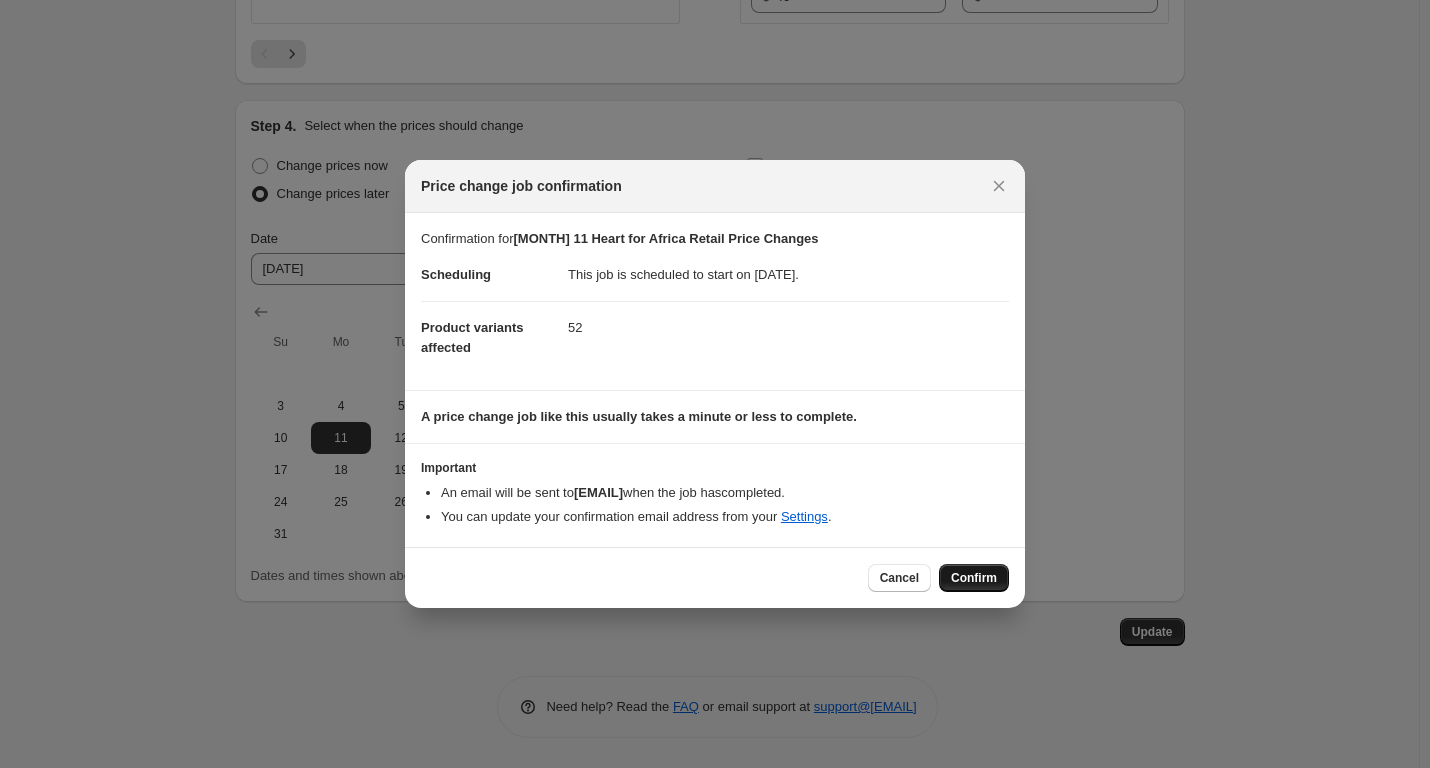 click on "Confirm" at bounding box center [974, 578] 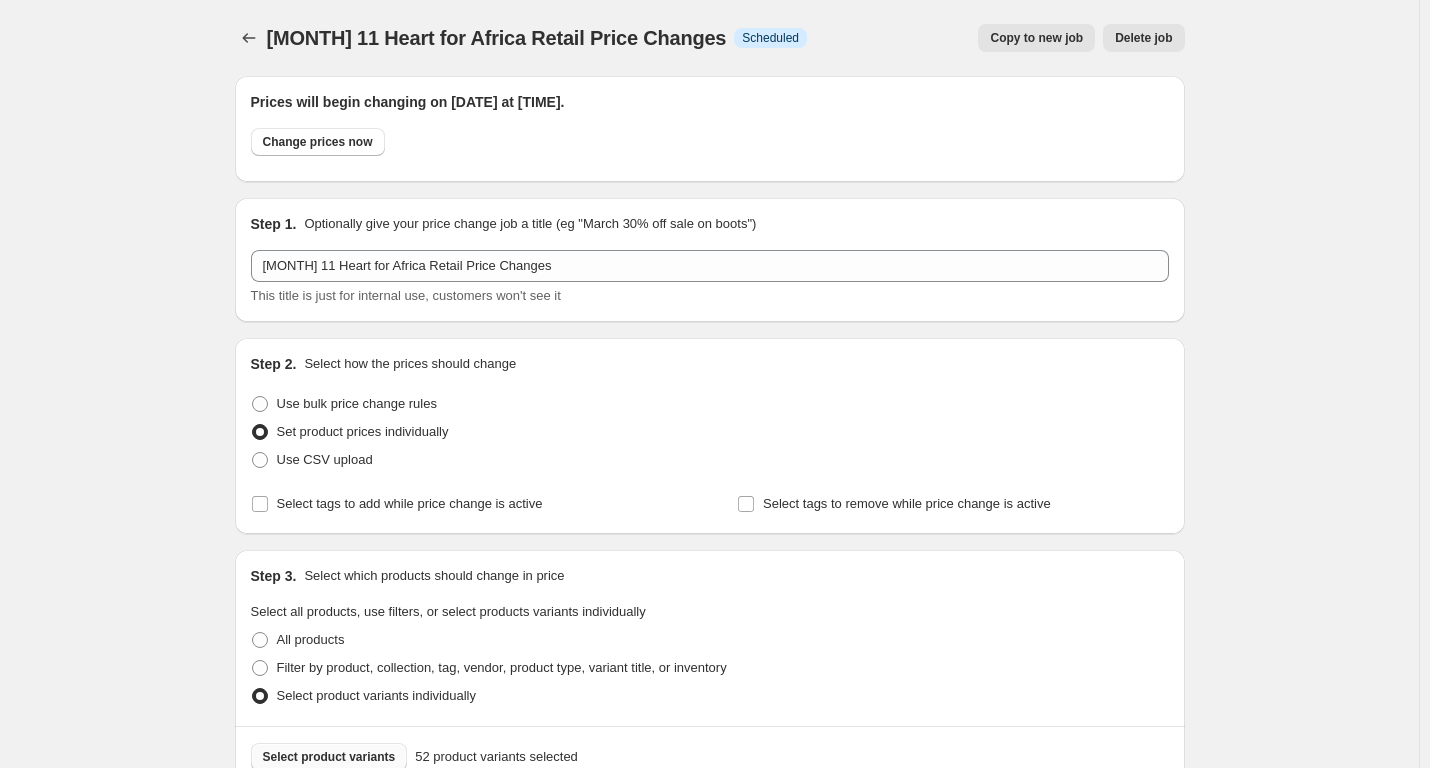 scroll, scrollTop: 3698, scrollLeft: 0, axis: vertical 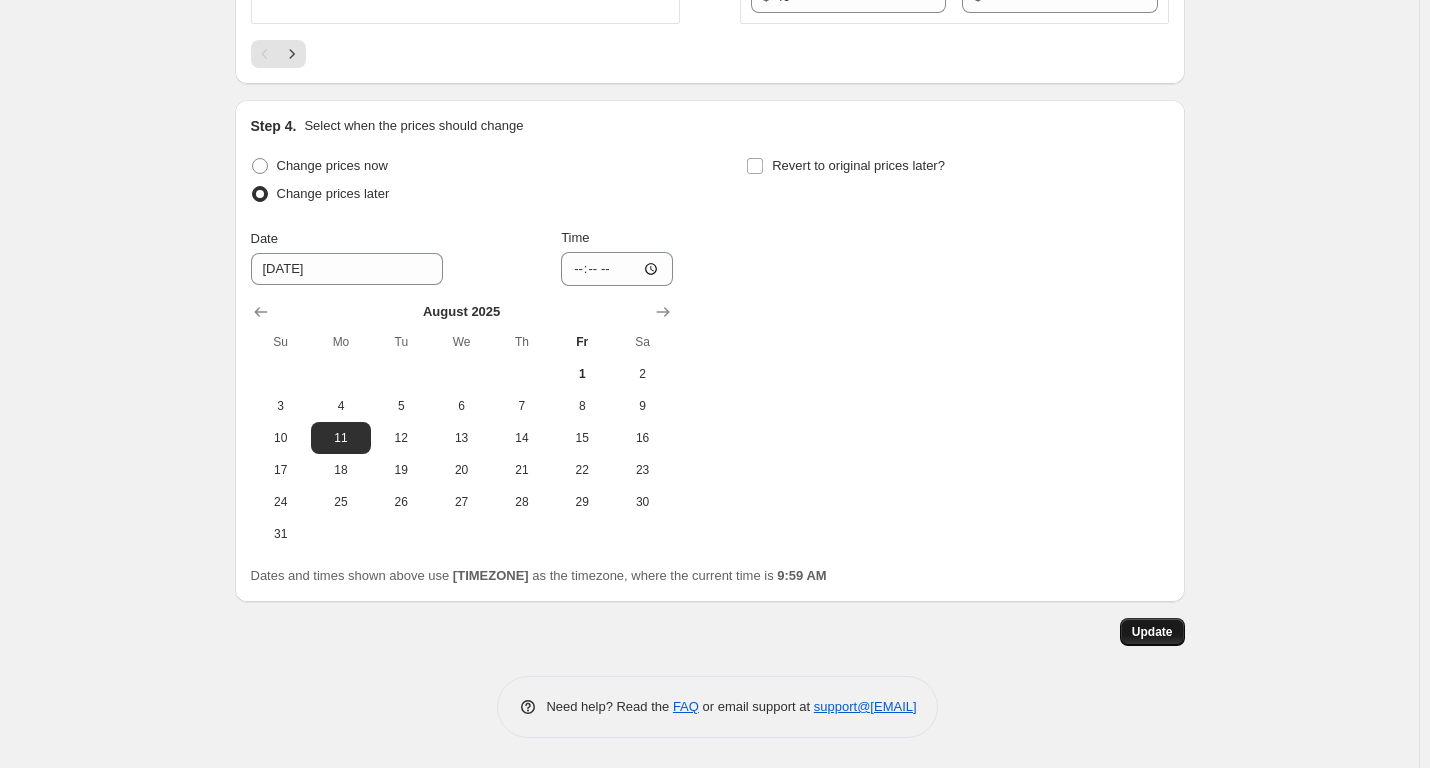 click on "Update" at bounding box center (1152, 632) 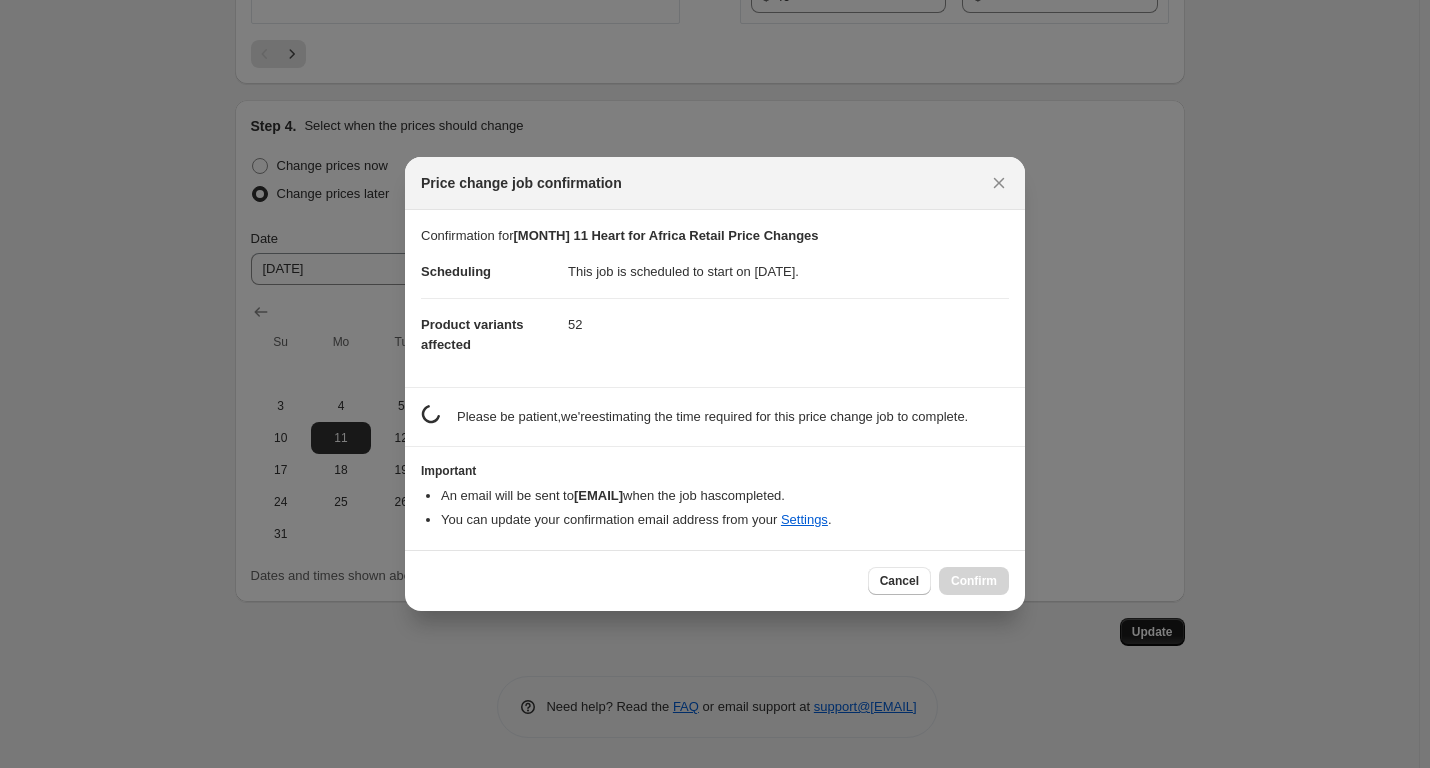 scroll, scrollTop: 0, scrollLeft: 0, axis: both 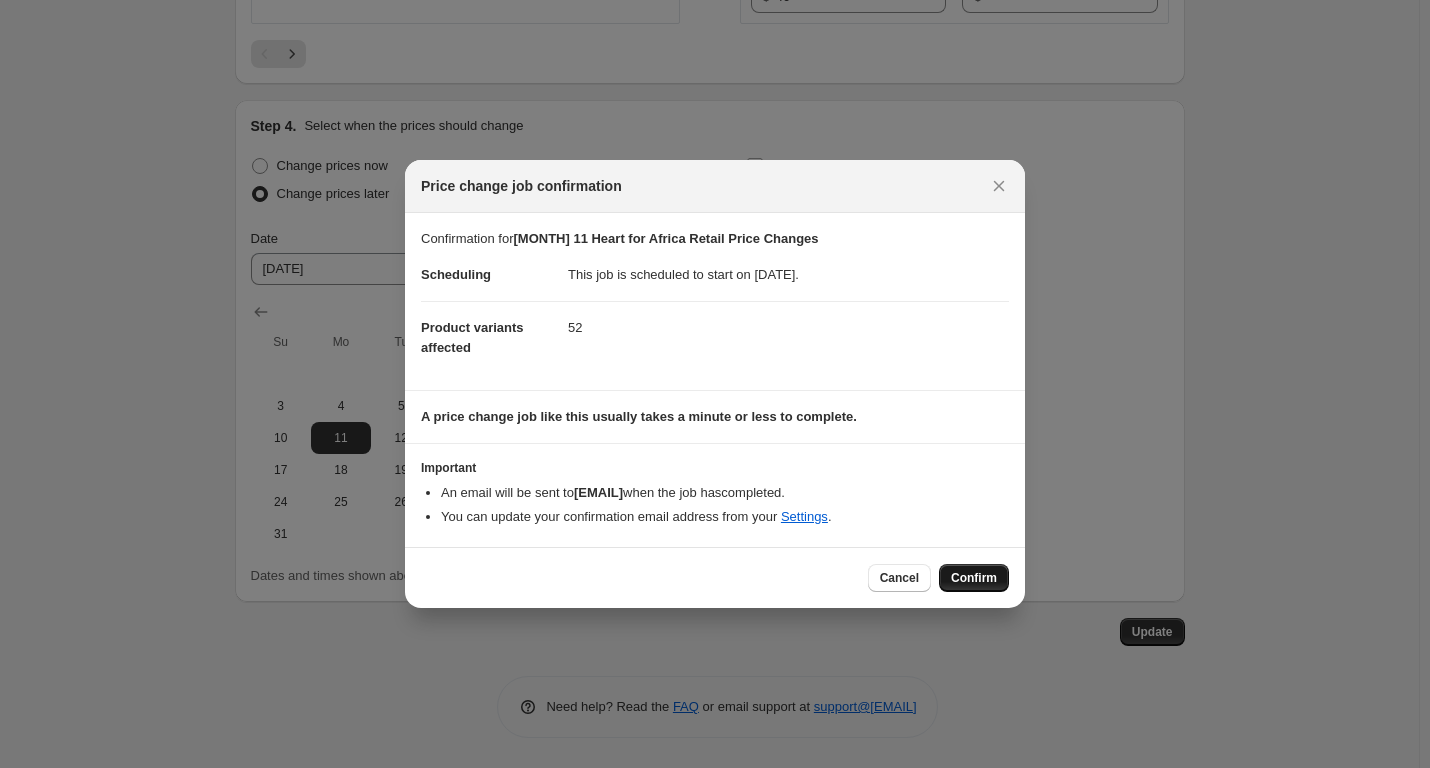 click on "Confirm" at bounding box center [974, 578] 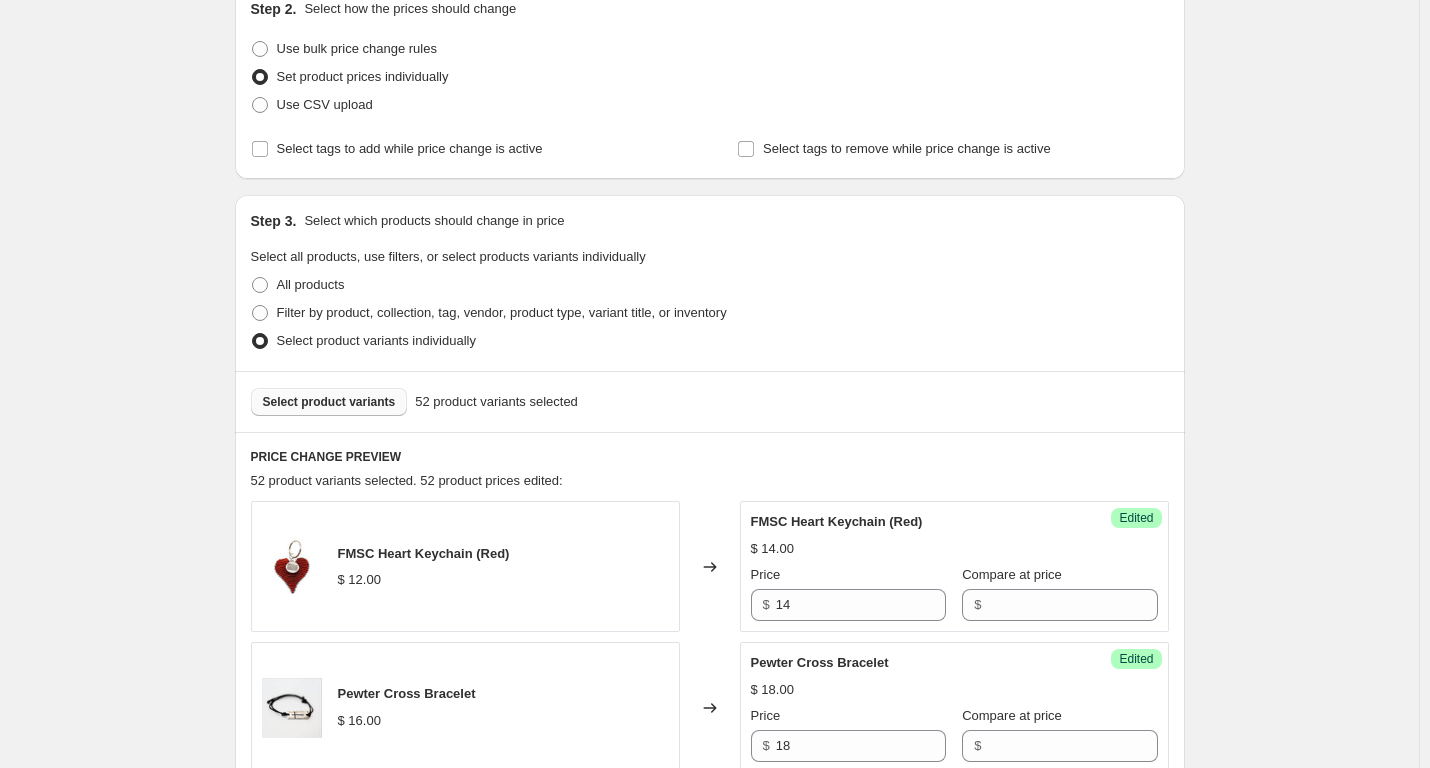 scroll, scrollTop: 0, scrollLeft: 0, axis: both 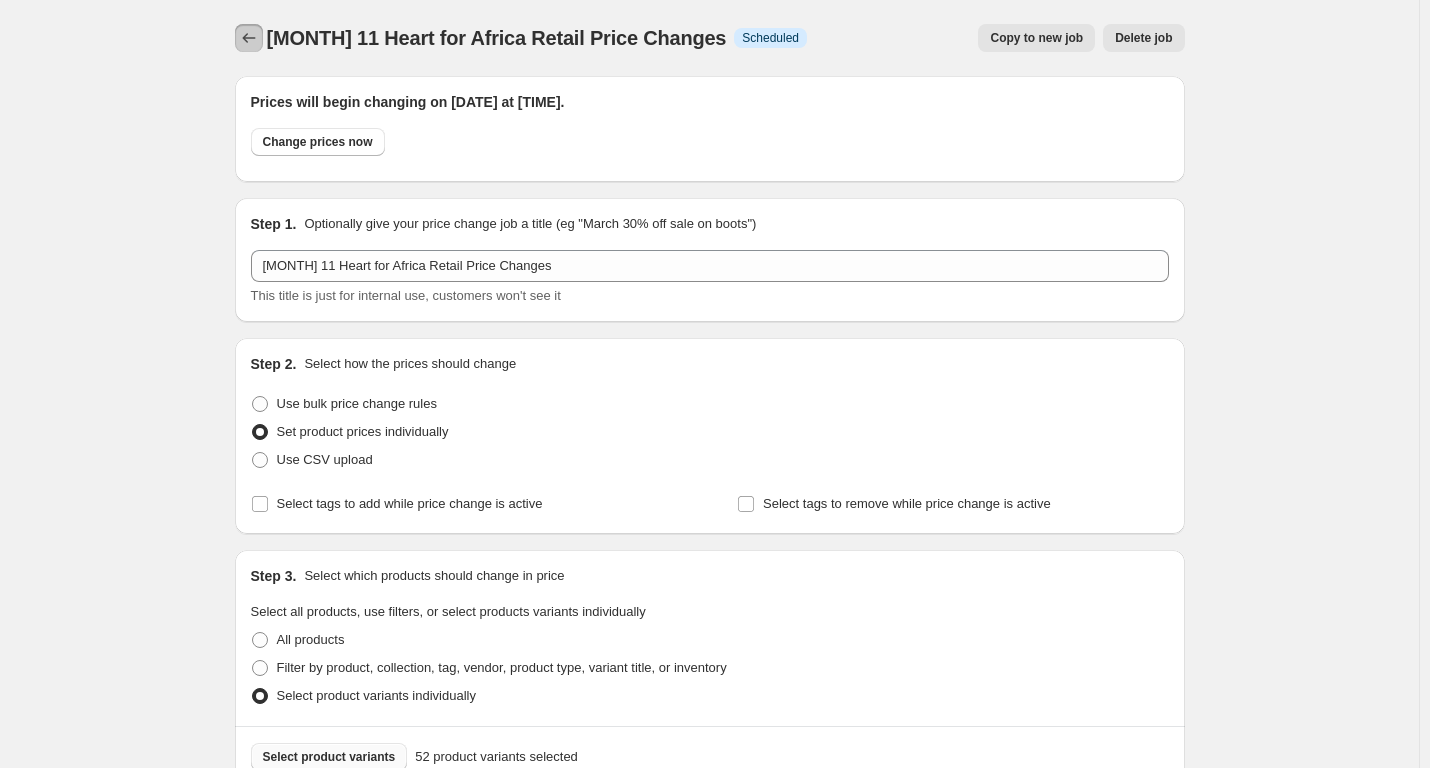 click at bounding box center [249, 38] 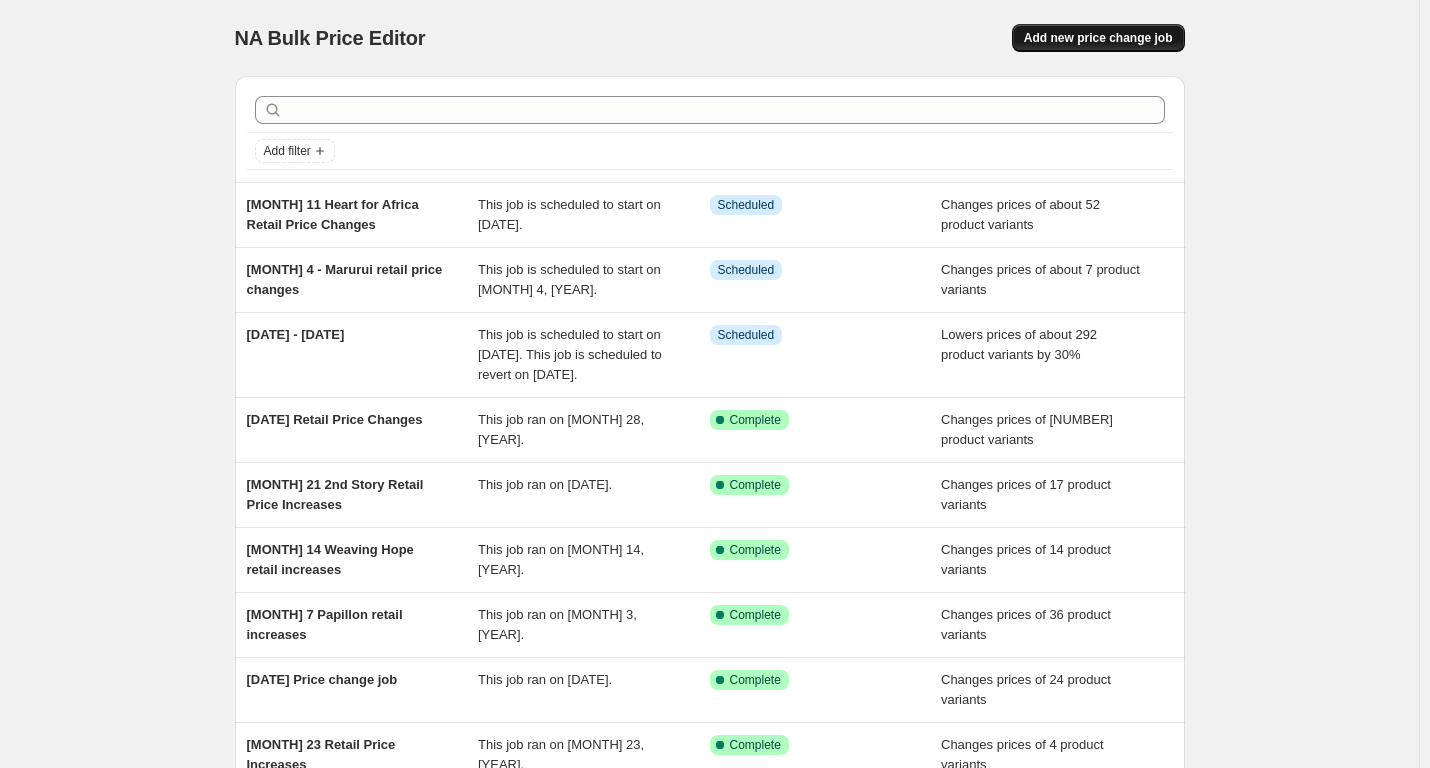 click on "Add new price change job" at bounding box center (1098, 38) 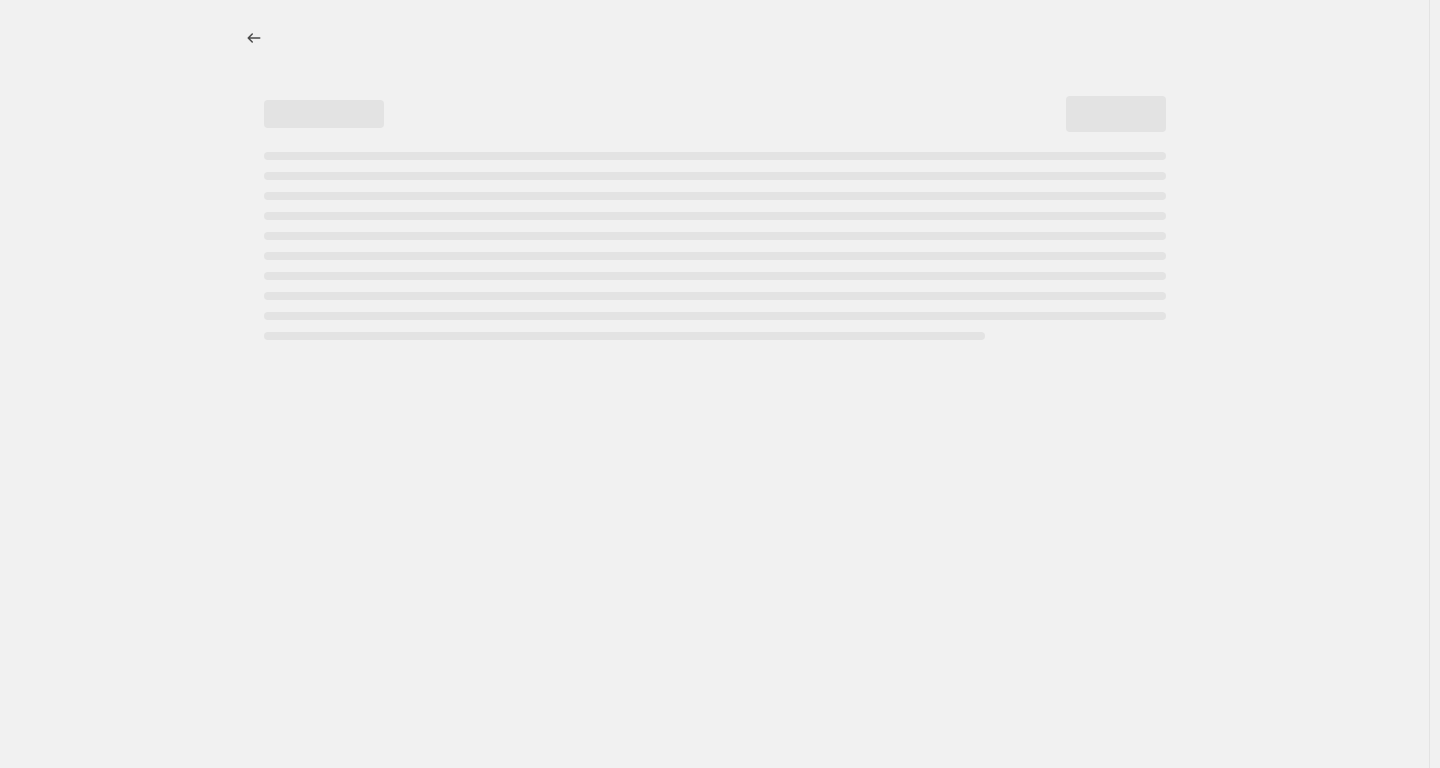 select on "percentage" 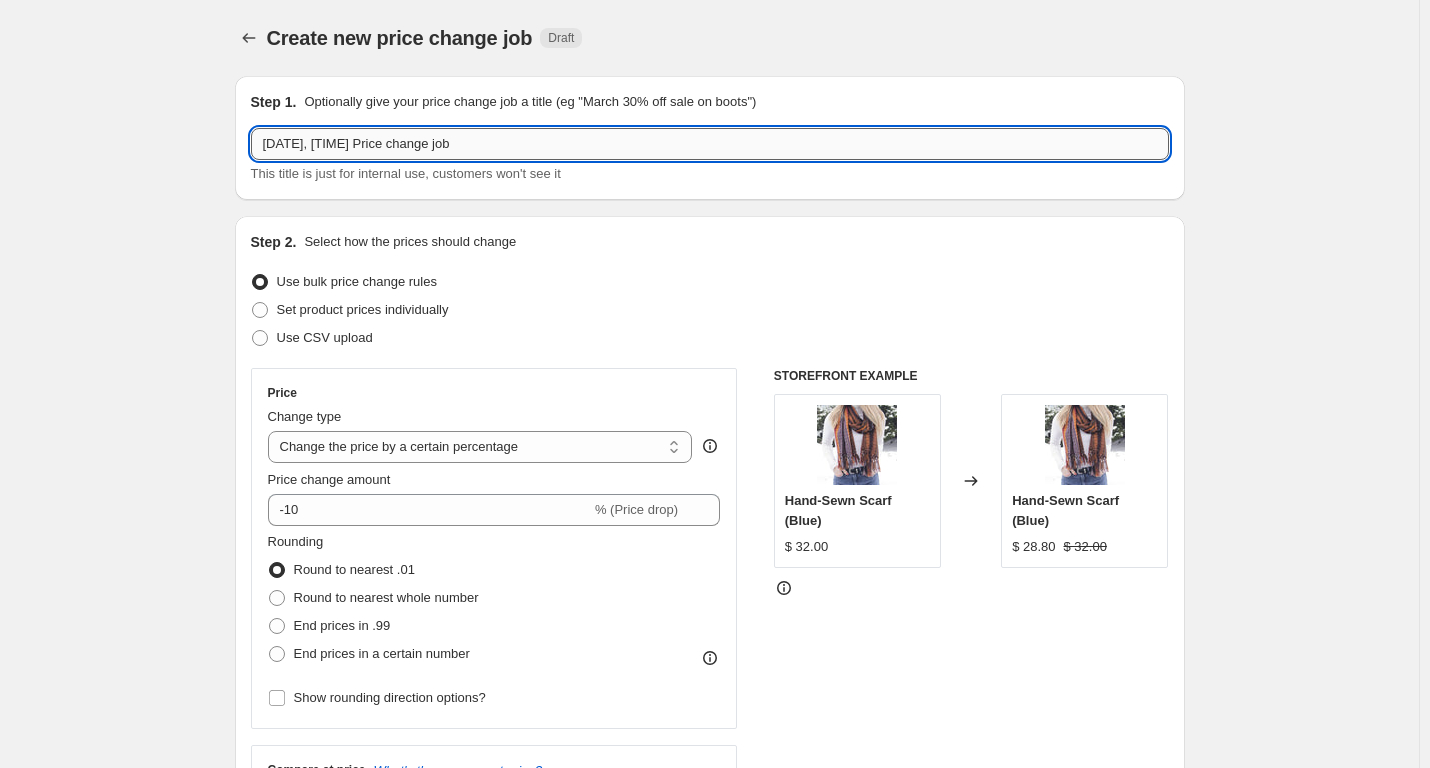 click on "[DATE], [TIME] Price change job" at bounding box center (710, 144) 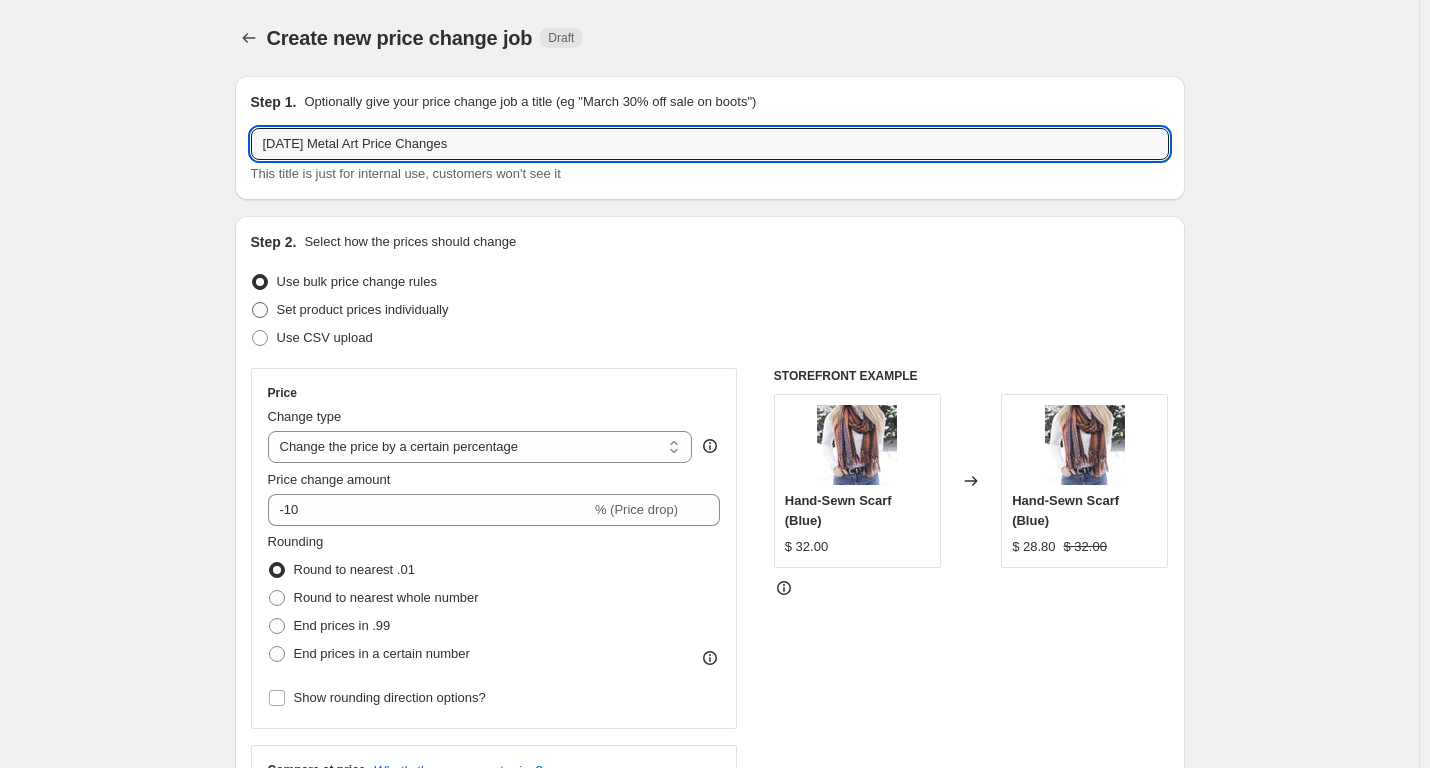 type on "[DATE] Metal Art Price Changes" 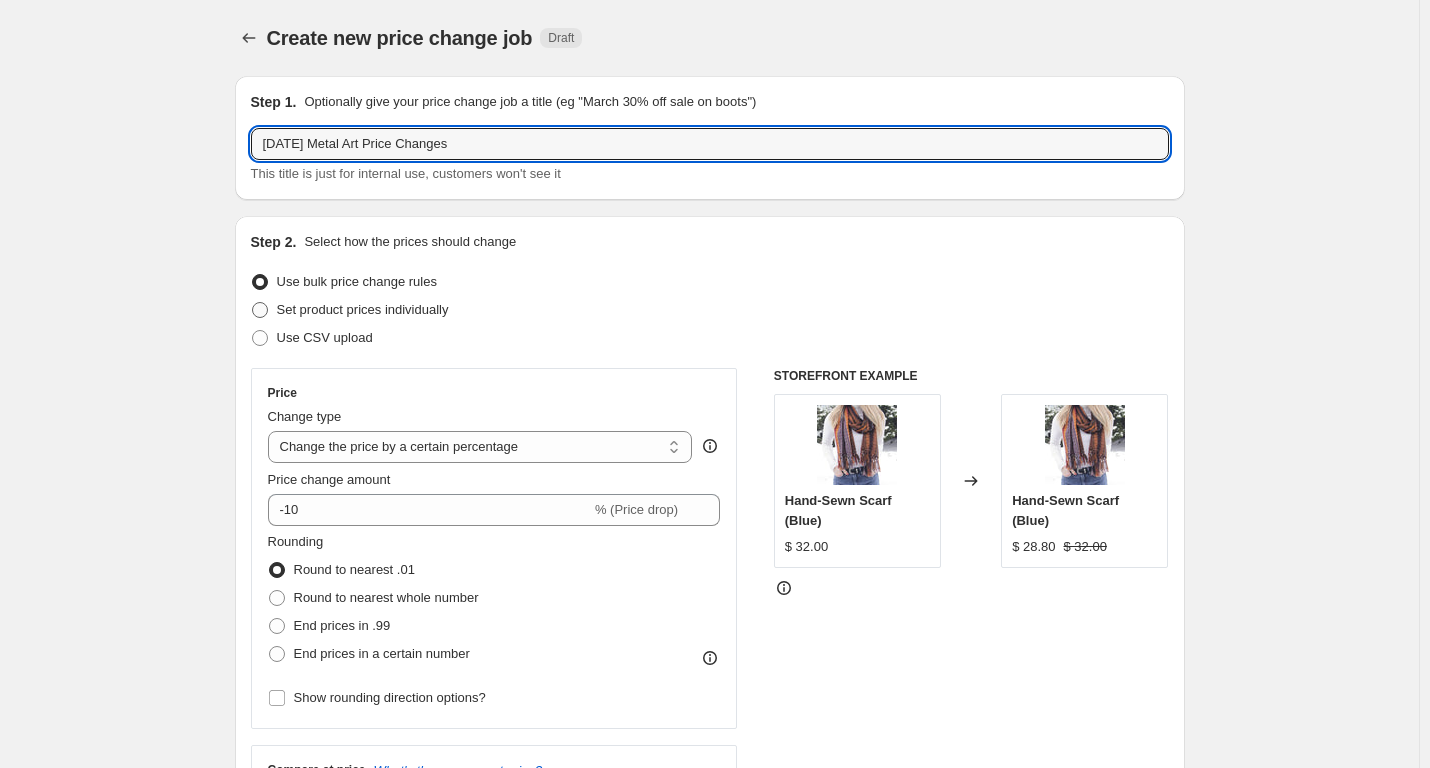 radio on "true" 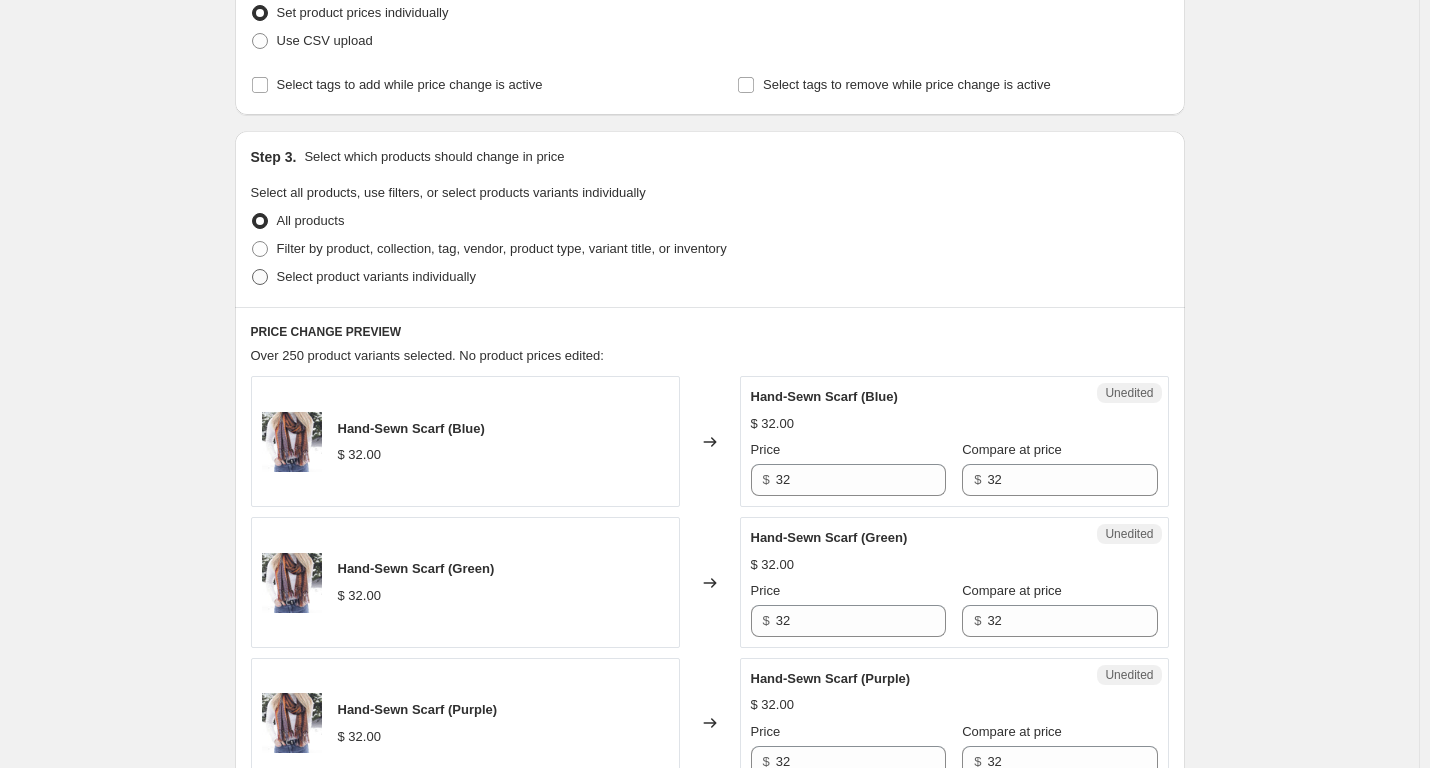 scroll, scrollTop: 298, scrollLeft: 0, axis: vertical 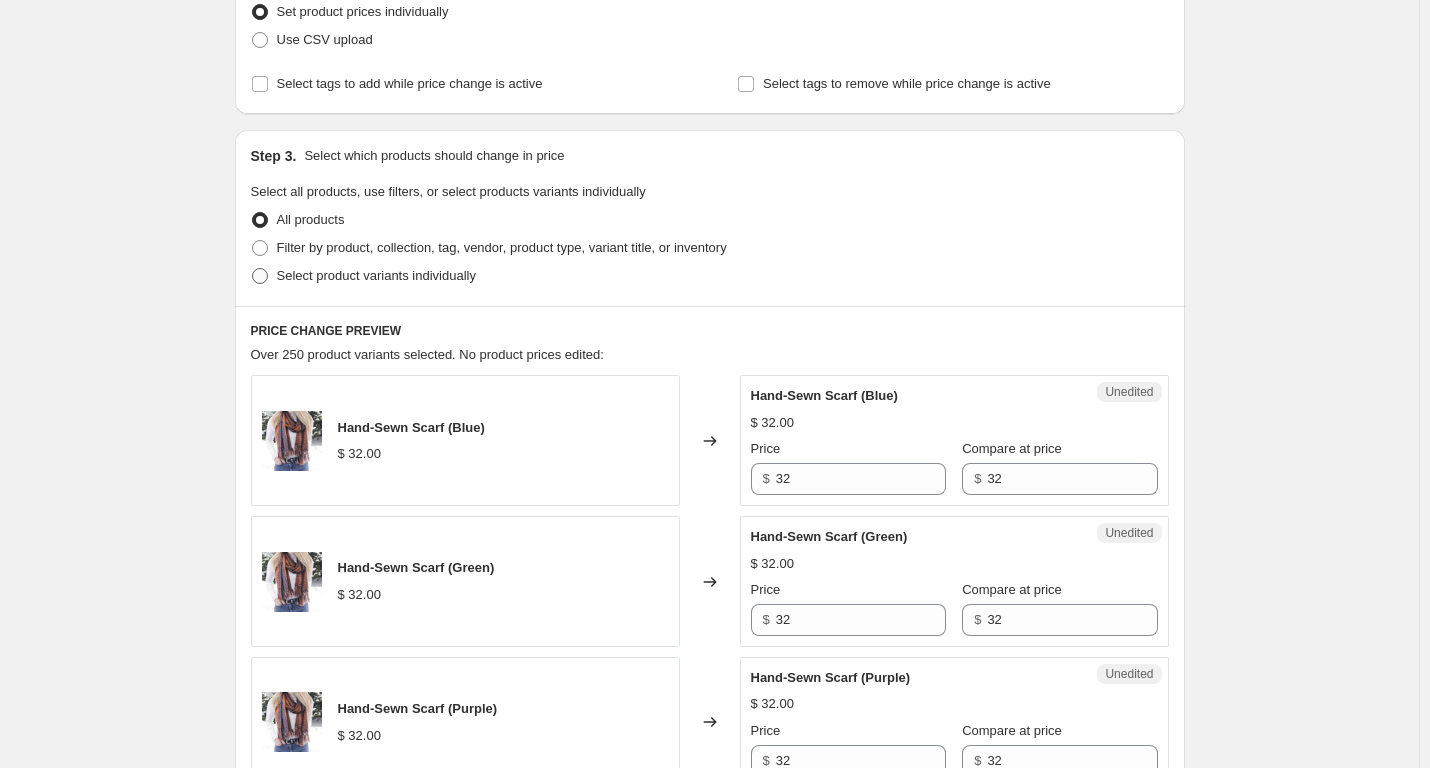 drag, startPoint x: 265, startPoint y: 278, endPoint x: 278, endPoint y: 281, distance: 13.341664 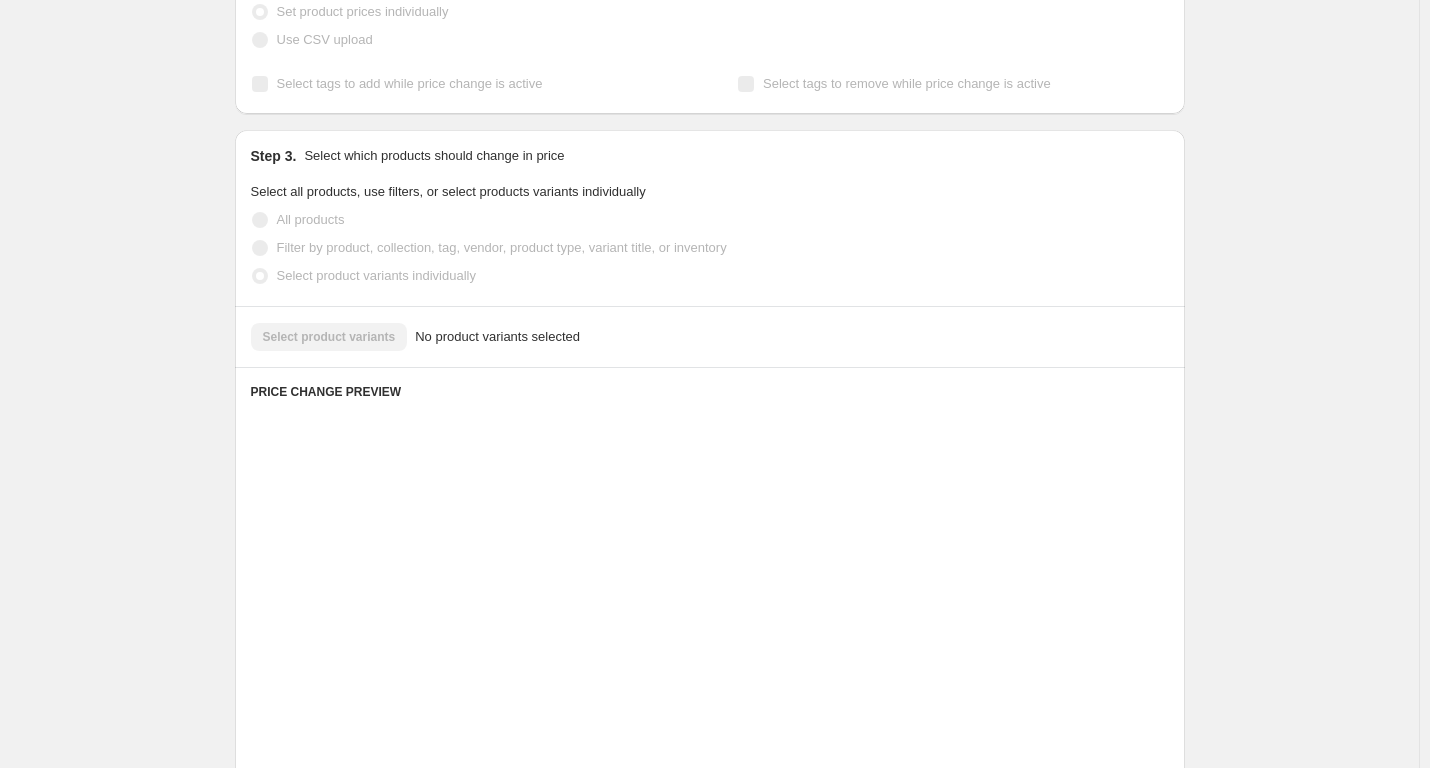 scroll, scrollTop: 282, scrollLeft: 0, axis: vertical 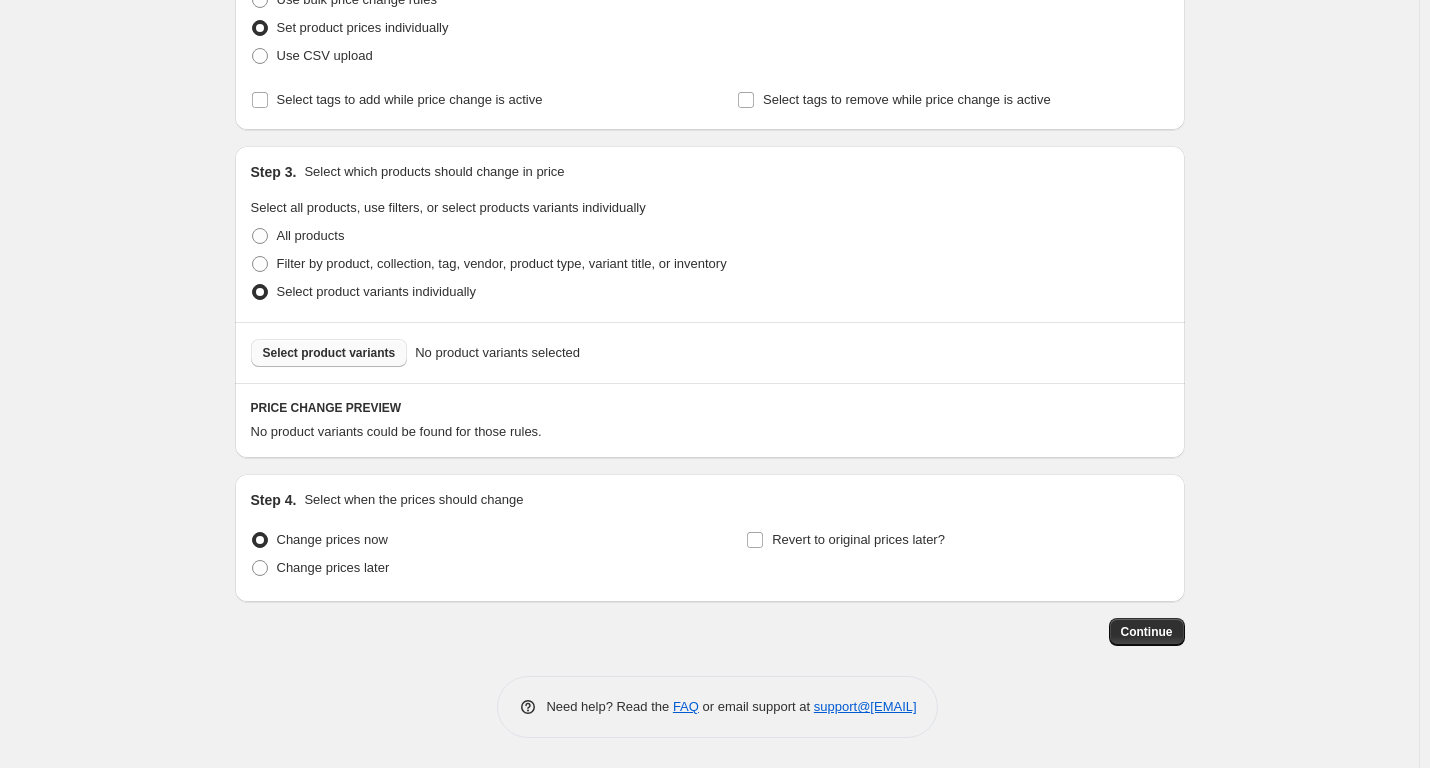 click on "Select product variants" at bounding box center [329, 353] 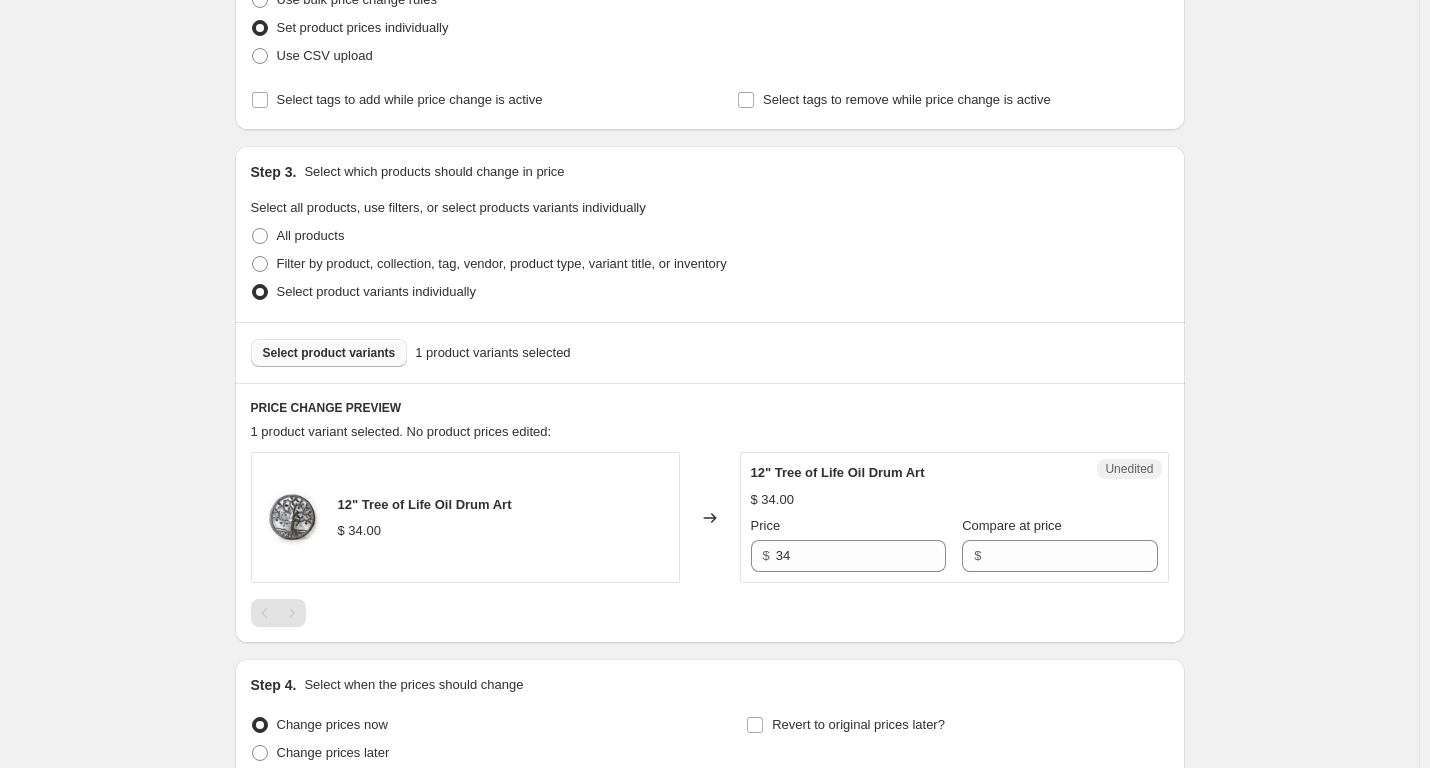 click on "Select product variants" at bounding box center [329, 353] 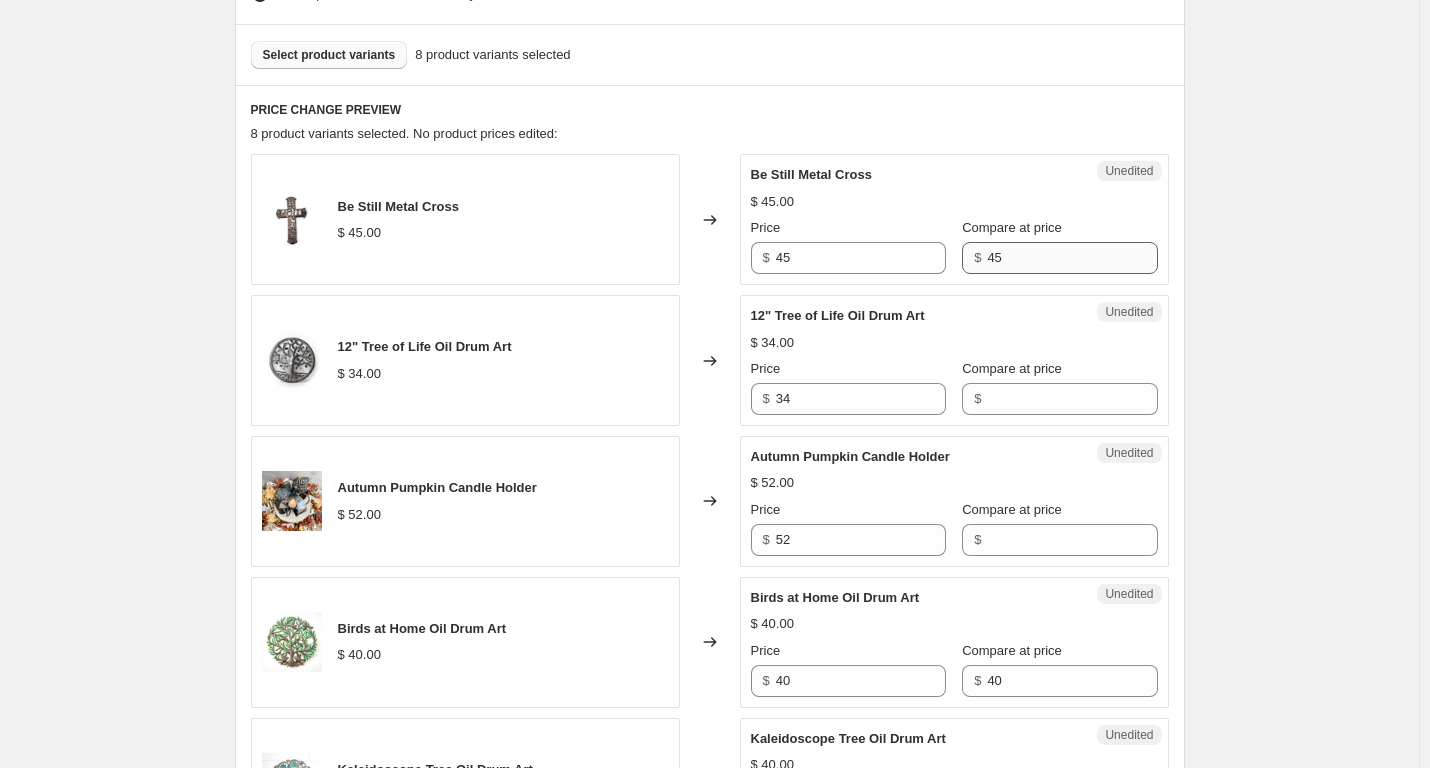 scroll, scrollTop: 581, scrollLeft: 0, axis: vertical 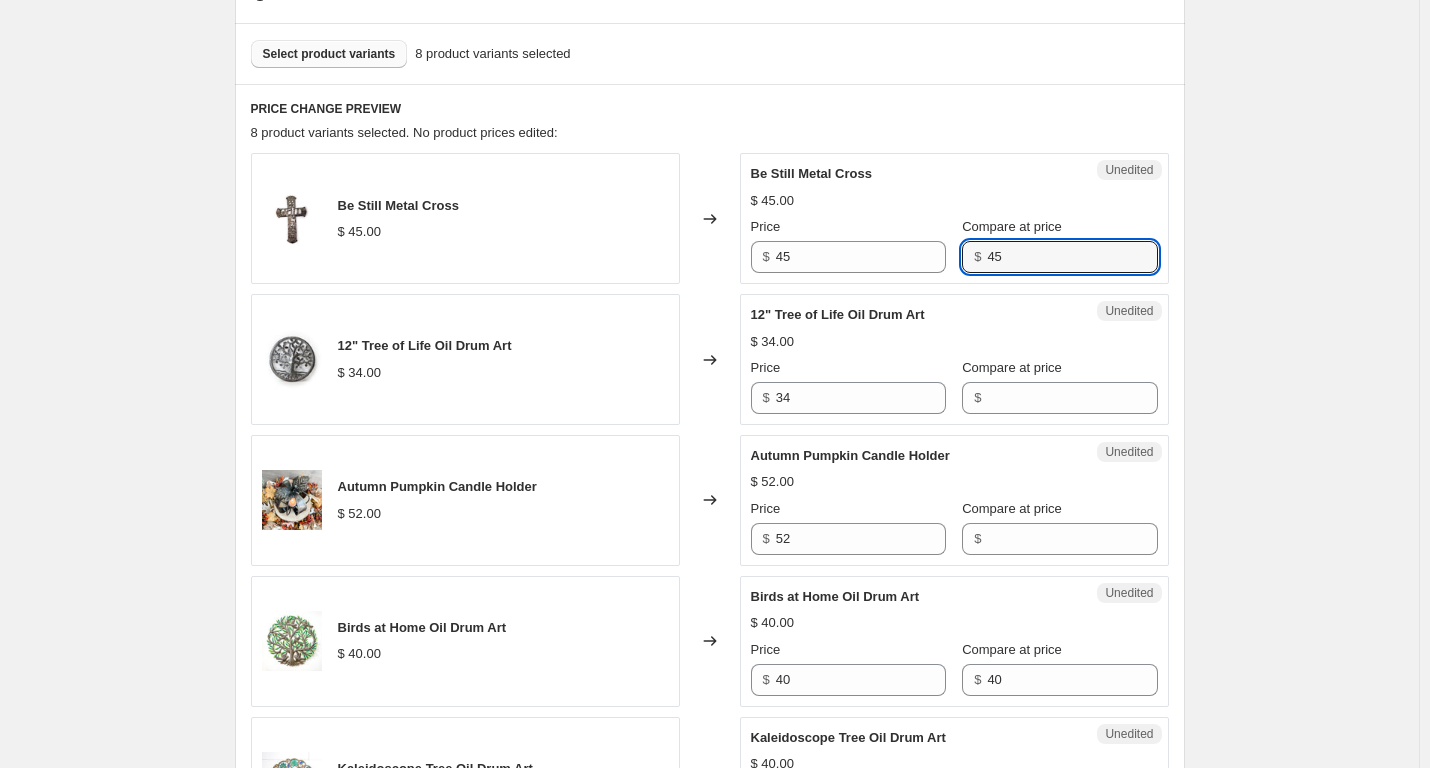 drag, startPoint x: 1030, startPoint y: 259, endPoint x: 955, endPoint y: 269, distance: 75.66373 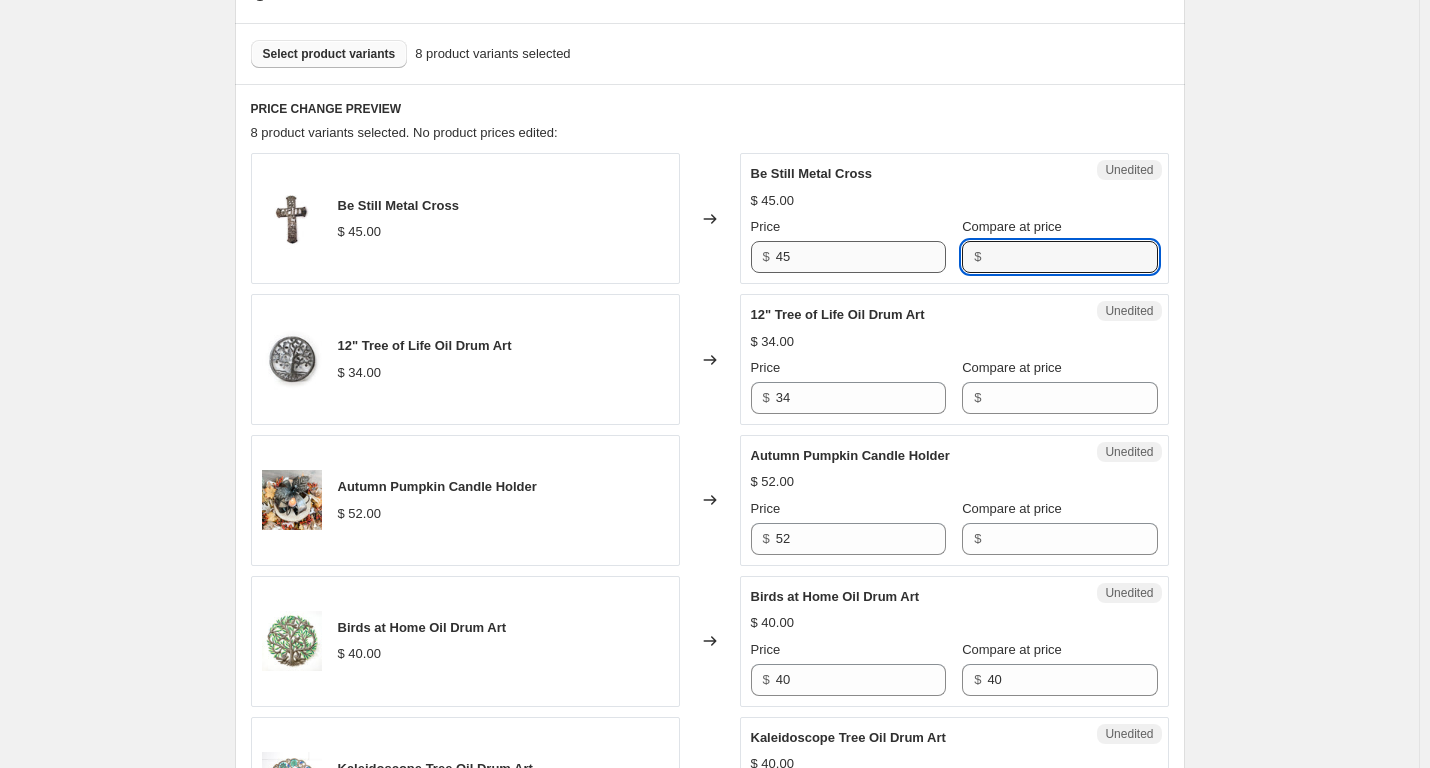 type 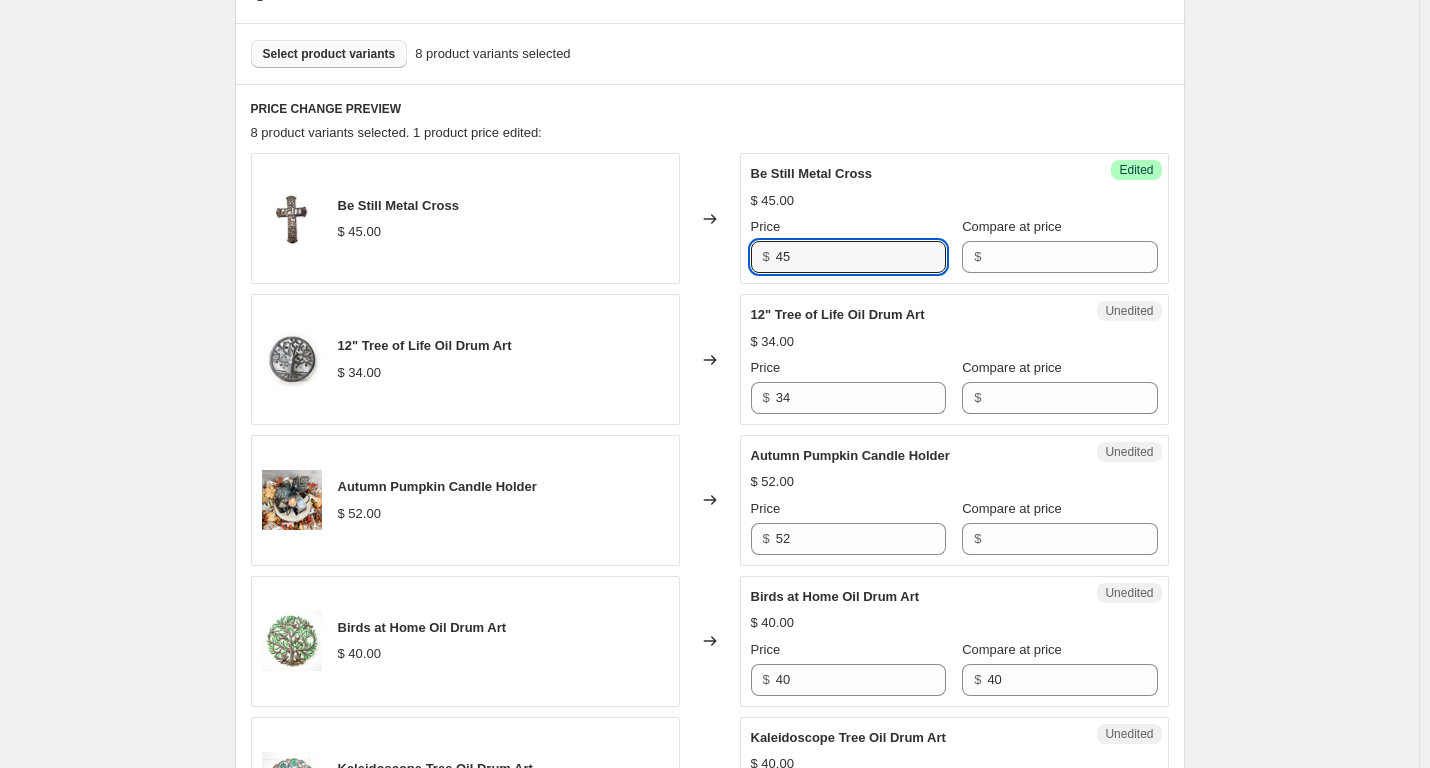 drag, startPoint x: 815, startPoint y: 258, endPoint x: 743, endPoint y: 250, distance: 72.443085 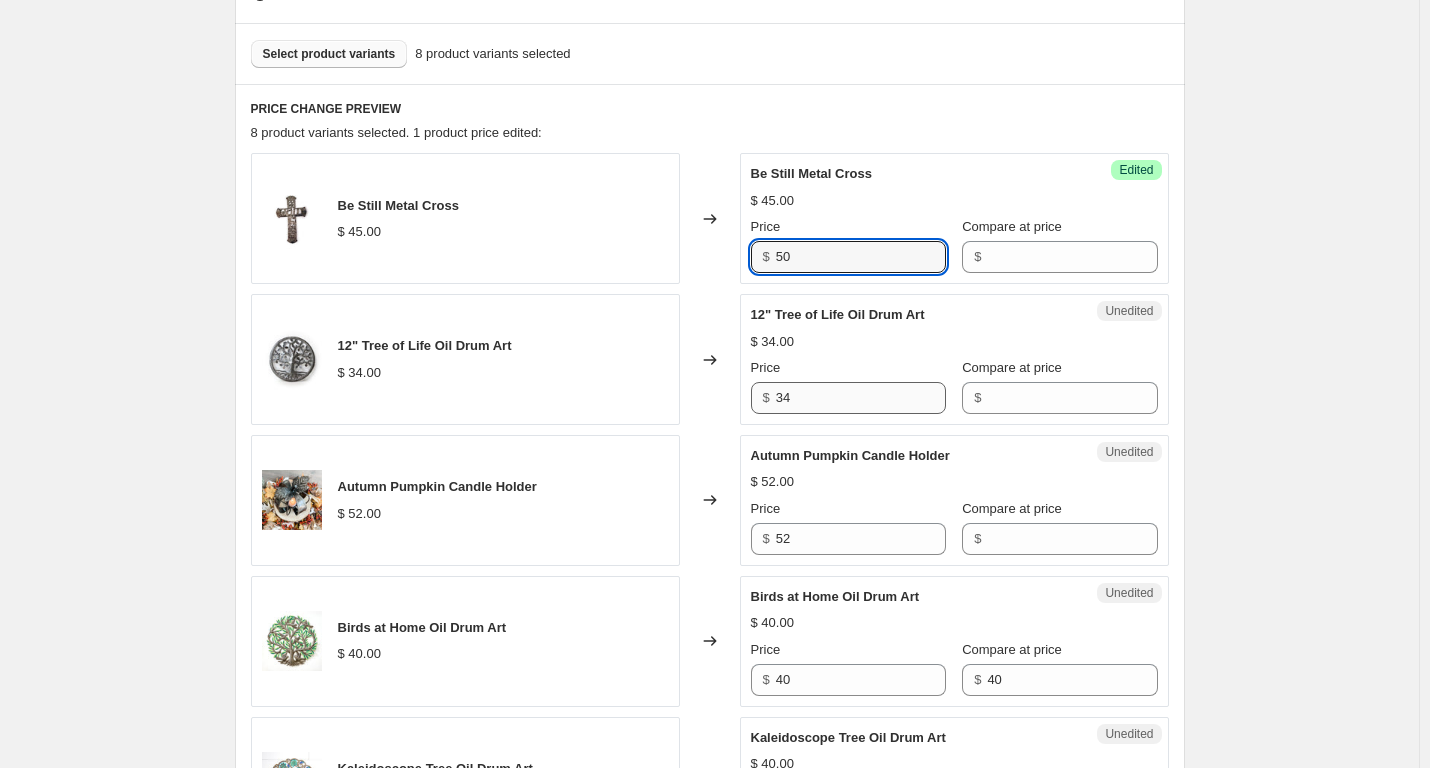 type on "50" 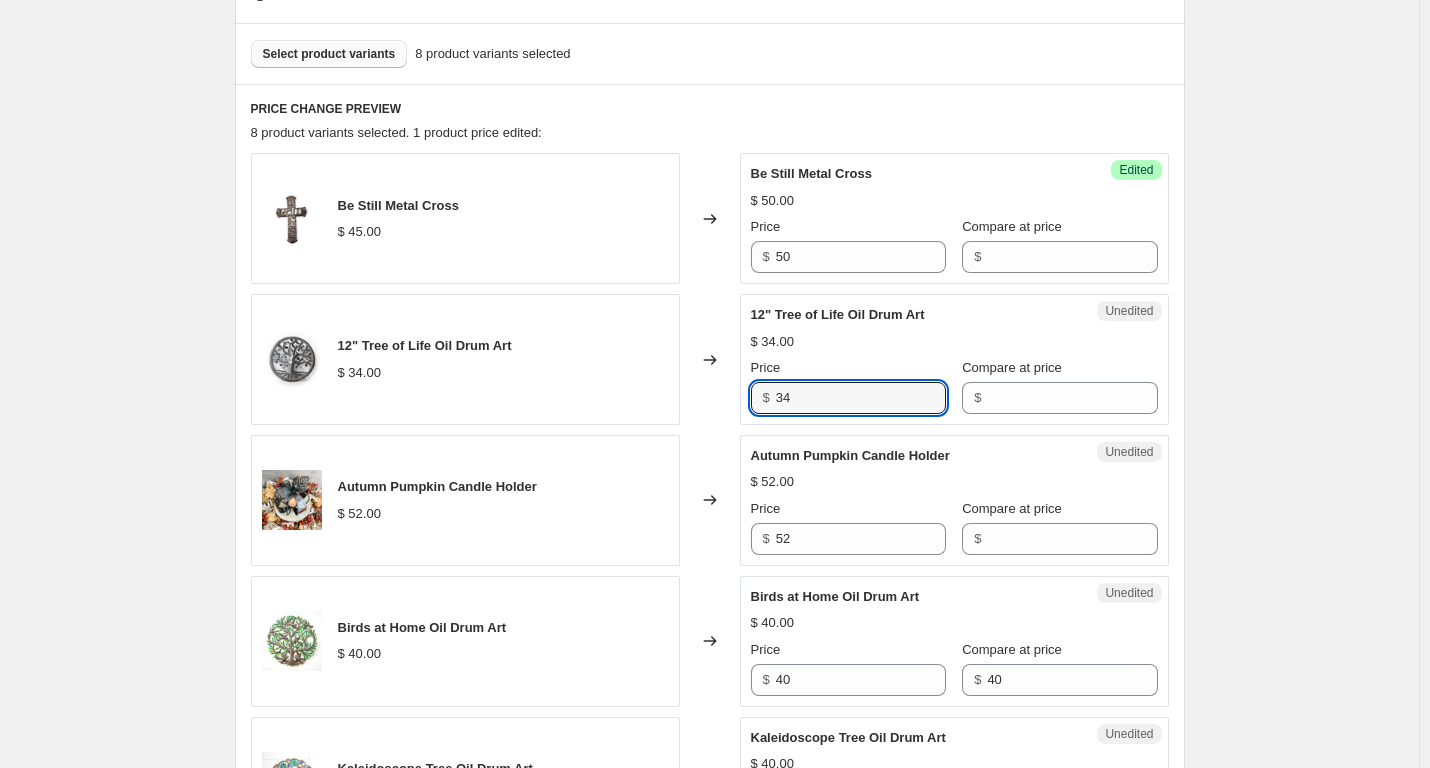 drag, startPoint x: 808, startPoint y: 399, endPoint x: 727, endPoint y: 414, distance: 82.37718 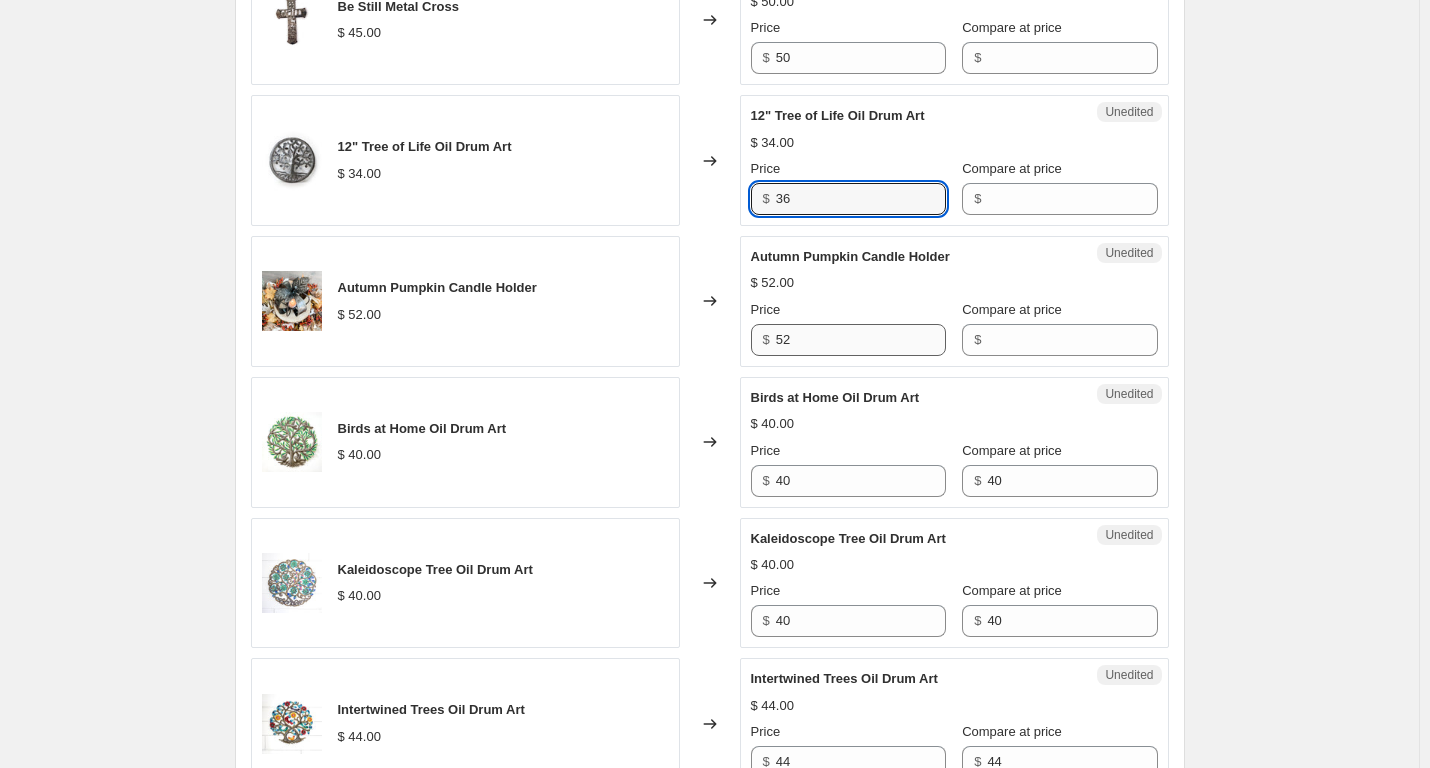 scroll, scrollTop: 781, scrollLeft: 0, axis: vertical 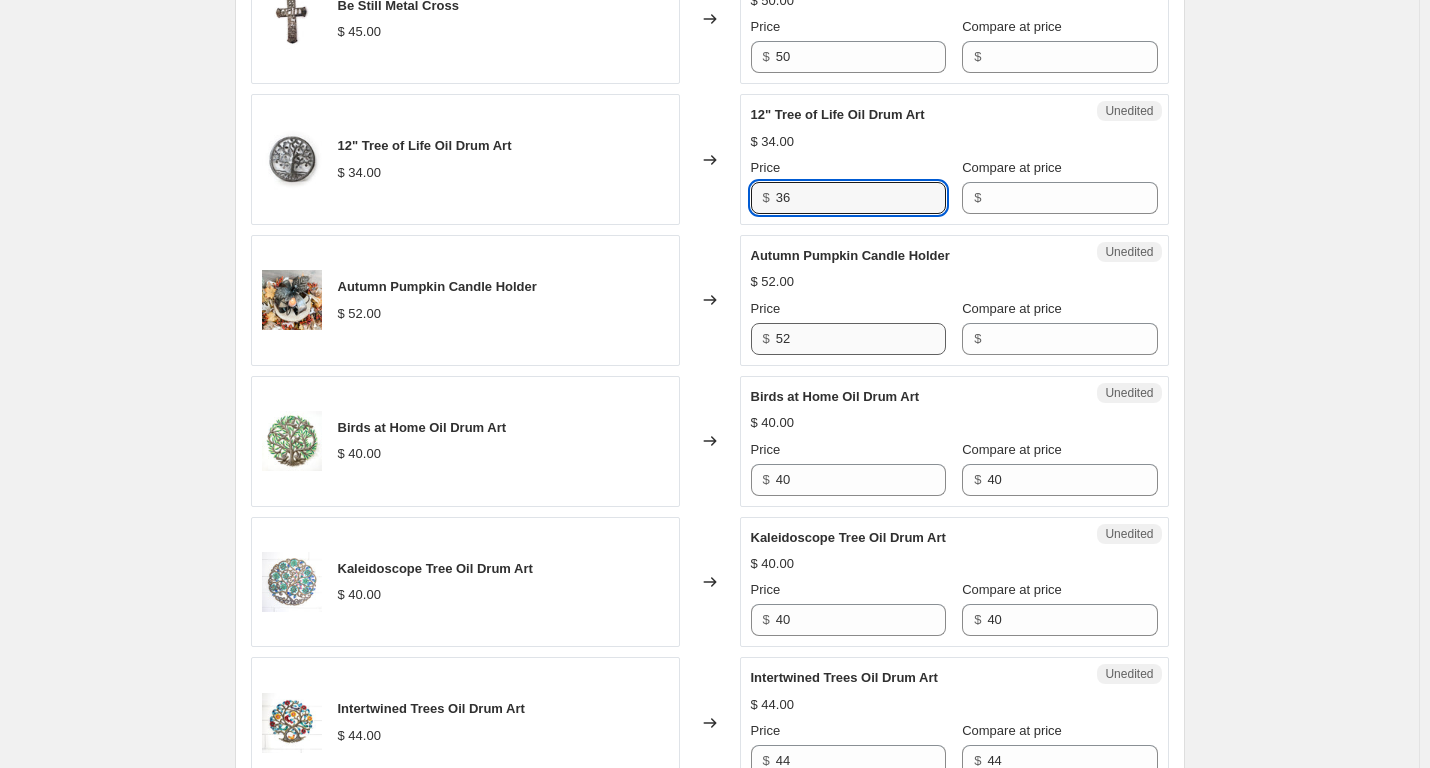 type on "36" 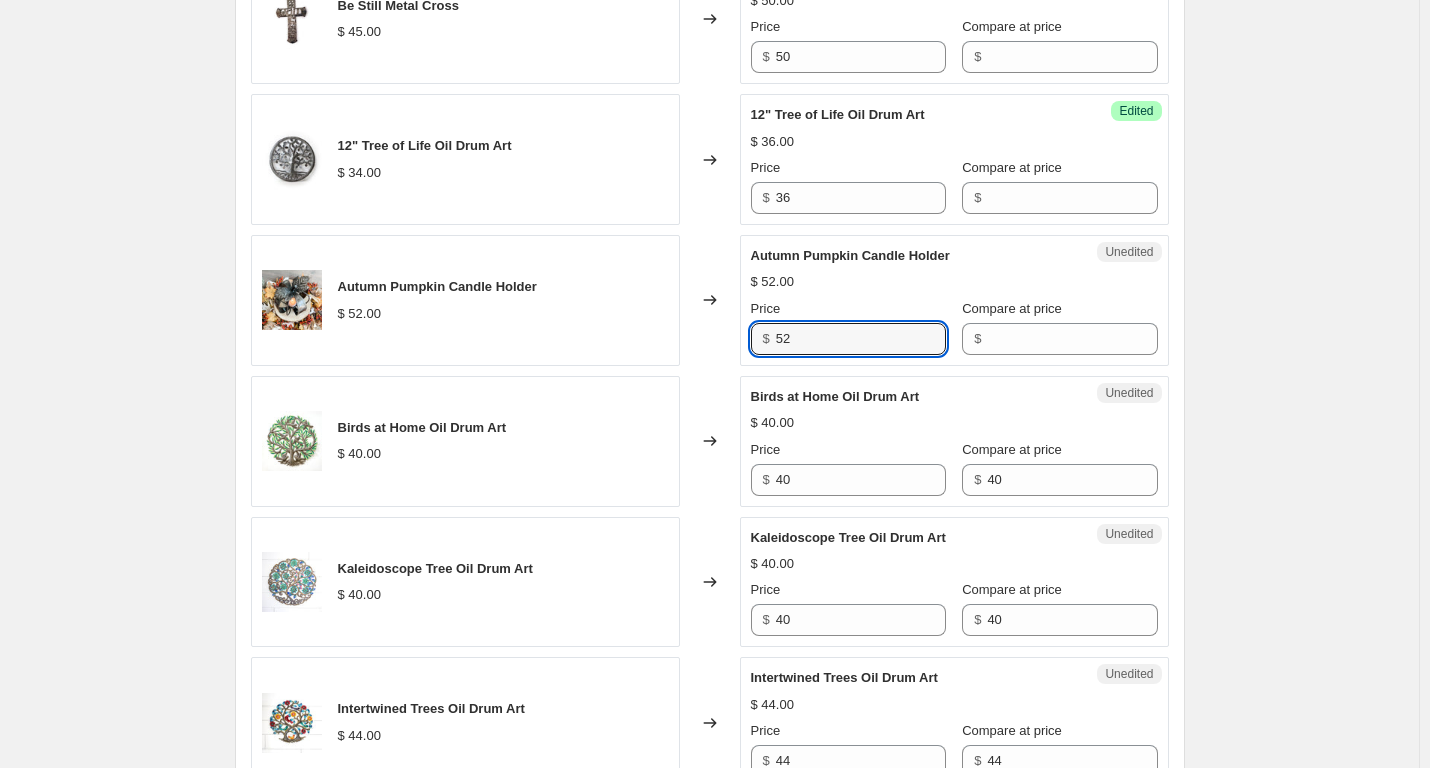 drag, startPoint x: 816, startPoint y: 346, endPoint x: 699, endPoint y: 325, distance: 118.869675 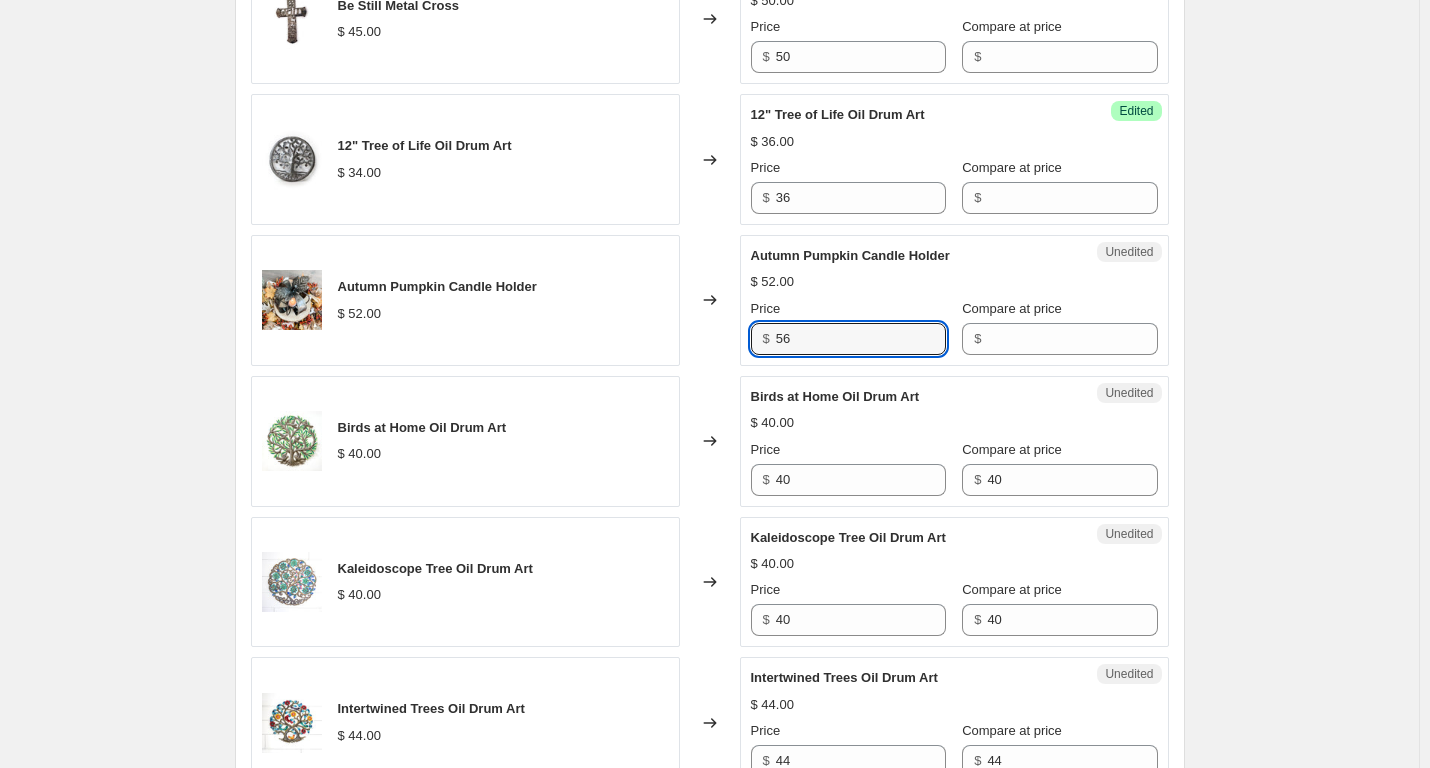 type on "56" 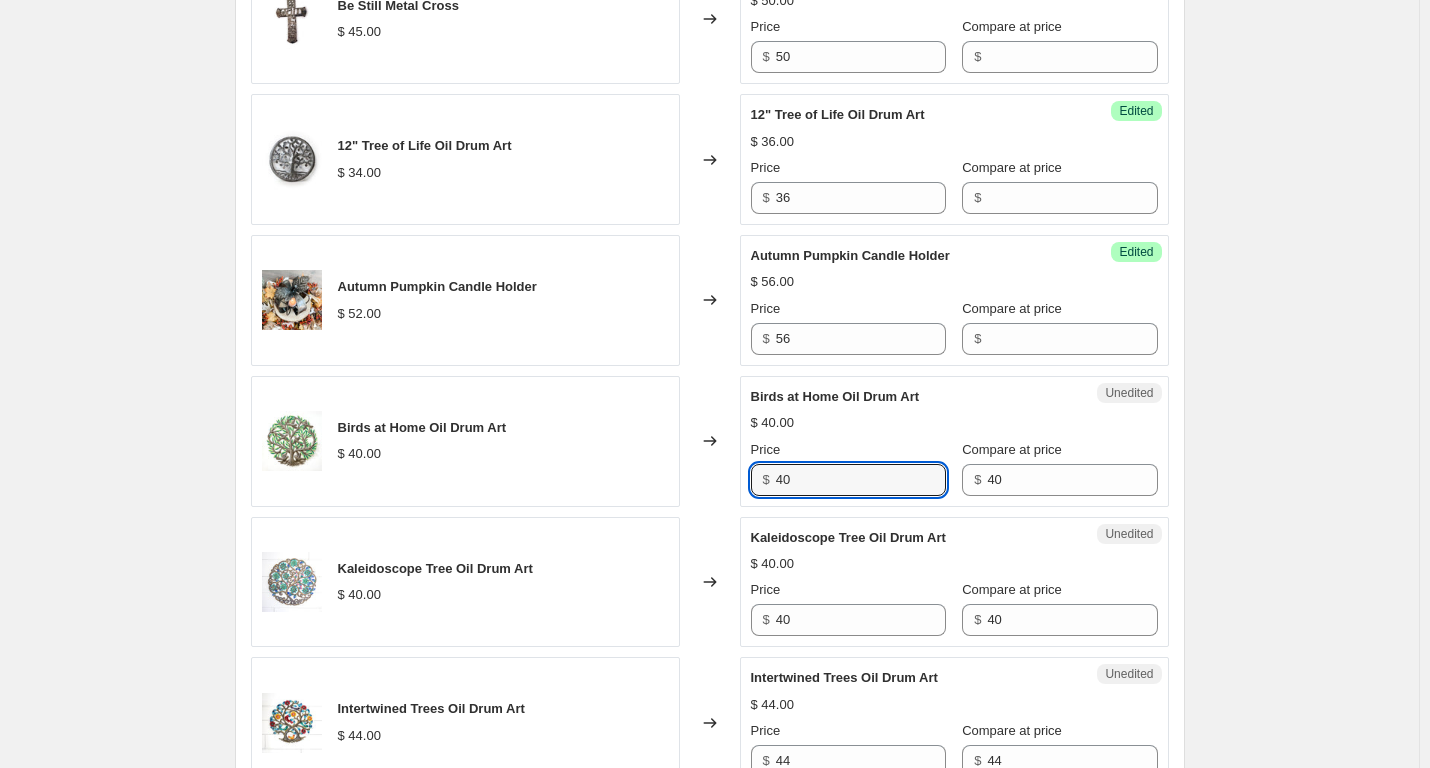 drag, startPoint x: 814, startPoint y: 481, endPoint x: 749, endPoint y: 486, distance: 65.192024 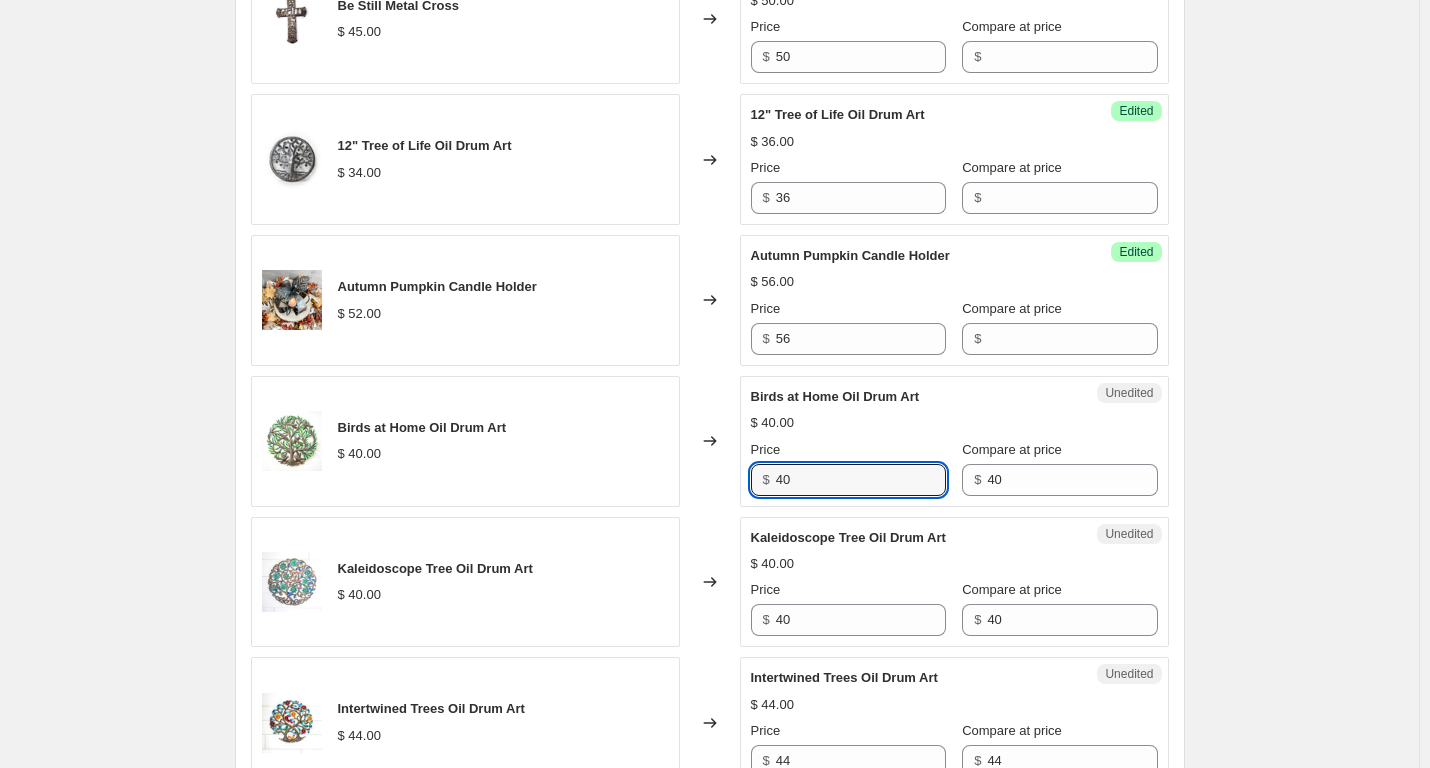 click on "[STATUS] [PRODUCT] $ [PRICE] Price $ [PRICE] Compare at price $ 40" at bounding box center (954, 441) 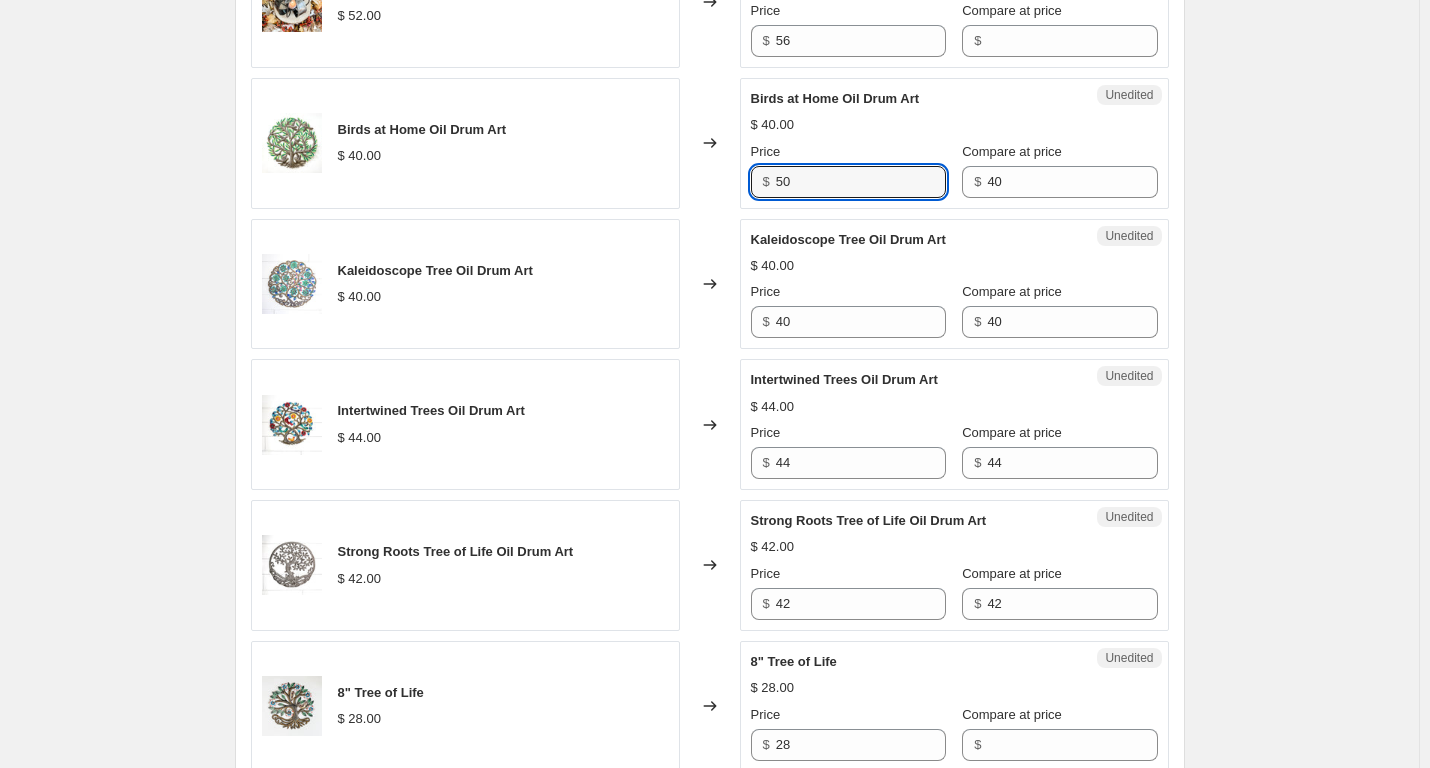 type on "50" 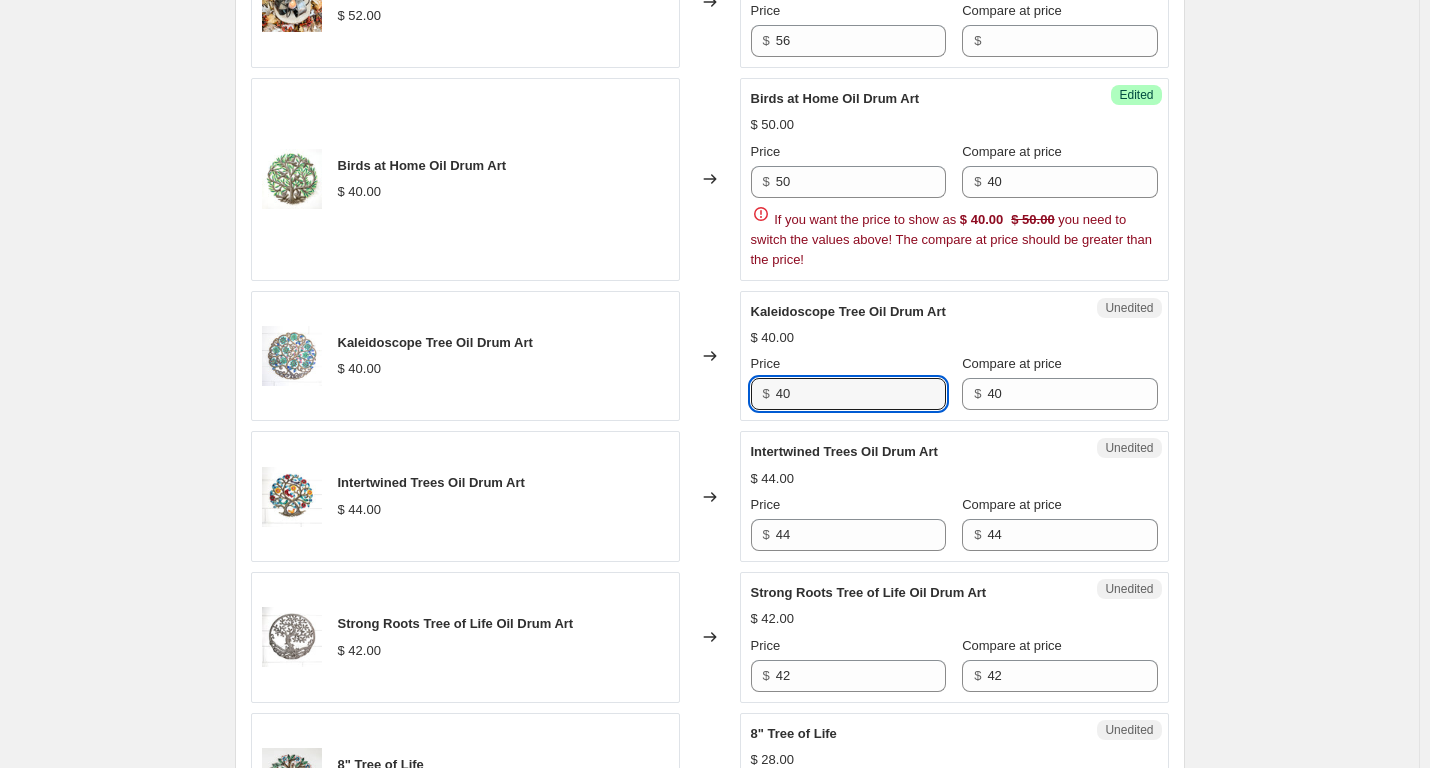 scroll, scrollTop: 1080, scrollLeft: 0, axis: vertical 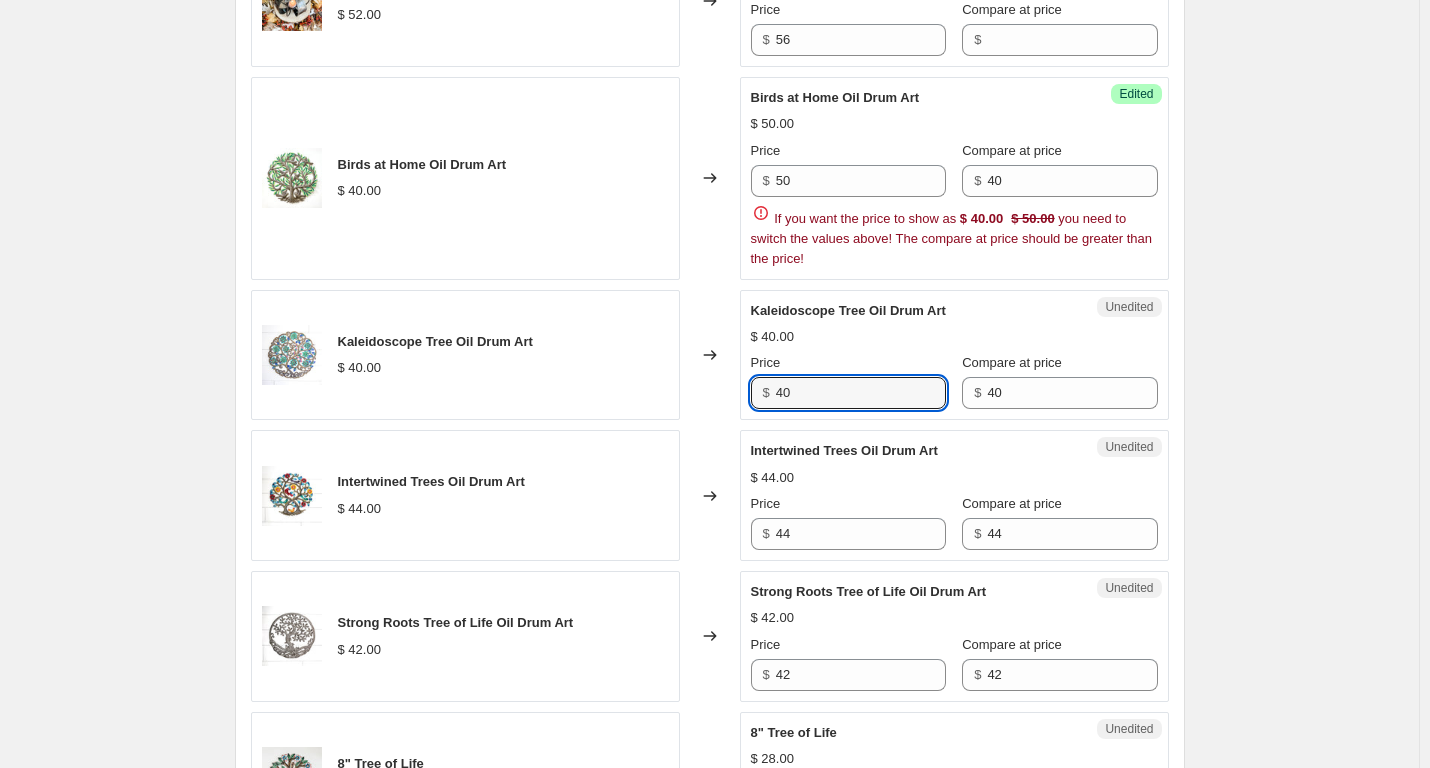 drag, startPoint x: 843, startPoint y: 331, endPoint x: 743, endPoint y: 331, distance: 100 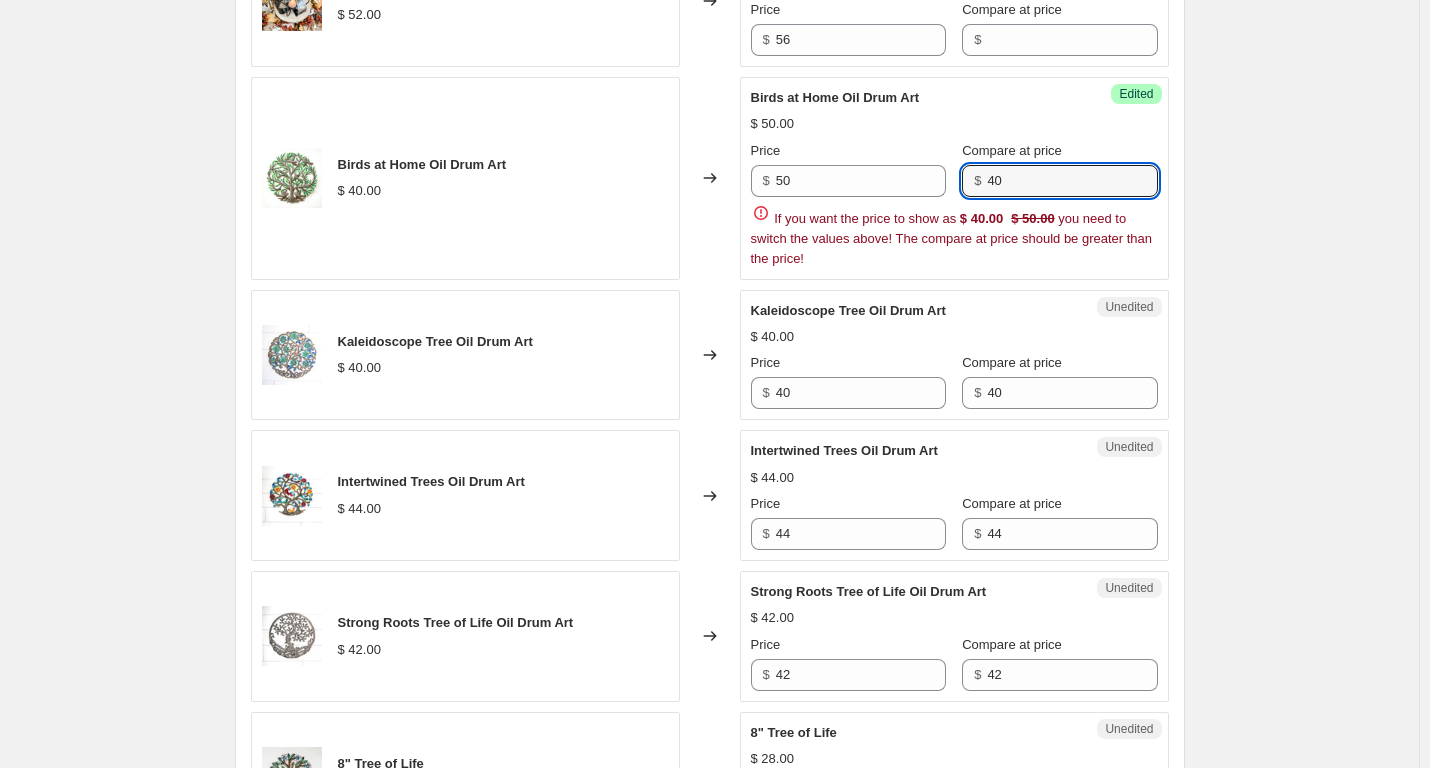 drag, startPoint x: 1018, startPoint y: 183, endPoint x: 974, endPoint y: 178, distance: 44.28318 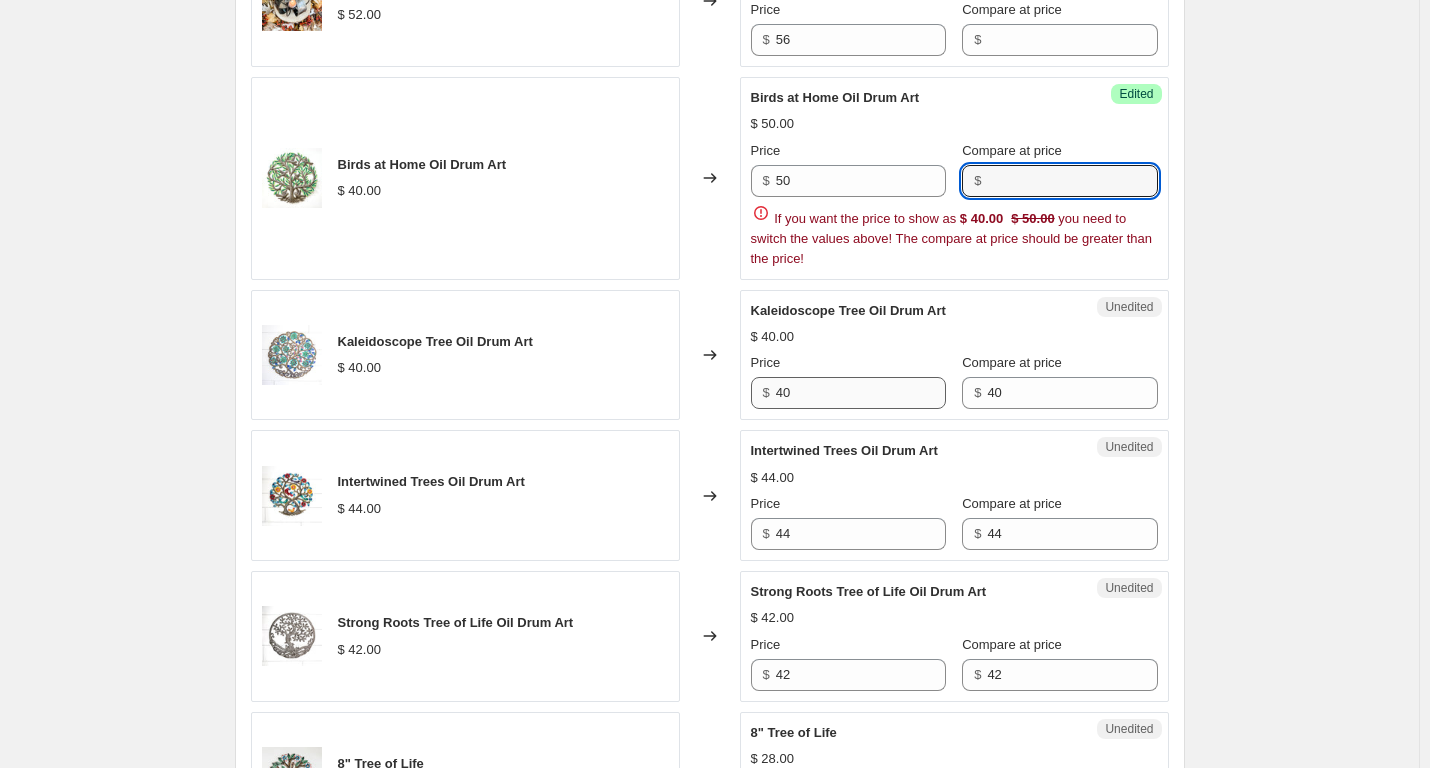 type 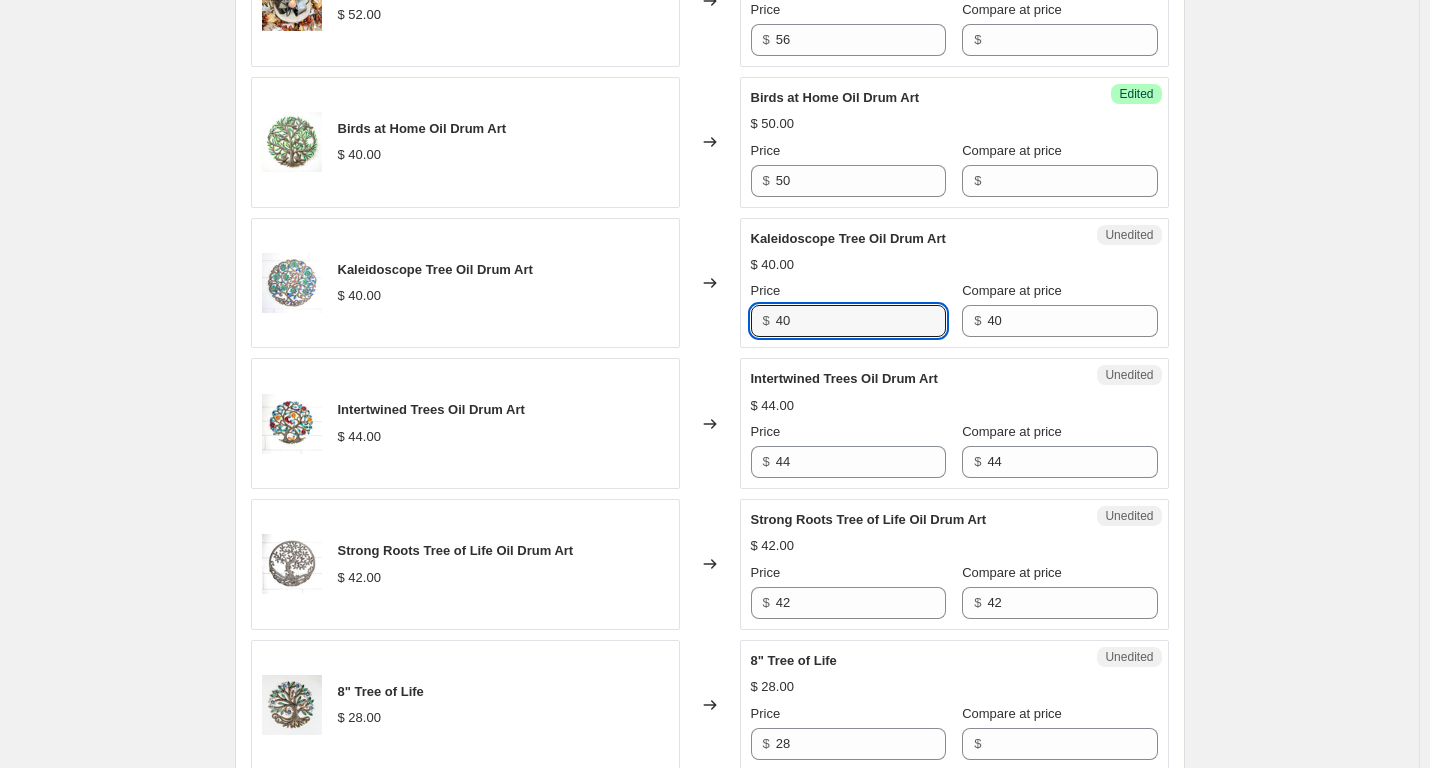 click on "[PRODUCT] $ [PRICE] Changed to [STATUS] [PRODUCT] $ [PRICE] Price $ [PRICE] Compare at price $ [PRODUCT] $ [PRICE] Changed to [STATUS] [PRODUCT] $ [PRICE] Price $ [PRICE] Compare at price $ [PRODUCT] $ [PRICE] Changed to [STATUS] [PRODUCT] $ [PRICE] Price $ [PRICE] Compare at price $ [PRODUCT] $ [PRICE] Changed to [STATUS] [PRODUCT] $ [PRICE] Price $ [PRICE] Compare at price $ [PRODUCT] $ [PRICE] Changed to [STATUS] [PRODUCT] $ [PRICE] Price $ [PRICE] Compare at price $ [PRODUCT] $ [PRICE] Changed to [STATUS] [PRODUCT] $ [PRICE] Price $ [PRICE] Compare at price $ [PRODUCT] $ [PRICE] Changed to [STATUS] [PRODUCT] $ [PRICE] Price $ [PRICE] Compare at price $" at bounding box center (710, 212) 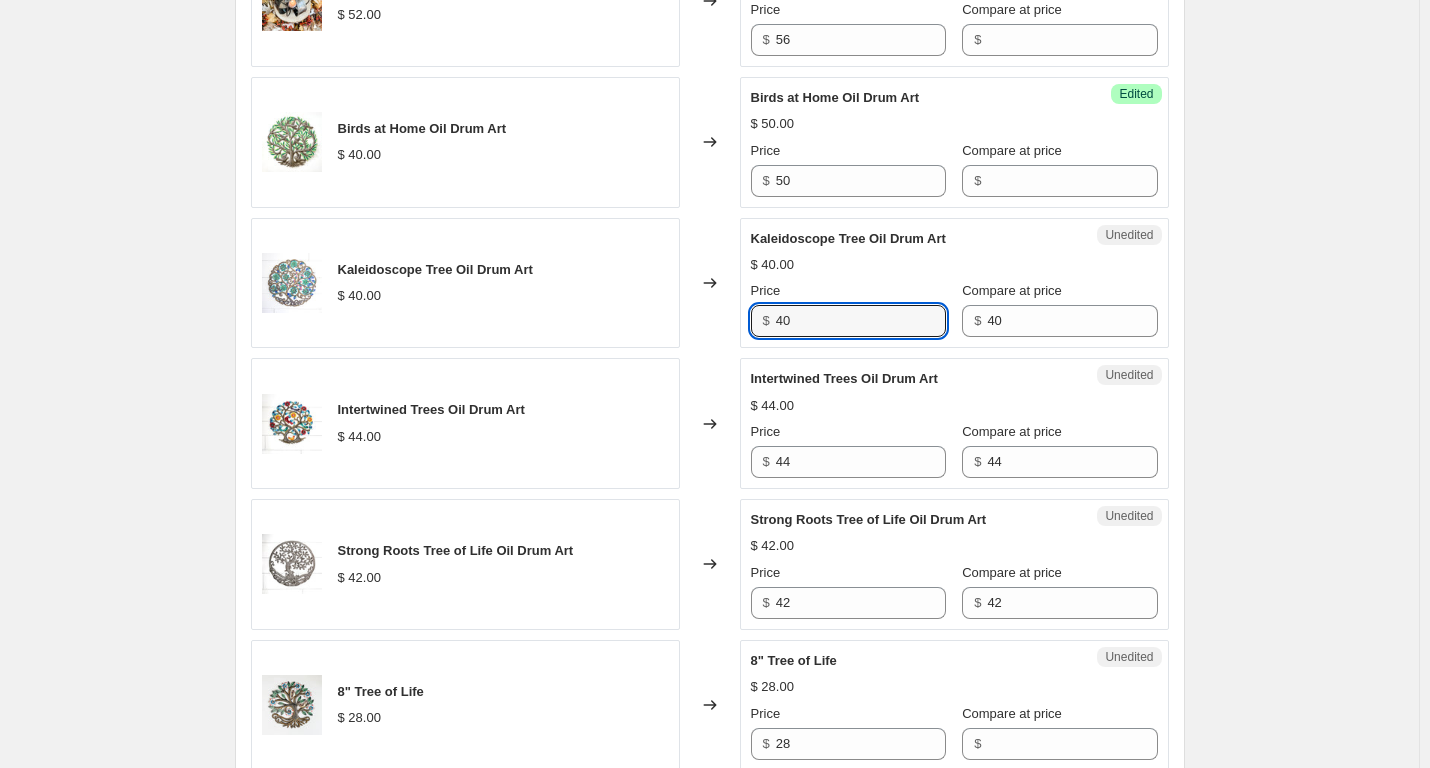 drag, startPoint x: 813, startPoint y: 315, endPoint x: 739, endPoint y: 322, distance: 74.330345 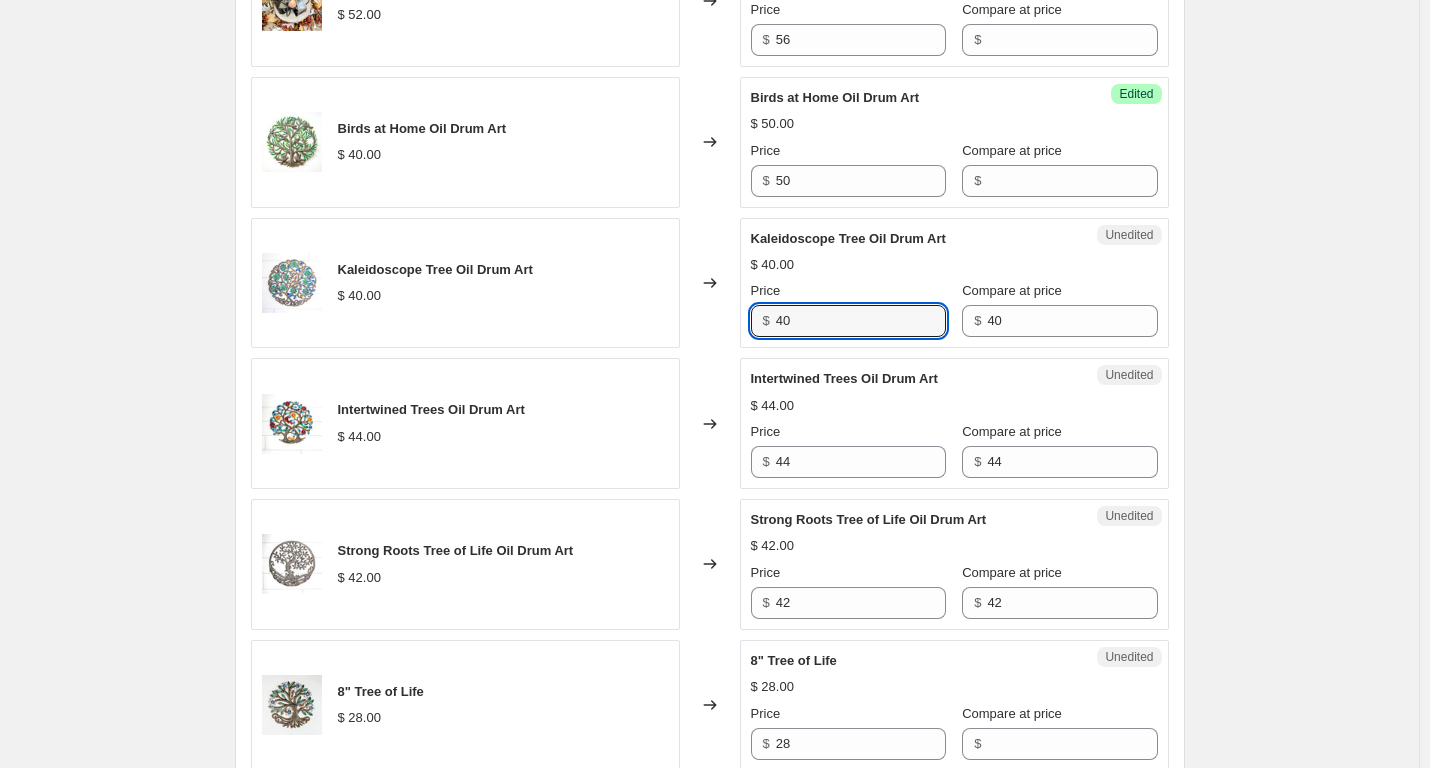 click on "Kaleidoscope Tree Oil Drum Art $ 40.00 Changed to Unedited Kaleidoscope Tree Oil Drum Art $ 40.00 Price $ 40 Compare at price $ 40" at bounding box center (710, 283) 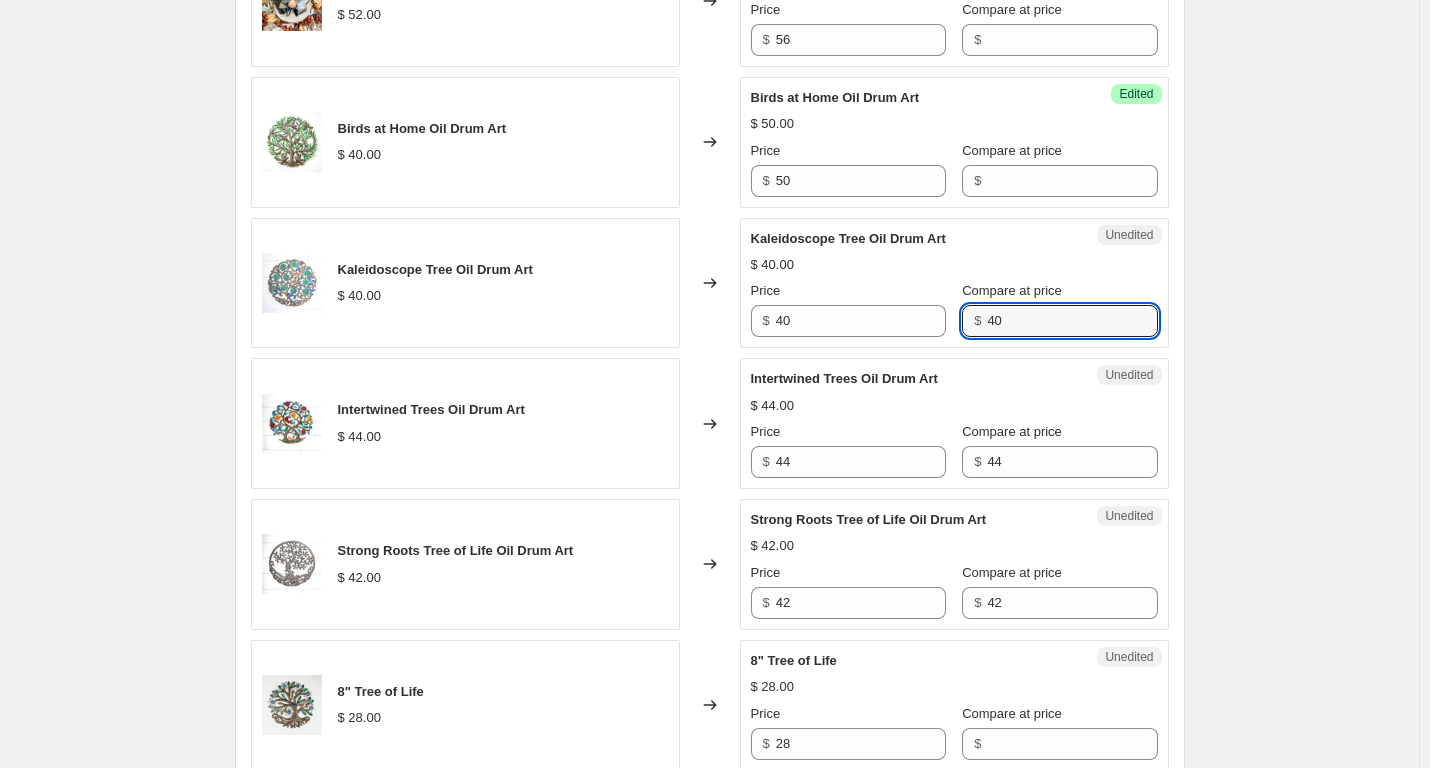 drag, startPoint x: 1016, startPoint y: 315, endPoint x: 961, endPoint y: 314, distance: 55.00909 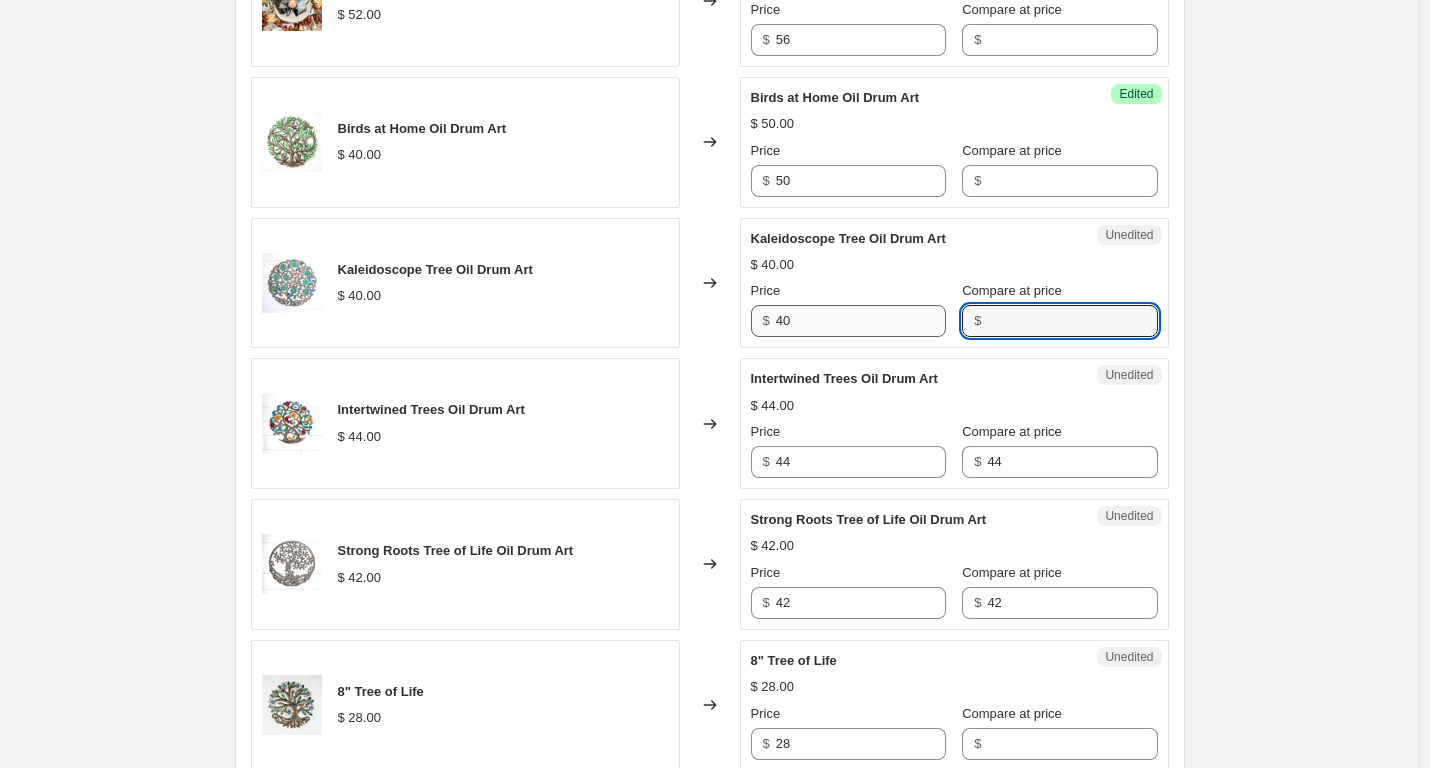 type 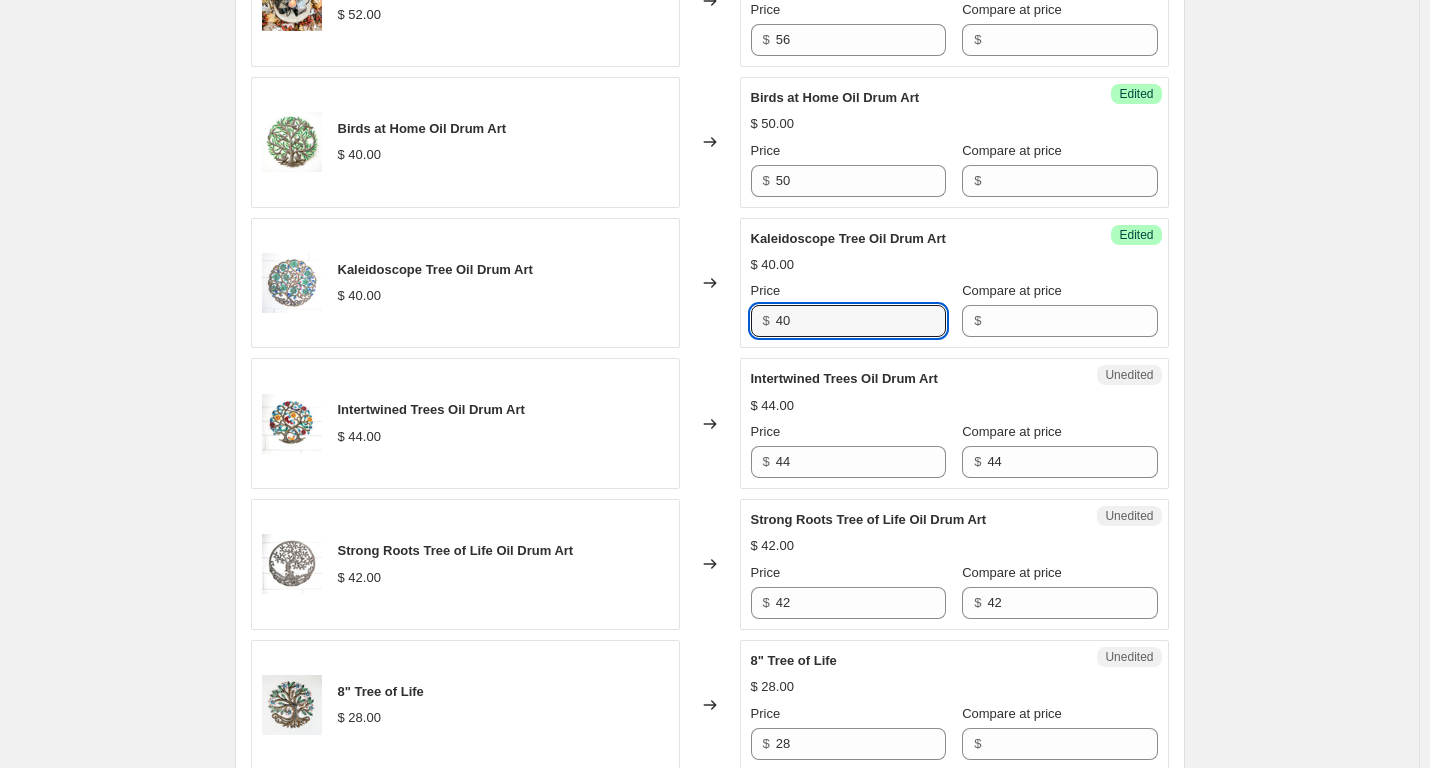 drag, startPoint x: 792, startPoint y: 322, endPoint x: 753, endPoint y: 327, distance: 39.319206 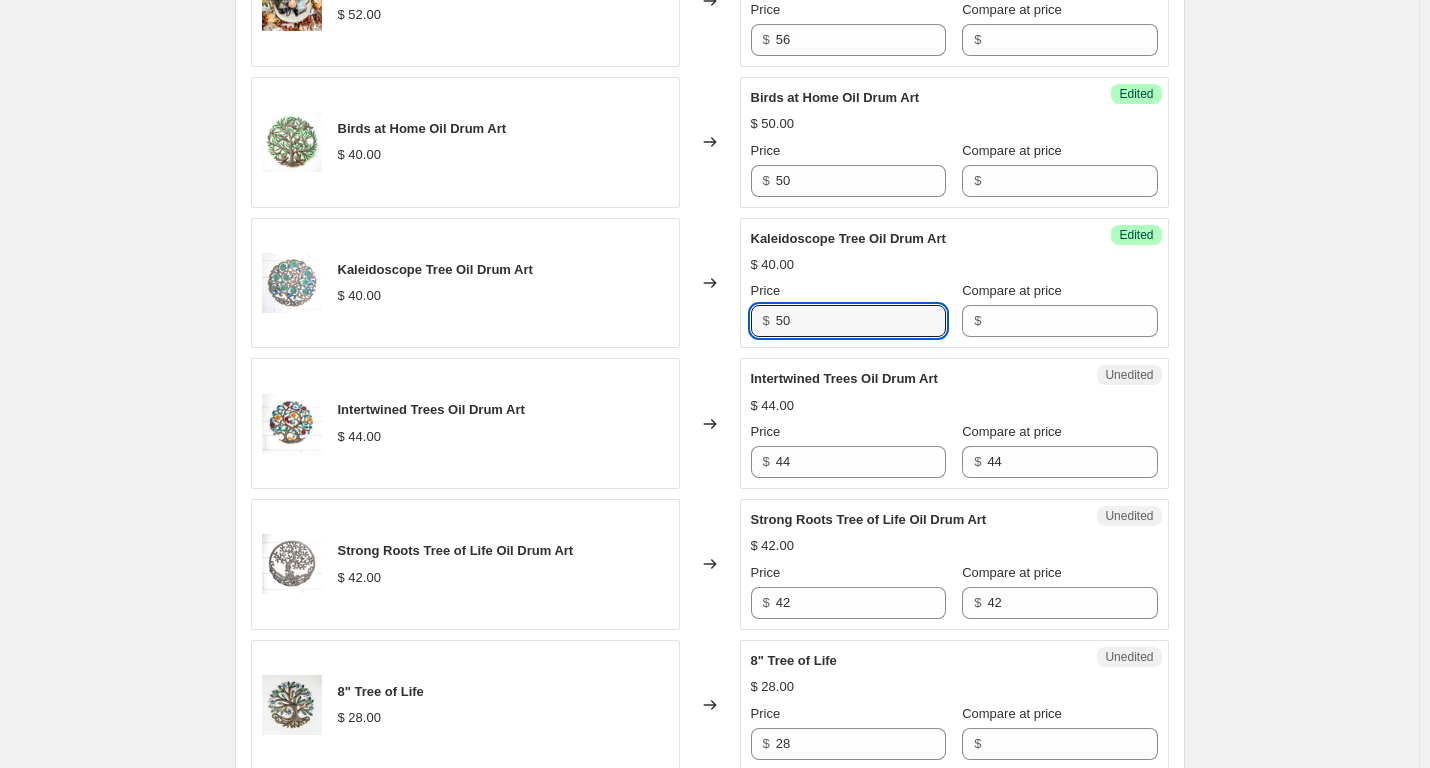type on "50" 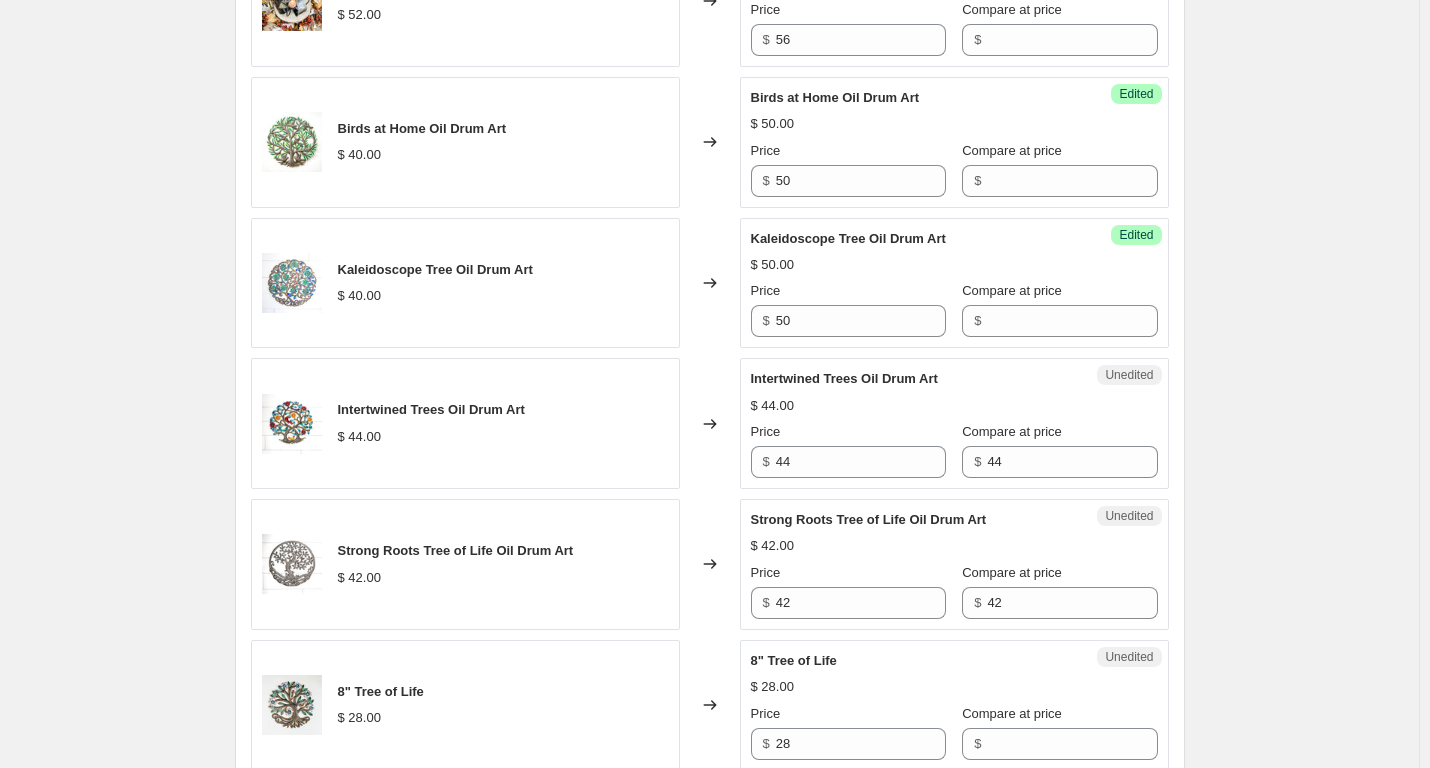 click on "[PRODUCT] $ [PRICE]" at bounding box center [465, 423] 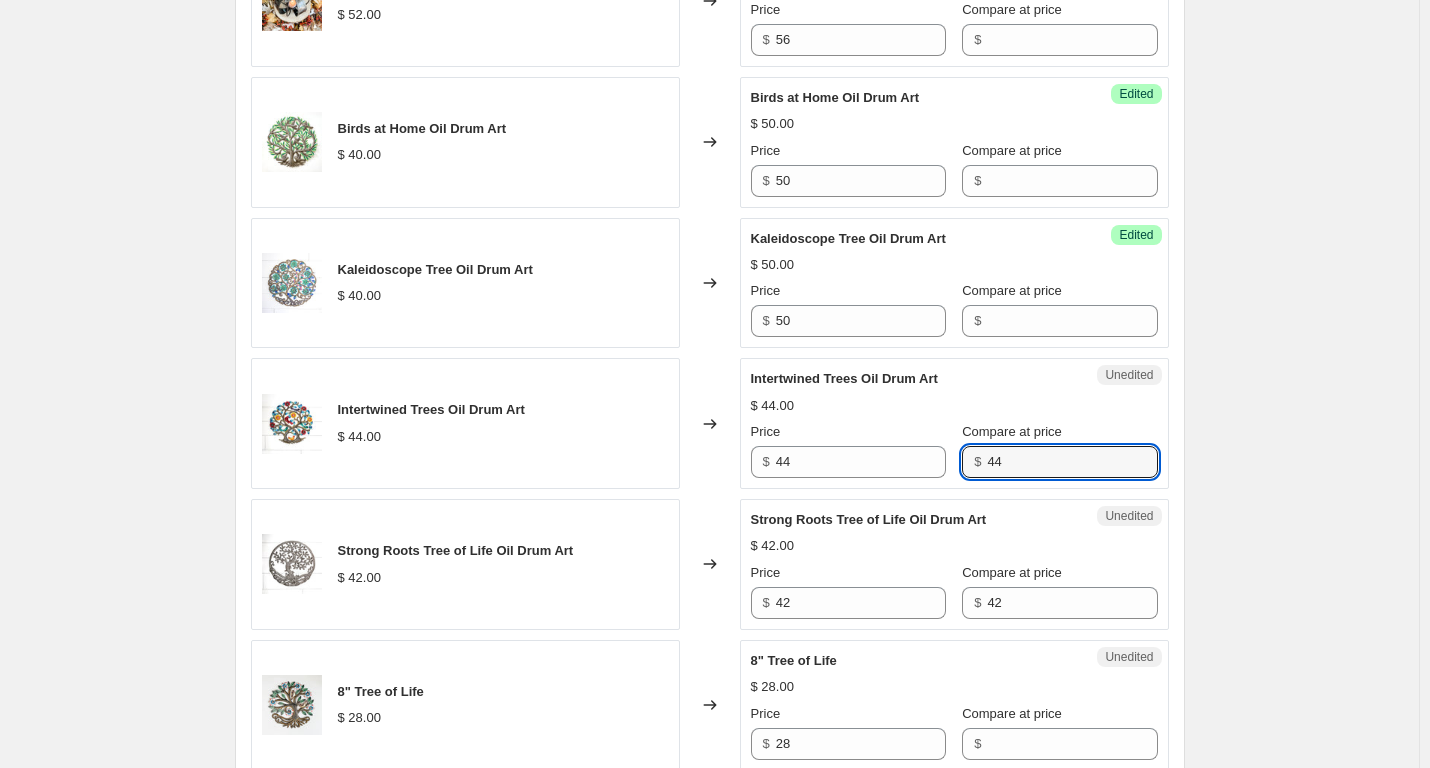 drag, startPoint x: 1010, startPoint y: 458, endPoint x: 947, endPoint y: 464, distance: 63.28507 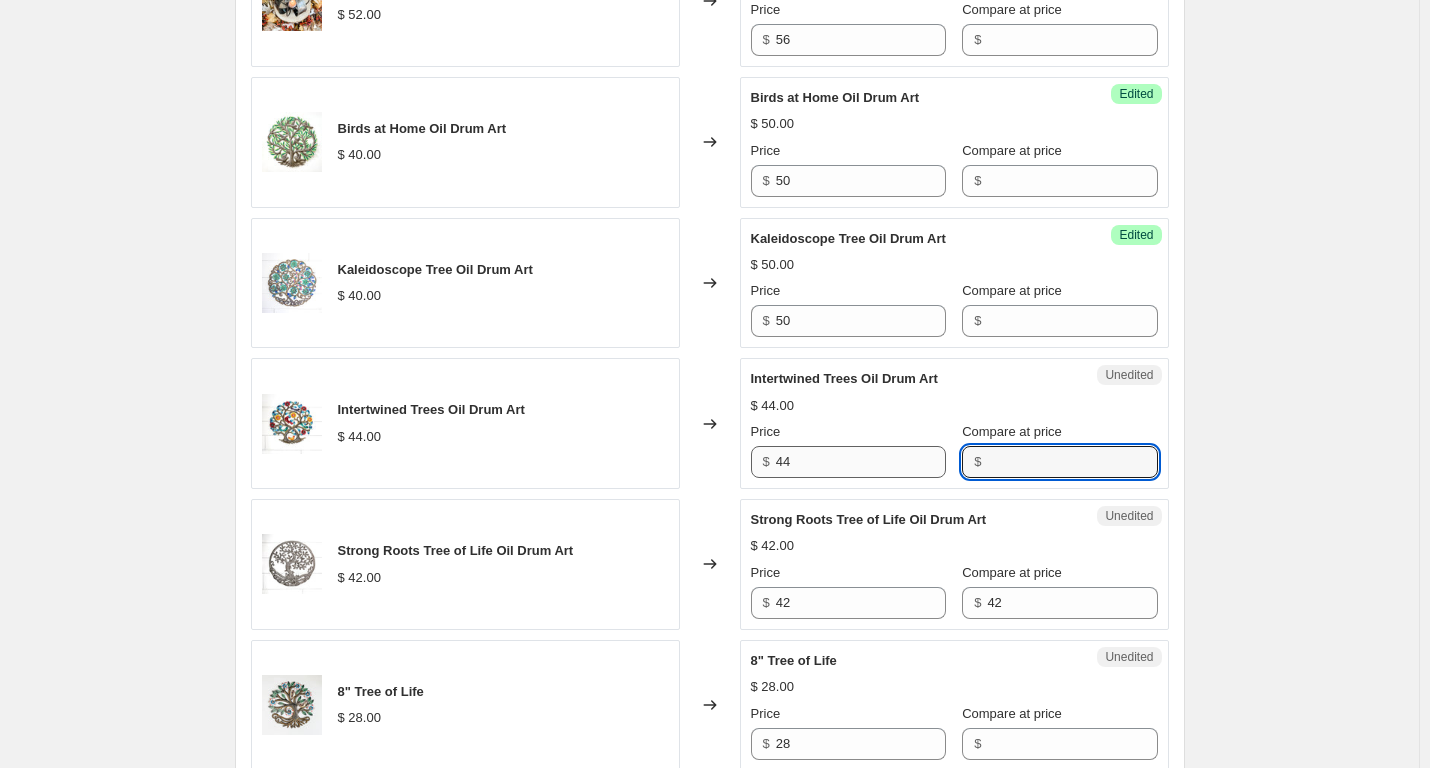 type 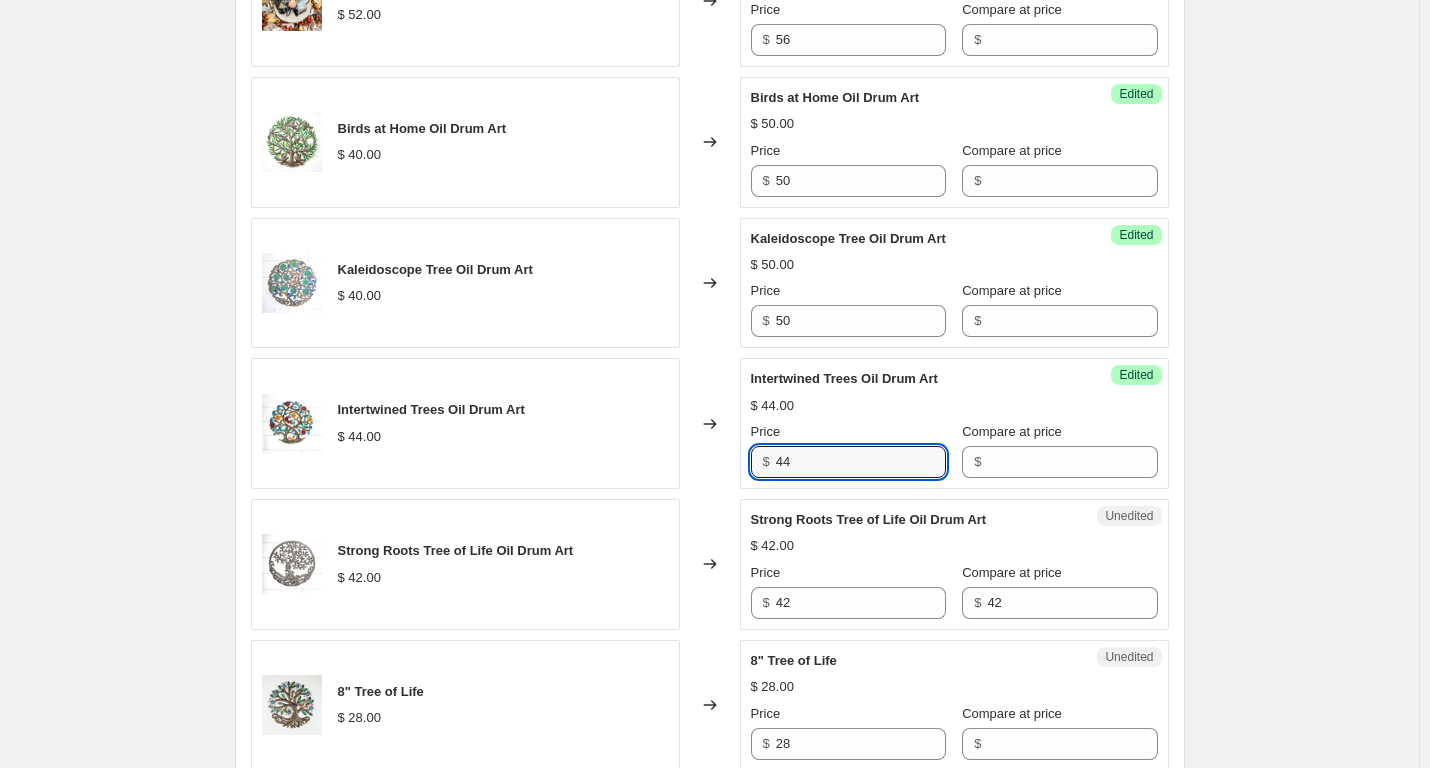 drag, startPoint x: 825, startPoint y: 465, endPoint x: 753, endPoint y: 459, distance: 72.249565 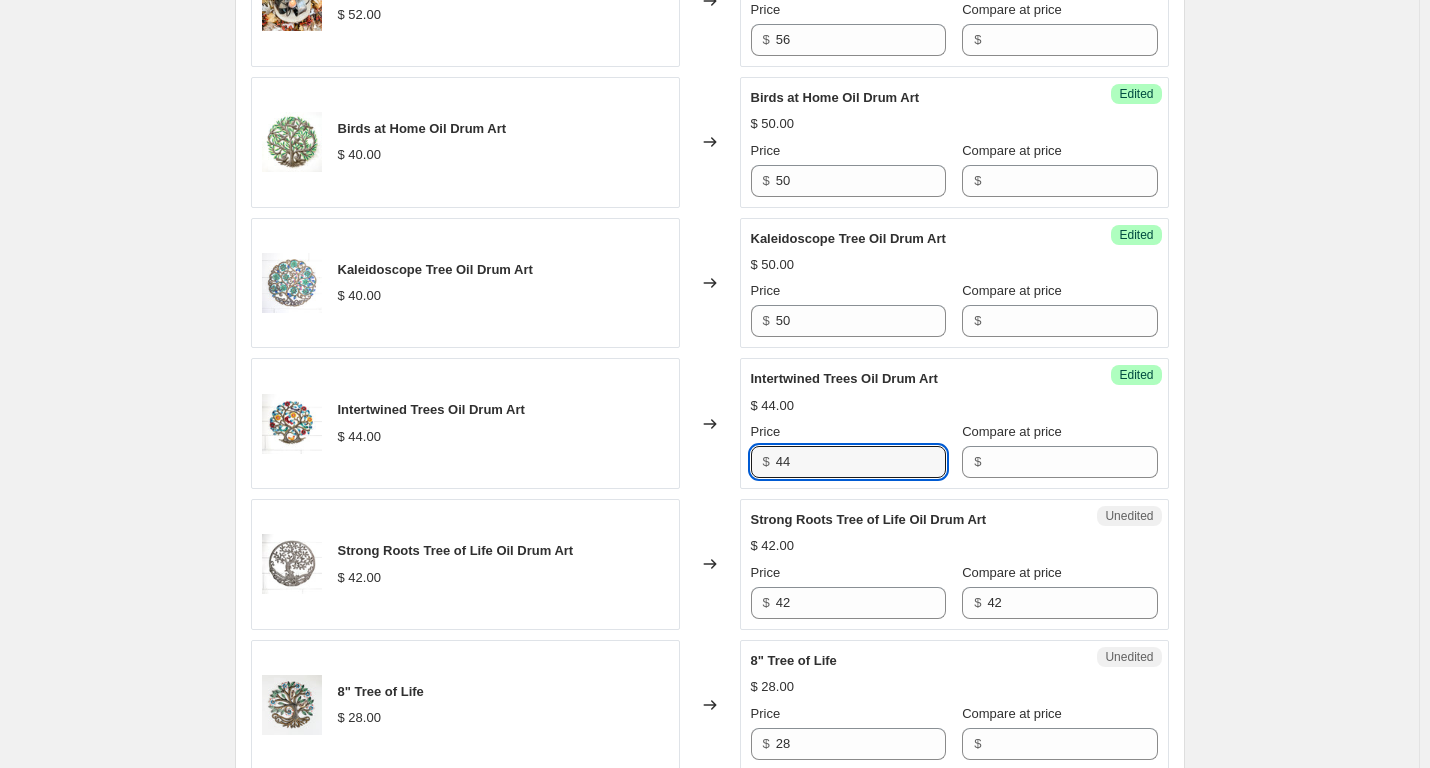 click on "Success Edited Intertwined Trees Oil Drum Art $ 44.00 Price $ 44 Compare at price $" at bounding box center (954, 423) 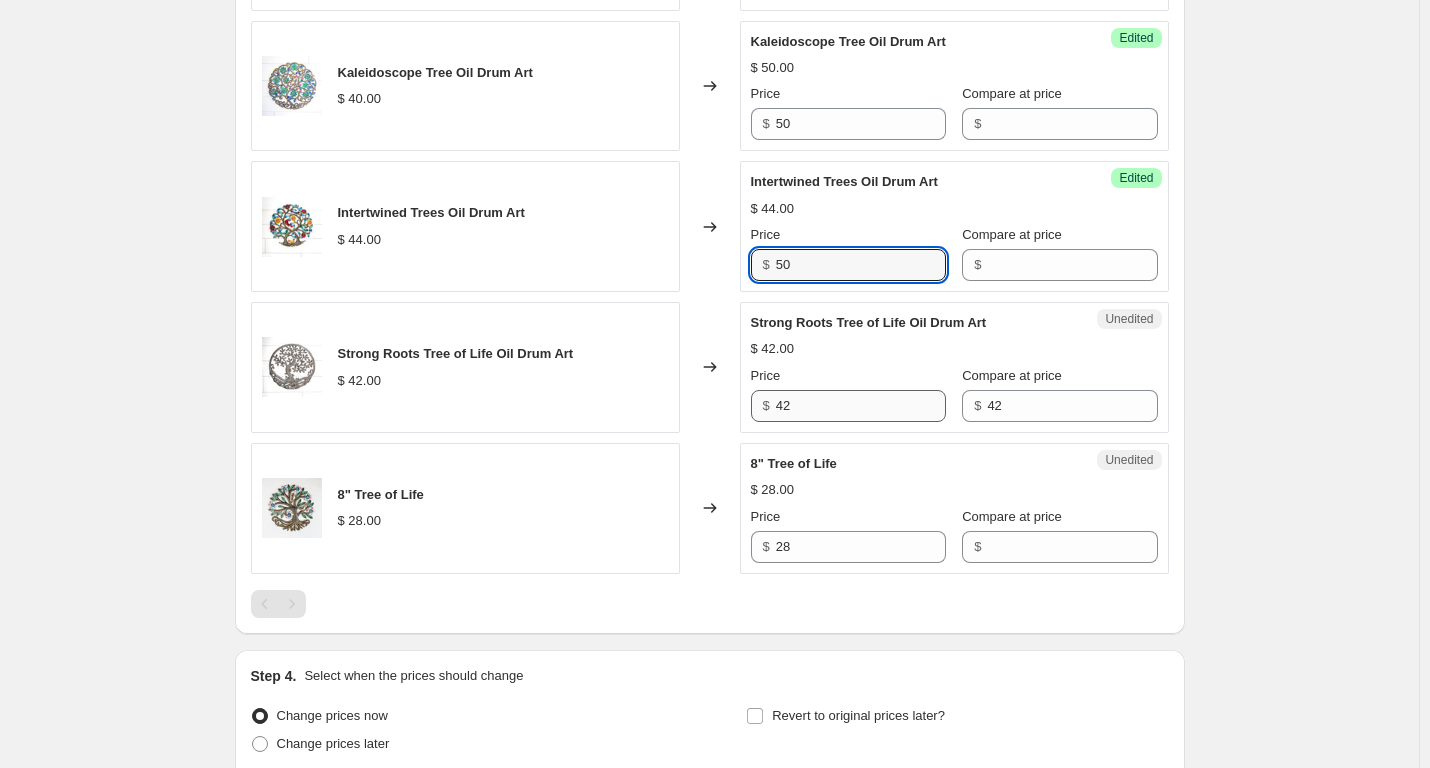 type on "50" 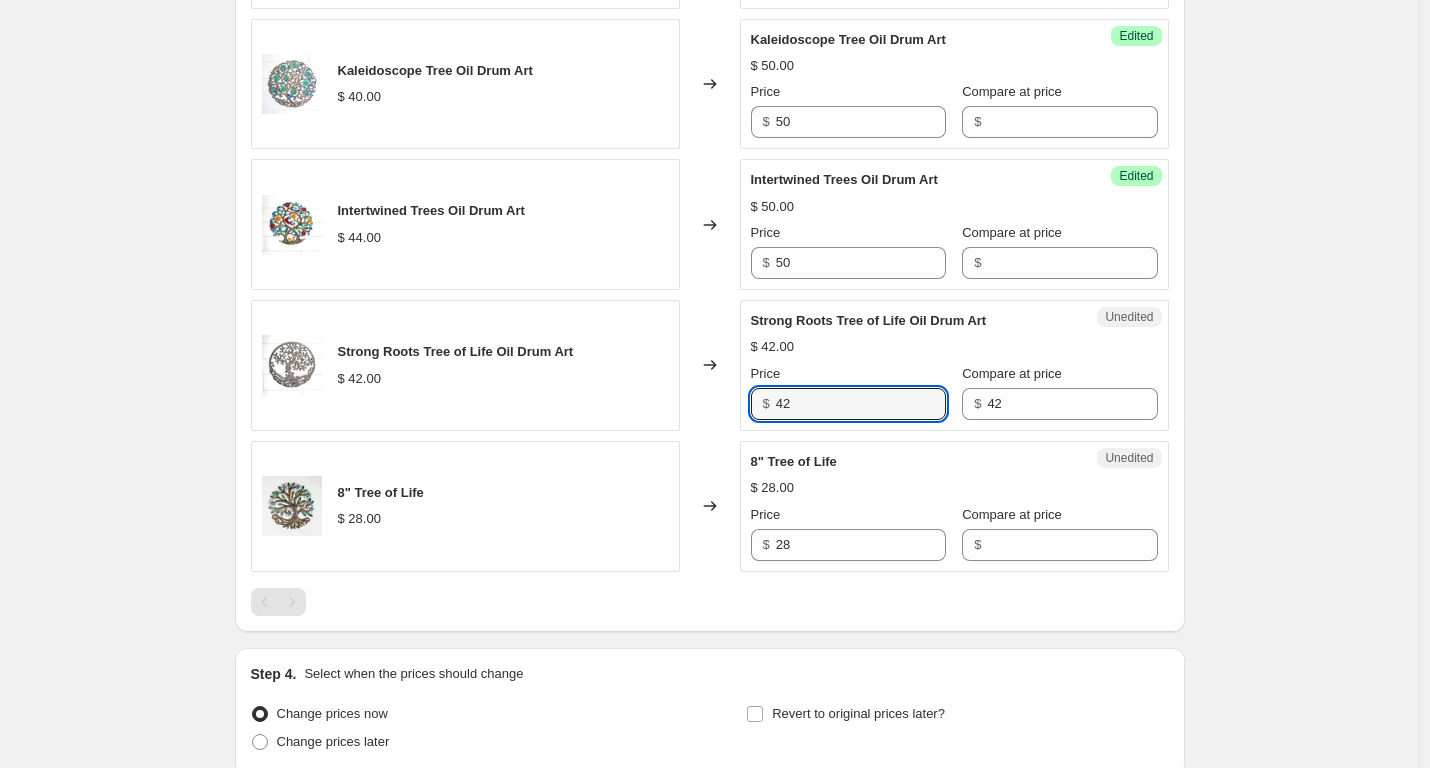scroll, scrollTop: 1280, scrollLeft: 0, axis: vertical 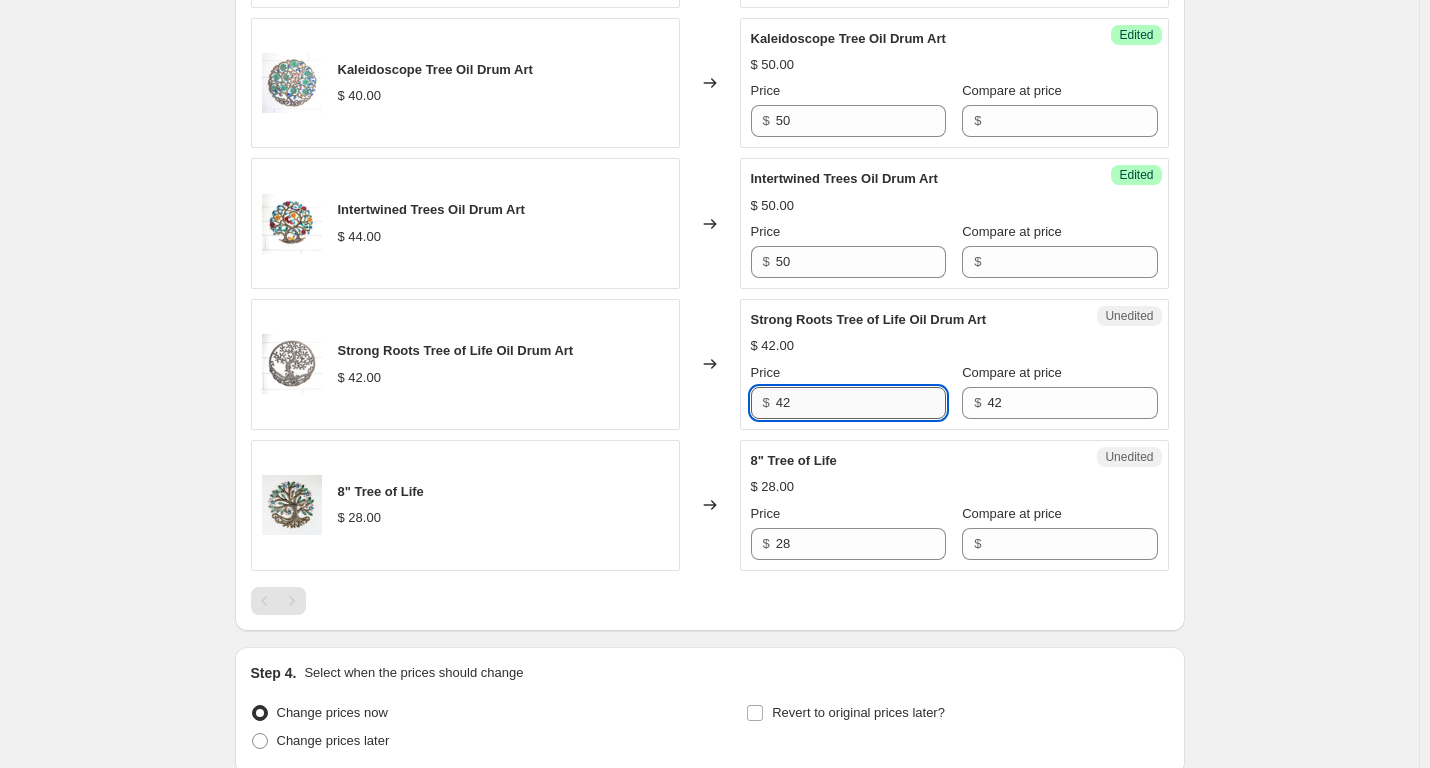 drag, startPoint x: 831, startPoint y: 400, endPoint x: 908, endPoint y: 398, distance: 77.02597 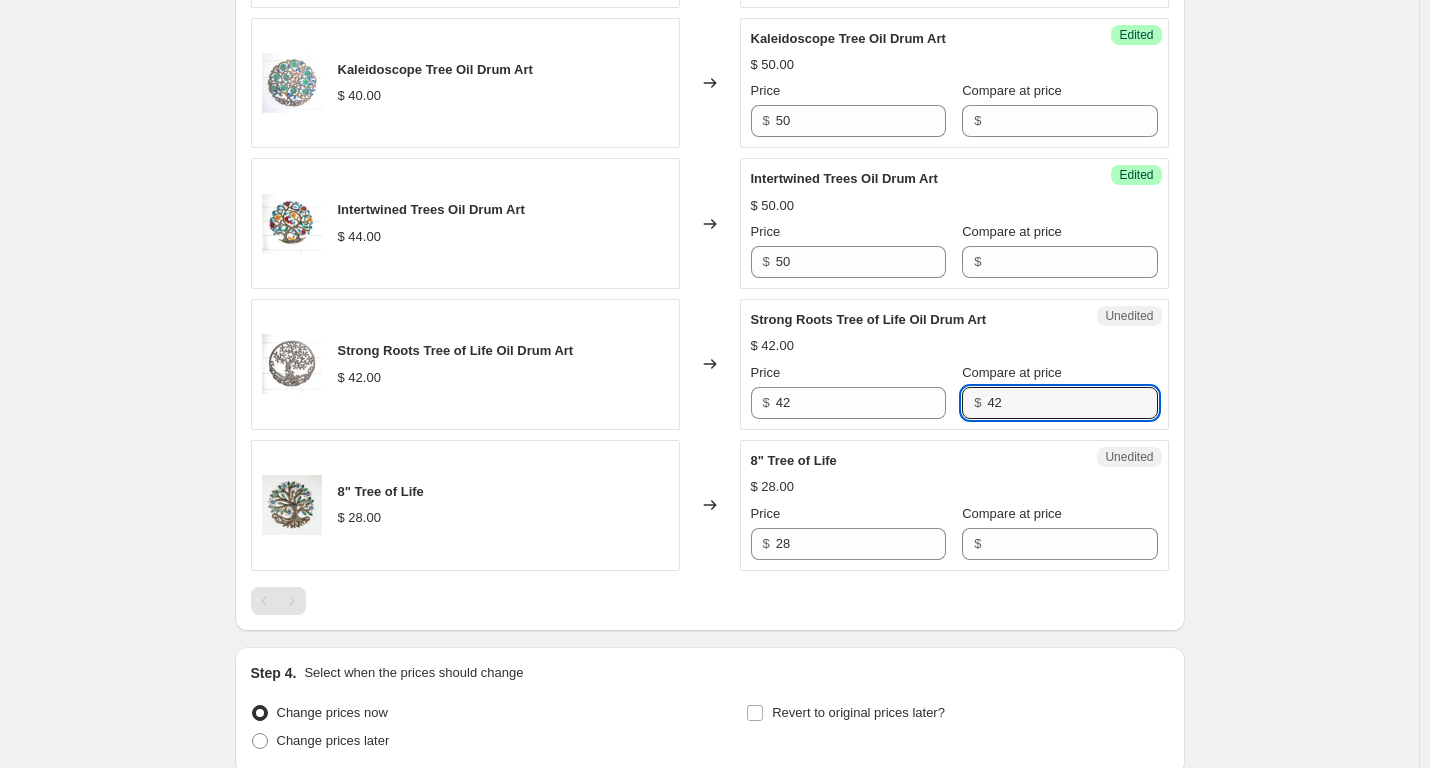 drag, startPoint x: 1055, startPoint y: 414, endPoint x: 942, endPoint y: 409, distance: 113.110565 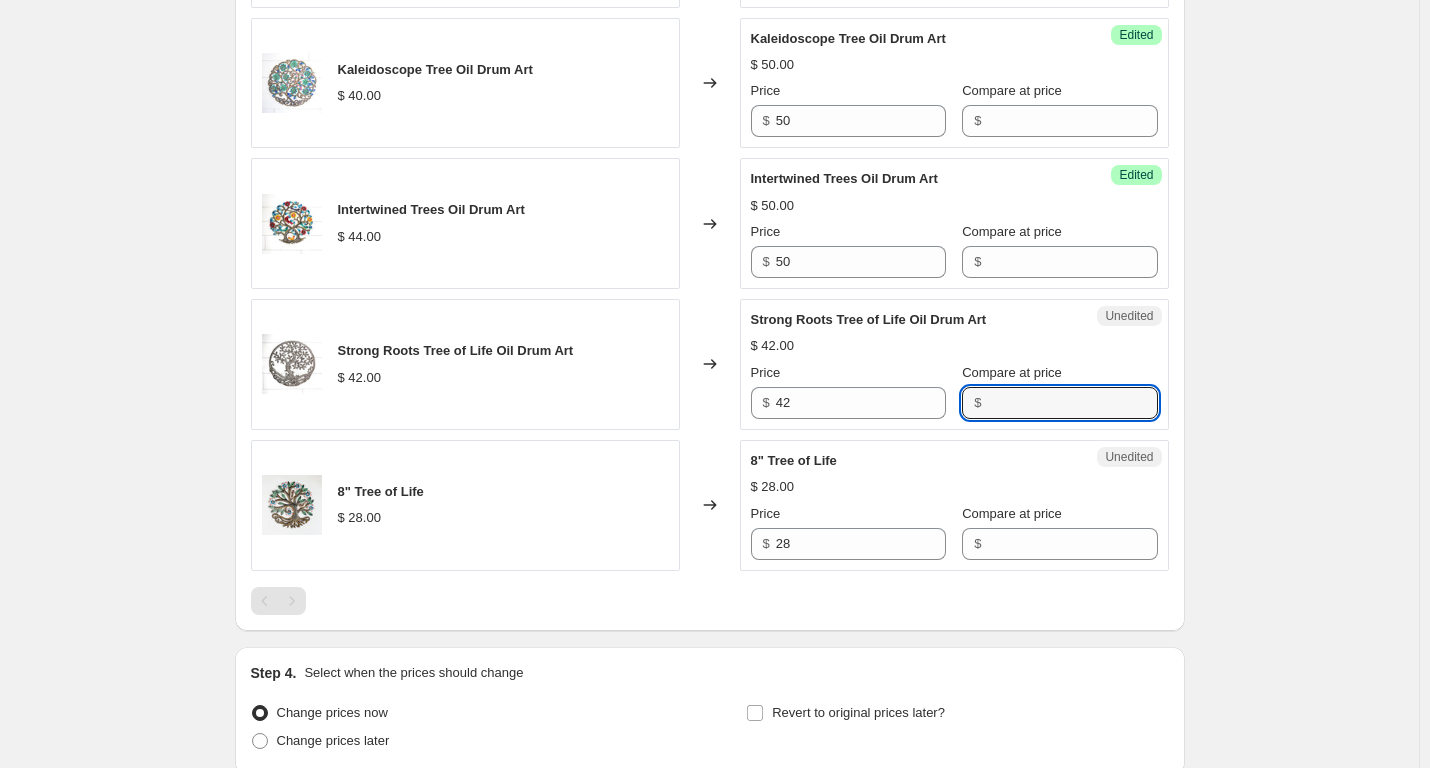 type 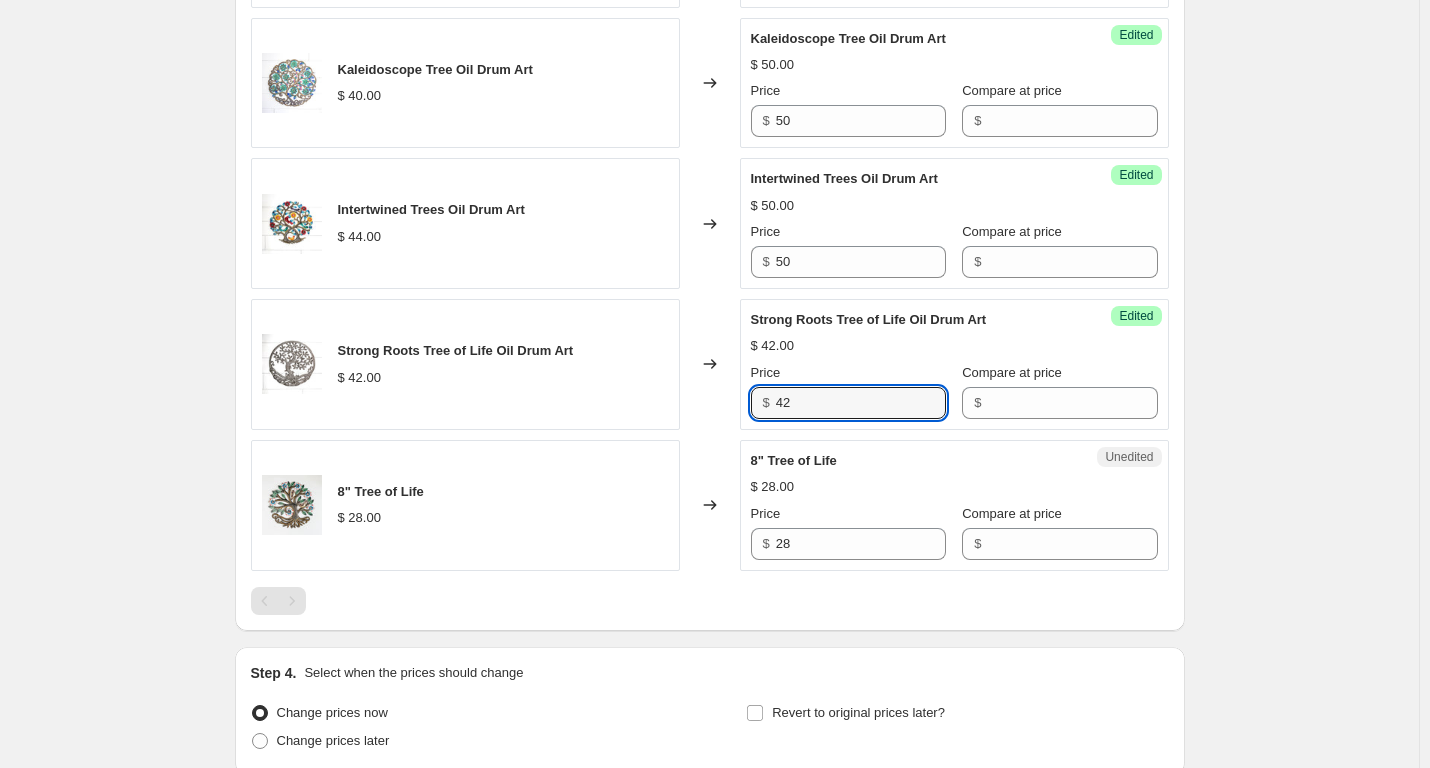 drag, startPoint x: 761, startPoint y: 399, endPoint x: 744, endPoint y: 396, distance: 17.262676 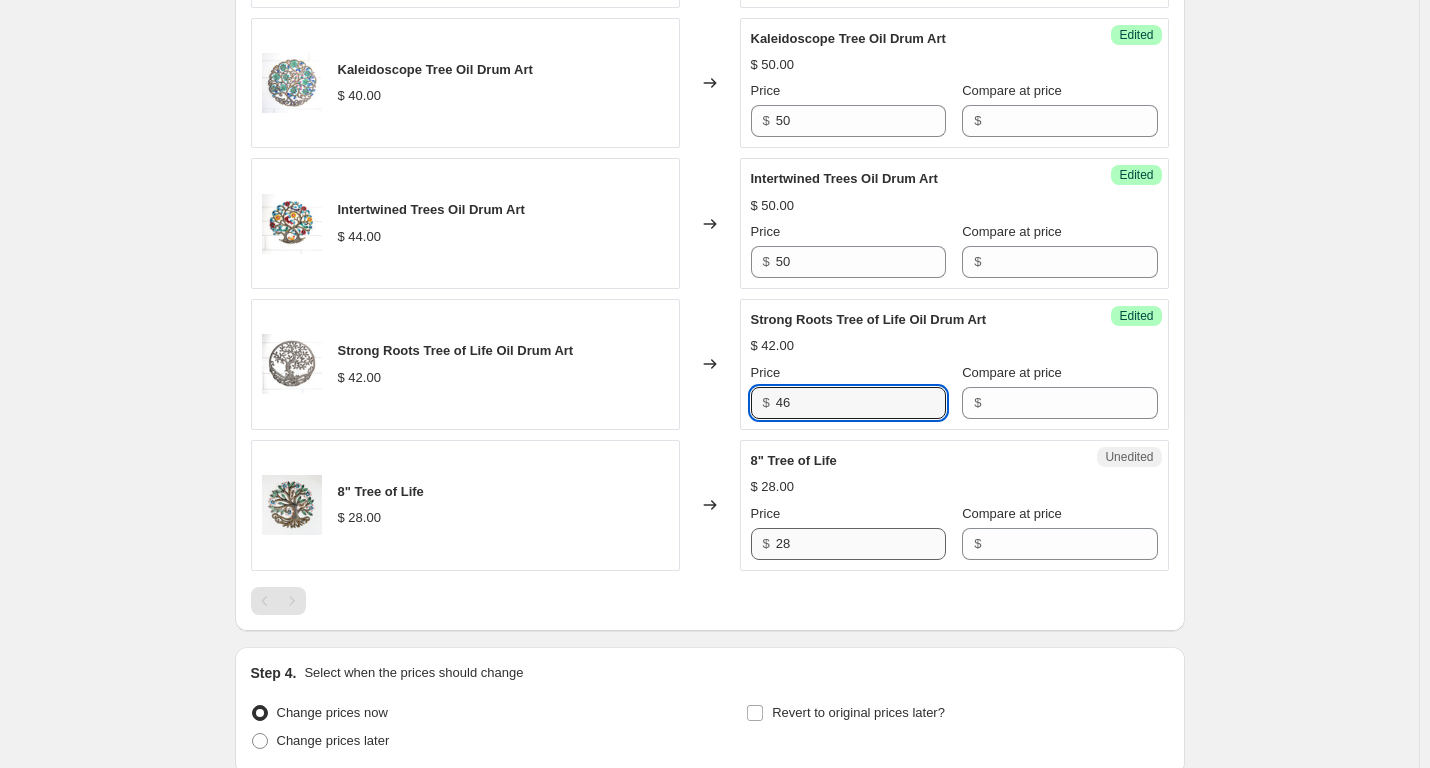 type on "46" 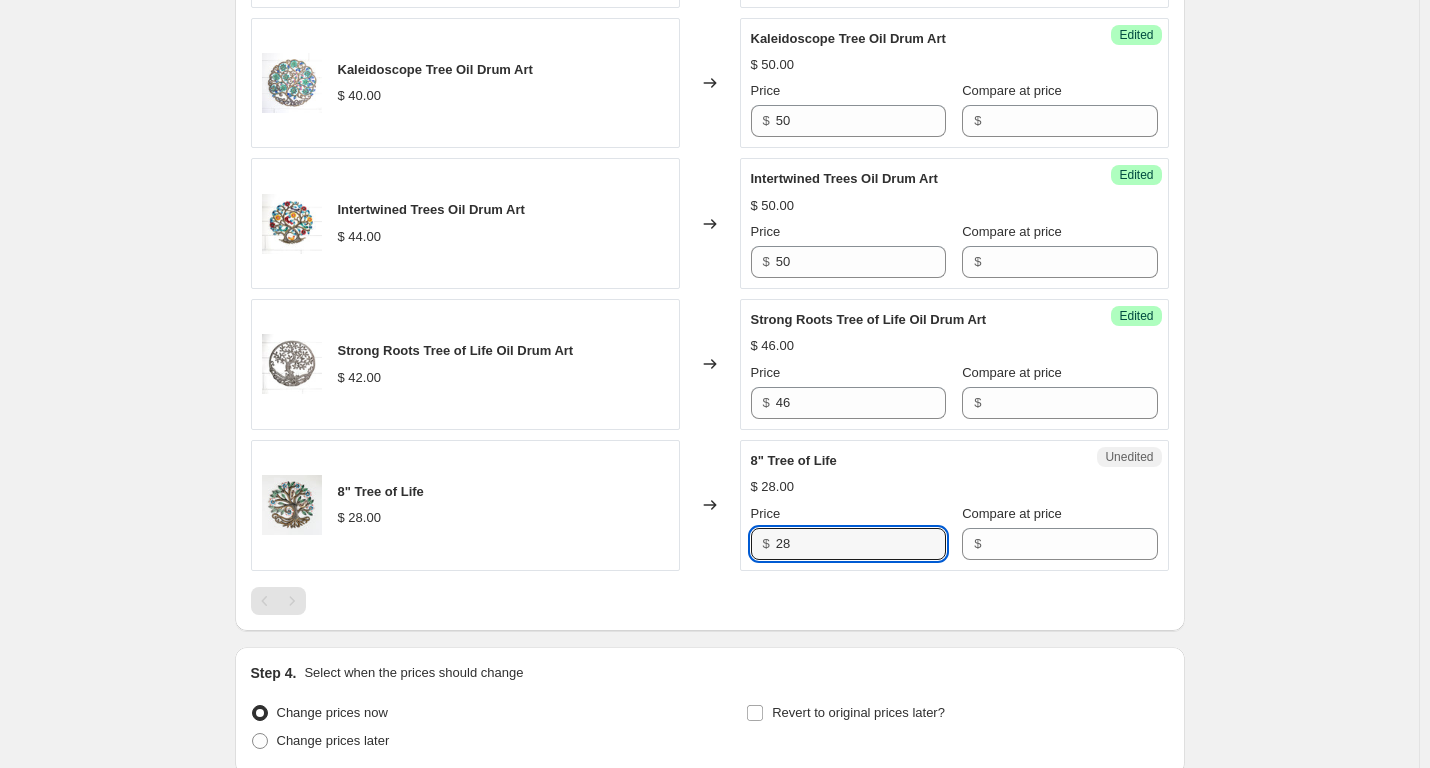 drag, startPoint x: 812, startPoint y: 543, endPoint x: 759, endPoint y: 545, distance: 53.037724 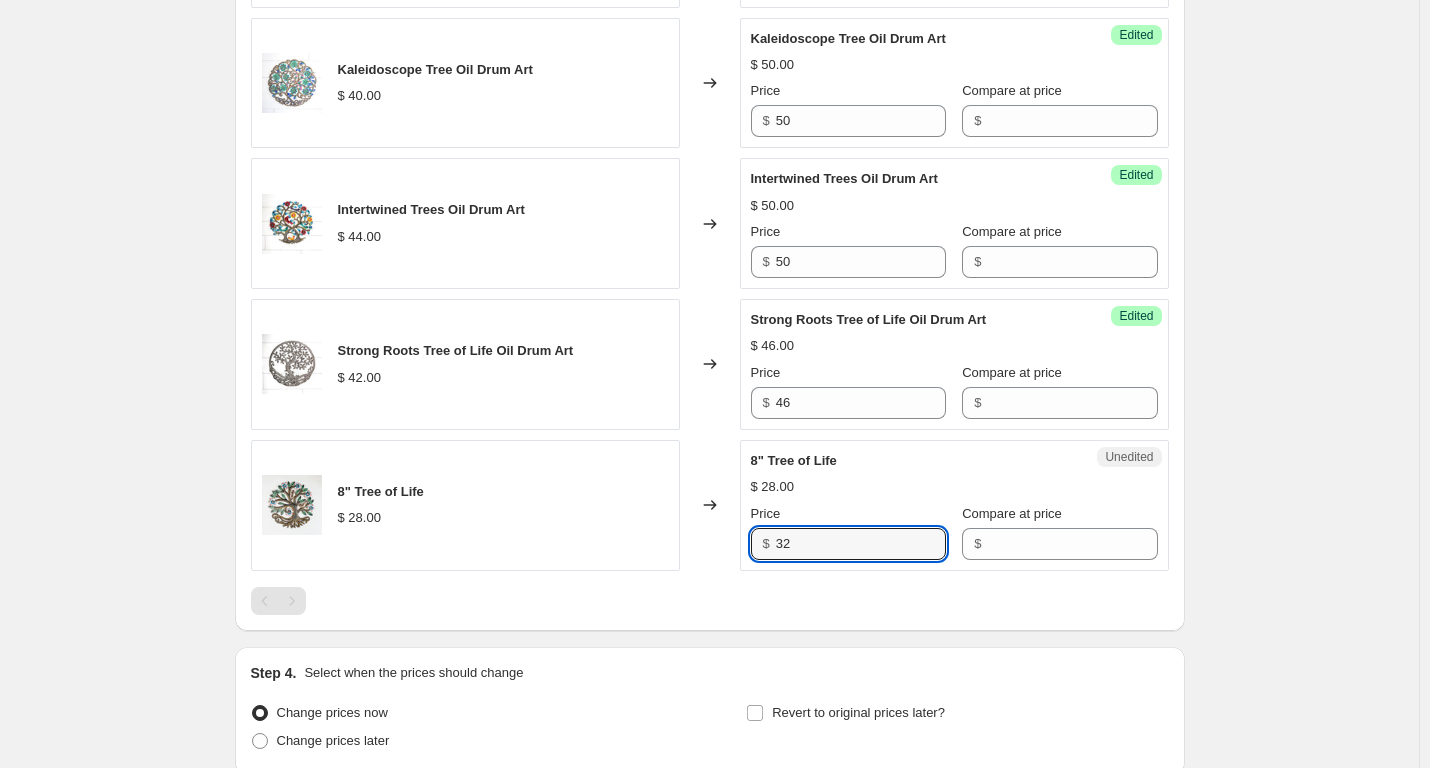 type on "32" 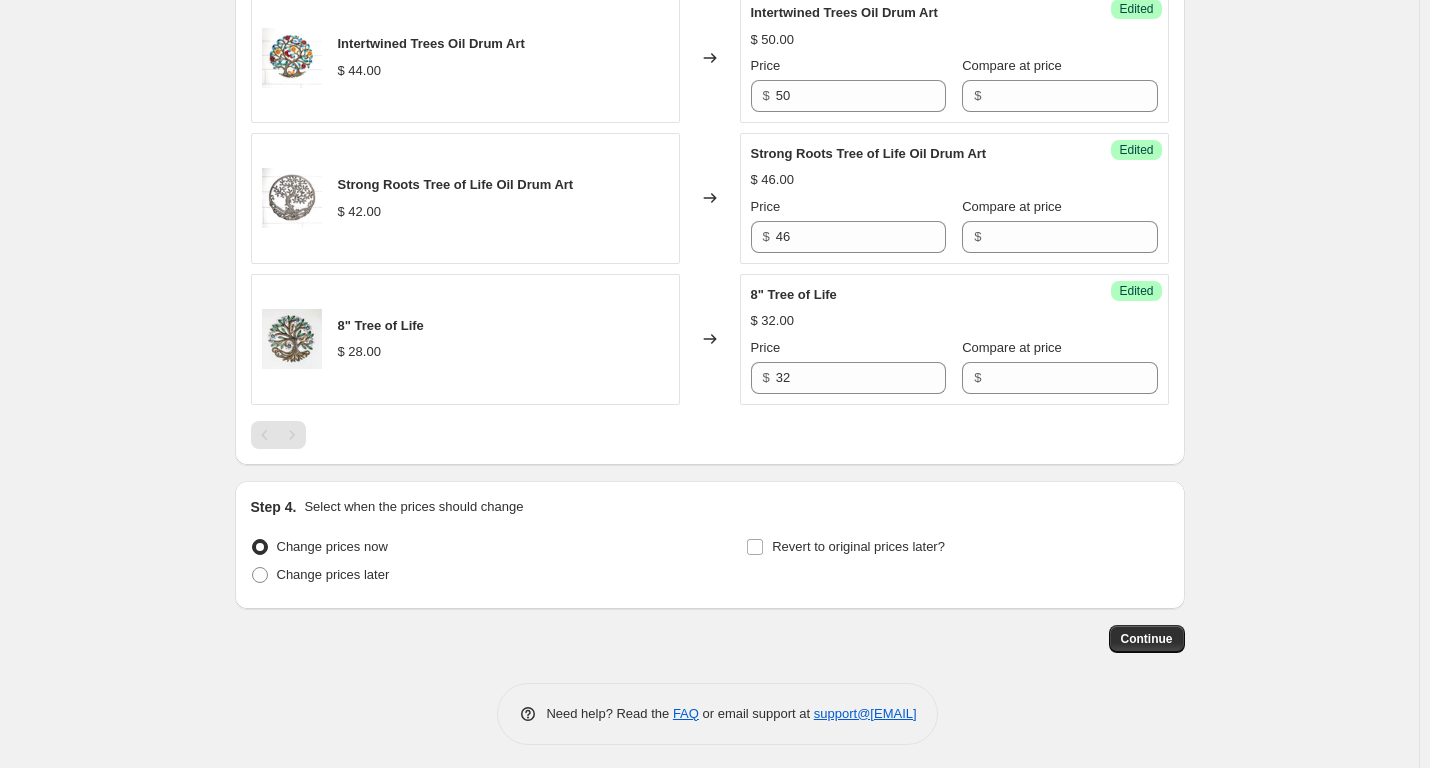 scroll, scrollTop: 1453, scrollLeft: 0, axis: vertical 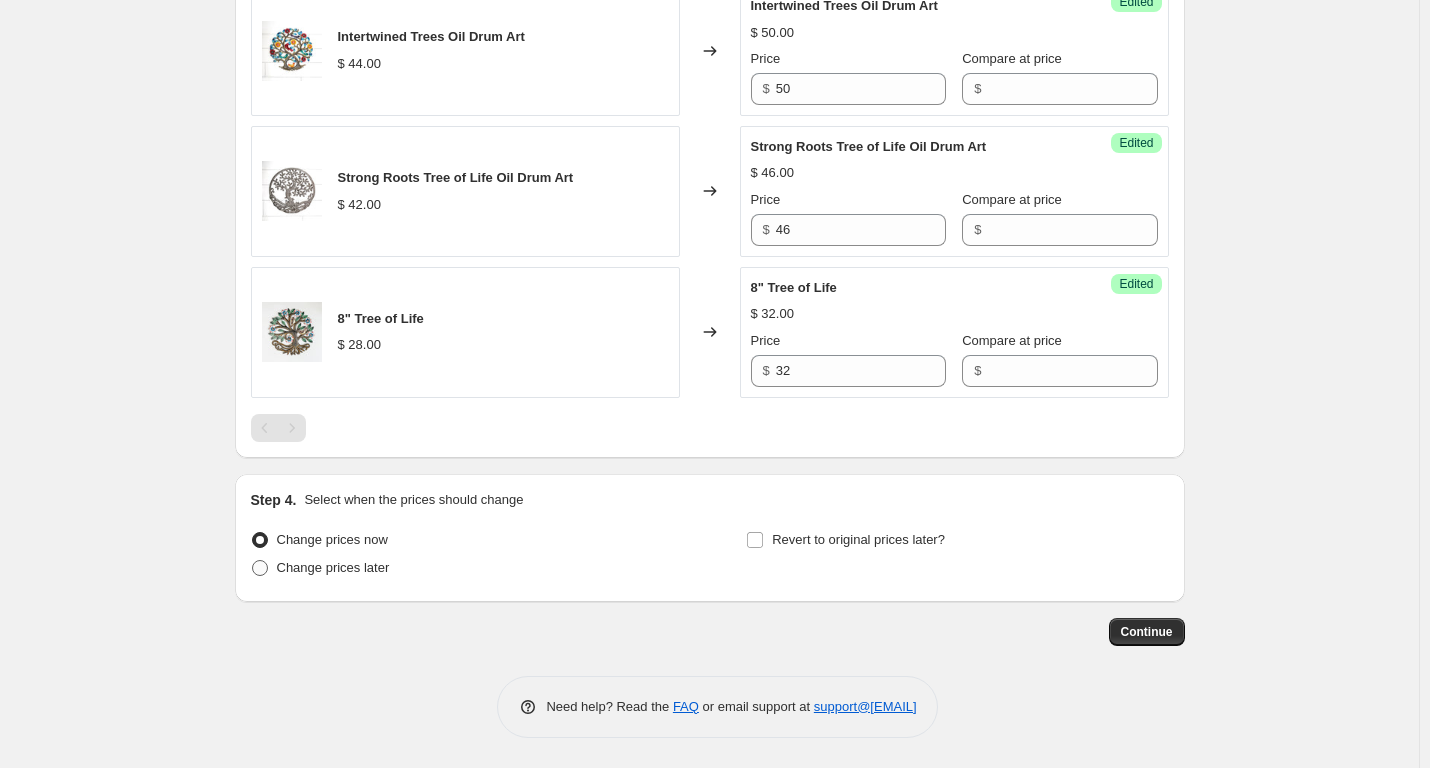 click at bounding box center (260, 568) 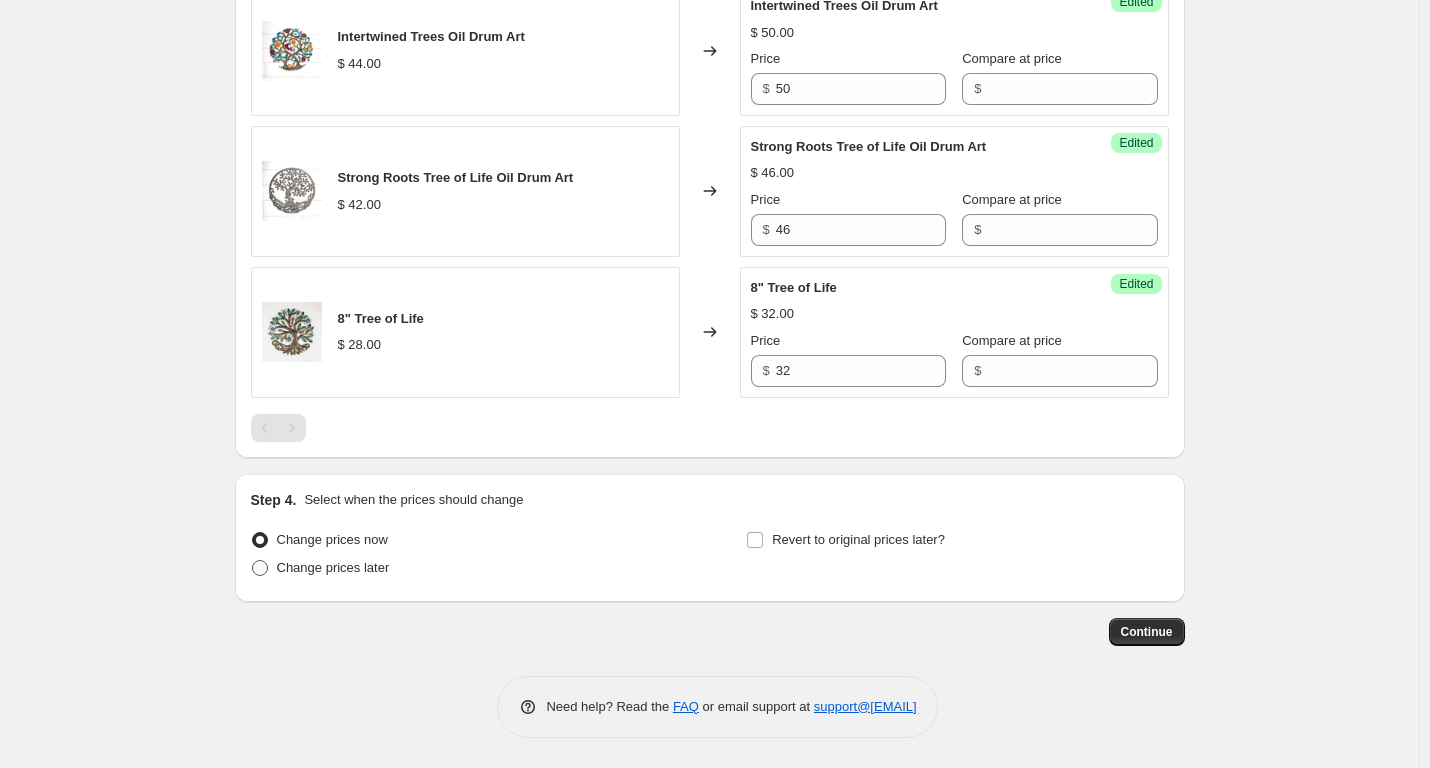 radio on "true" 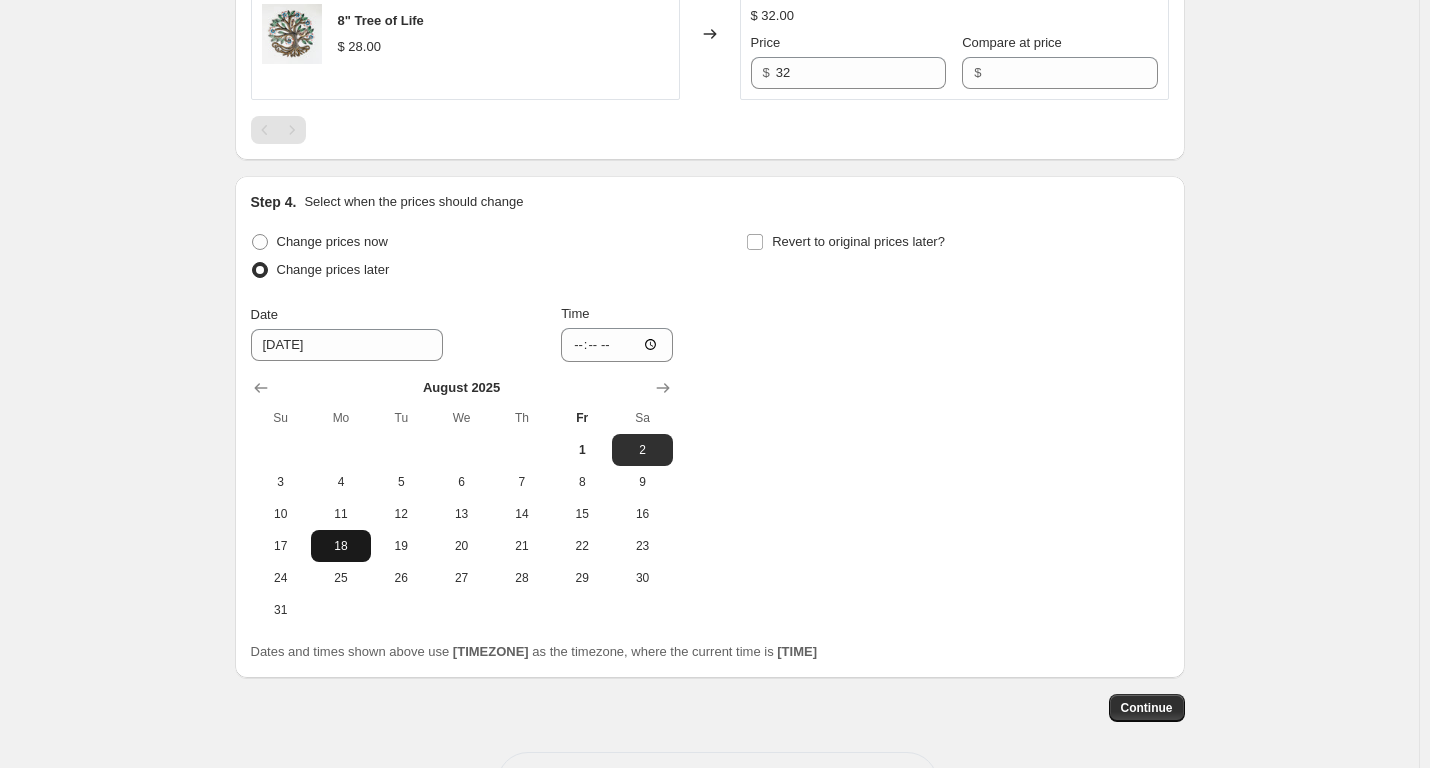 scroll, scrollTop: 1752, scrollLeft: 0, axis: vertical 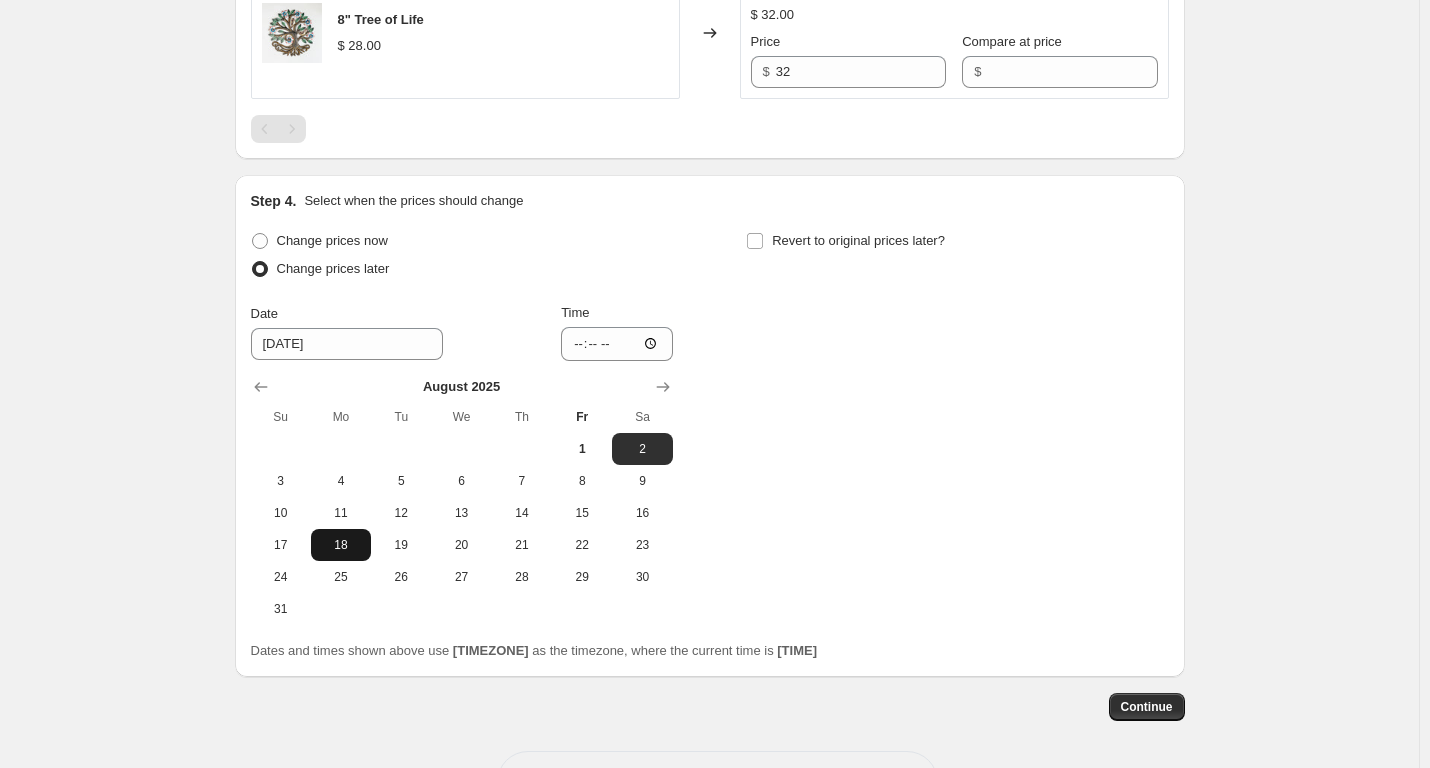 click on "18" at bounding box center [341, 545] 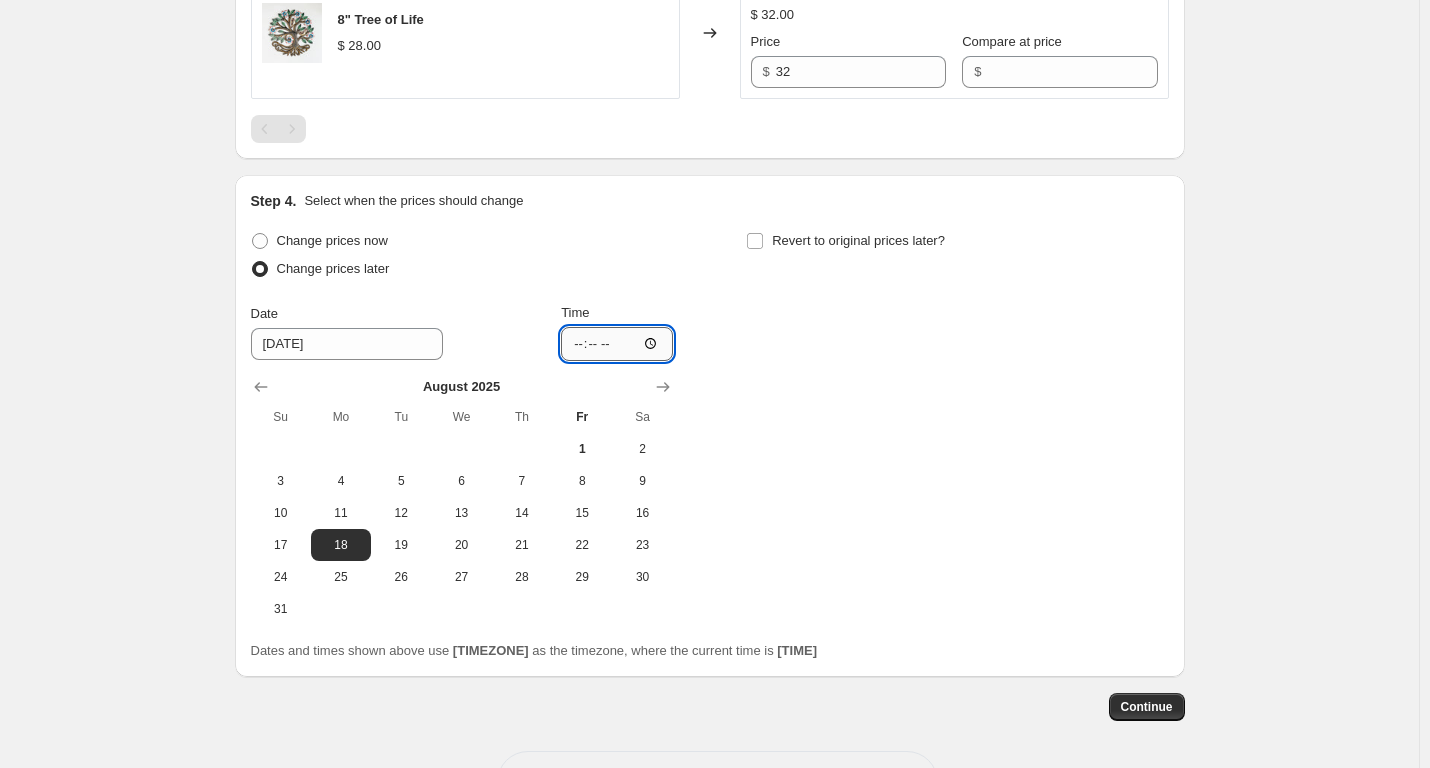 click on "[TIME]" at bounding box center [617, 344] 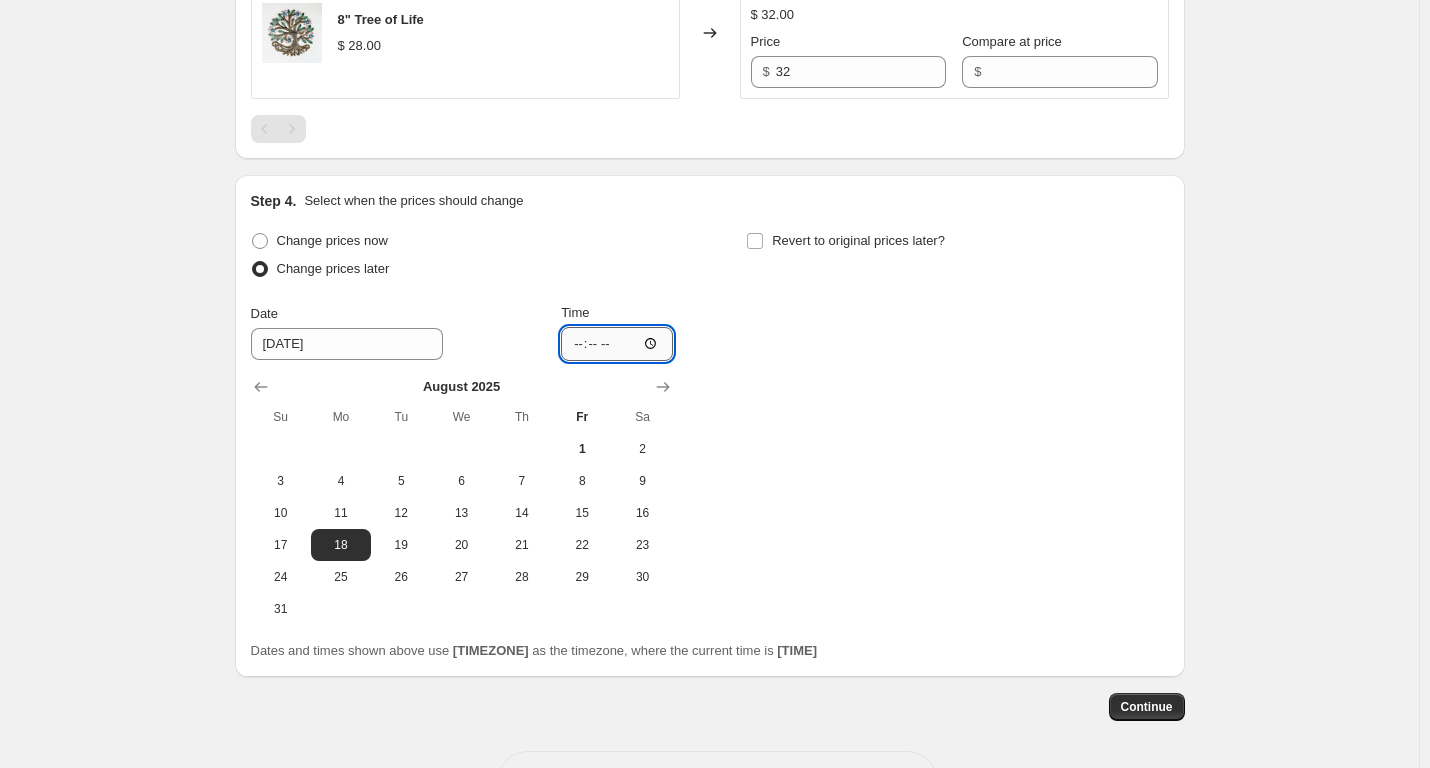 click on "Time" at bounding box center [617, 344] 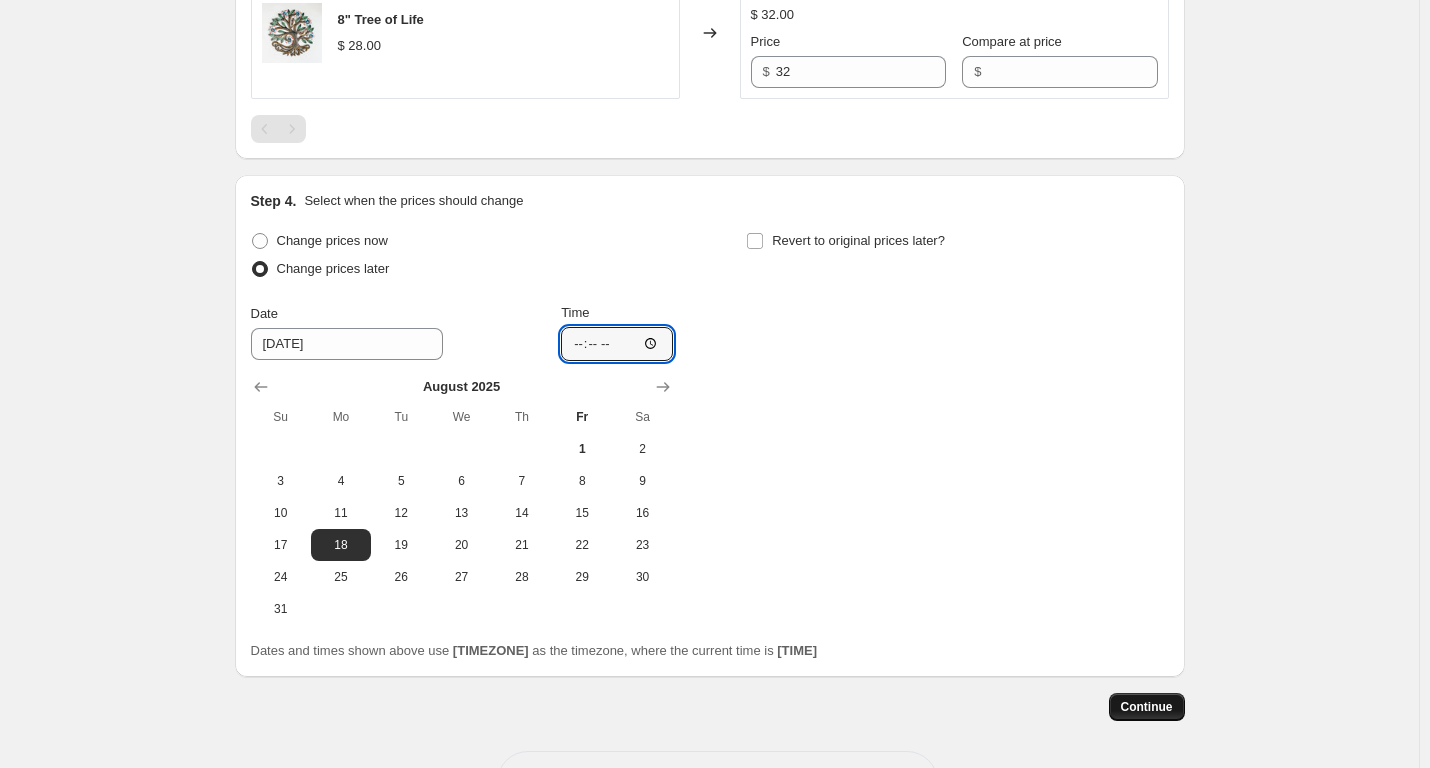 click on "Continue" at bounding box center (1147, 707) 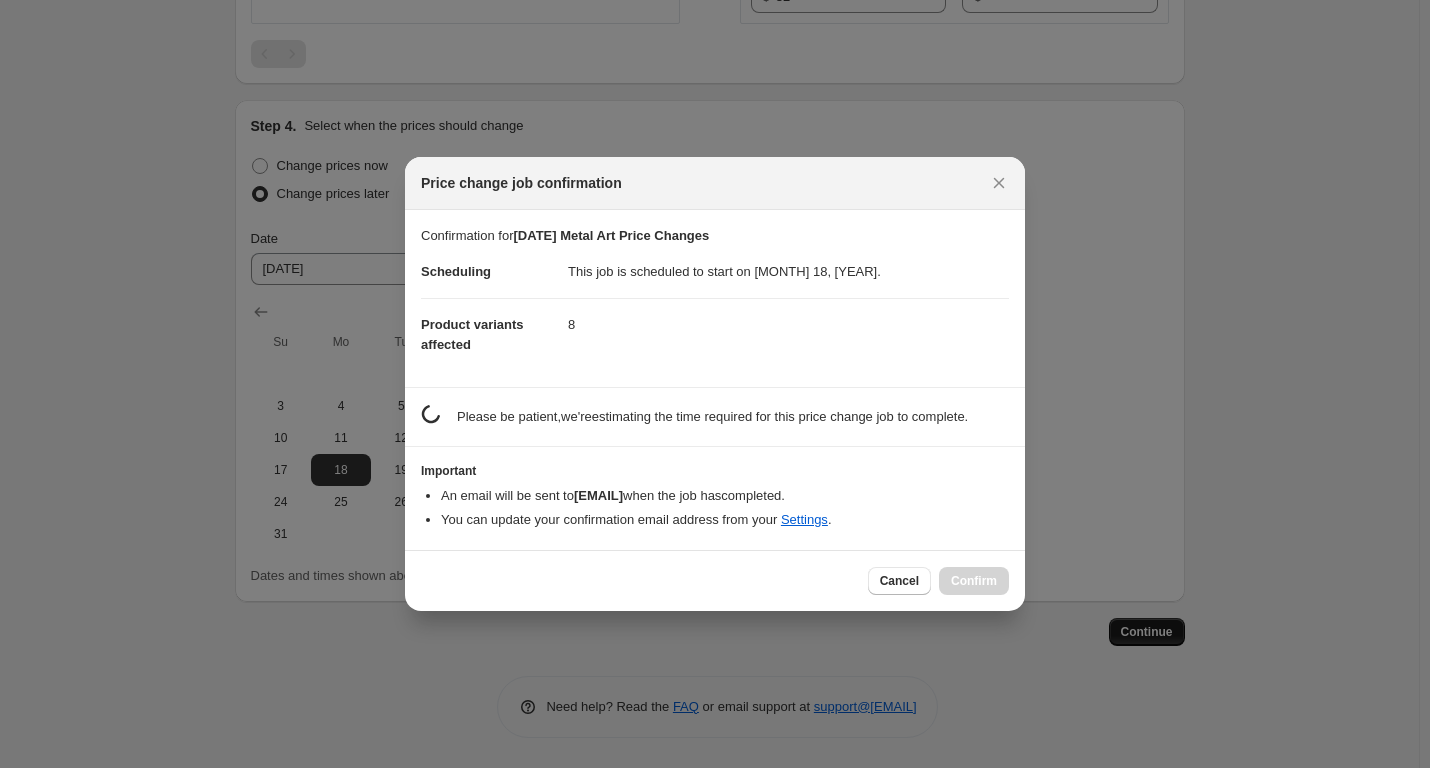 scroll, scrollTop: 0, scrollLeft: 0, axis: both 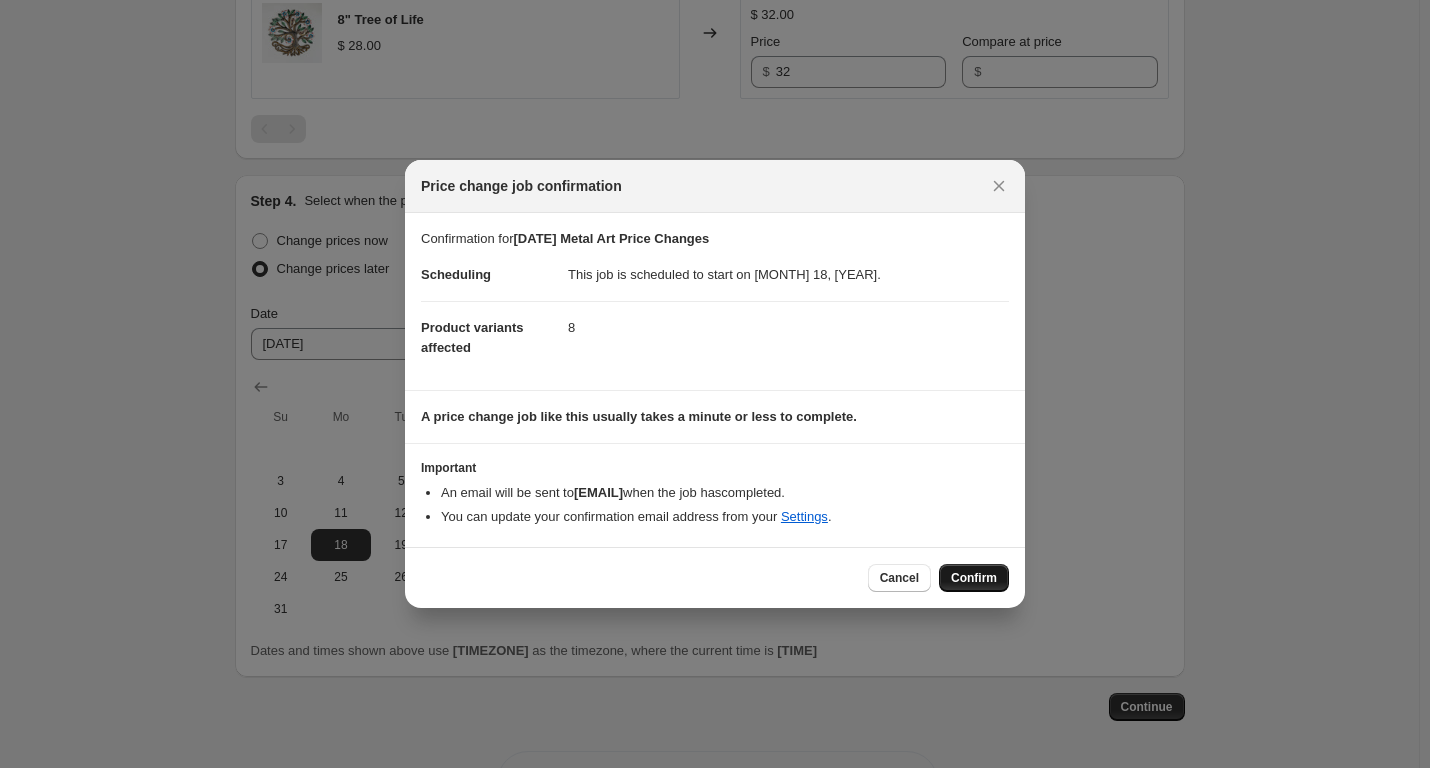 click on "Confirm" at bounding box center (974, 578) 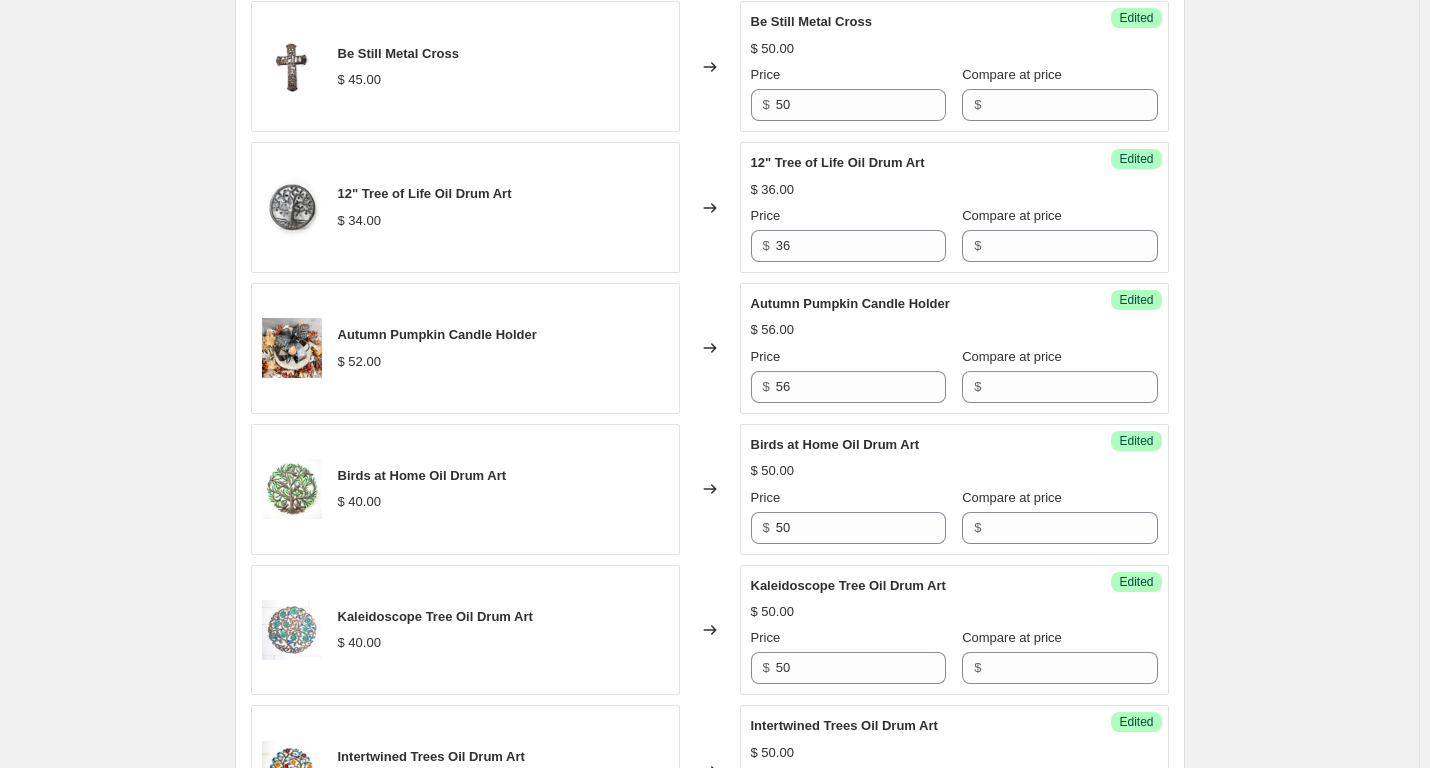 scroll, scrollTop: 853, scrollLeft: 0, axis: vertical 